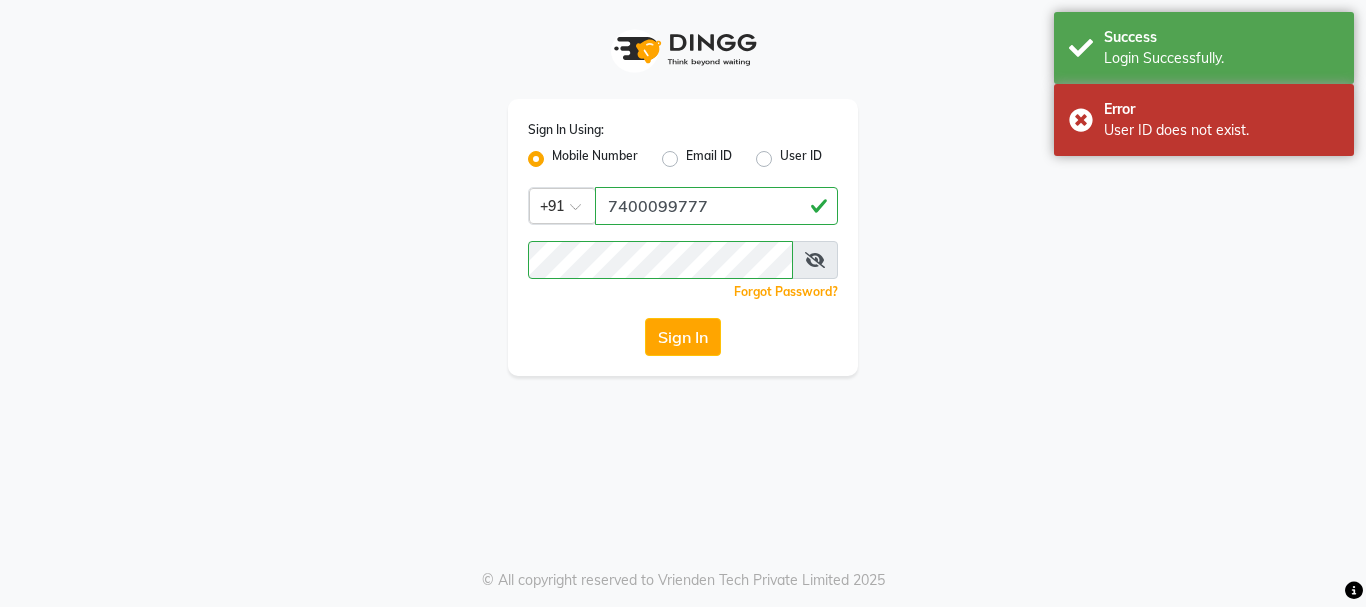 scroll, scrollTop: 0, scrollLeft: 0, axis: both 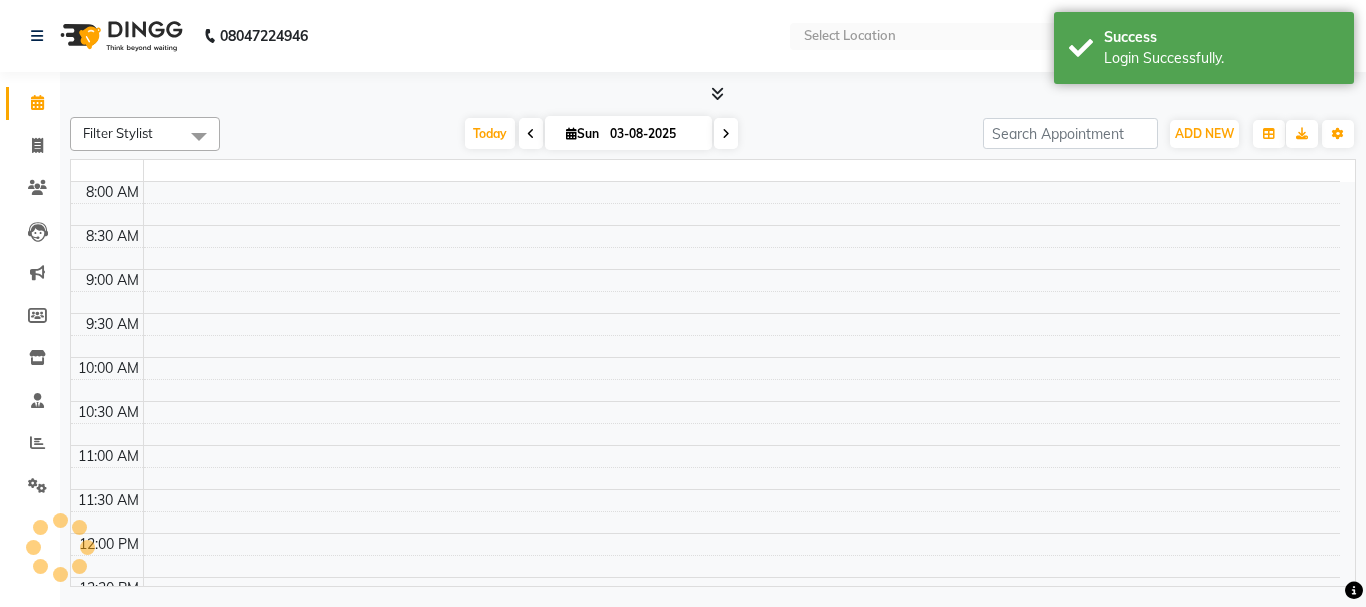 select on "en" 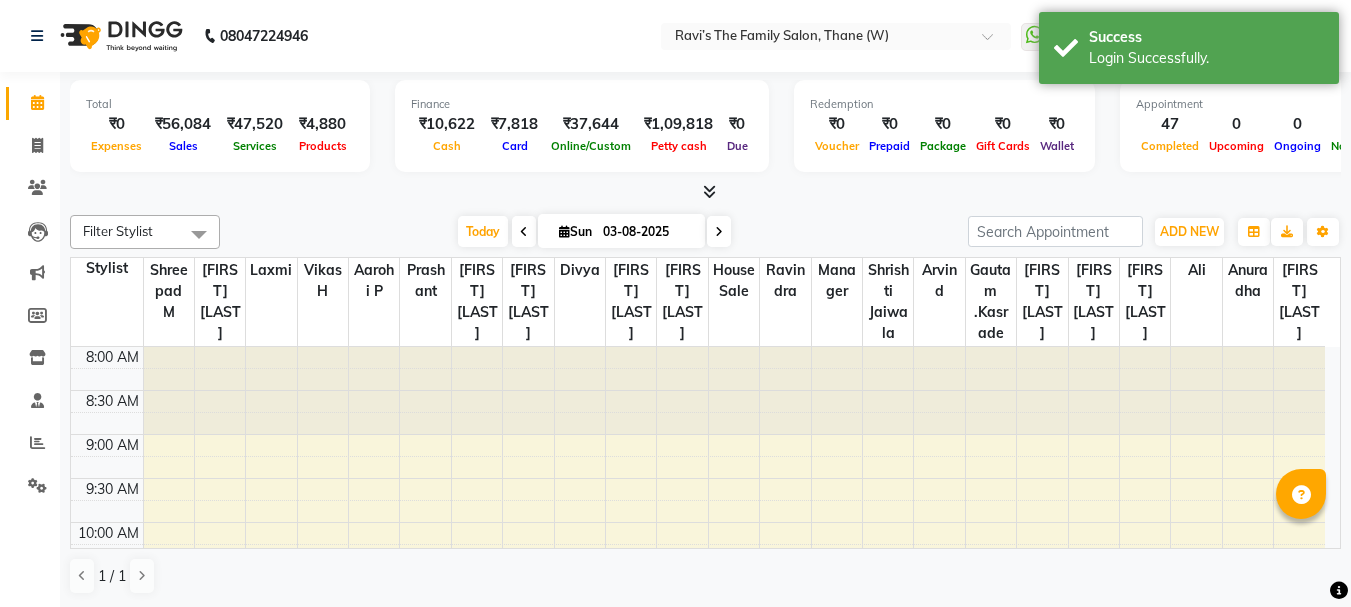 scroll, scrollTop: 0, scrollLeft: 0, axis: both 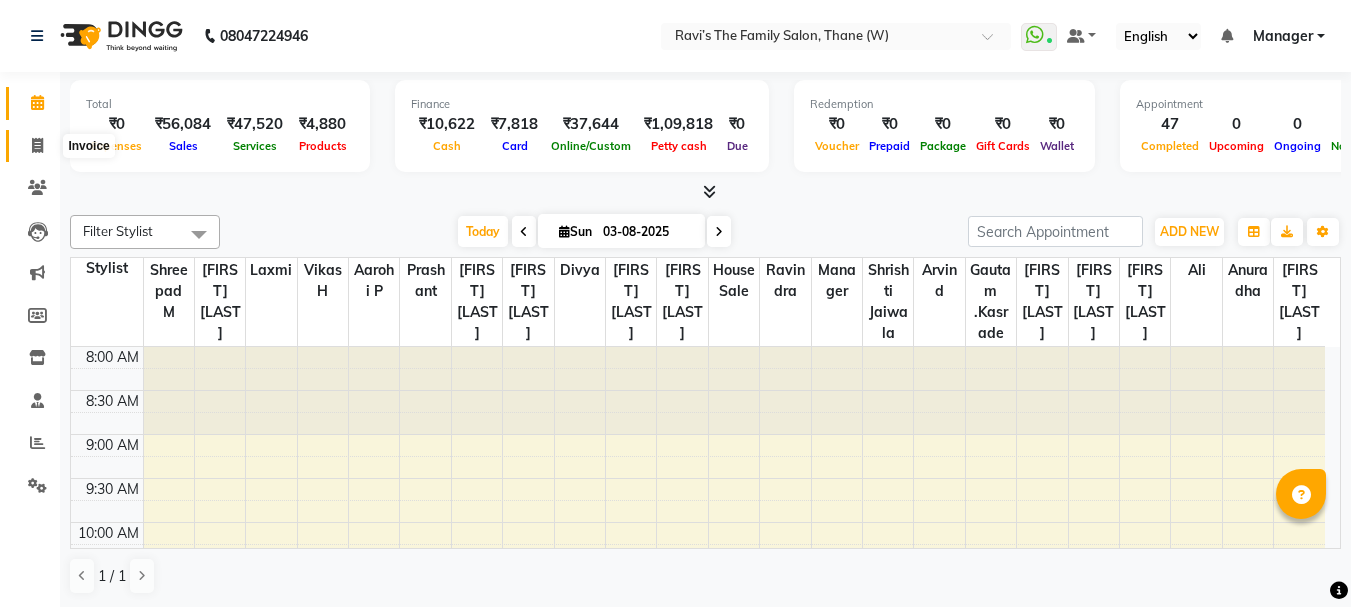 click 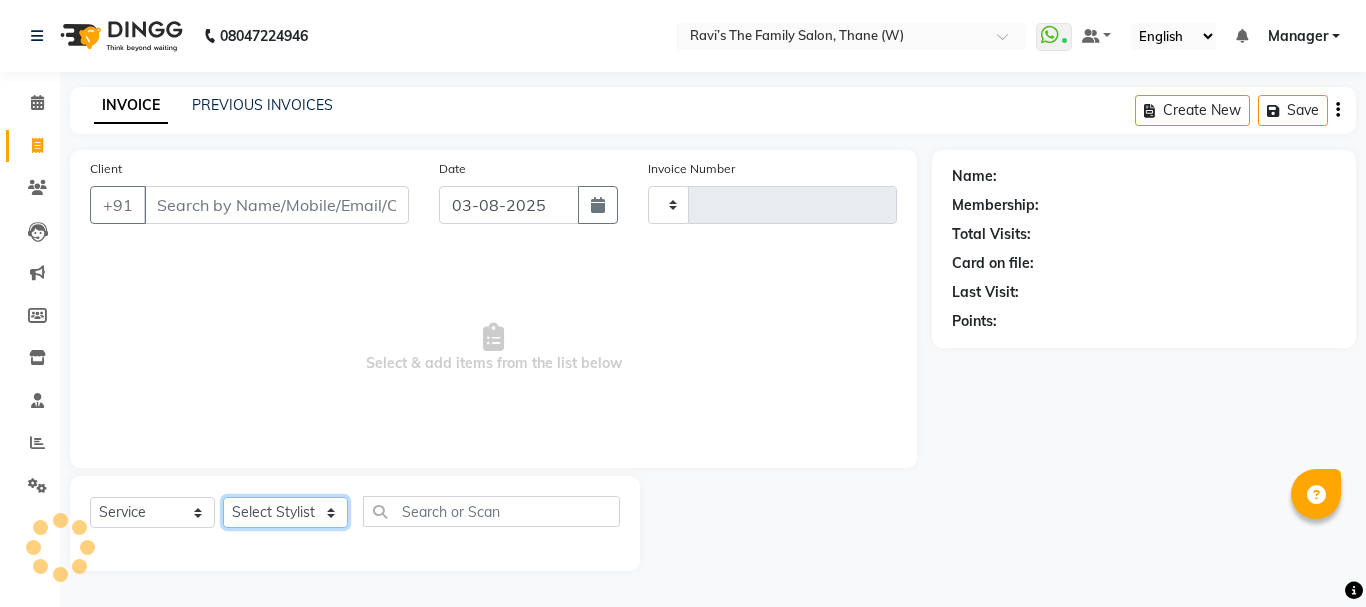 click on "Select Stylist" 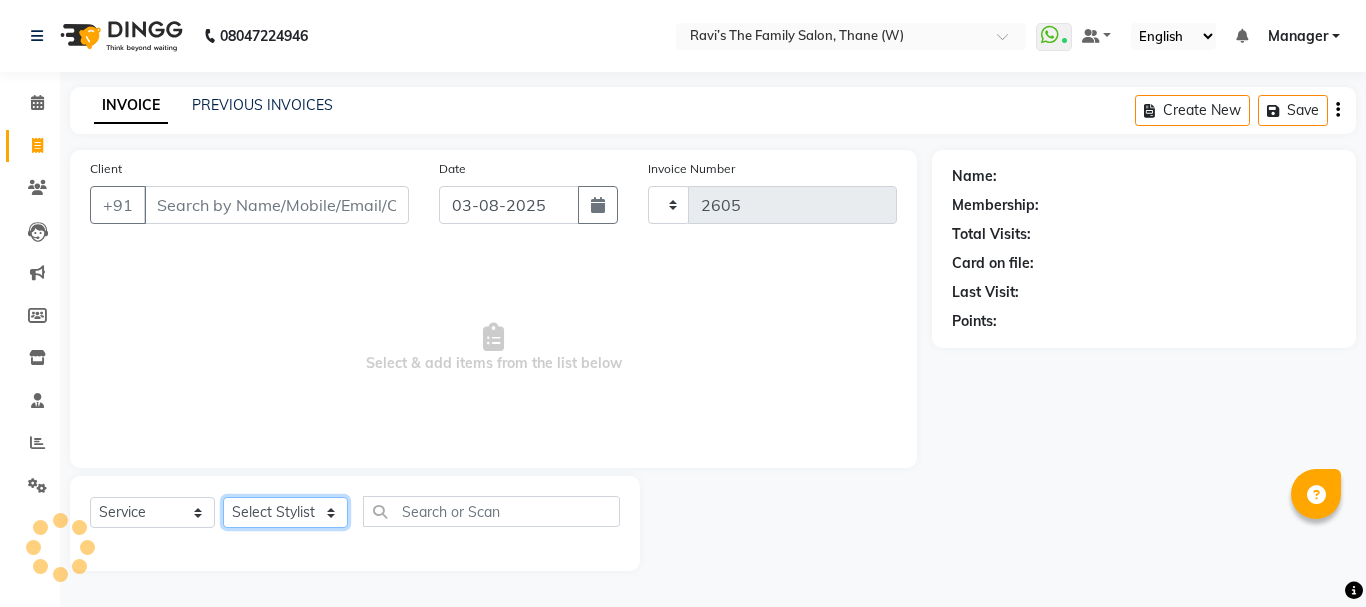 select on "8004" 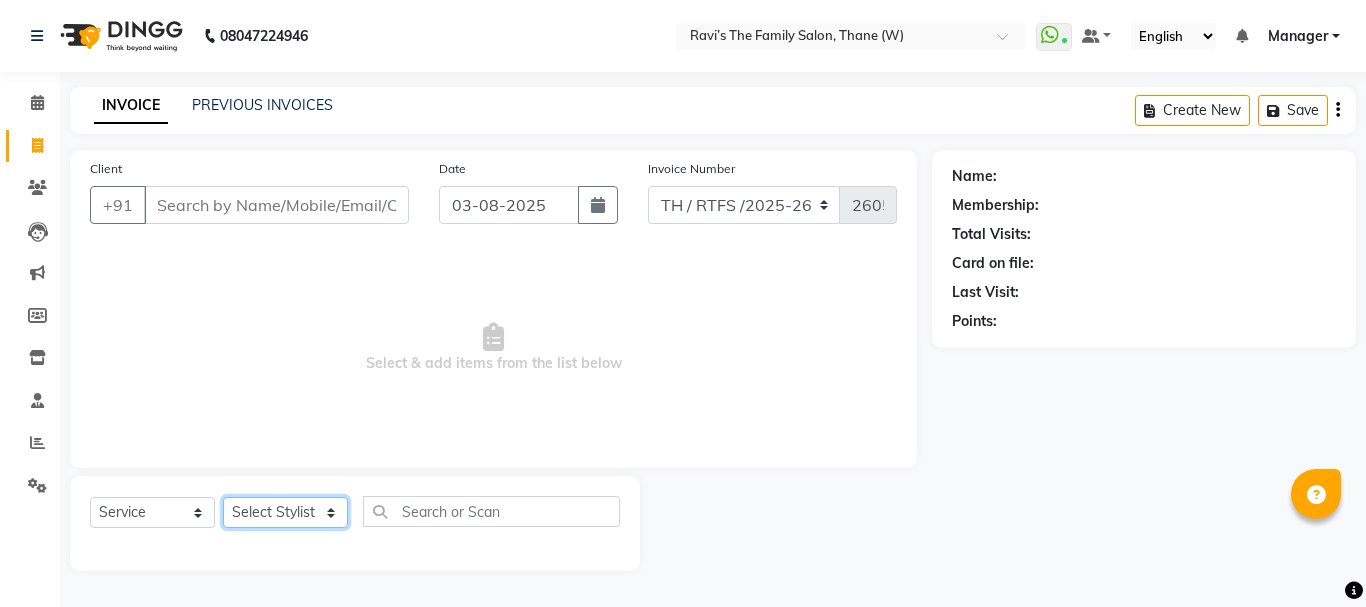 select on "35580" 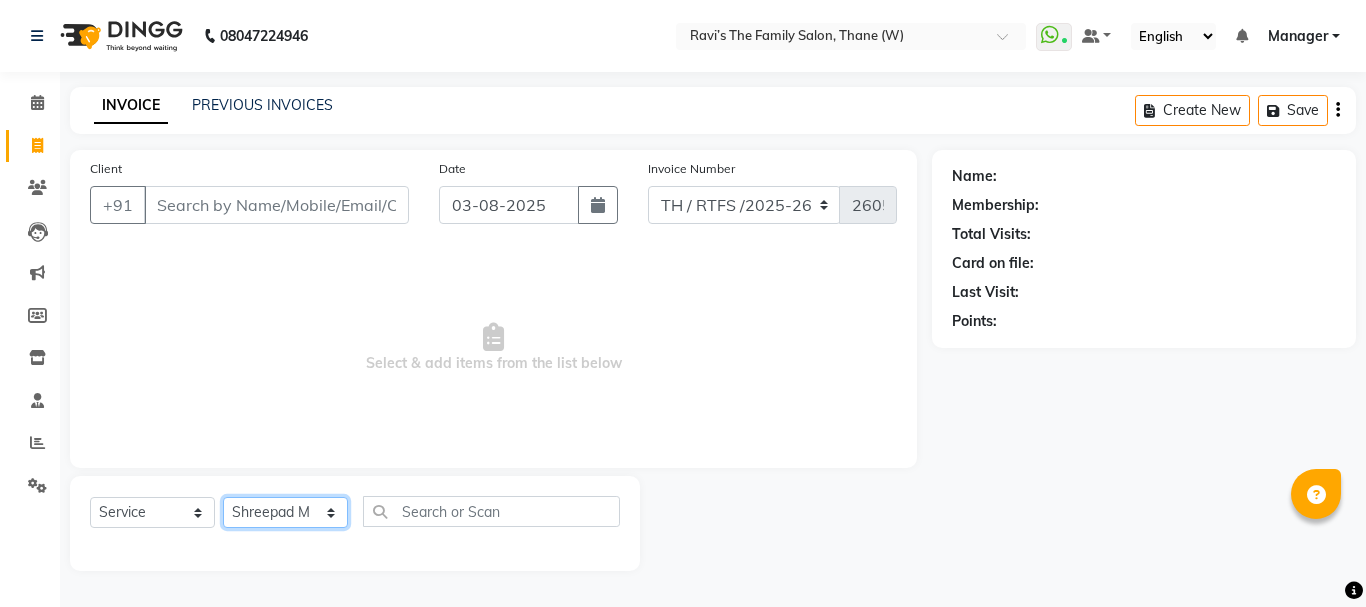 click on "Select Stylist Aarohi P   Aksahy auty Ali  Aniket A  Anuradha arvind Divya gautam .kasrade House sale KAJAL MAURYA Komal Waghmare  Laxmi   Manager Moin salmani Prashant   Ravindra Samrat Kumar Sangita Dighe Sanjana Kharat  Shreepad M  shrishti  jaiwala  vaibhavi  gudekar  Vikas H" 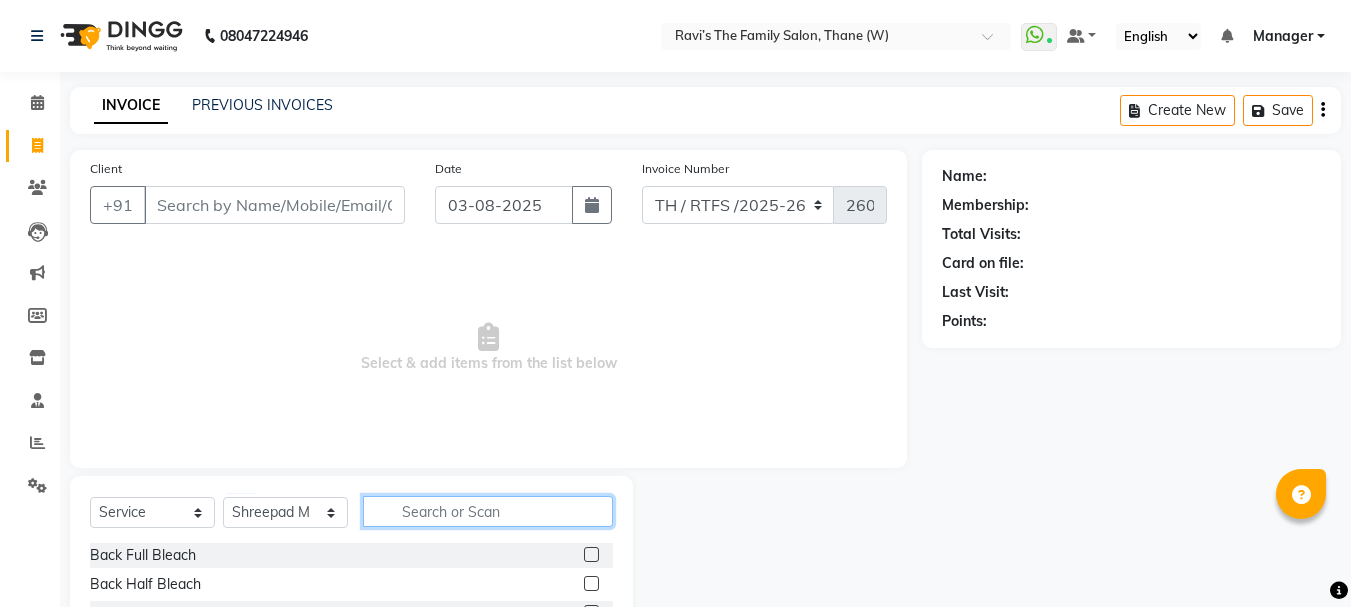 click 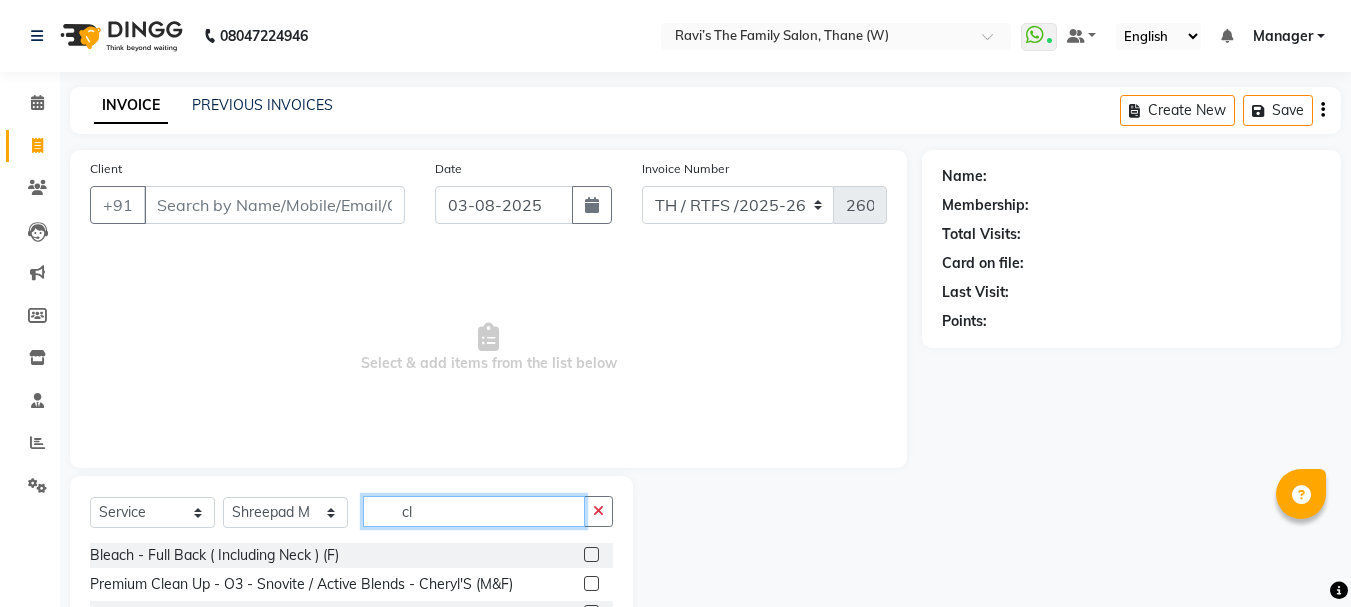 scroll, scrollTop: 110, scrollLeft: 0, axis: vertical 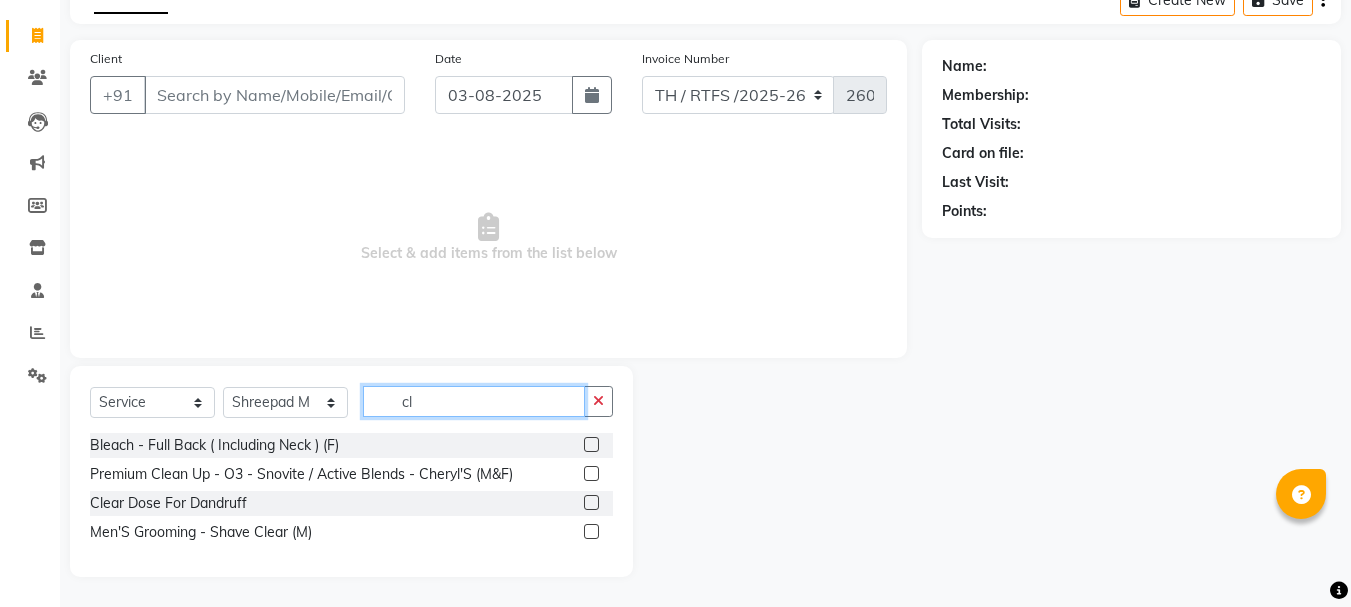 type on "cl" 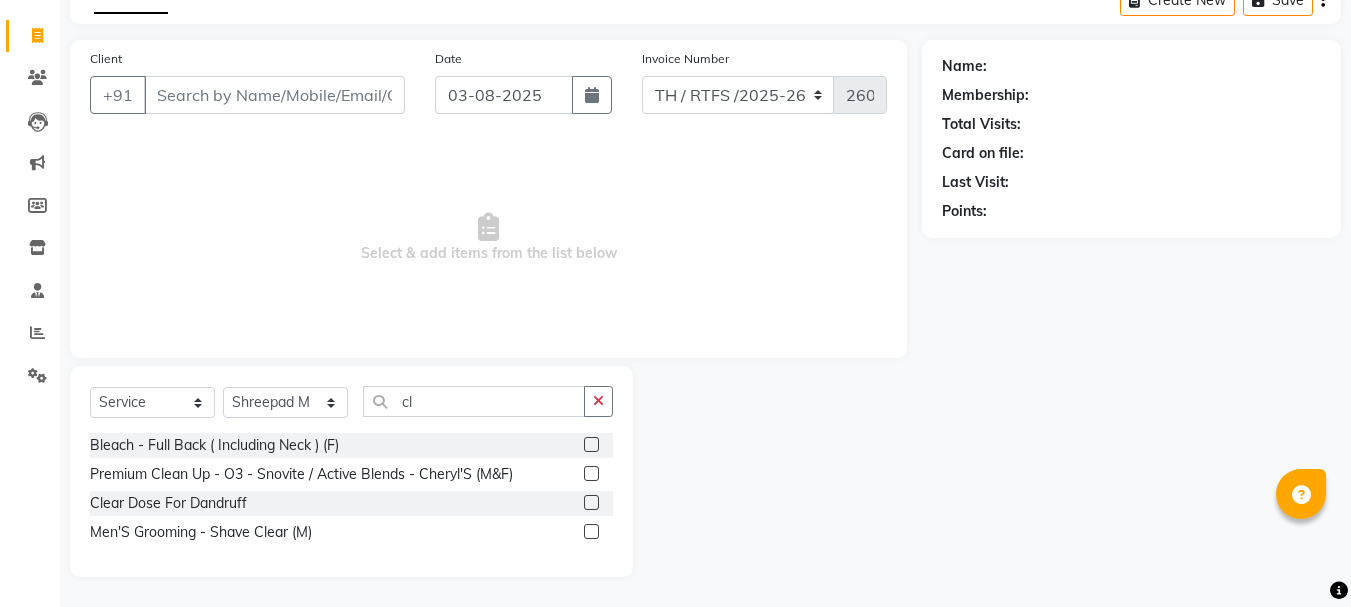 click 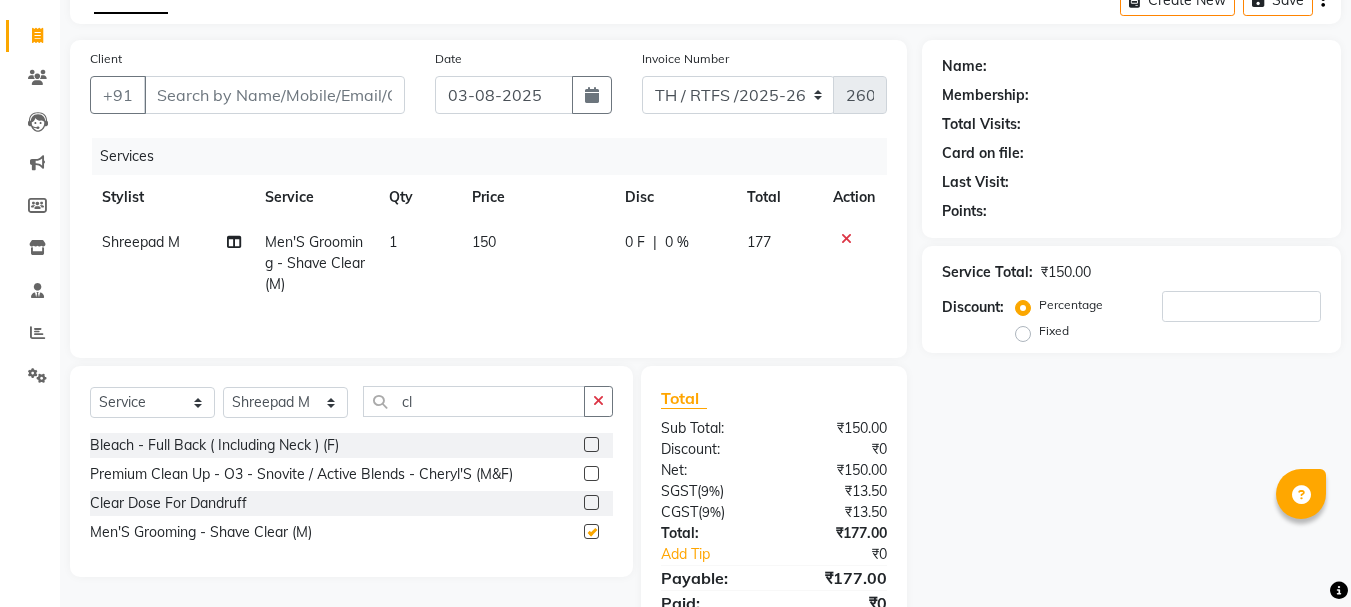 checkbox on "false" 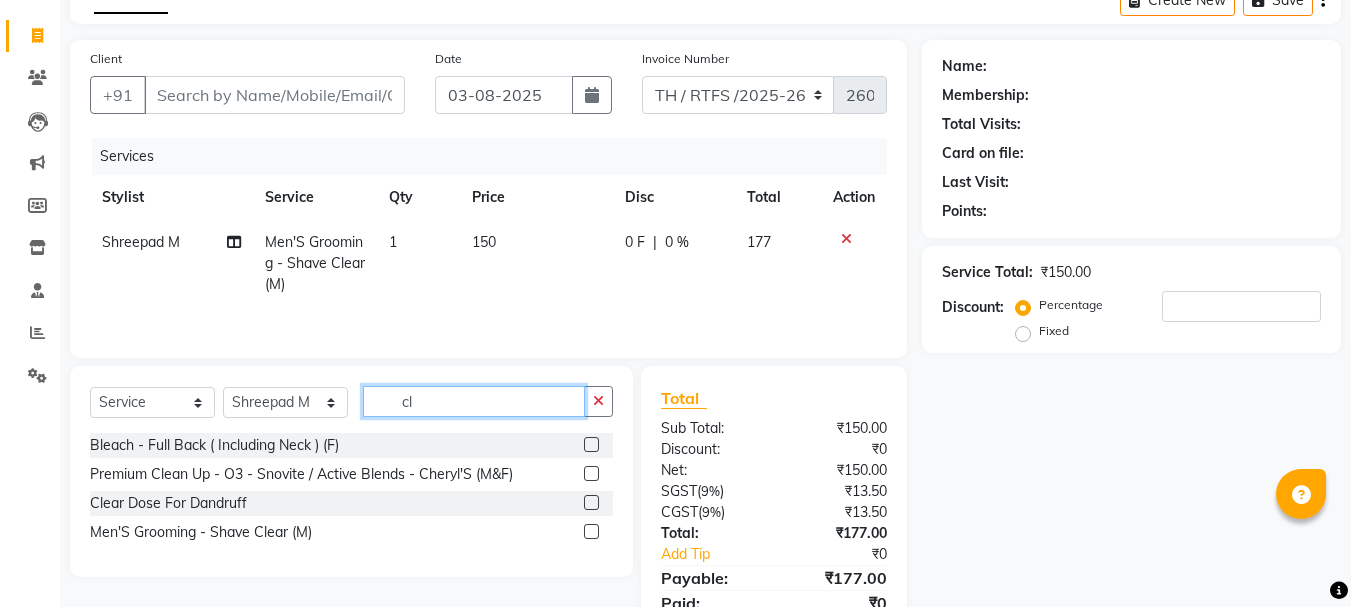 click on "cl" 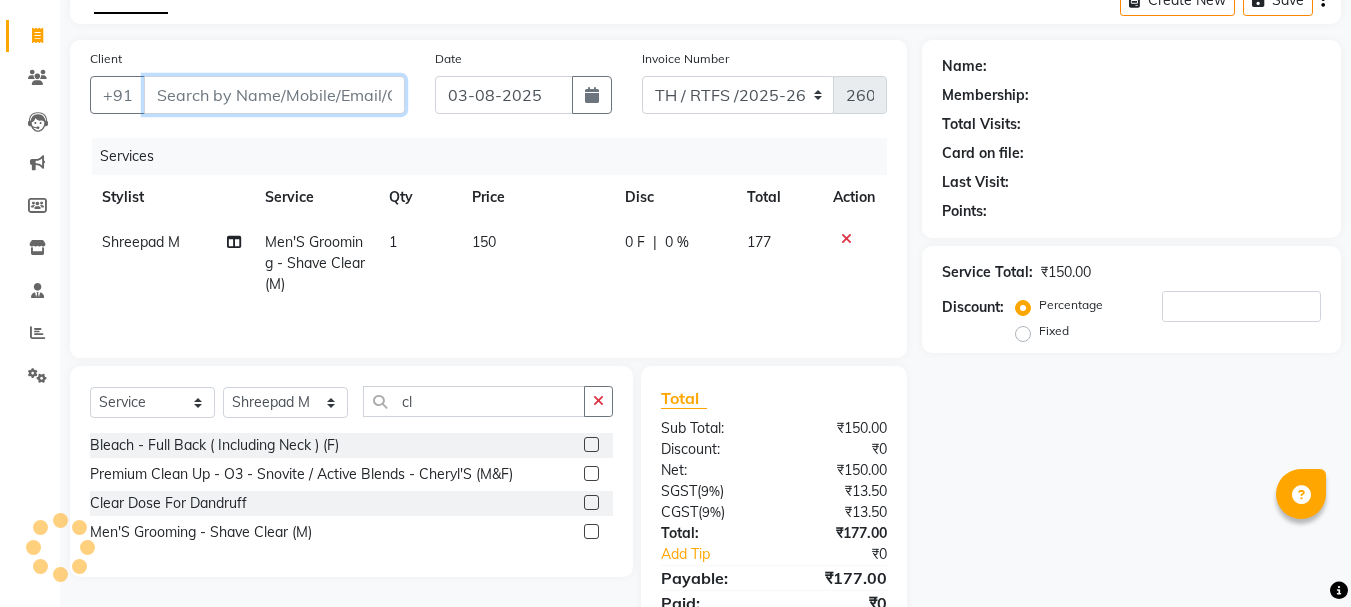 click on "Client" at bounding box center [274, 95] 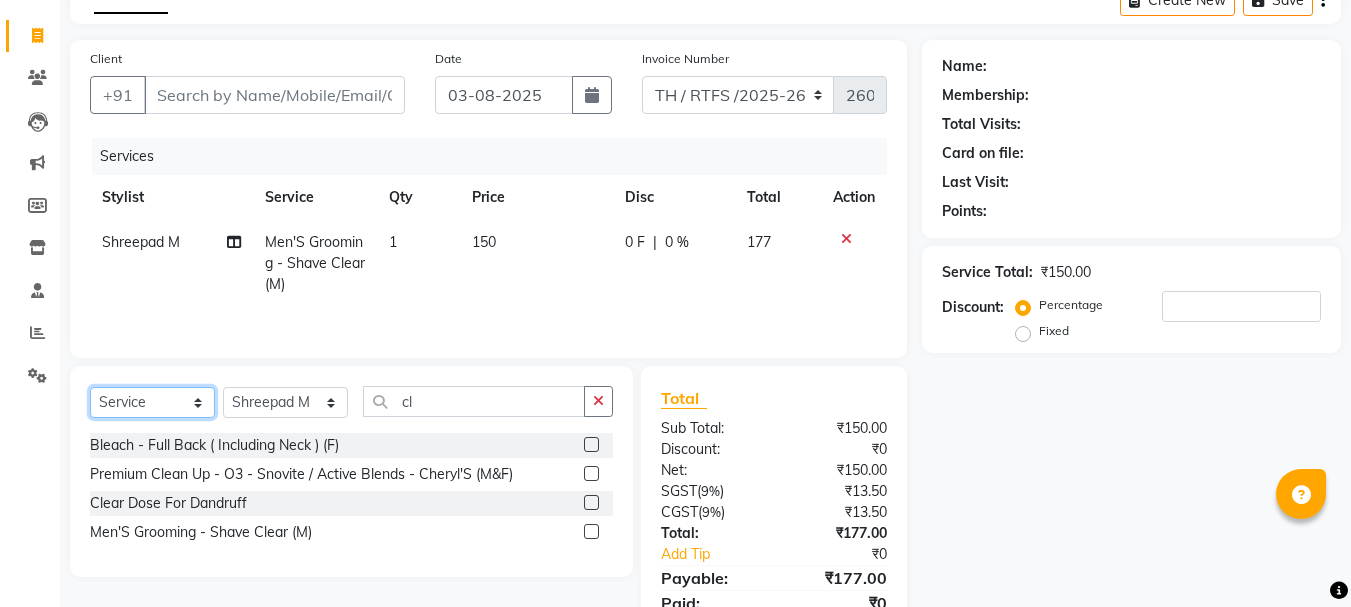 click on "Select  Service  Product  Membership  Package Voucher Prepaid Gift Card" 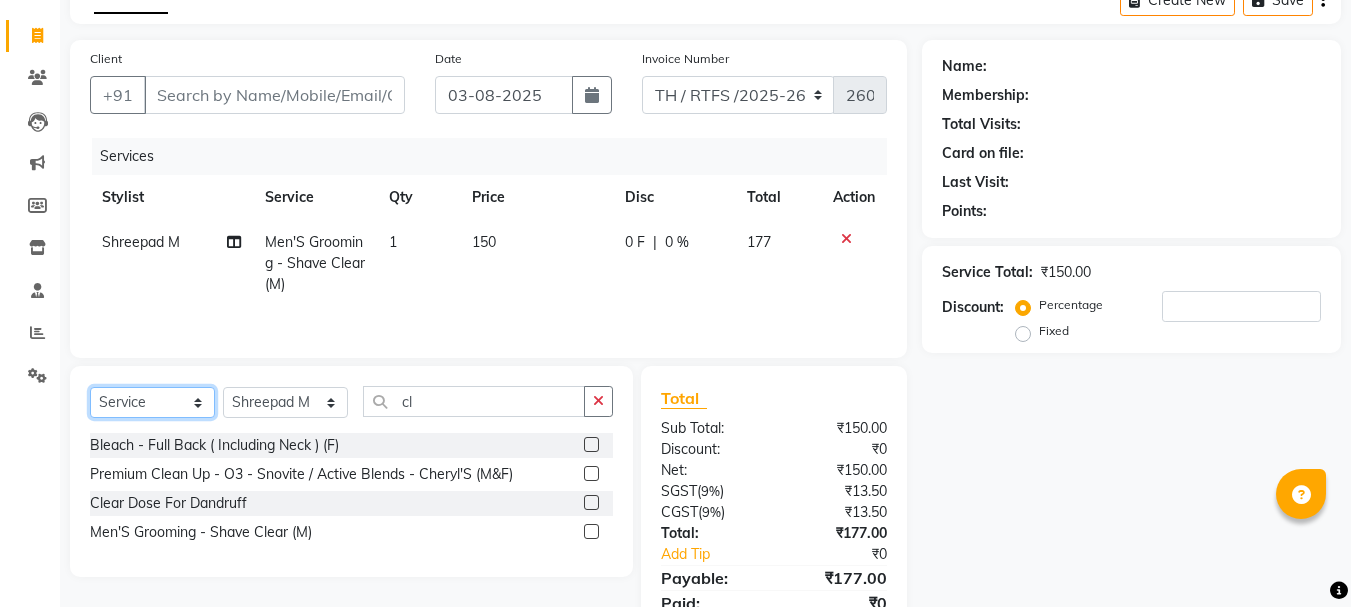 select on "product" 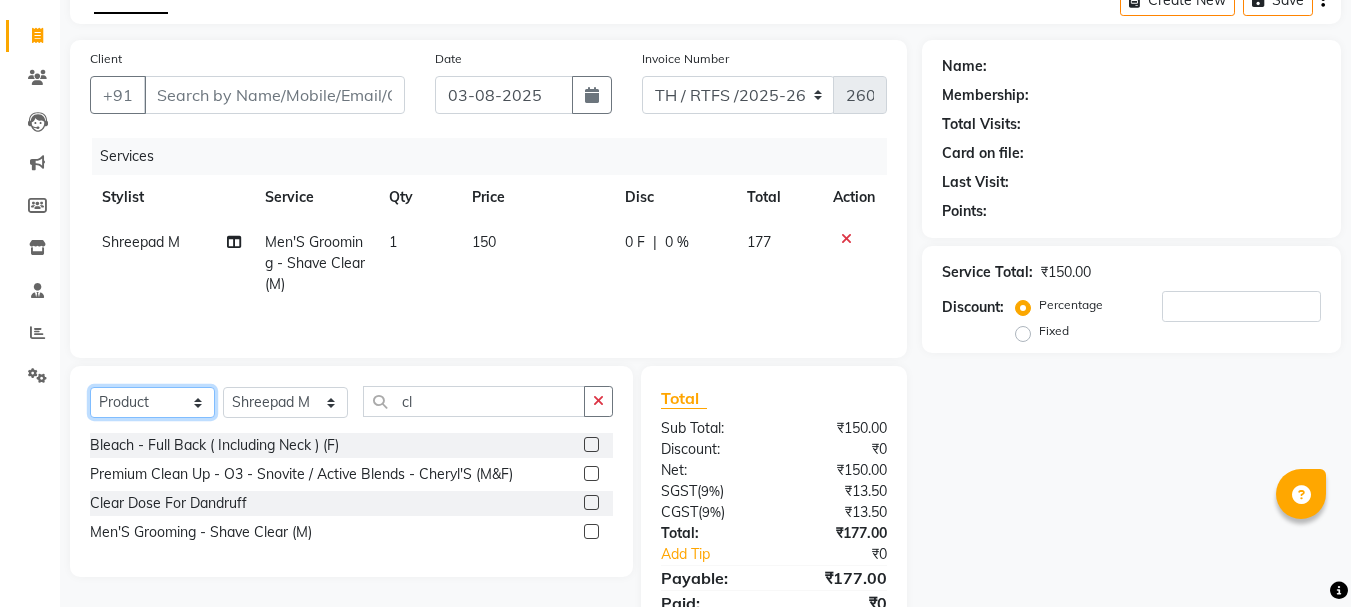 click on "Select  Service  Product  Membership  Package Voucher Prepaid Gift Card" 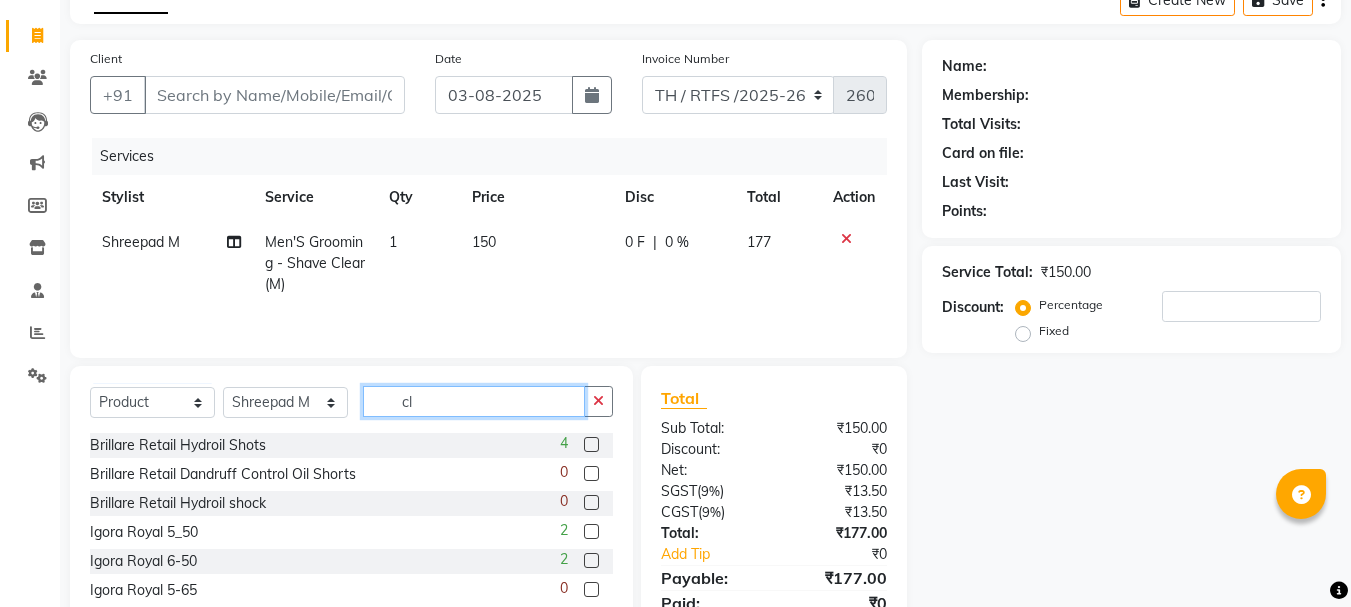 click on "cl" 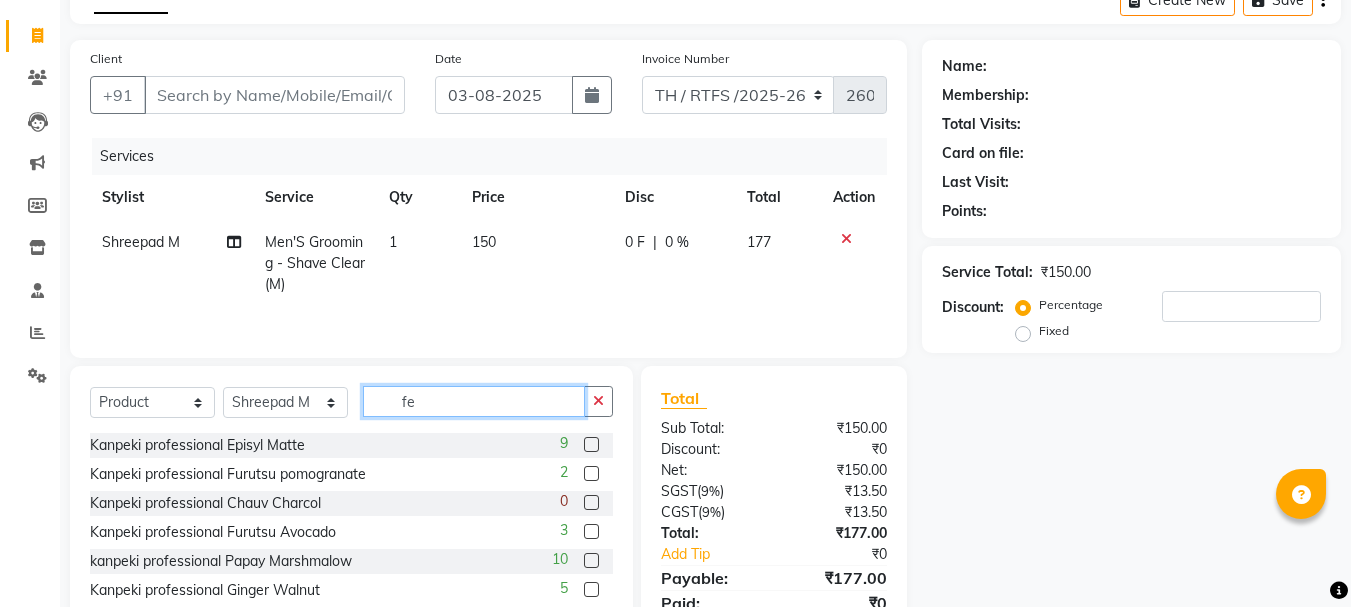 type on "f" 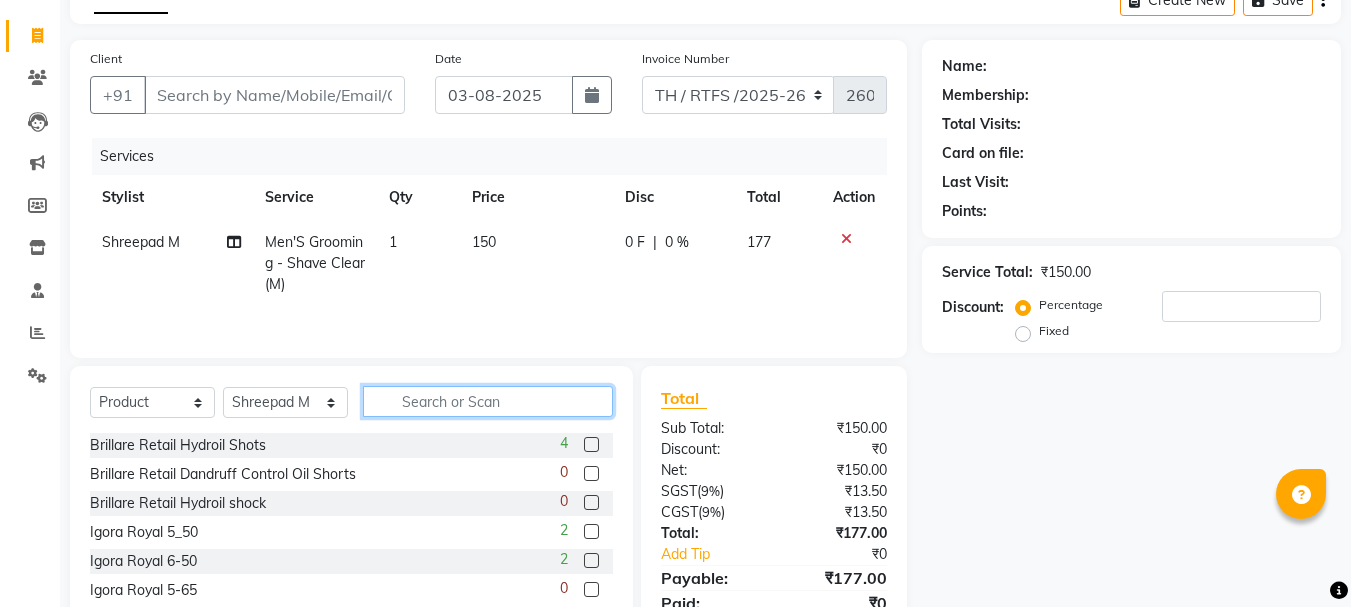 type on "f" 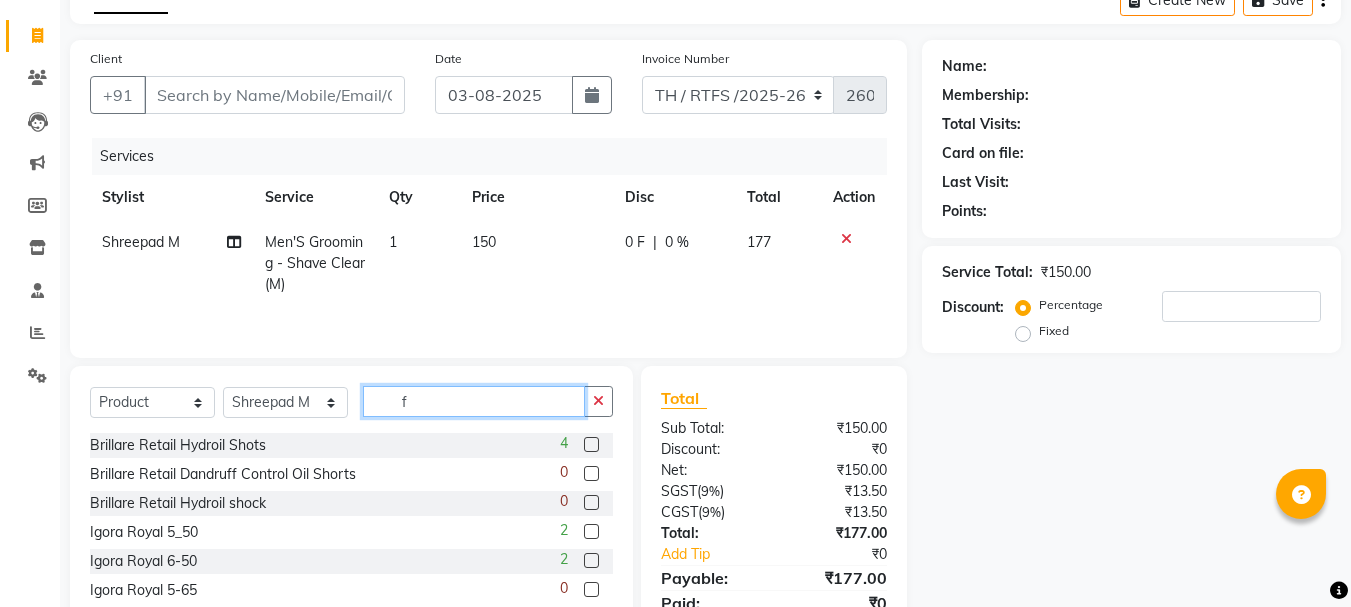 scroll, scrollTop: 0, scrollLeft: 0, axis: both 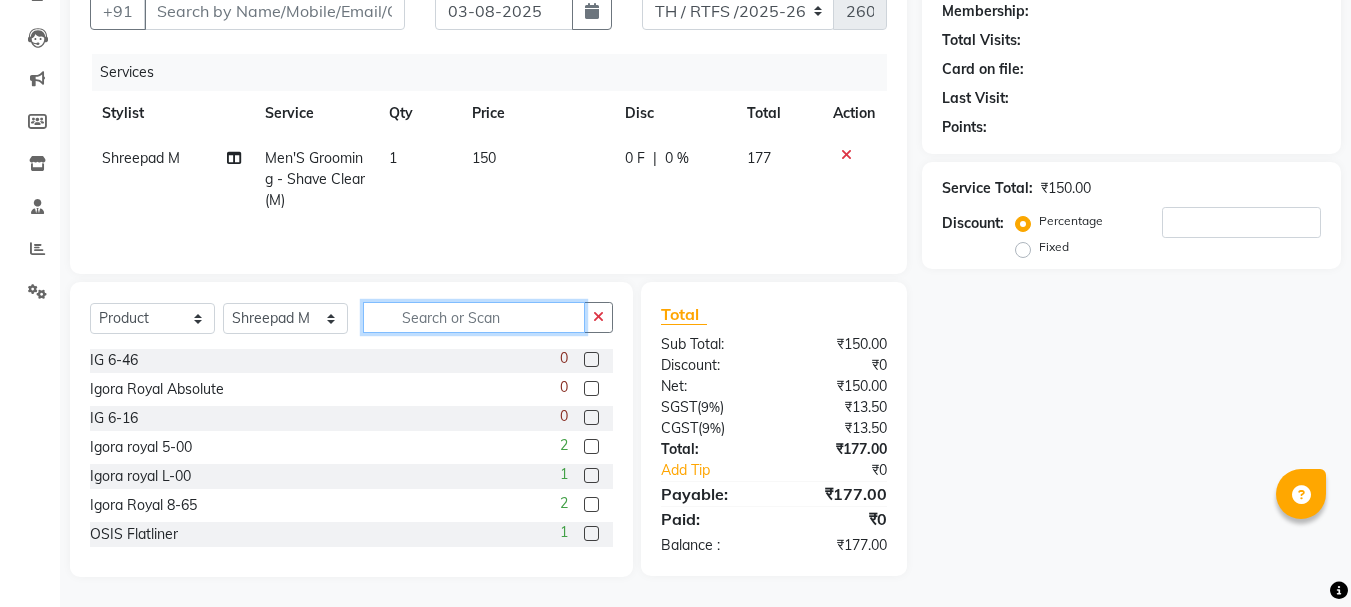 click 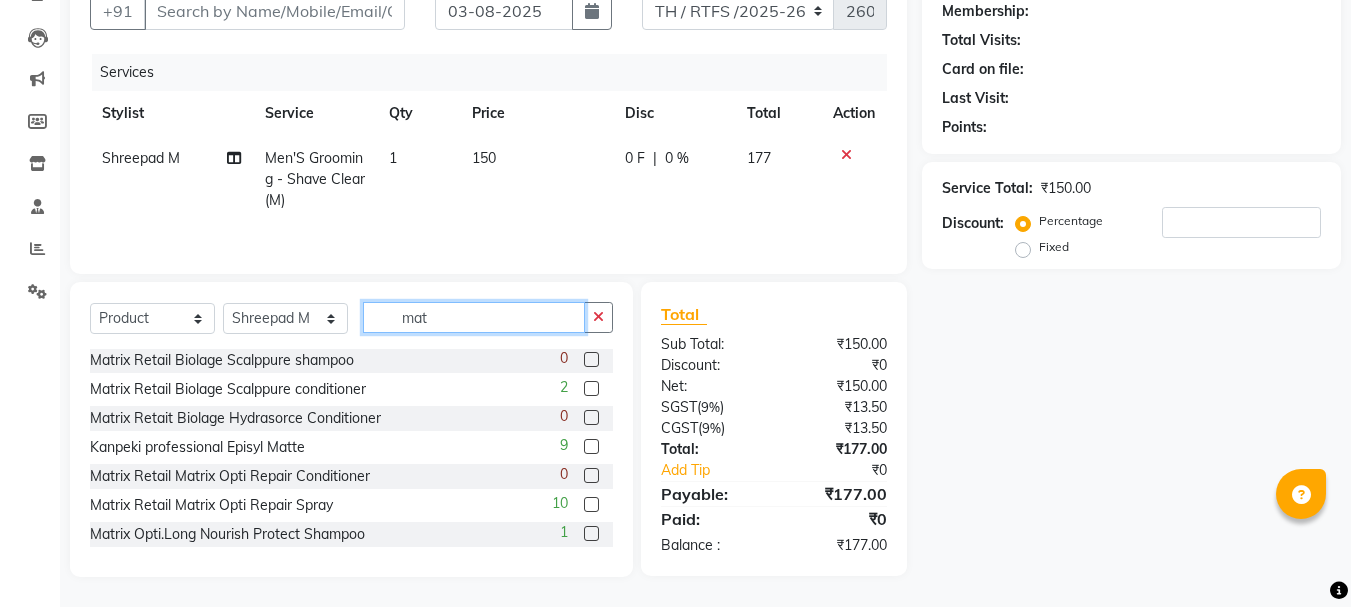 scroll, scrollTop: 30, scrollLeft: 0, axis: vertical 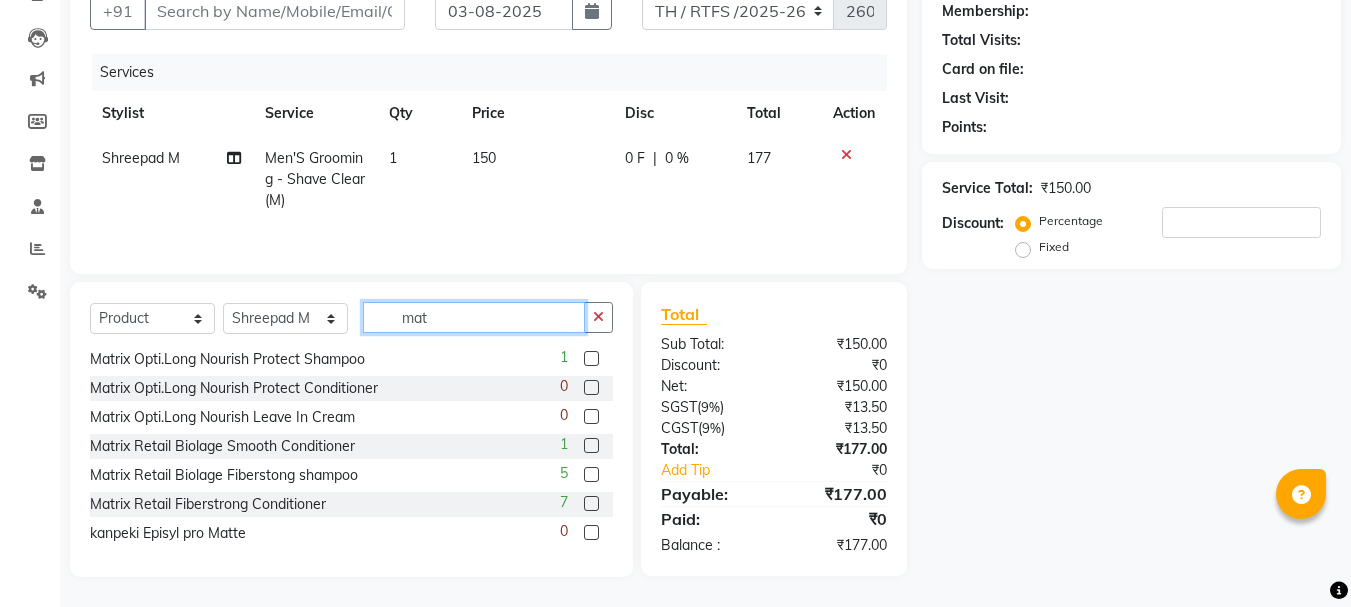 type on "mat" 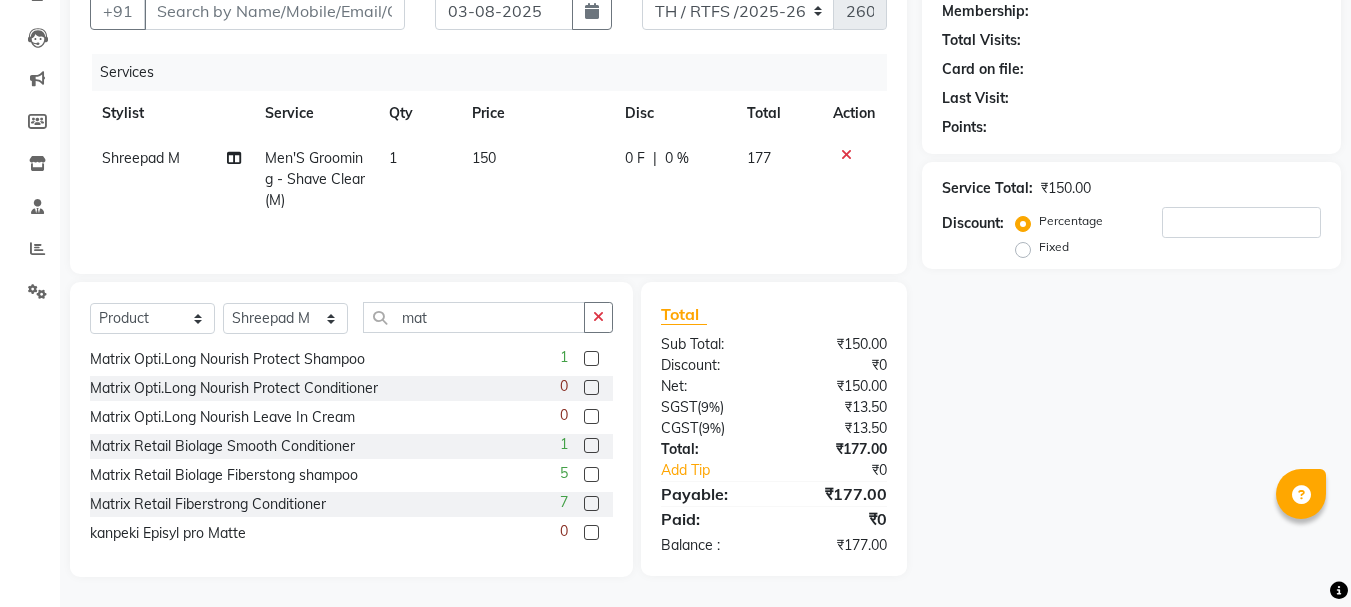 click 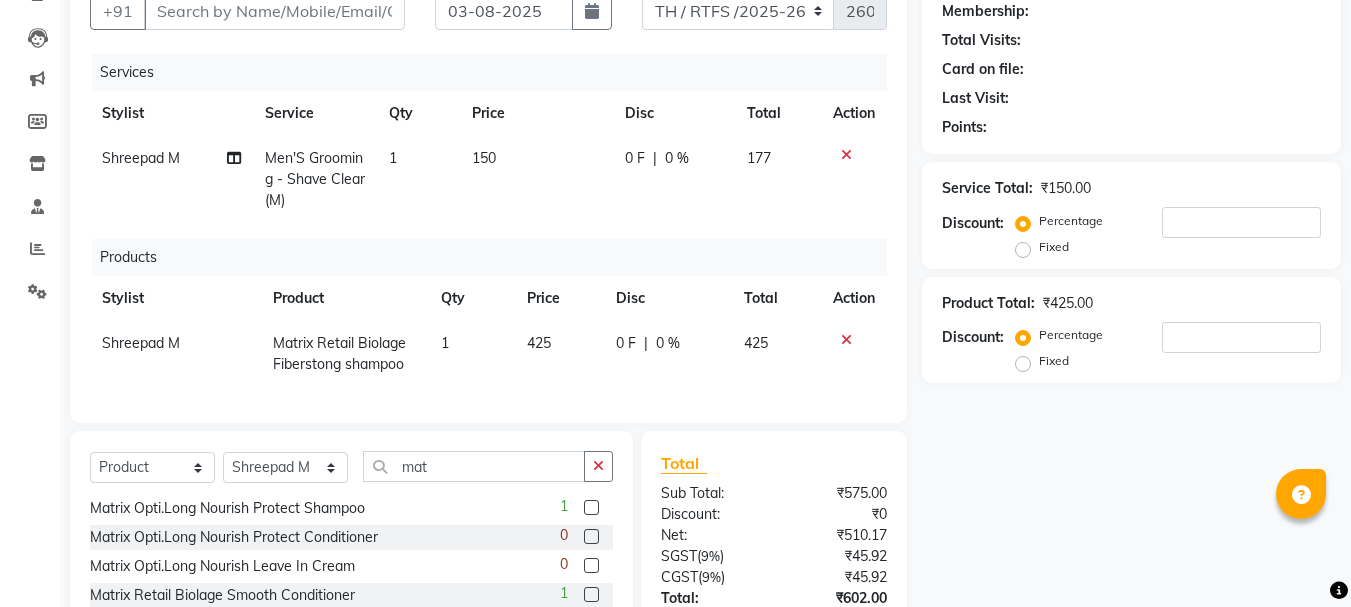 checkbox on "false" 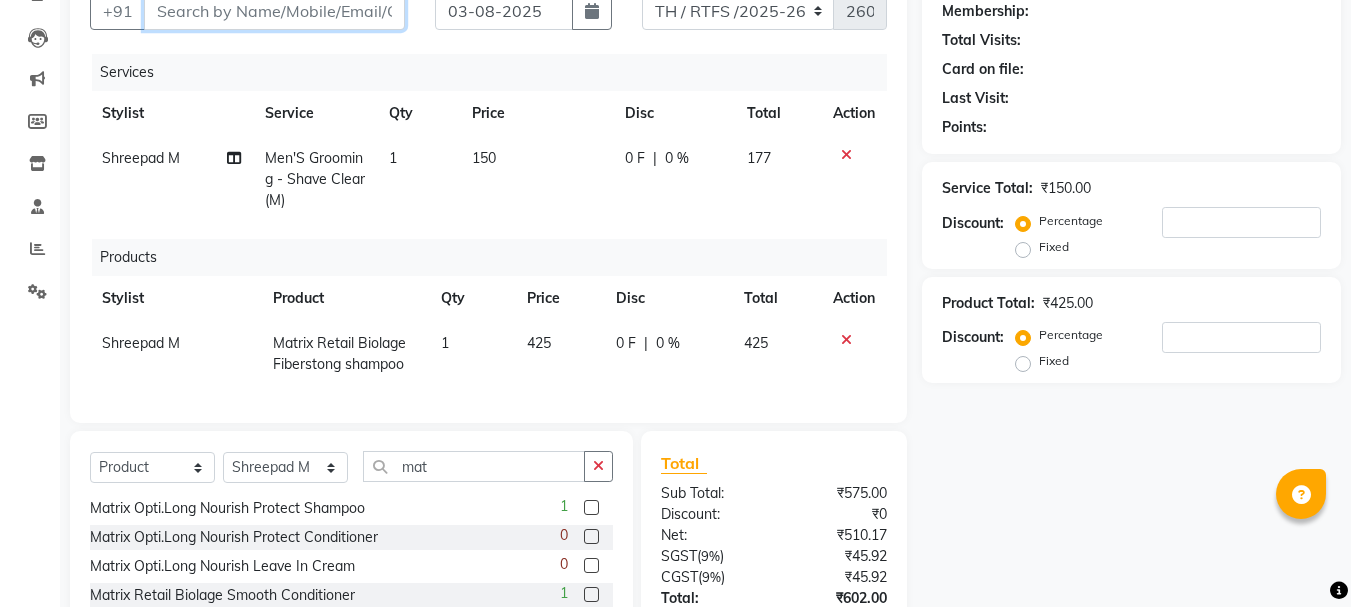 click on "Client" at bounding box center [274, 11] 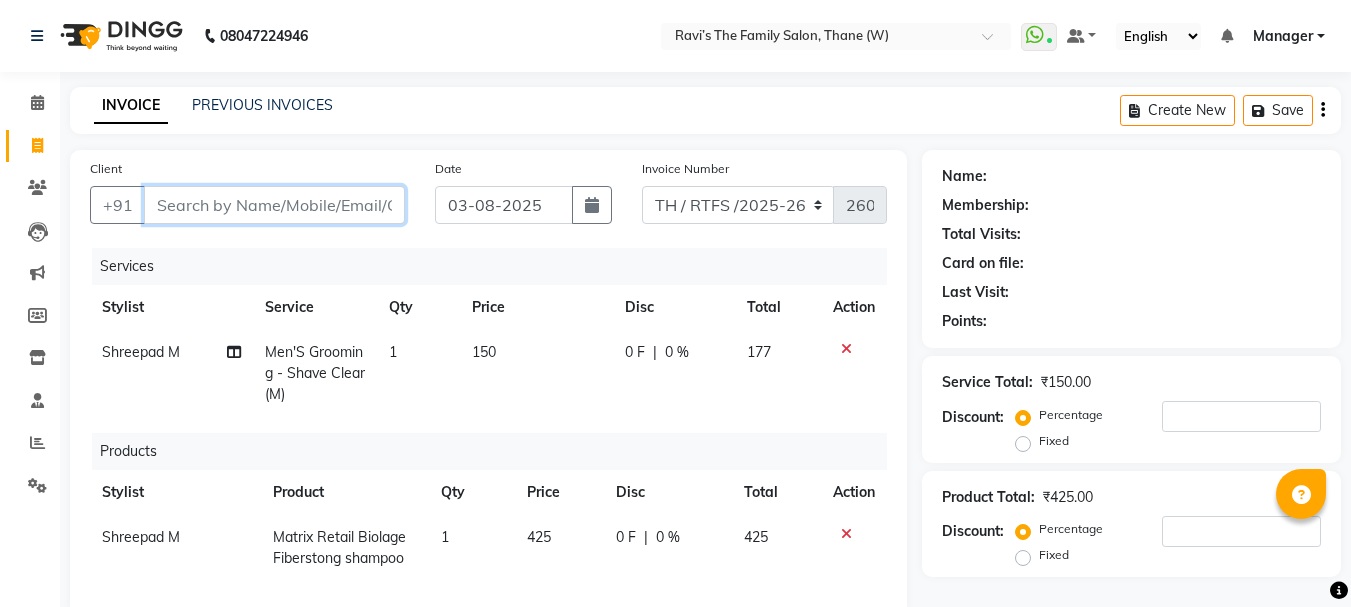 click on "Client" at bounding box center [274, 205] 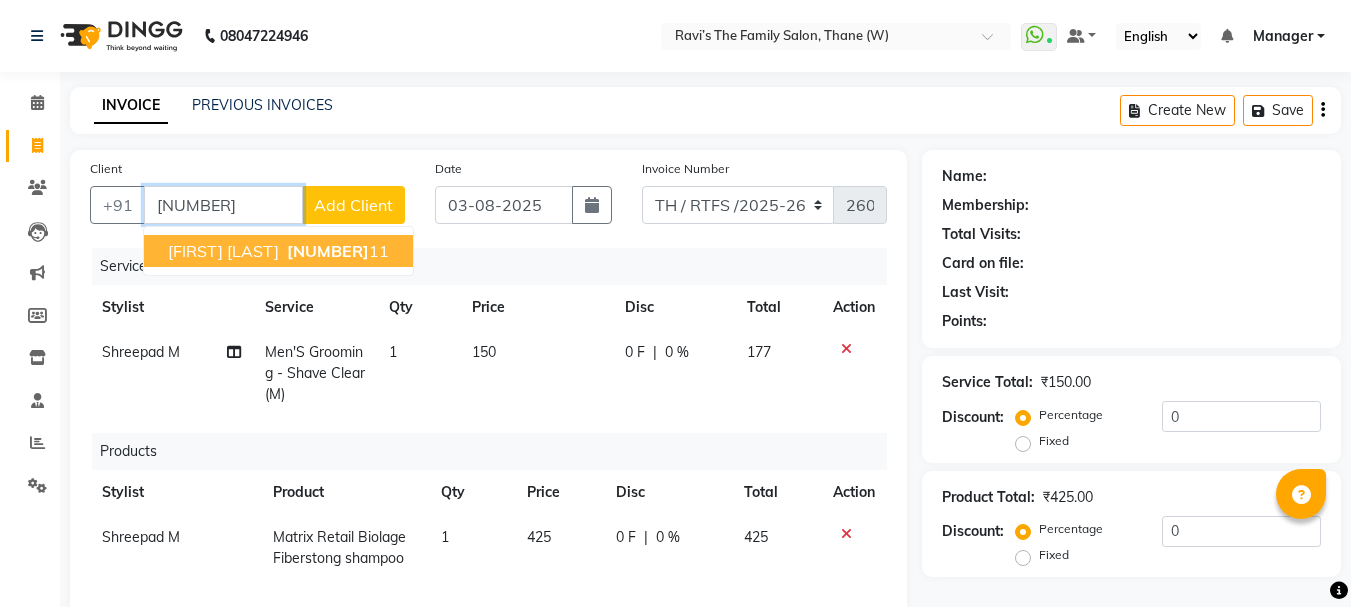 click on "98674026" at bounding box center [328, 251] 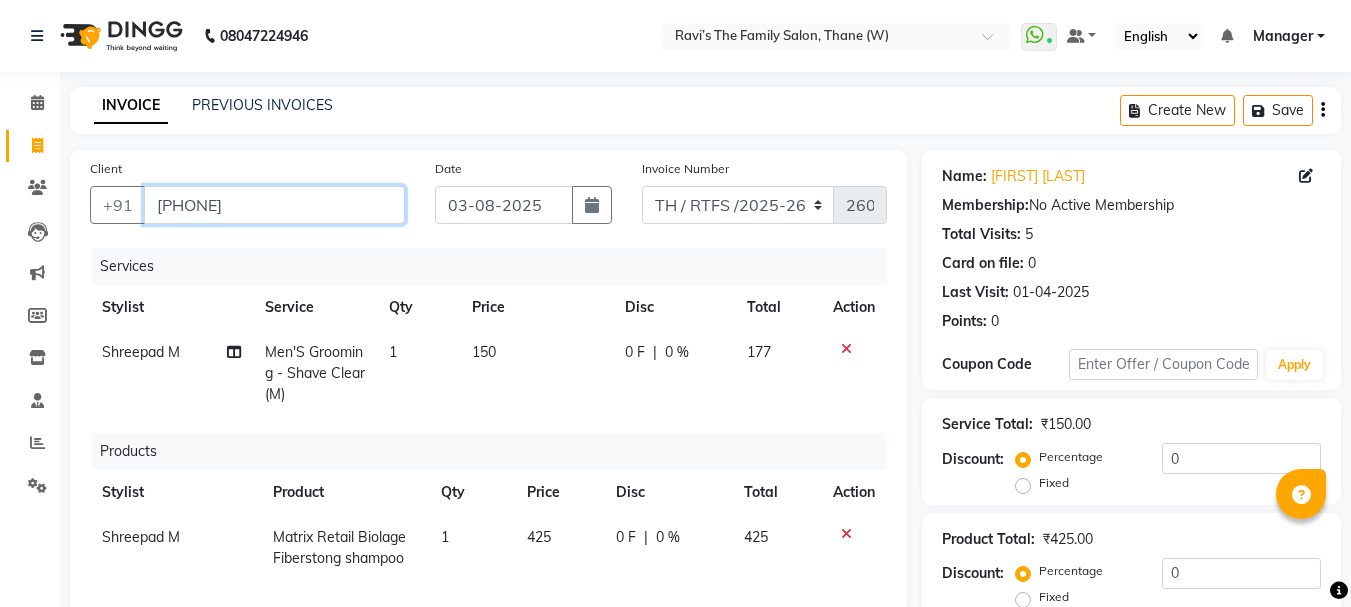click on "9867402611" at bounding box center [274, 205] 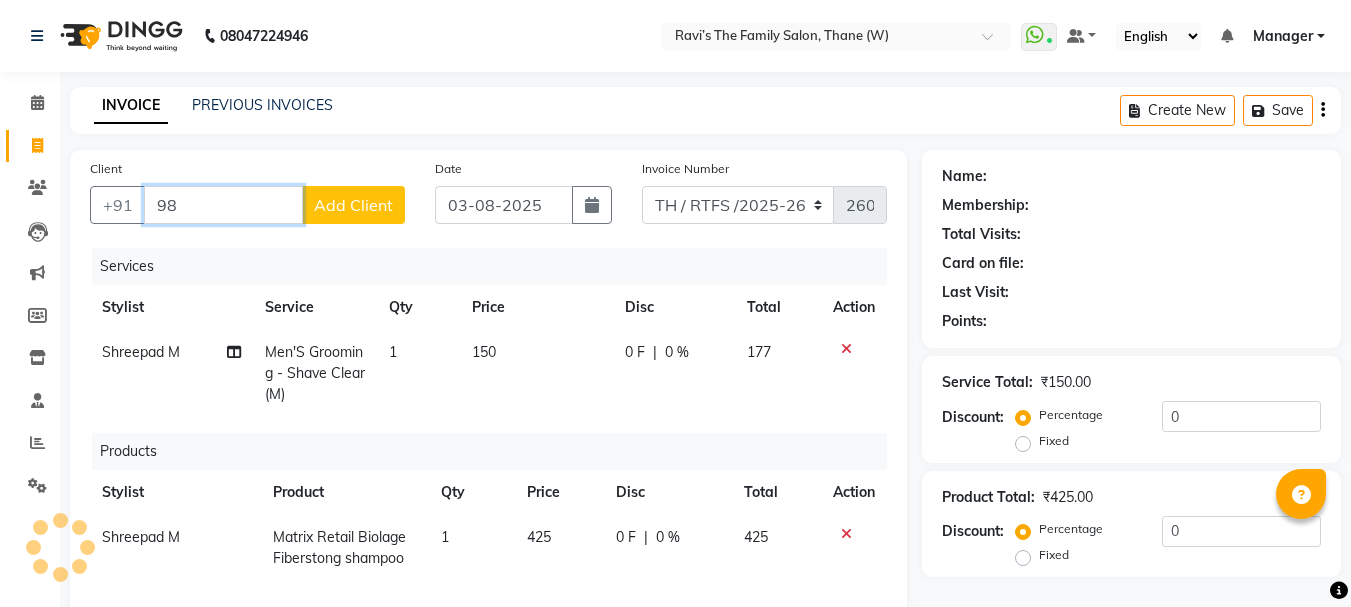 type on "9" 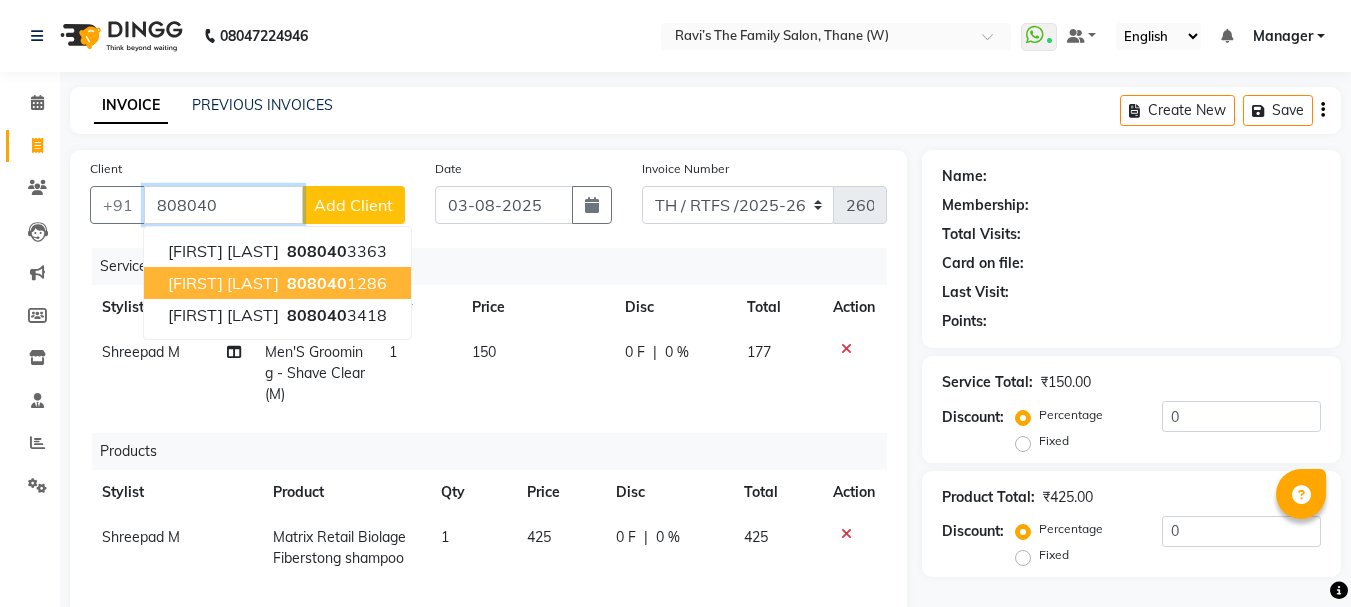 click on "808040" at bounding box center (317, 283) 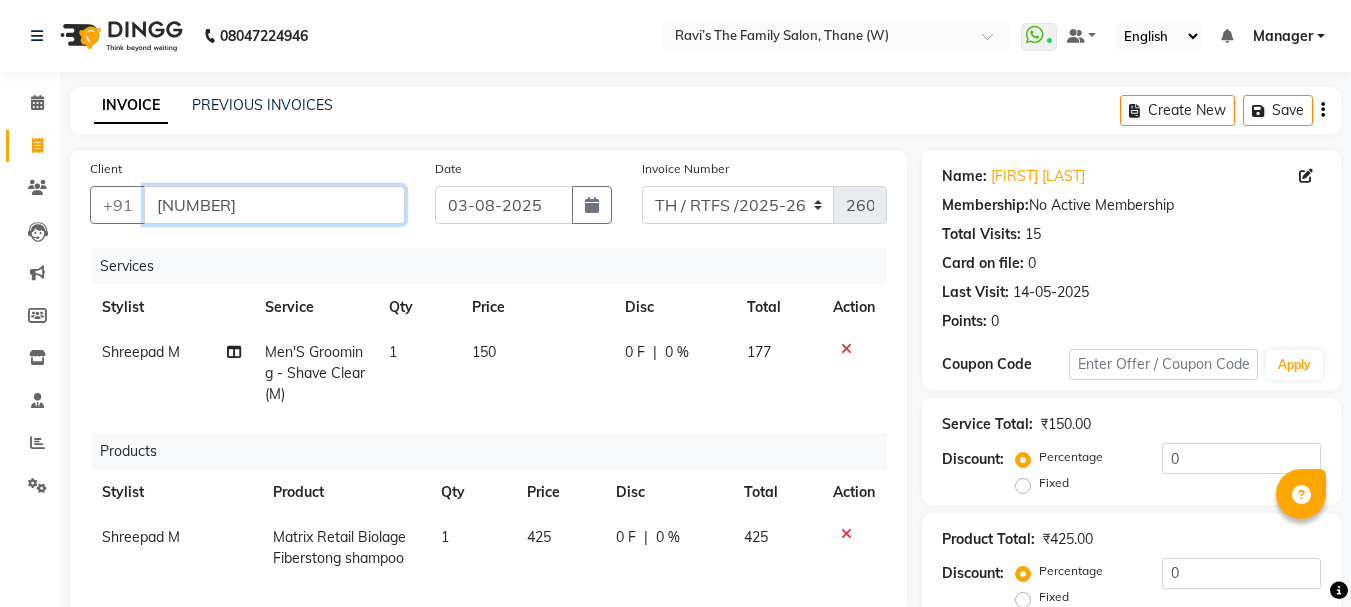 click on "8080401286" at bounding box center (274, 205) 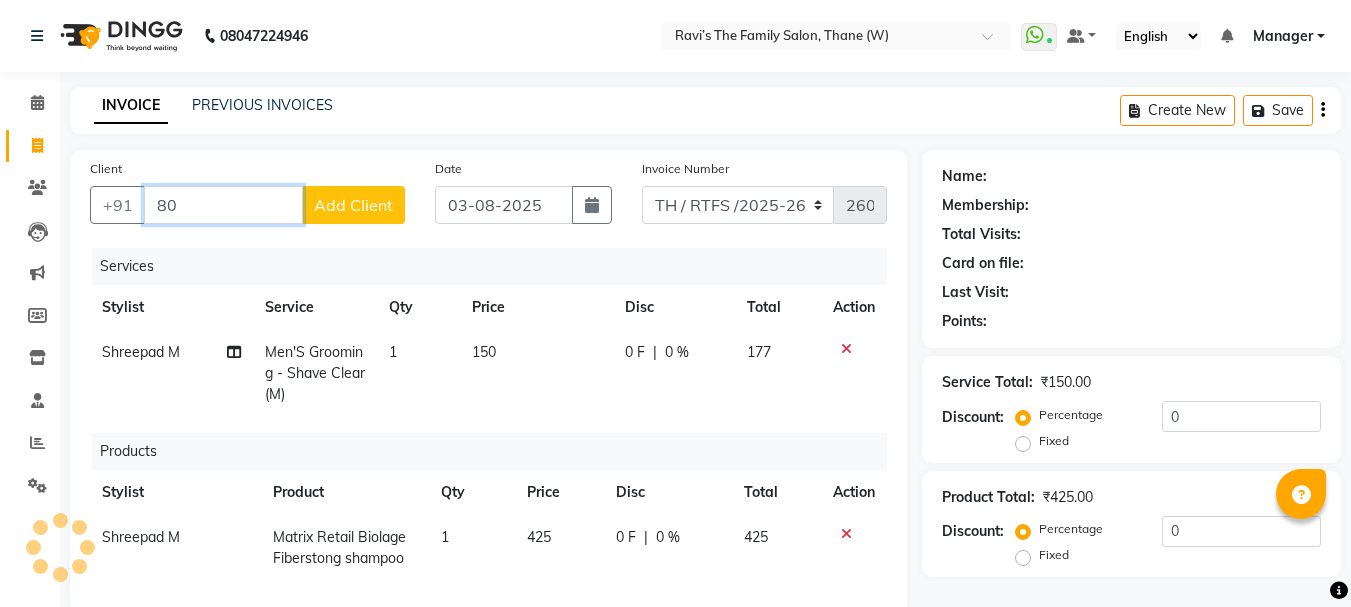 type on "8" 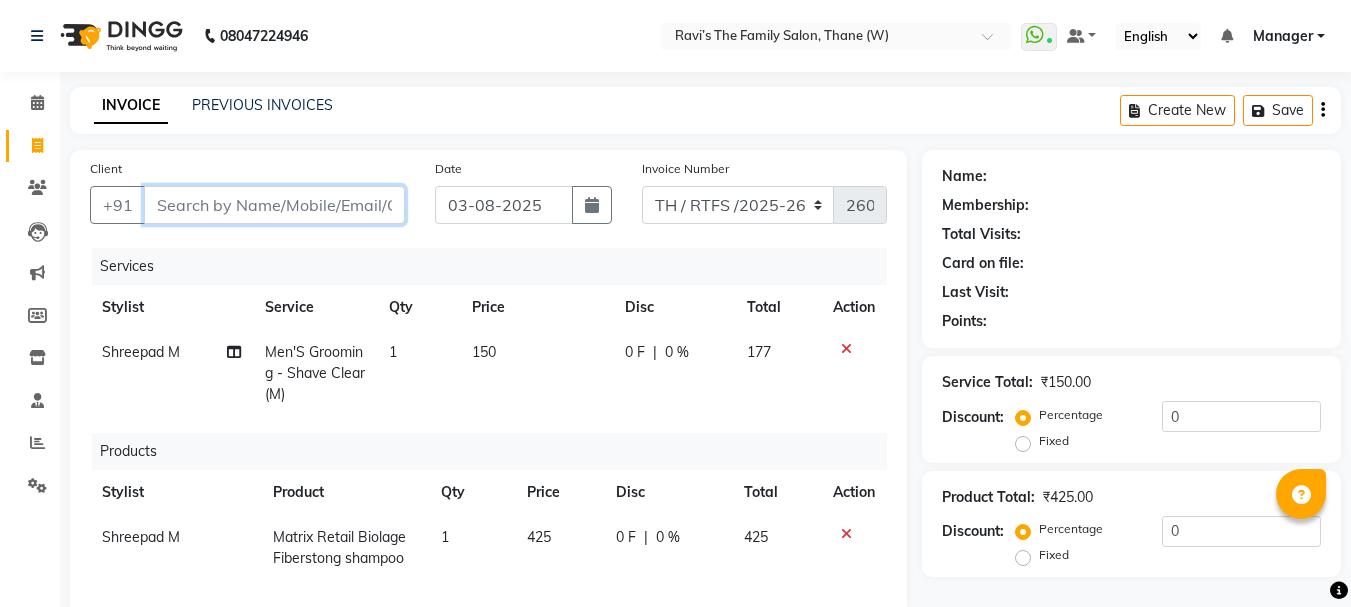 type 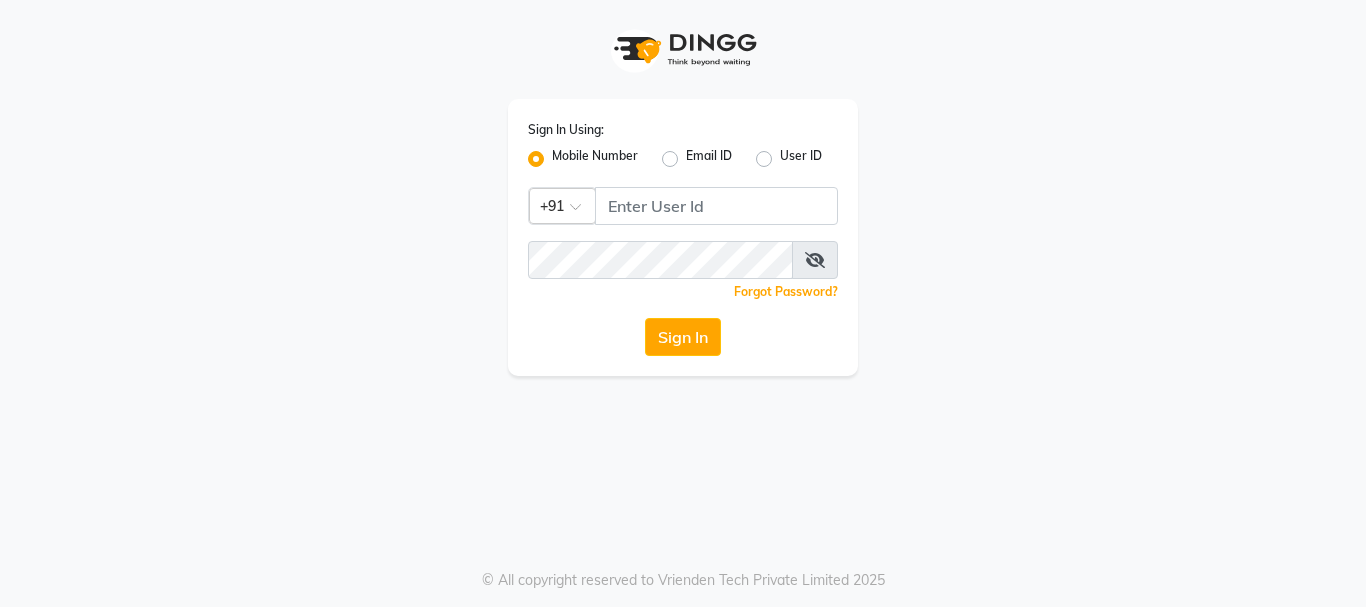 scroll, scrollTop: 0, scrollLeft: 0, axis: both 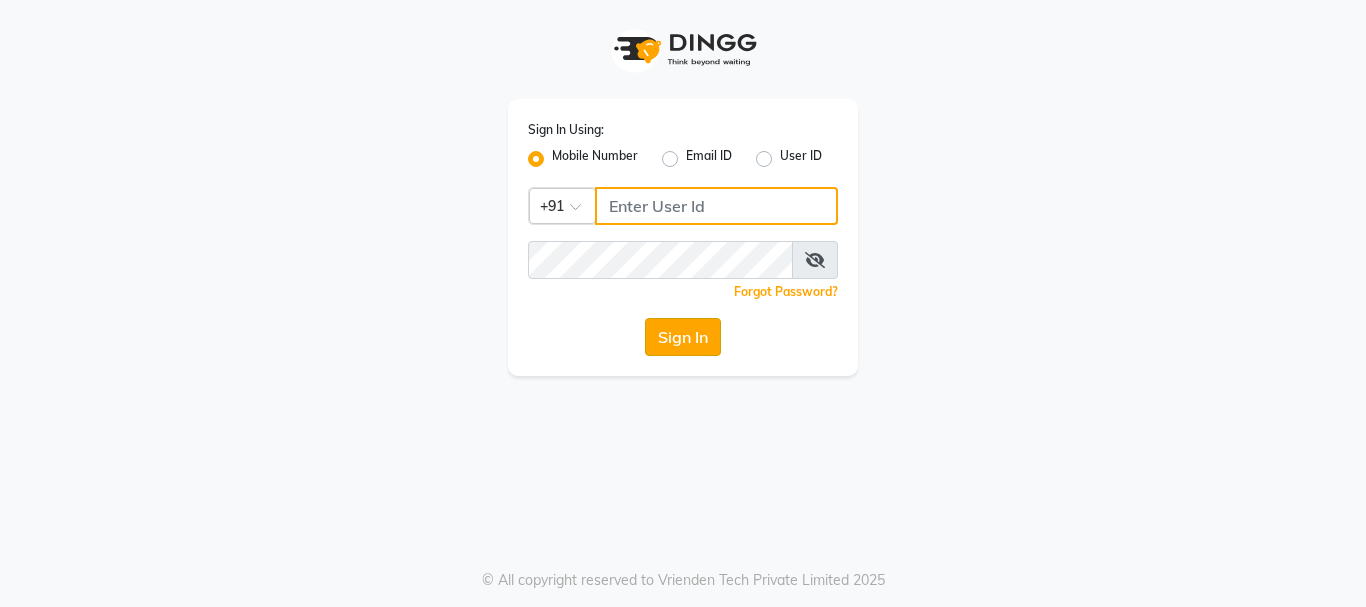 type on "7400099777" 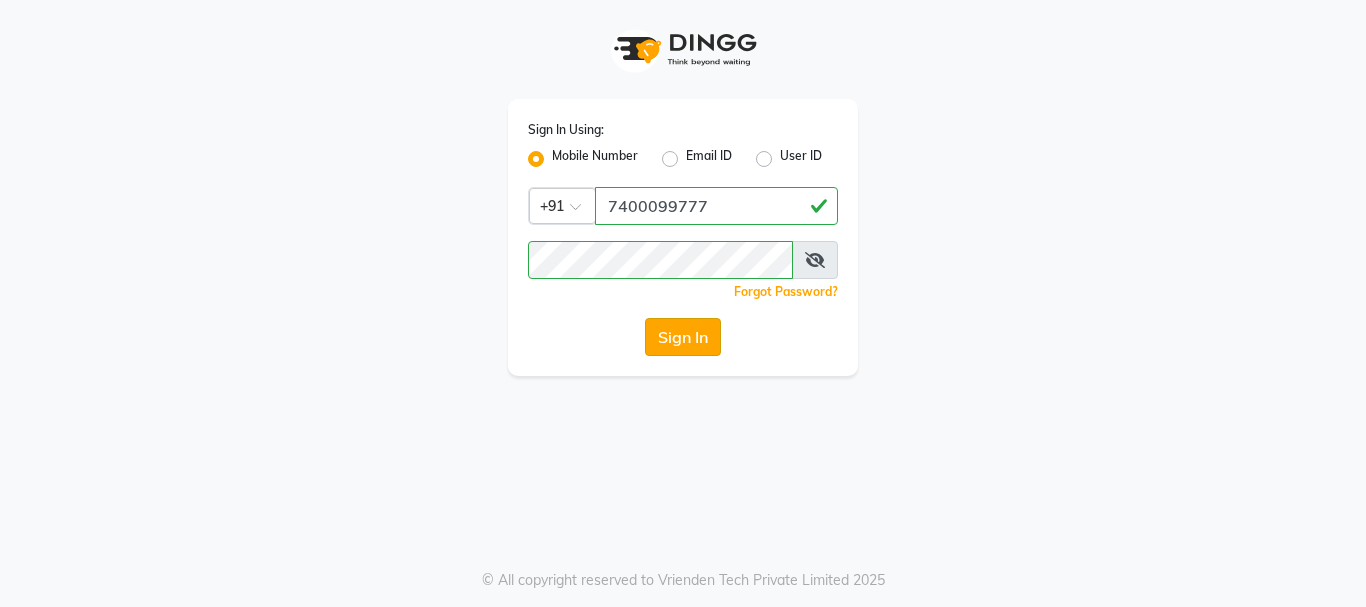 click on "Sign In" 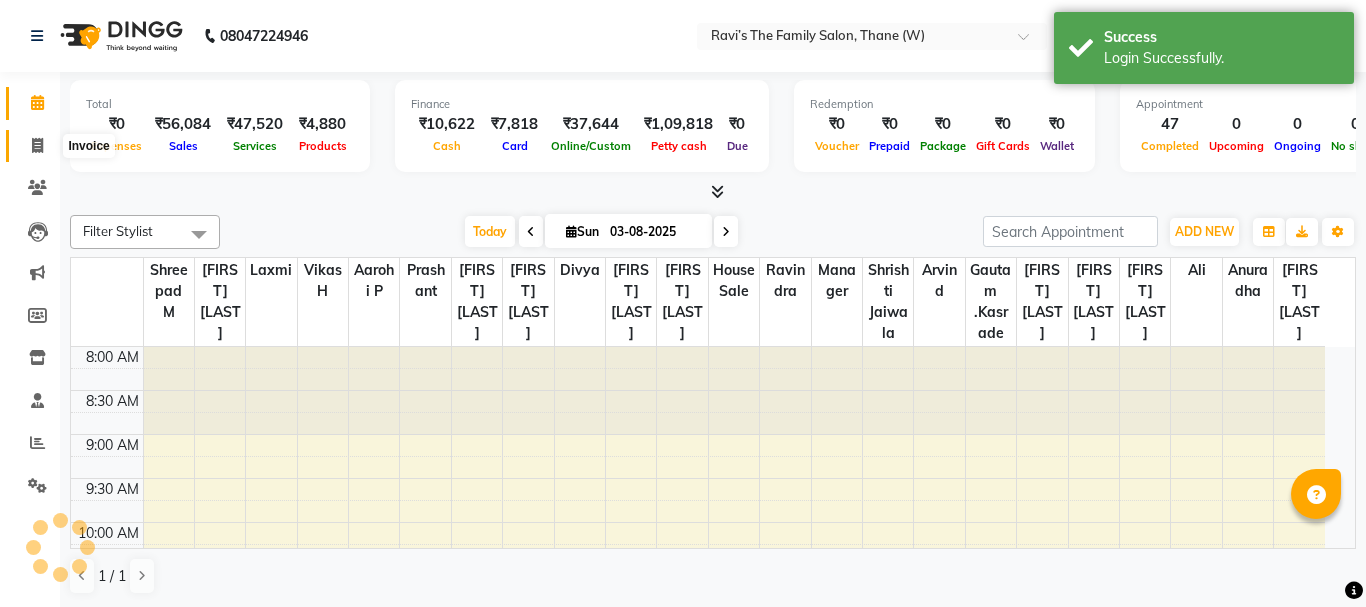 click 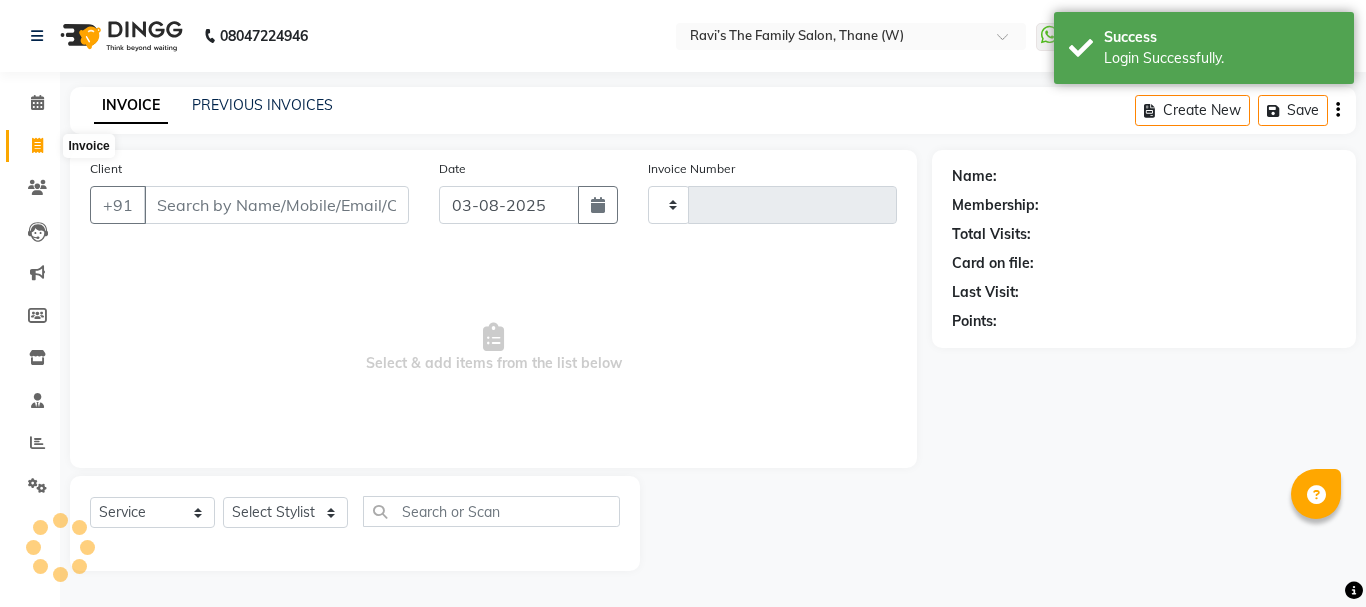 type on "2605" 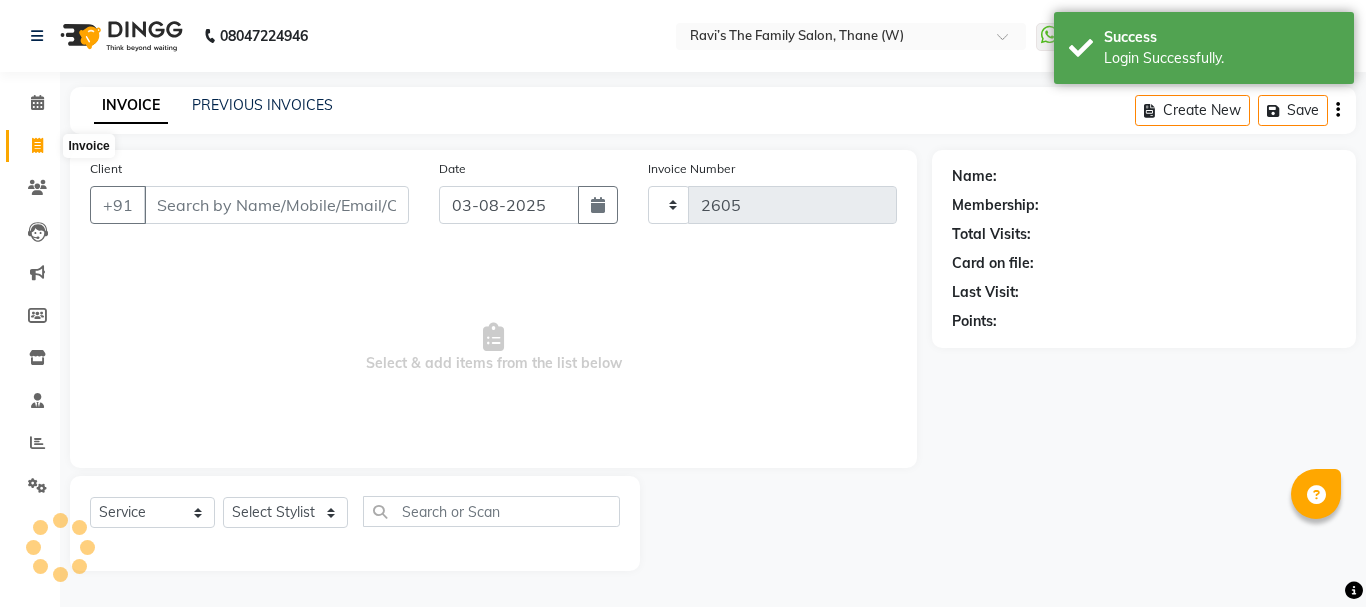 select on "8004" 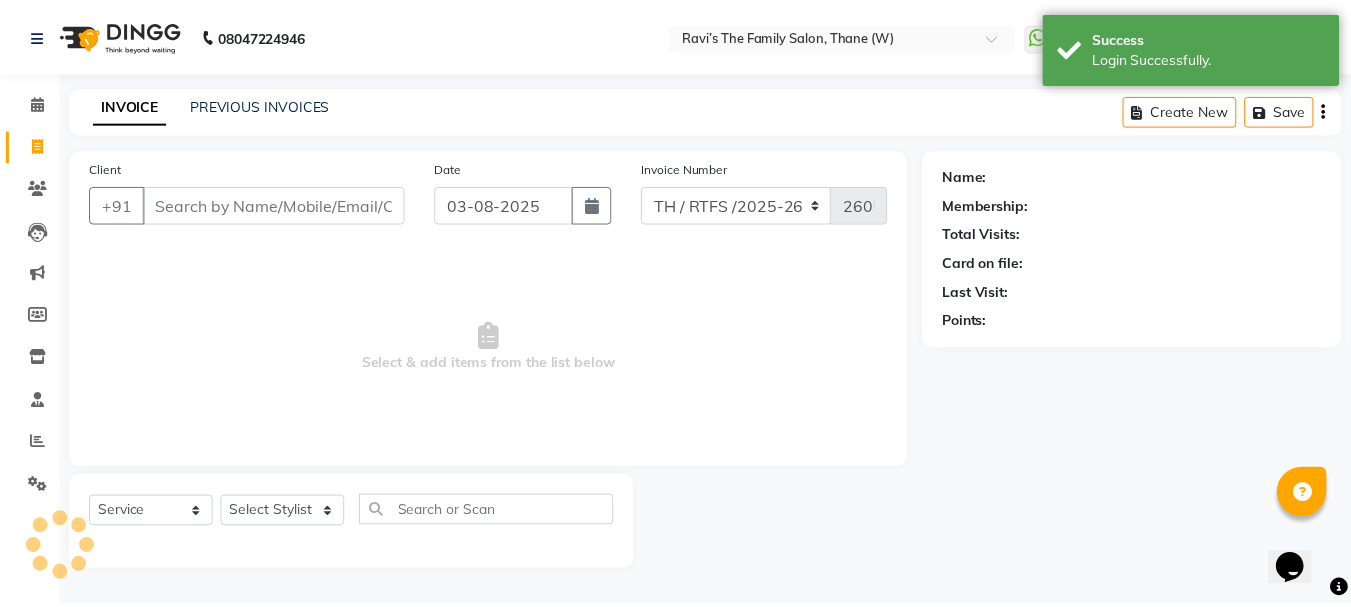 scroll, scrollTop: 0, scrollLeft: 0, axis: both 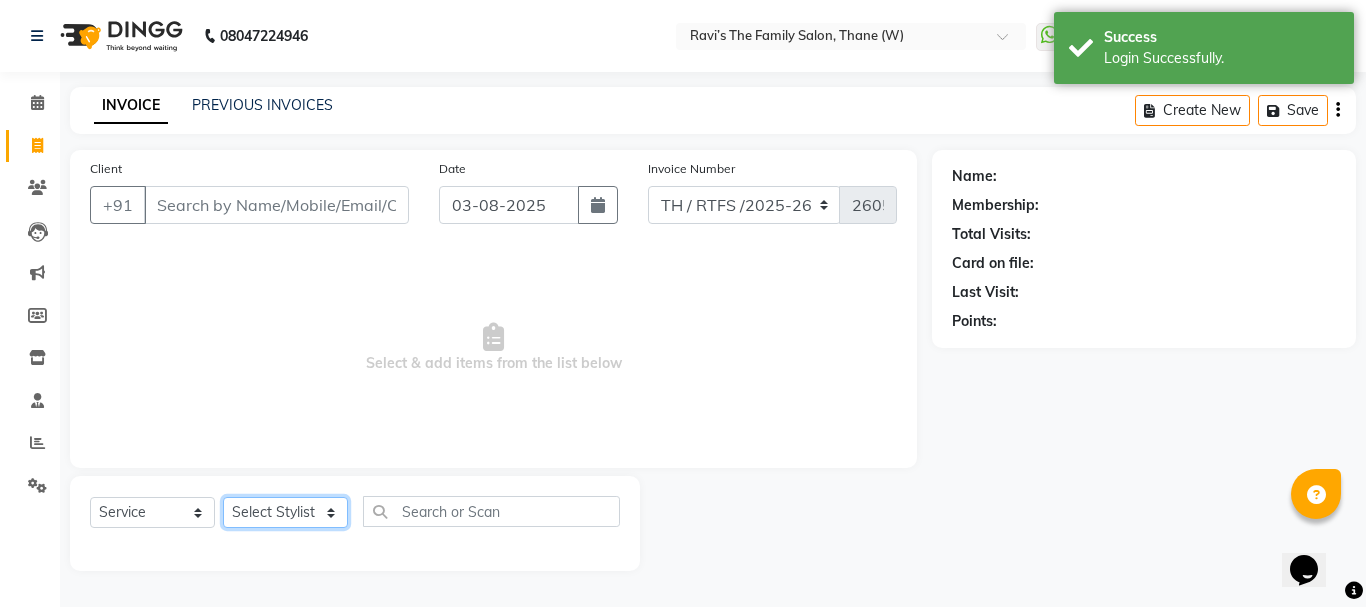 drag, startPoint x: 255, startPoint y: 509, endPoint x: 221, endPoint y: 271, distance: 240.4163 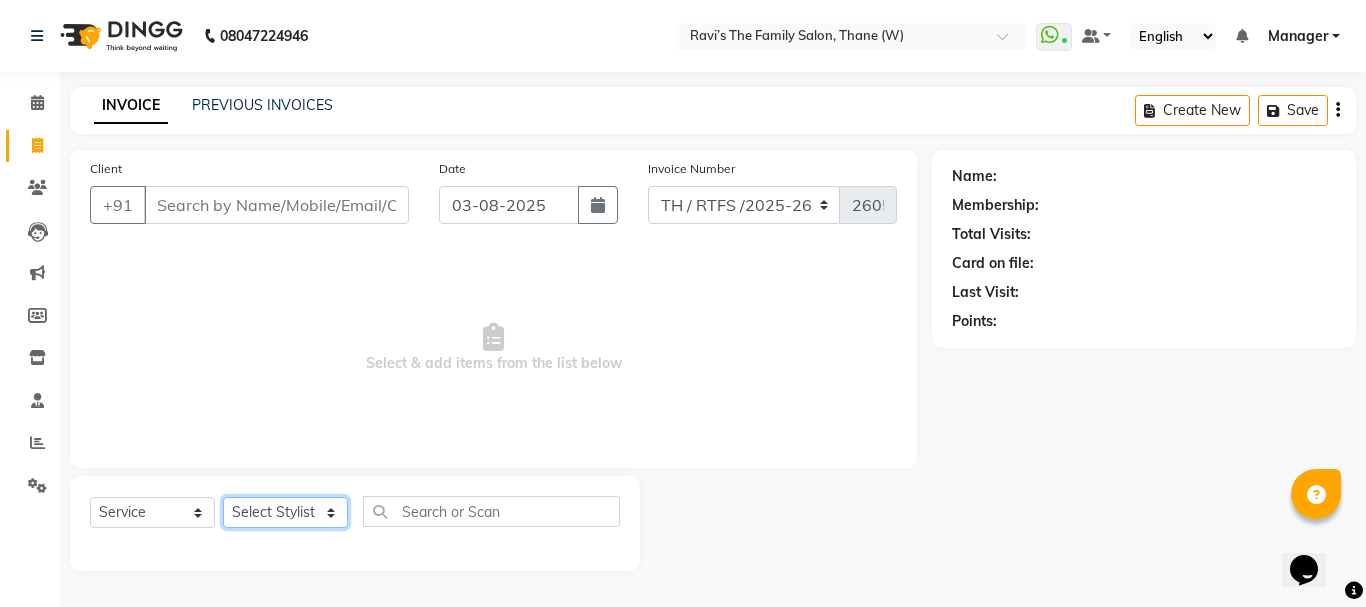 select on "35580" 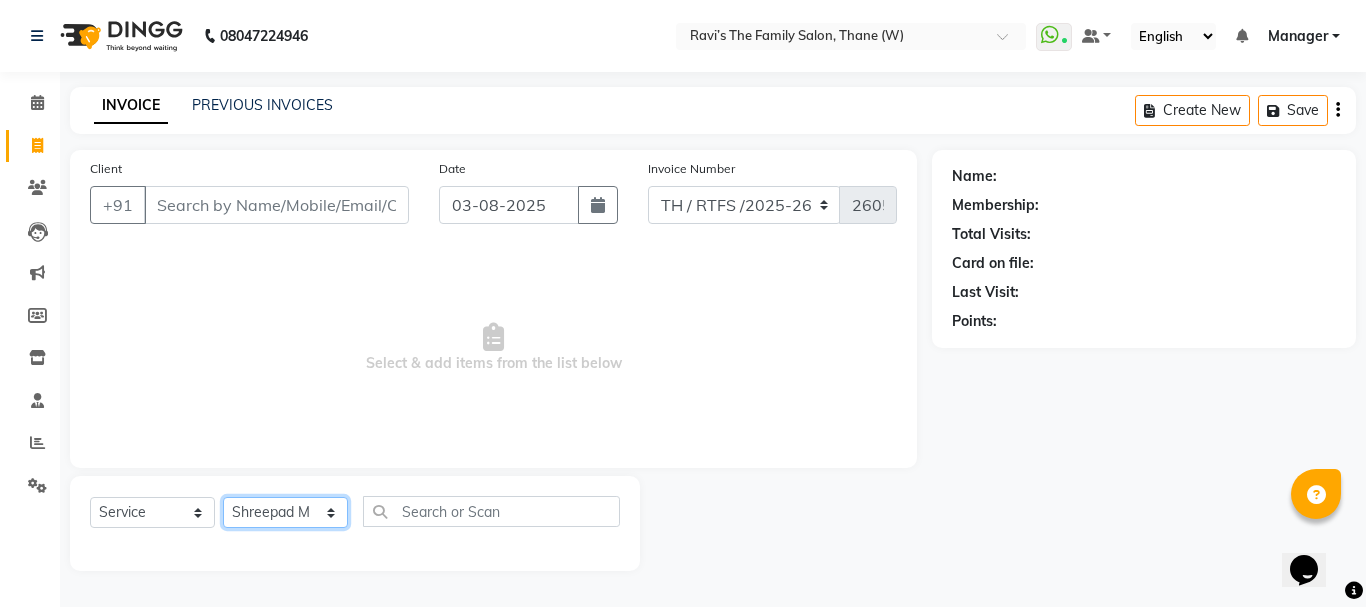 click on "Select Stylist Aarohi P   Aksahy auty Ali  Aniket A  Anuradha arvind Divya gautam .kasrade House sale KAJAL MAURYA Komal Waghmare  Laxmi   Manager Moin salmani Prashant   Ravindra Samrat Kumar Sangita Dighe Sanjana Kharat  Shreepad M  shrishti  jaiwala  vaibhavi  gudekar  Vikas H" 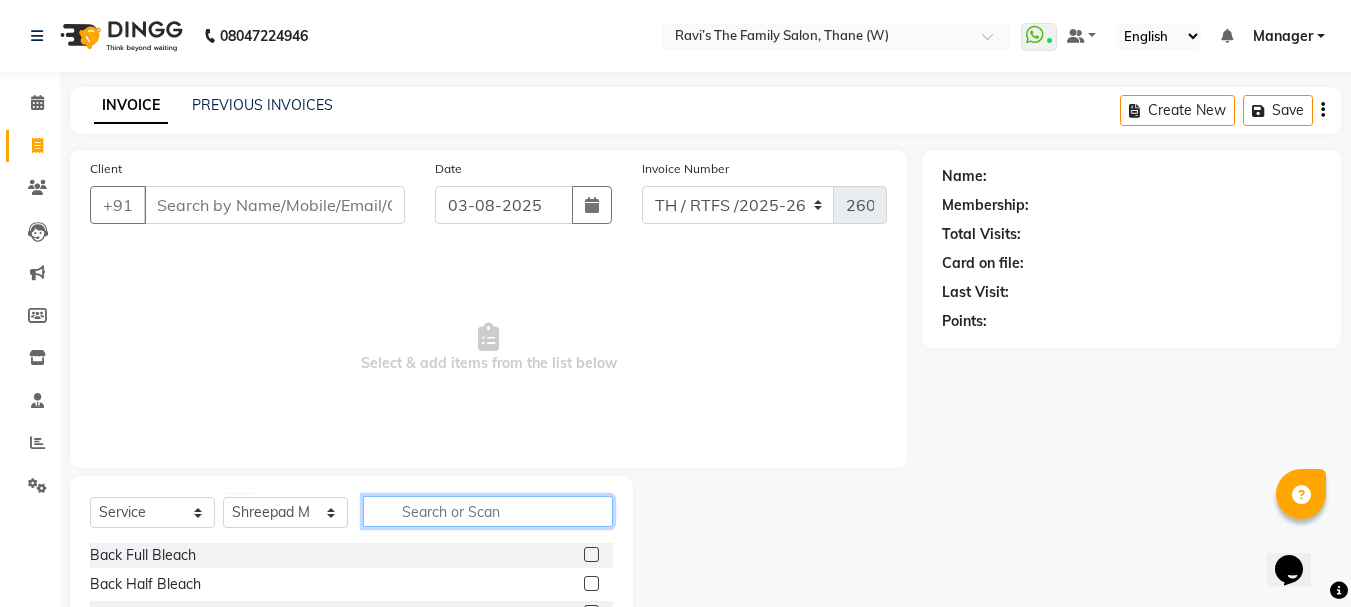 click 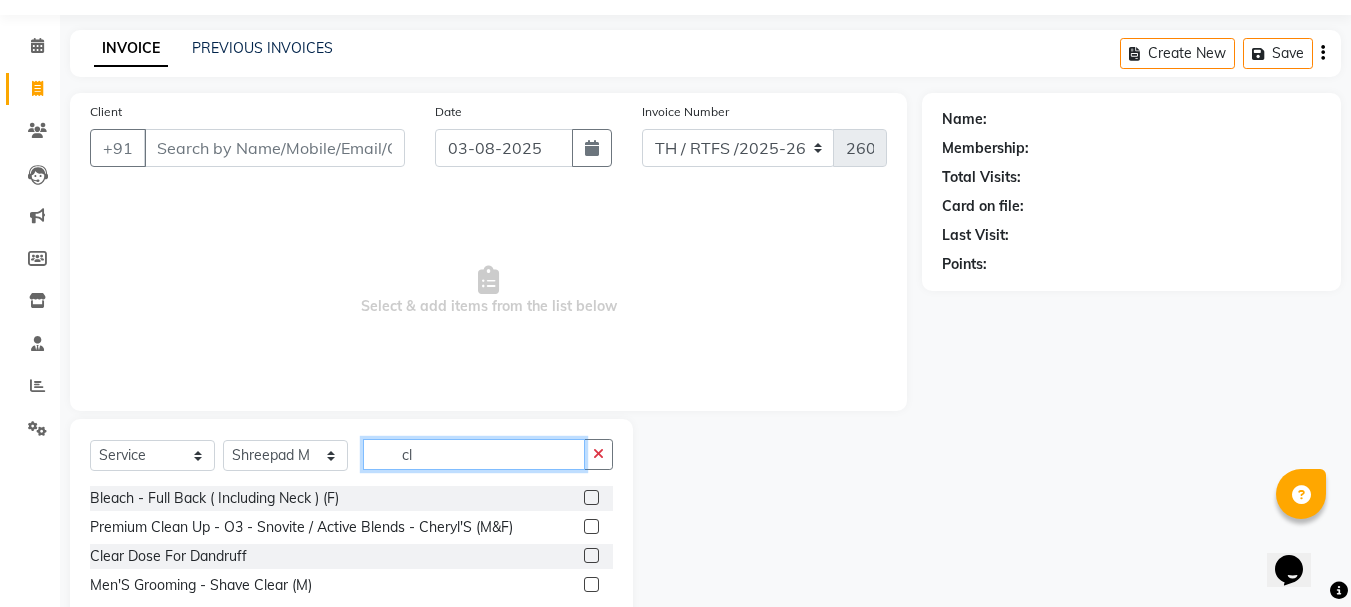scroll, scrollTop: 110, scrollLeft: 0, axis: vertical 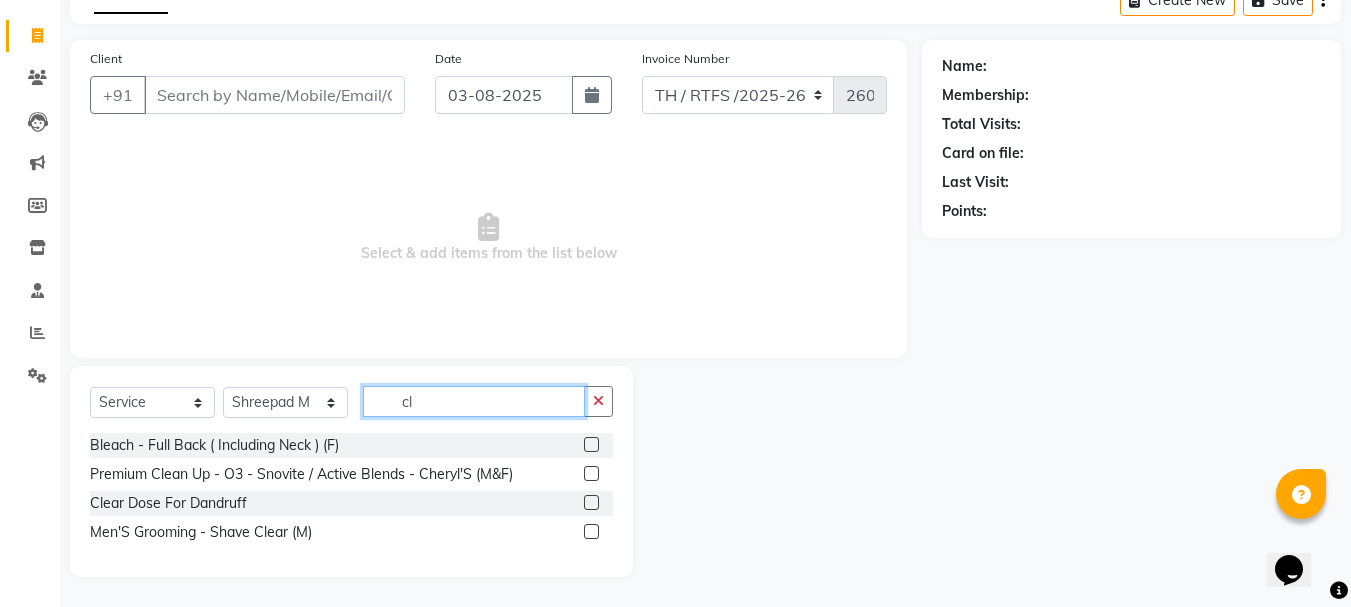 type on "cl" 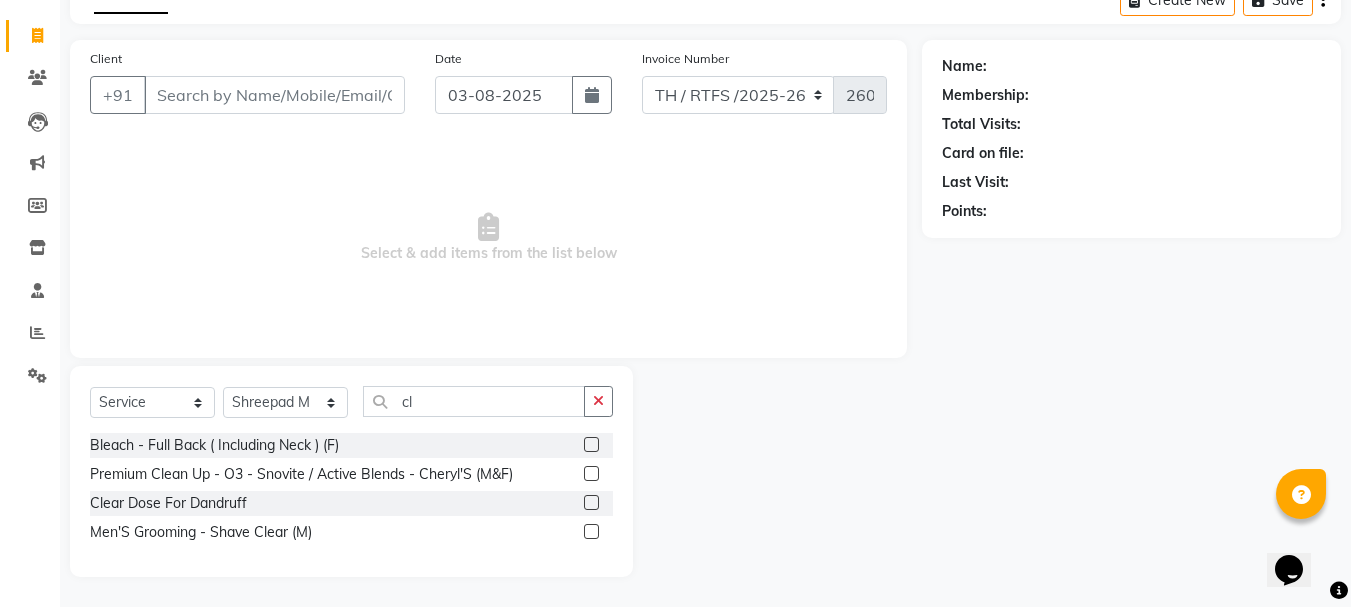 click 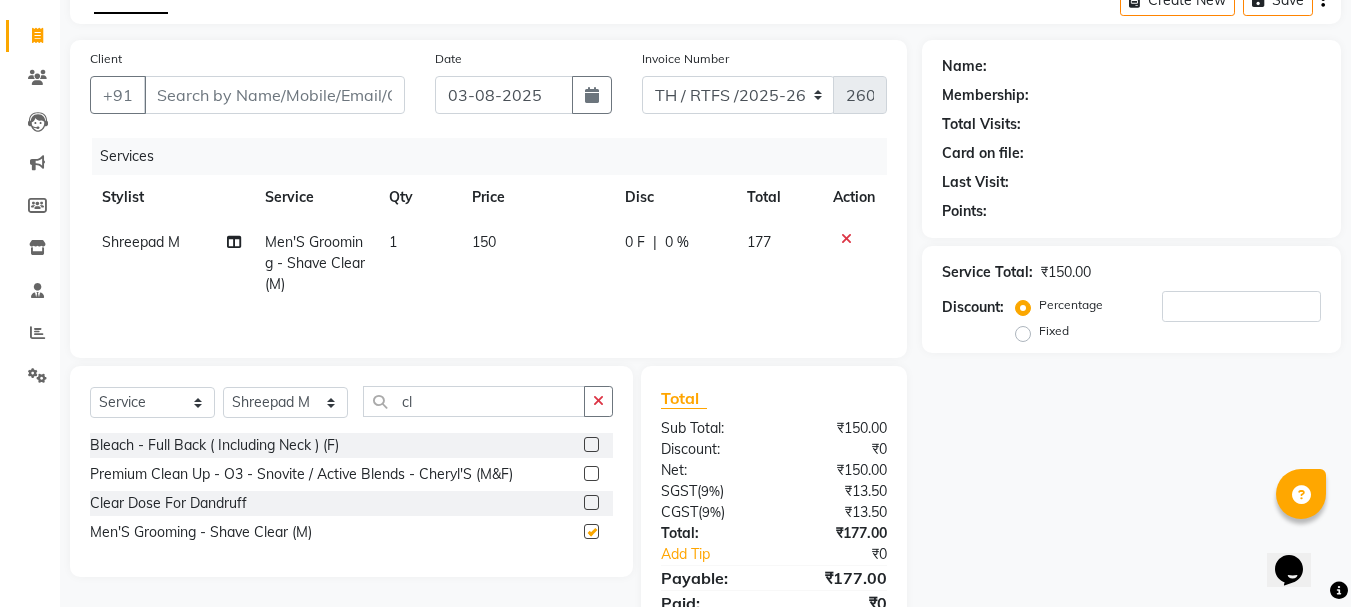 checkbox on "false" 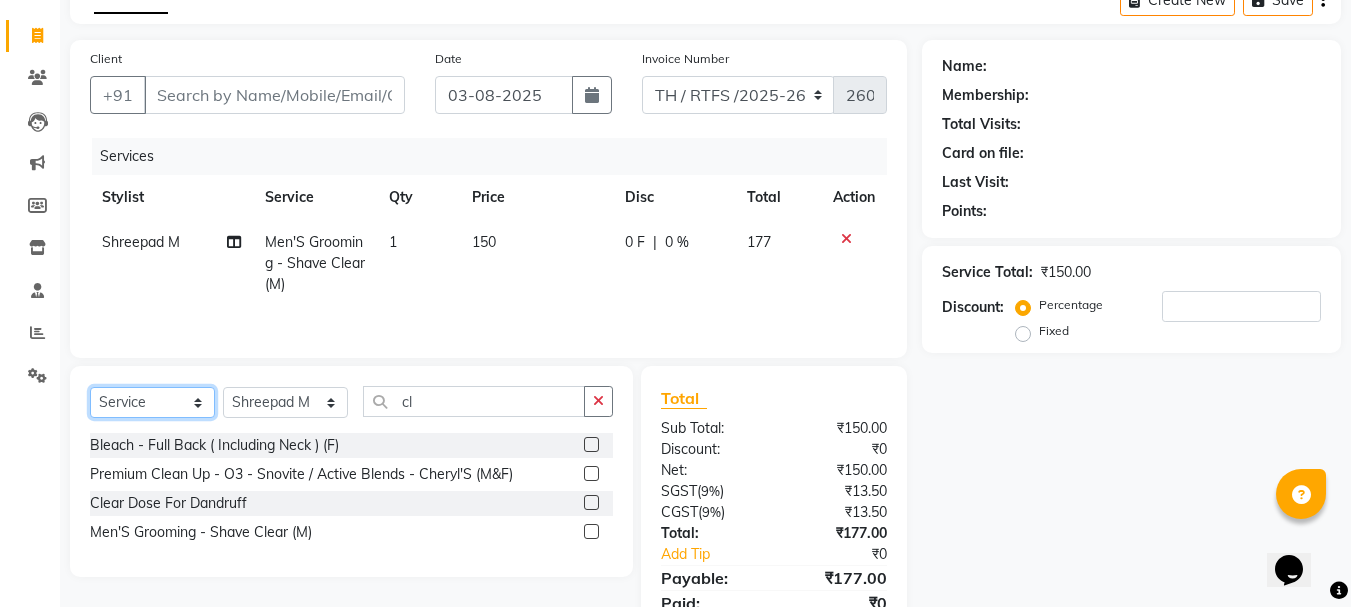 click on "Select  Service  Product  Membership  Package Voucher Prepaid Gift Card" 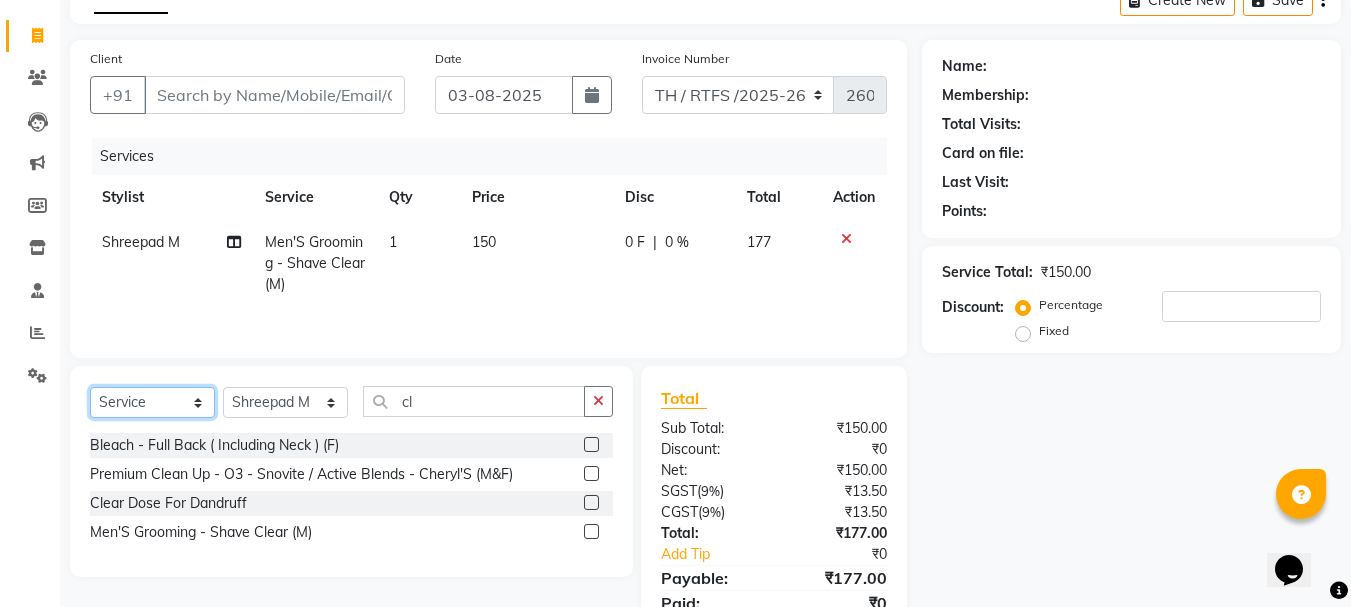 select on "product" 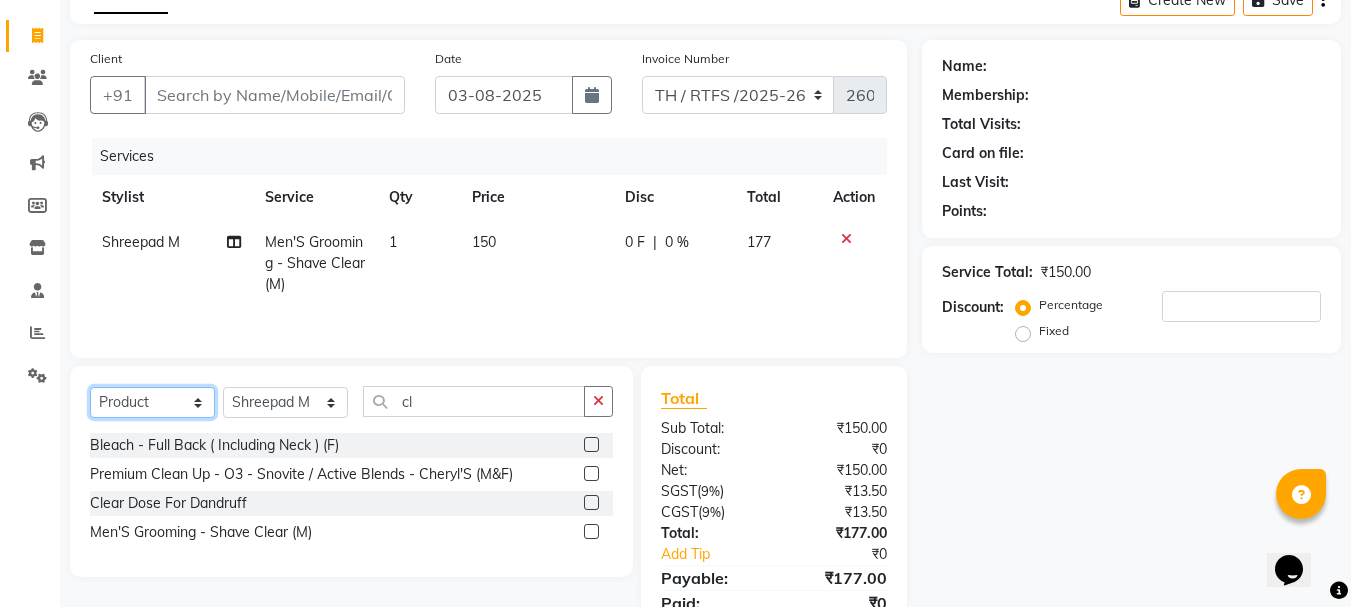 click on "Select  Service  Product  Membership  Package Voucher Prepaid Gift Card" 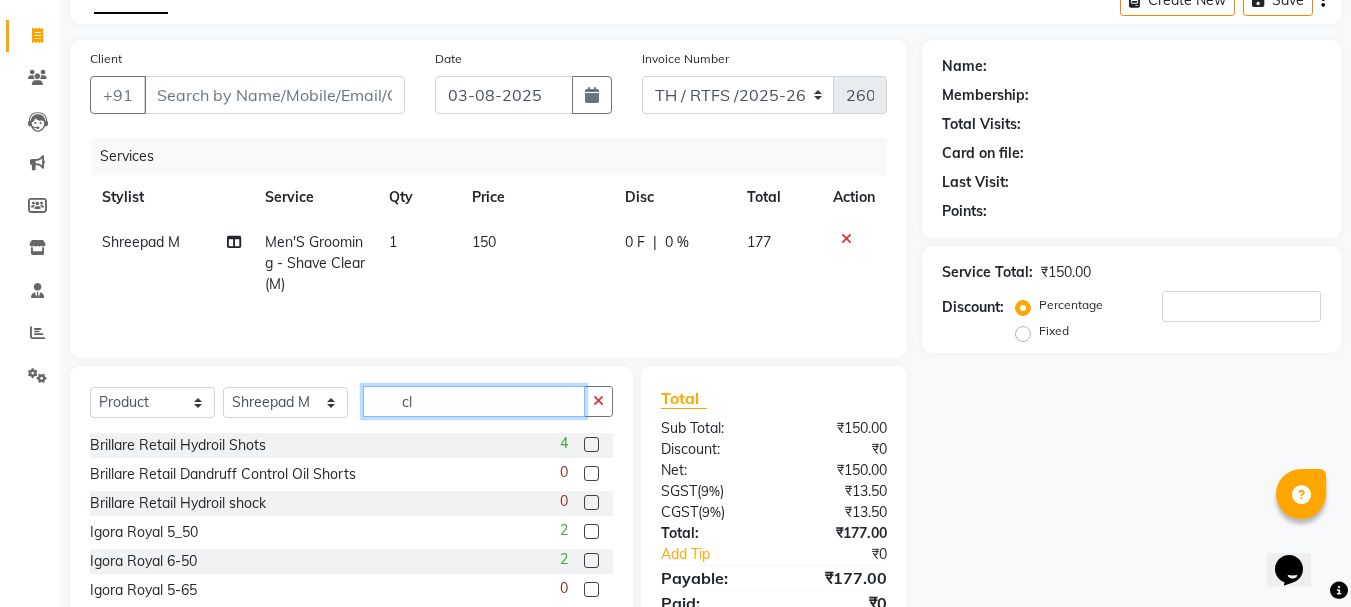 click on "cl" 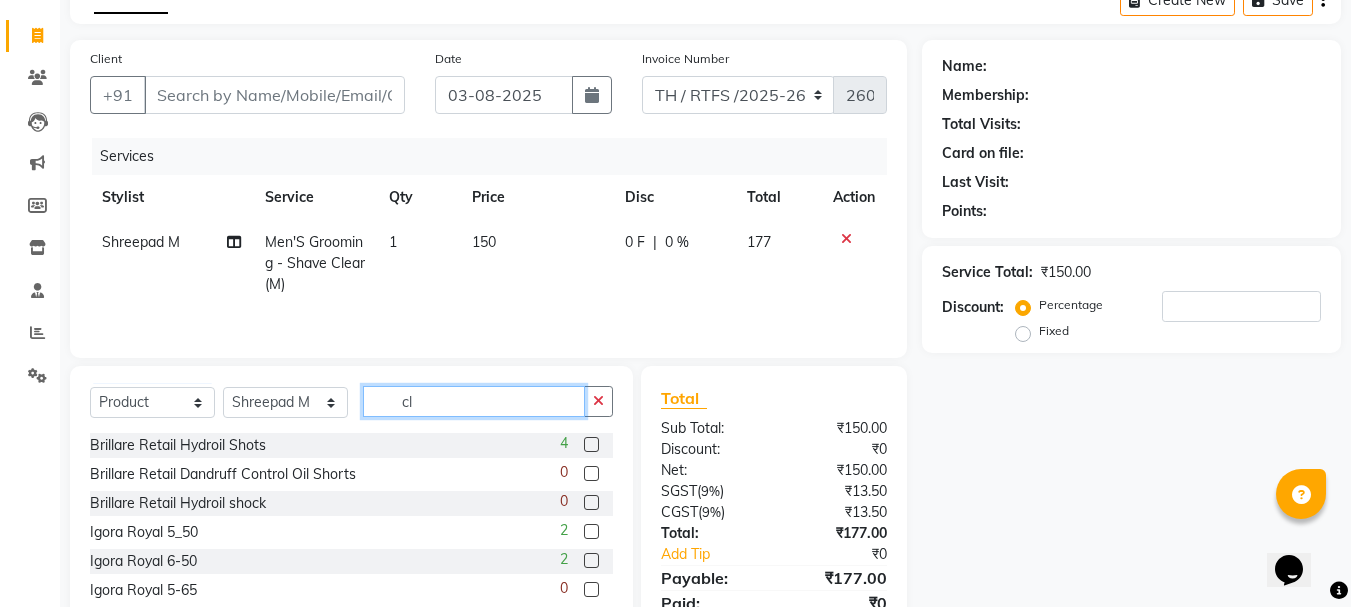 type on "c" 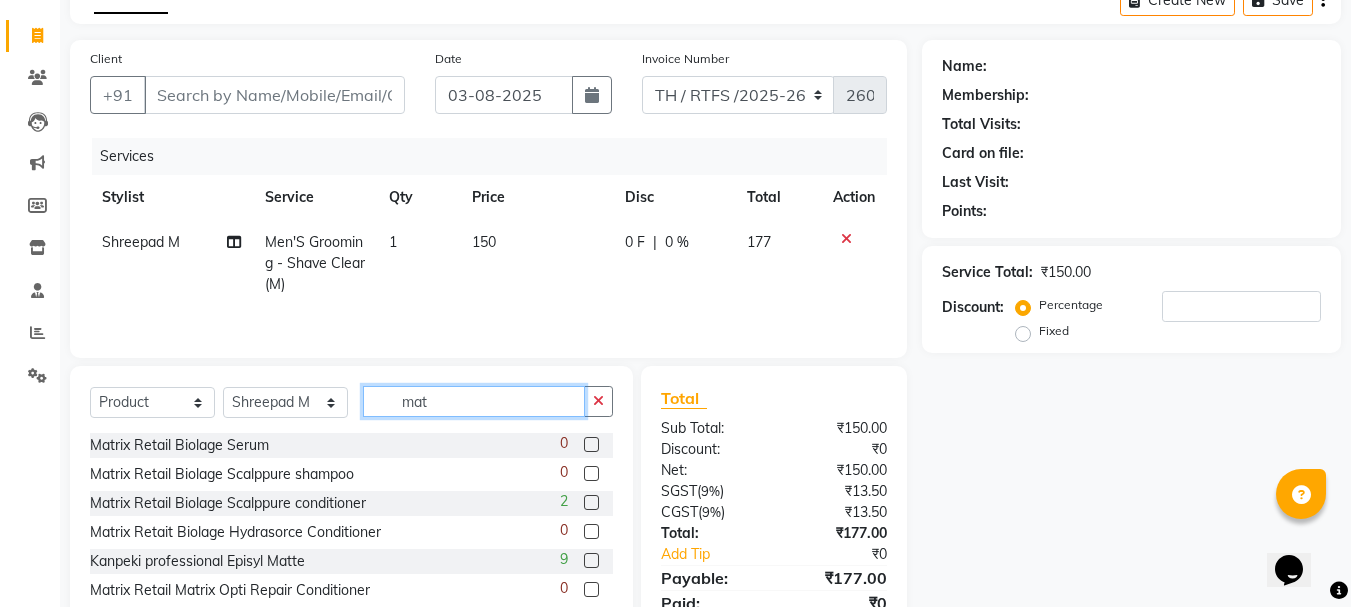 scroll, scrollTop: 194, scrollLeft: 0, axis: vertical 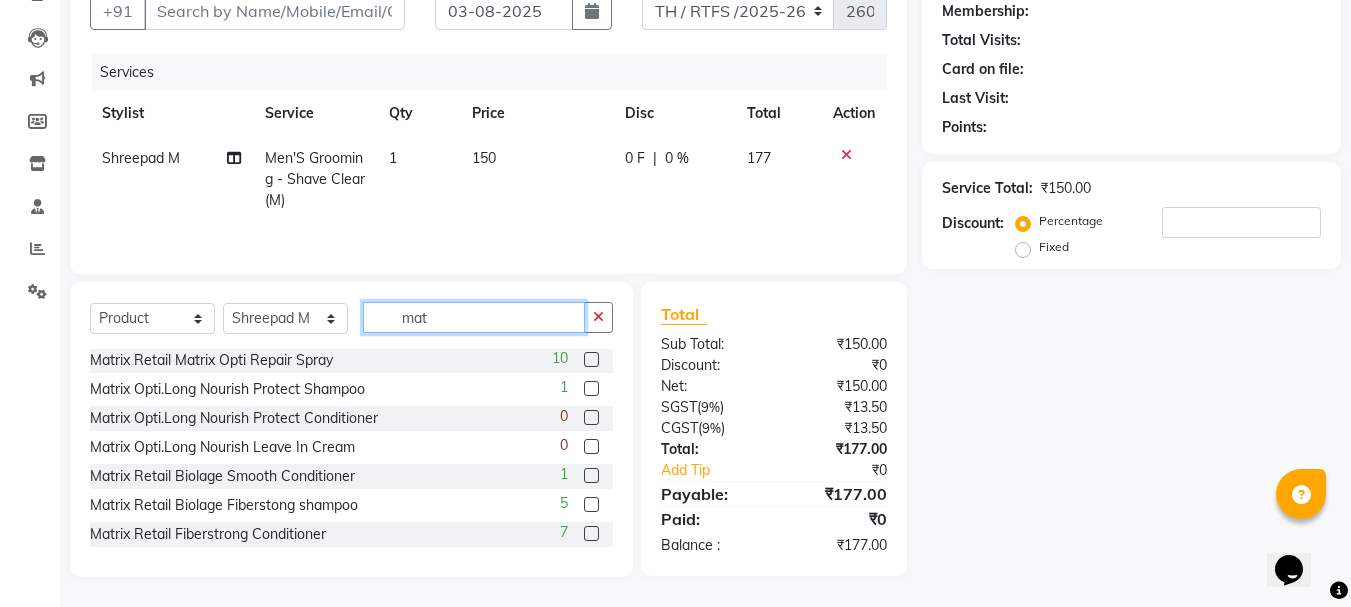 type on "mat" 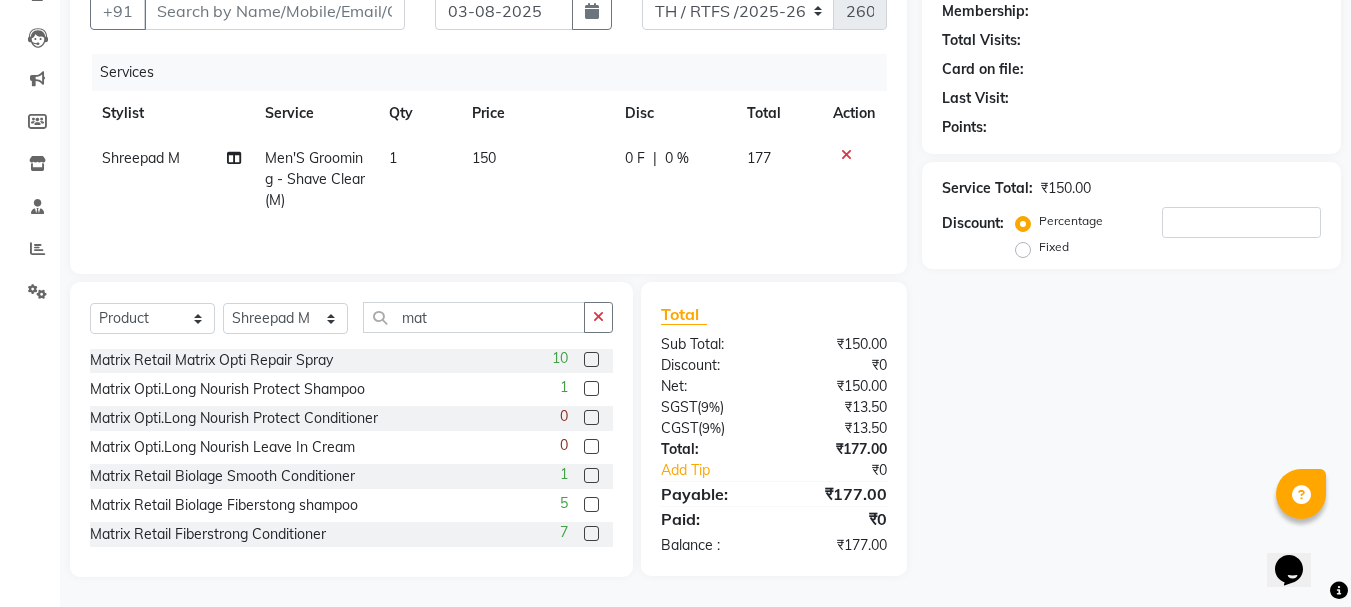 click 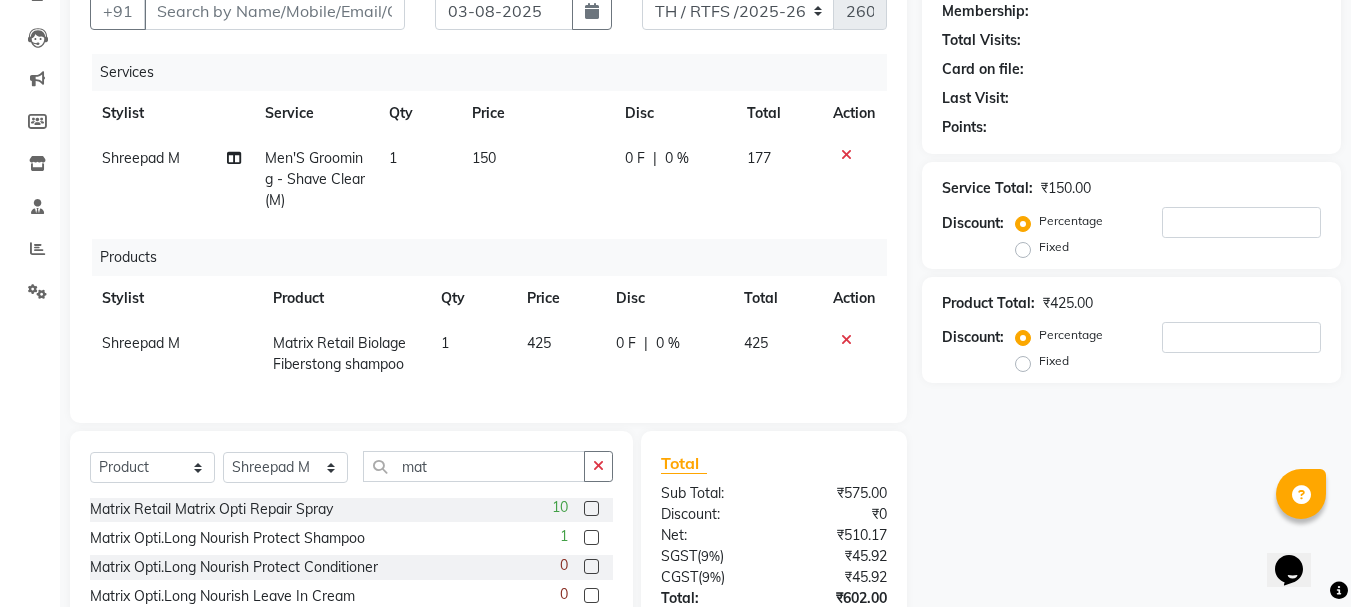 checkbox on "false" 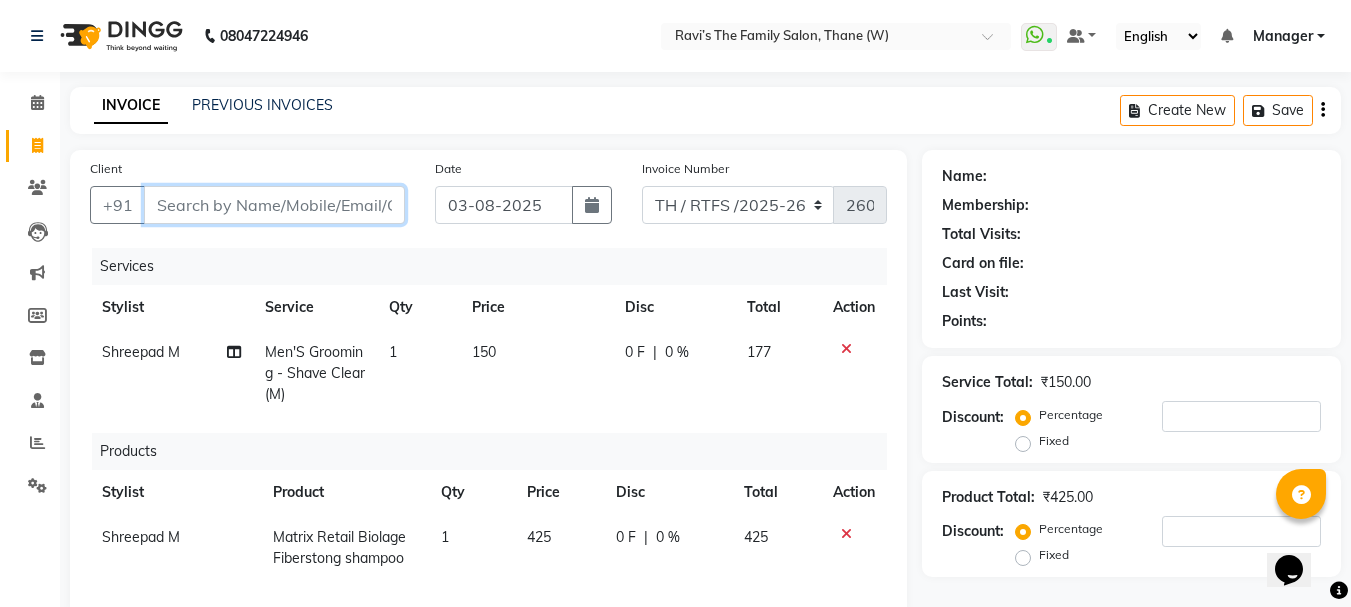 click on "Client" at bounding box center [274, 205] 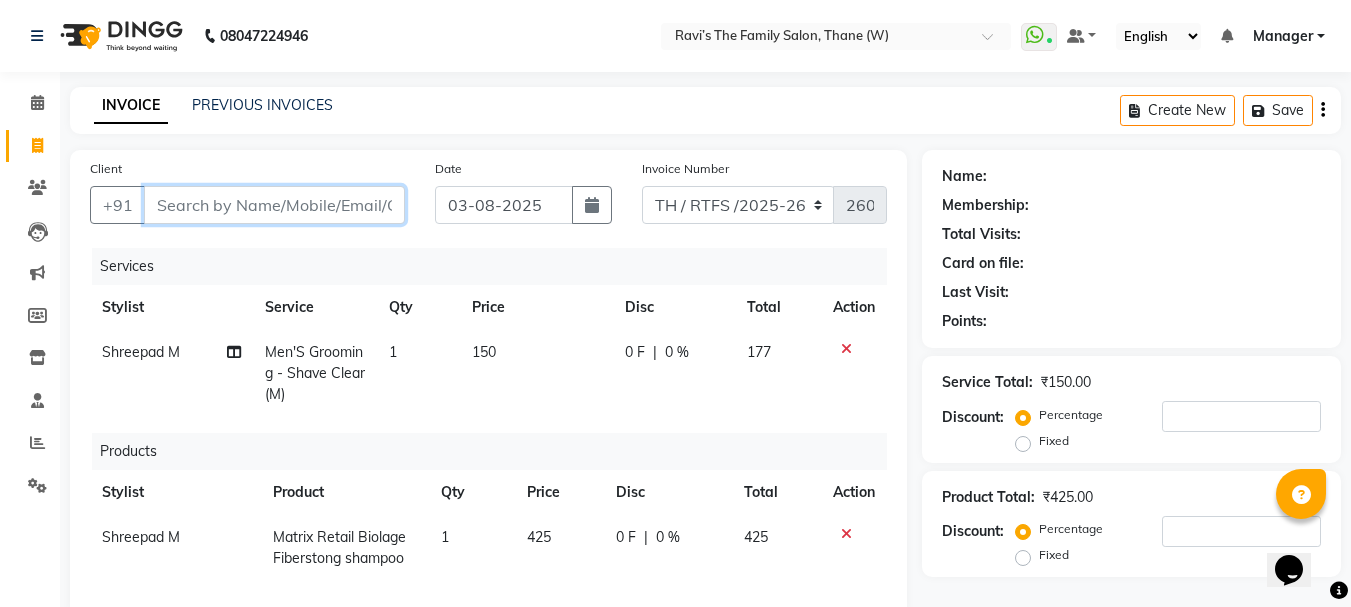 type on "8" 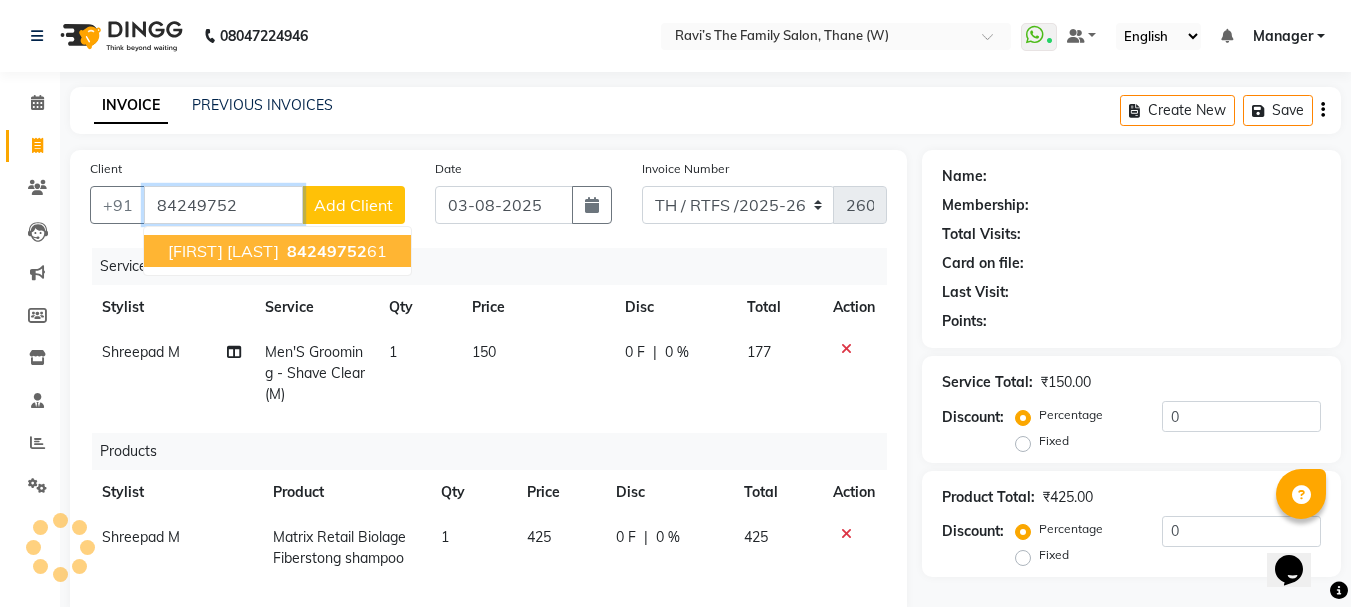 click on "84249752" at bounding box center [327, 251] 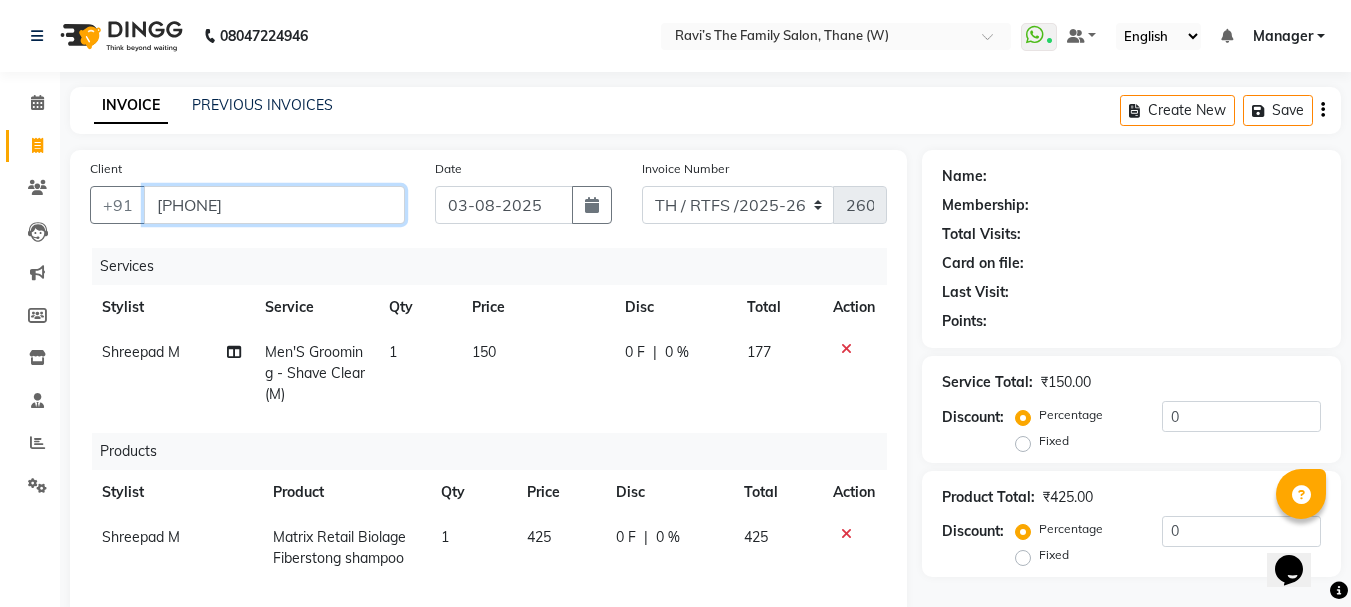 type on "[PHONE]" 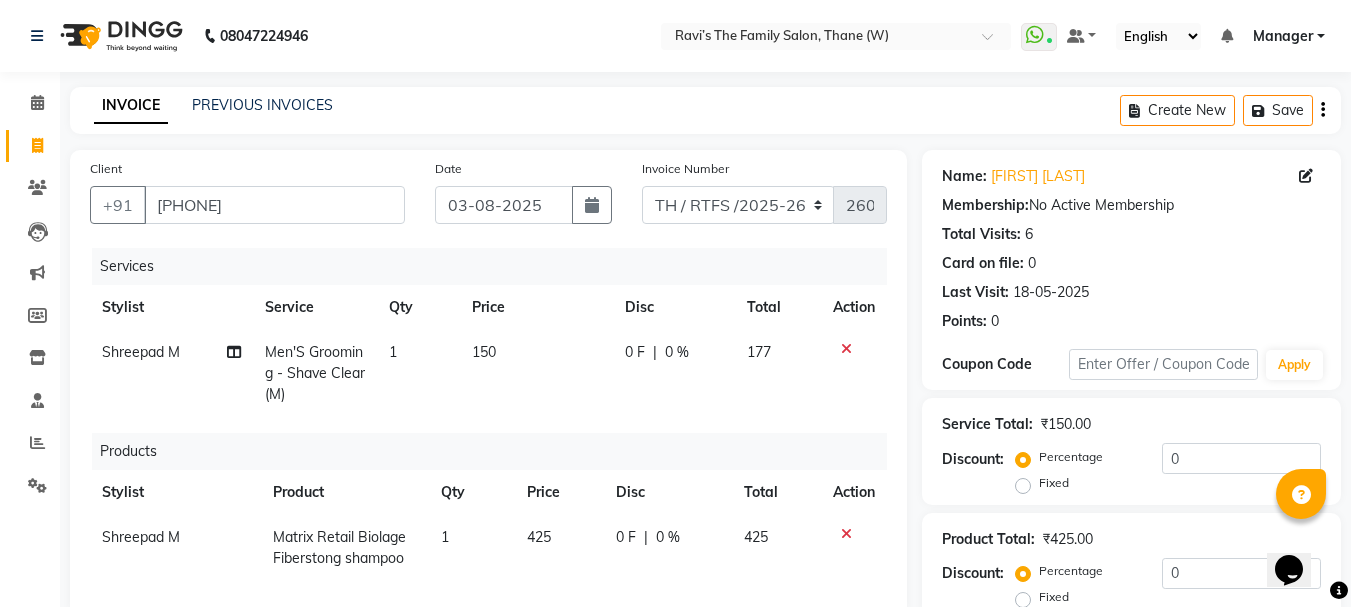 scroll, scrollTop: 358, scrollLeft: 0, axis: vertical 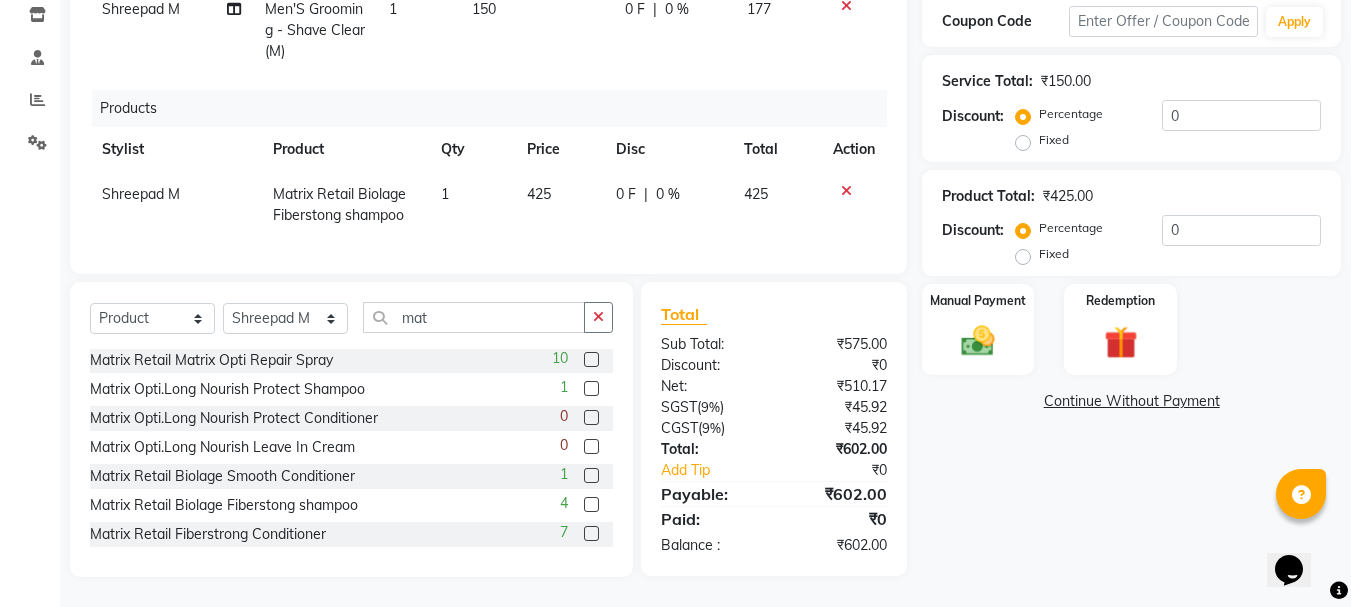 click on "425" 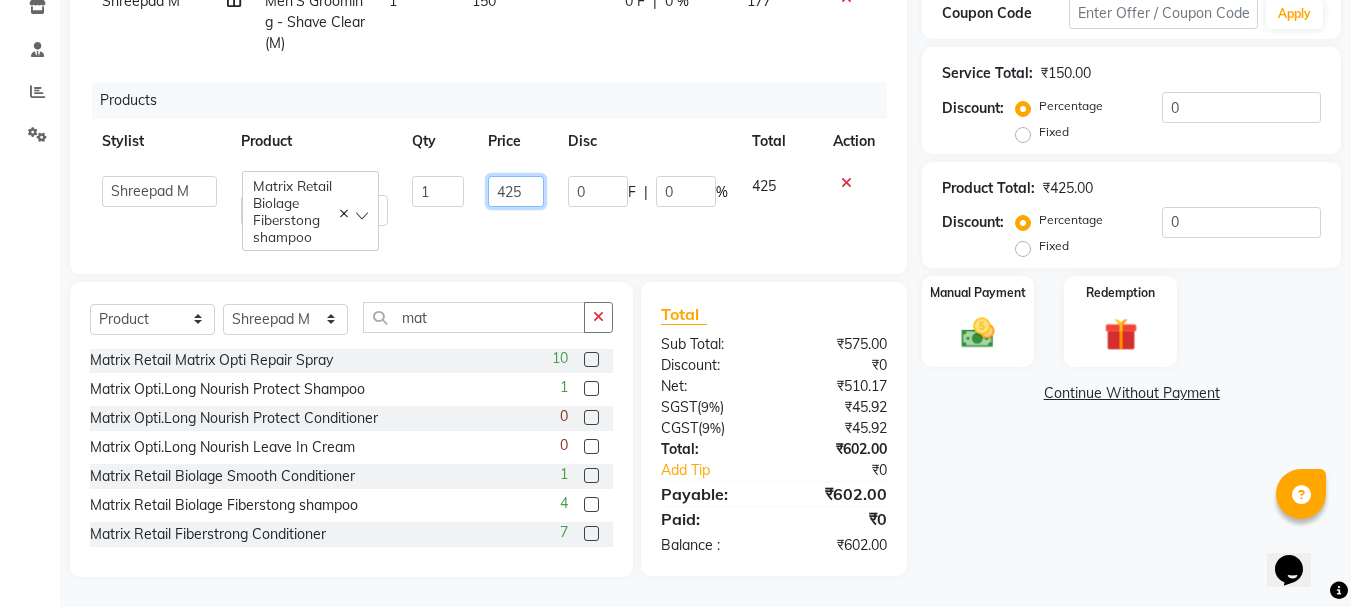 click on "425" 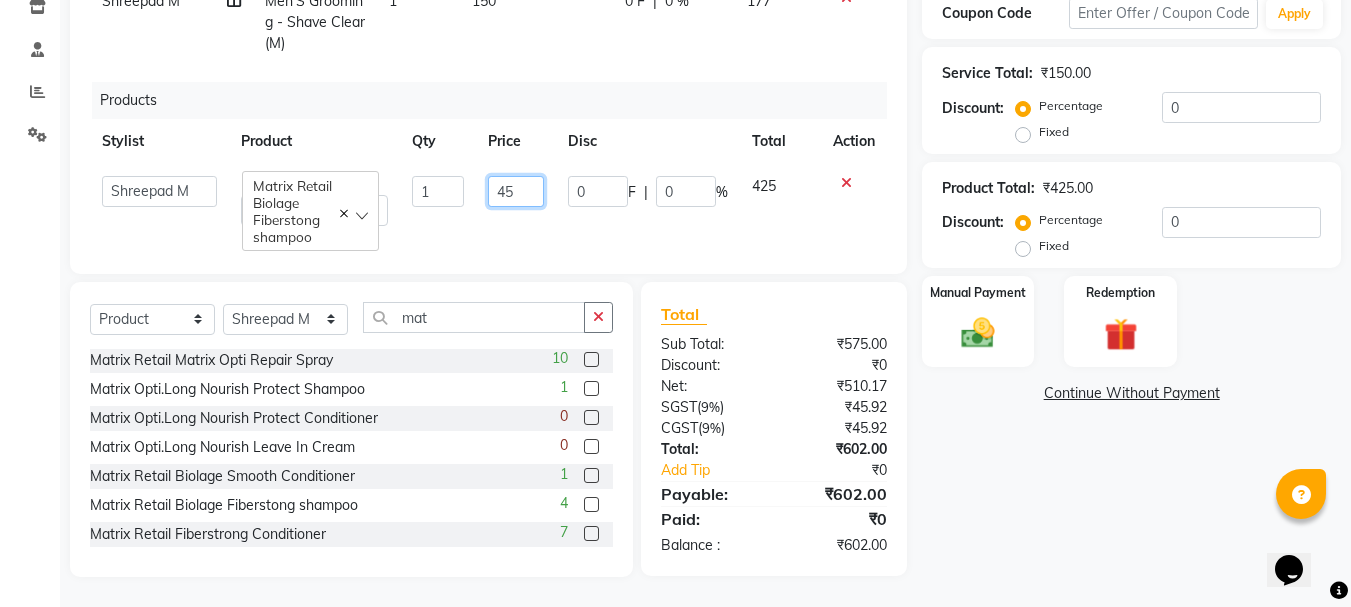 type on "450" 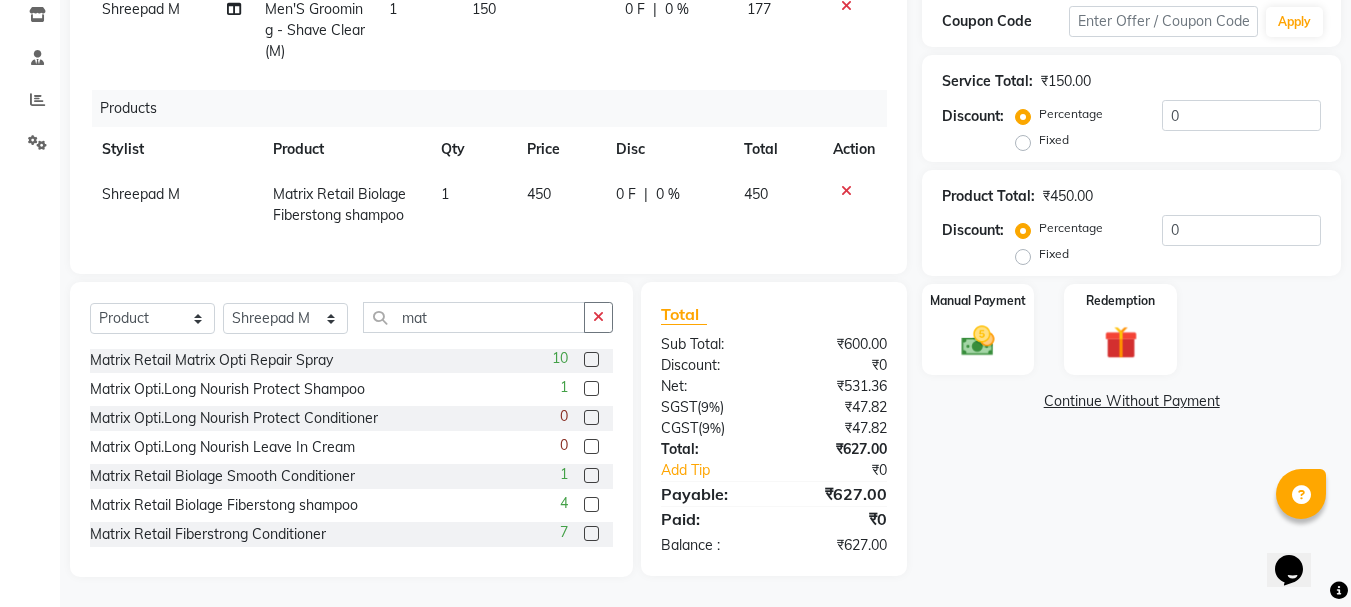 click on "Shreepad M  Matrix Retail Biolage Fiberstong shampoo 1 450 0 F | 0 % 450" 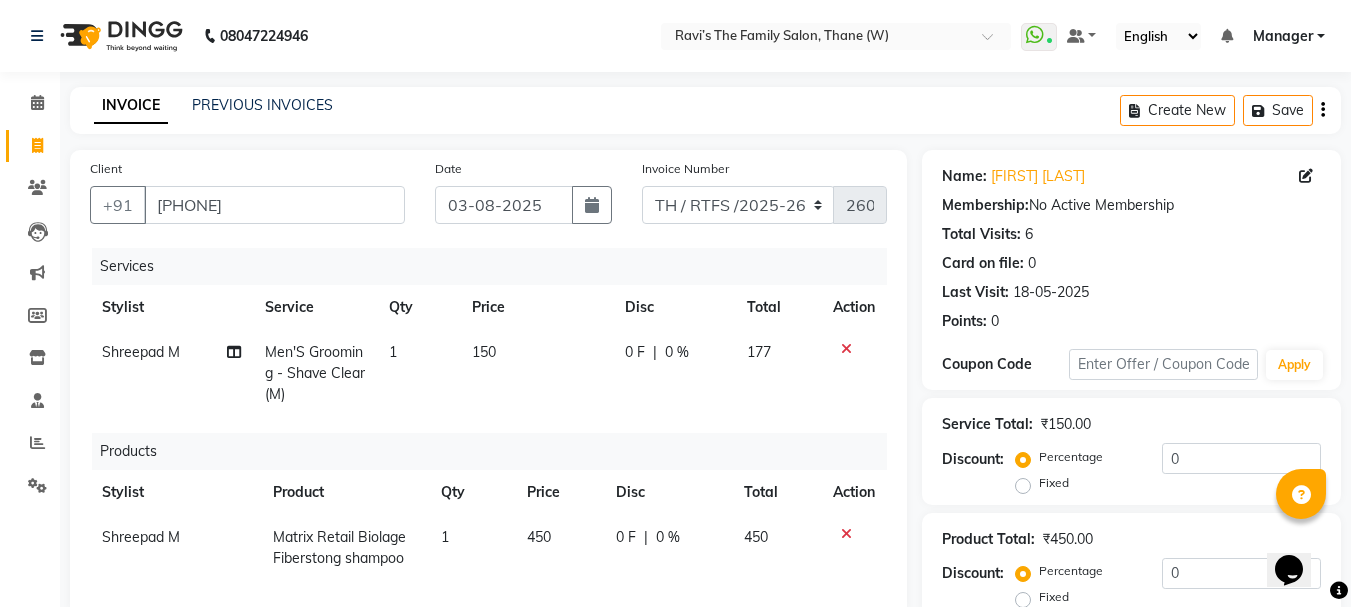 scroll, scrollTop: 358, scrollLeft: 0, axis: vertical 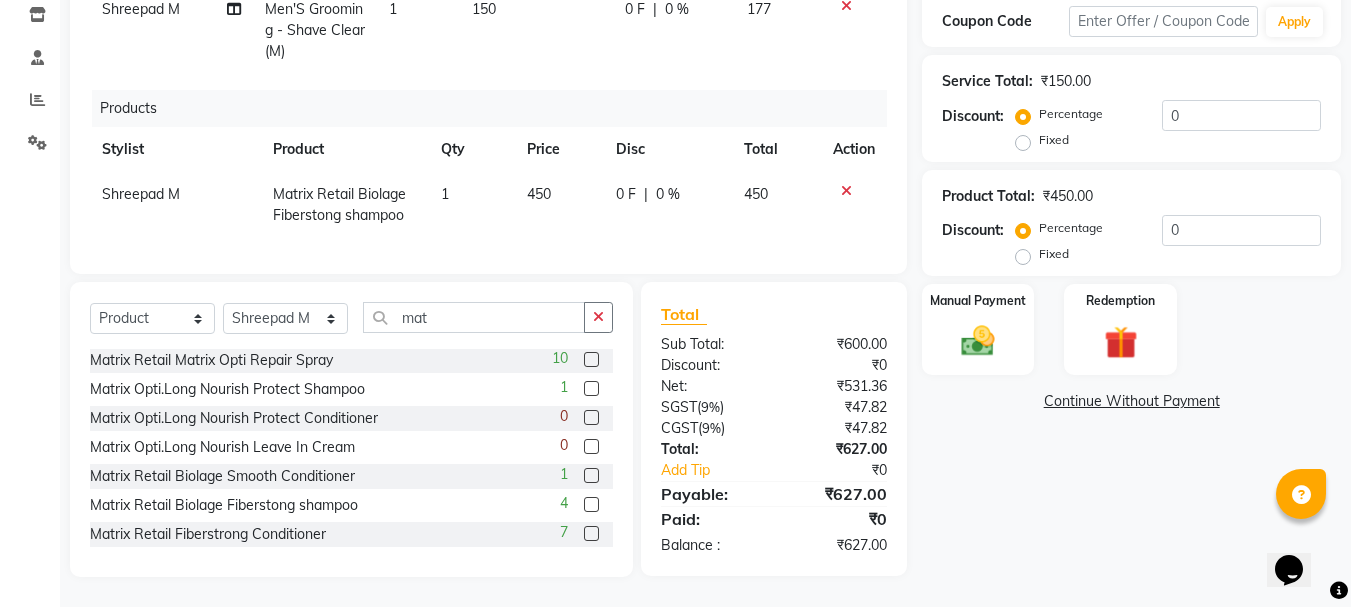 click on "Select  Service  Product  Membership  Package Voucher Prepaid Gift Card  Select Stylist Aarohi P   Aksahy auty Ali  Aniket A  Anuradha arvind Divya gautam .kasrade House sale KAJAL MAURYA Komal Waghmare  Laxmi   Manager Moin salmani Prashant   Ravindra Samrat Kumar Sangita Dighe Sanjana Kharat  Shreepad M  shrishti  jaiwala  vaibhavi  gudekar  Vikas H mat Matrix Retail Biolage Serum  0 Matrix Retail Biolage Scalppure shampoo  0 Matrix Retail Biolage Scalppure conditioner  2 Matrix Retait Biolage Hydrasorce Conditioner  0 Matrix Retail Matrix Opti Repair Conditioner  0 Matrix Retail Matrix Opti Repair Spray  10 Matrix Opti.Long Nourish Protect Shampoo  1 Matrix Opti.Long Nourish Protect Conditioner  0 Matrix Opti.Long Nourish Leave In Cream  0 Matrix Retail Biolage Smooth Conditioner  1 Matrix Retail Biolage Fiberstong shampoo  4 Matrix Retail Fiberstrong Conditioner  7 kanpeki Episyl pro Matte  0 Matrix  Opti.Repair Shampoo  3 Matrix Opti.Repair Conditioner  4 3 4 0 0 0 3" 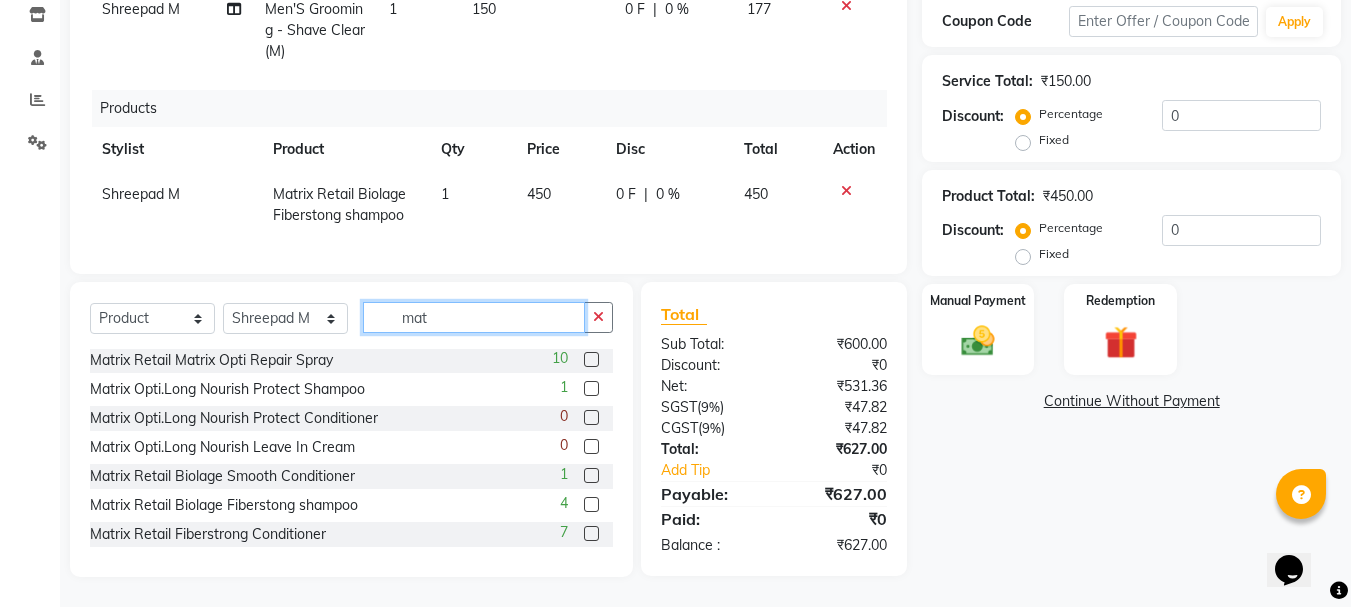 click on "mat" 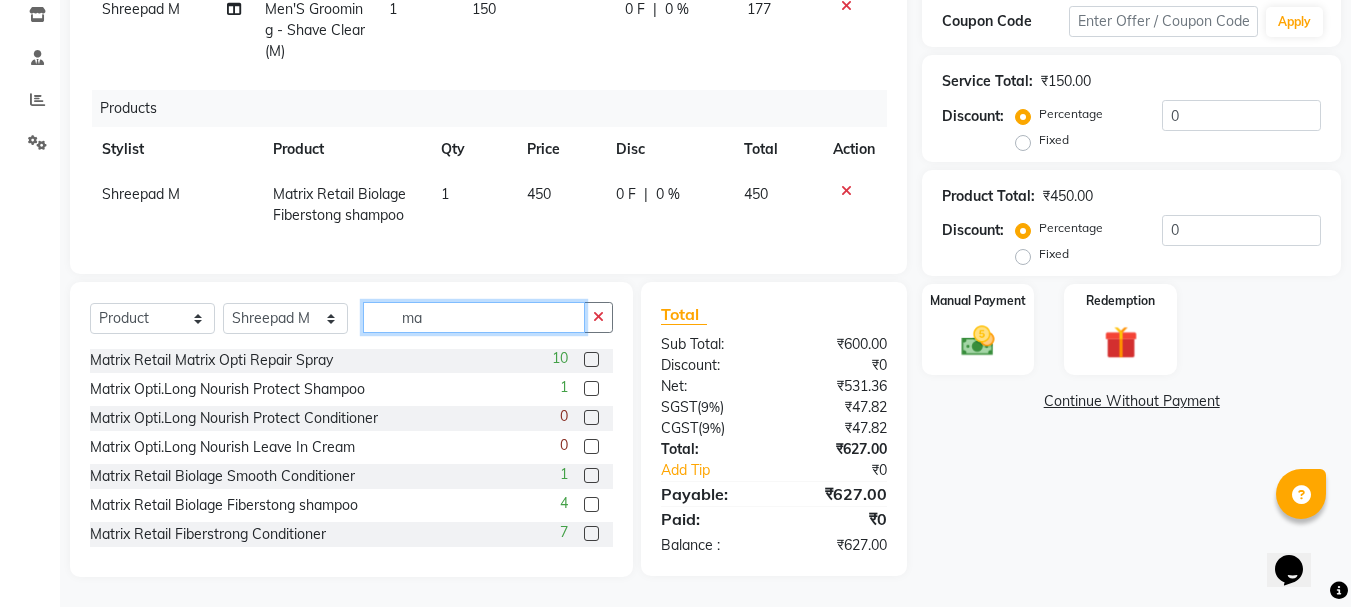 type on "m" 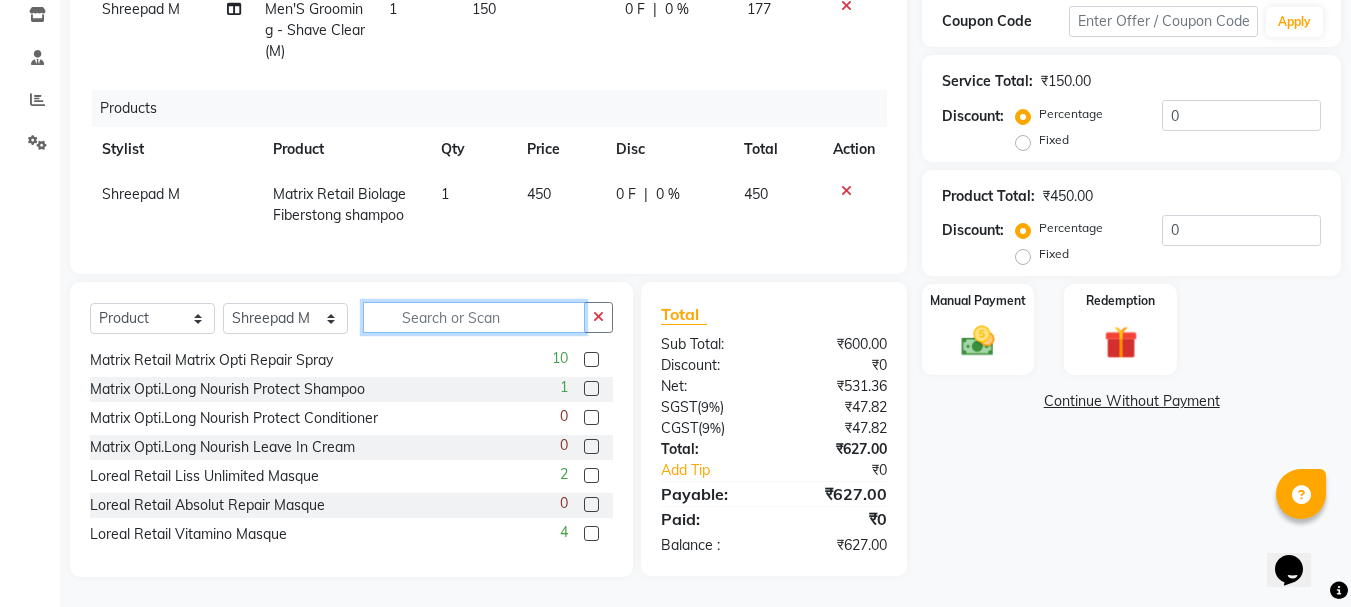 scroll, scrollTop: 465, scrollLeft: 0, axis: vertical 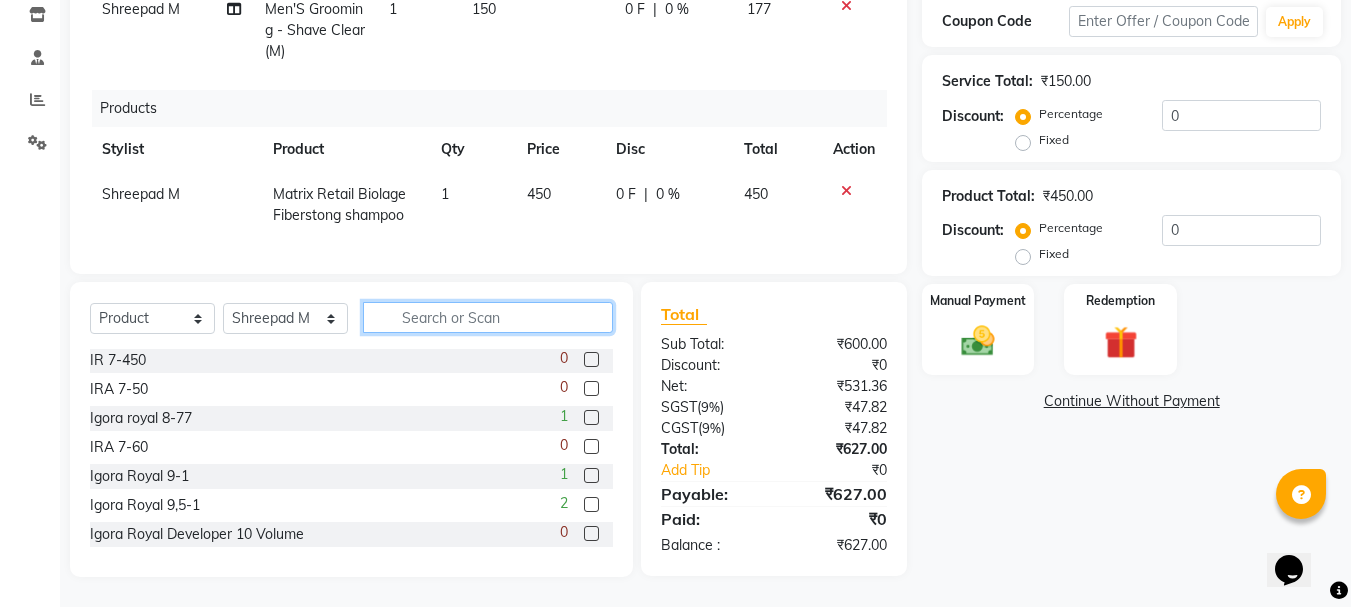 type 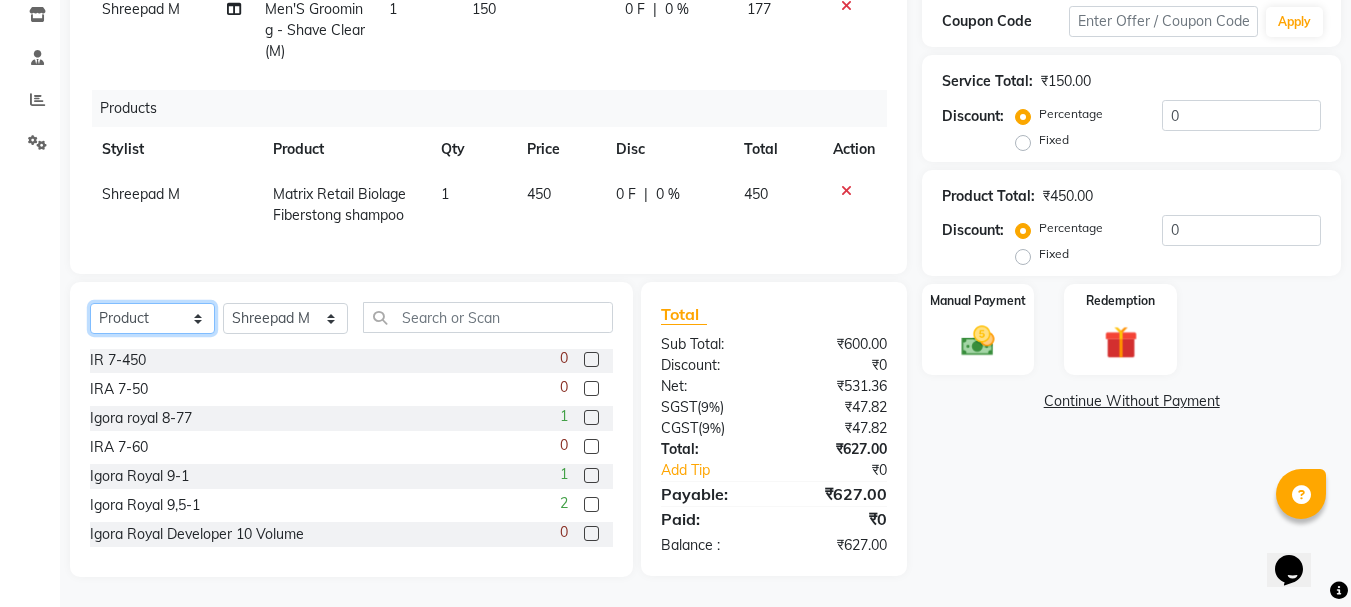 click on "Select  Service  Product  Membership  Package Voucher Prepaid Gift Card" 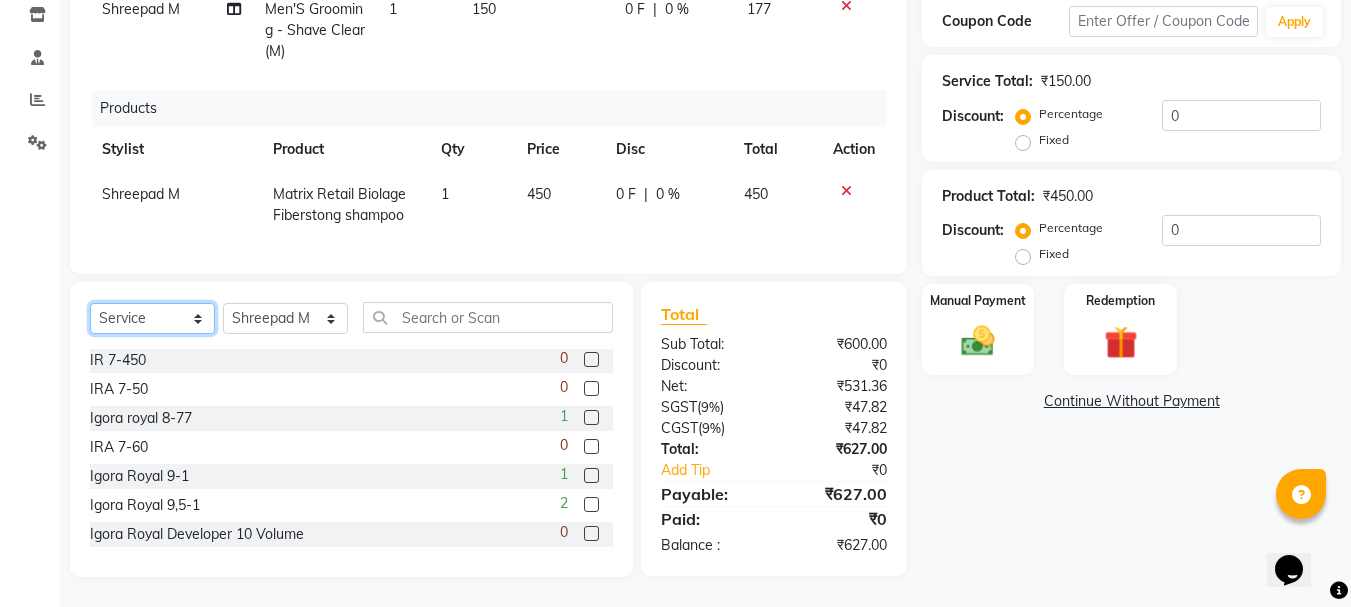 click on "Select  Service  Product  Membership  Package Voucher Prepaid Gift Card" 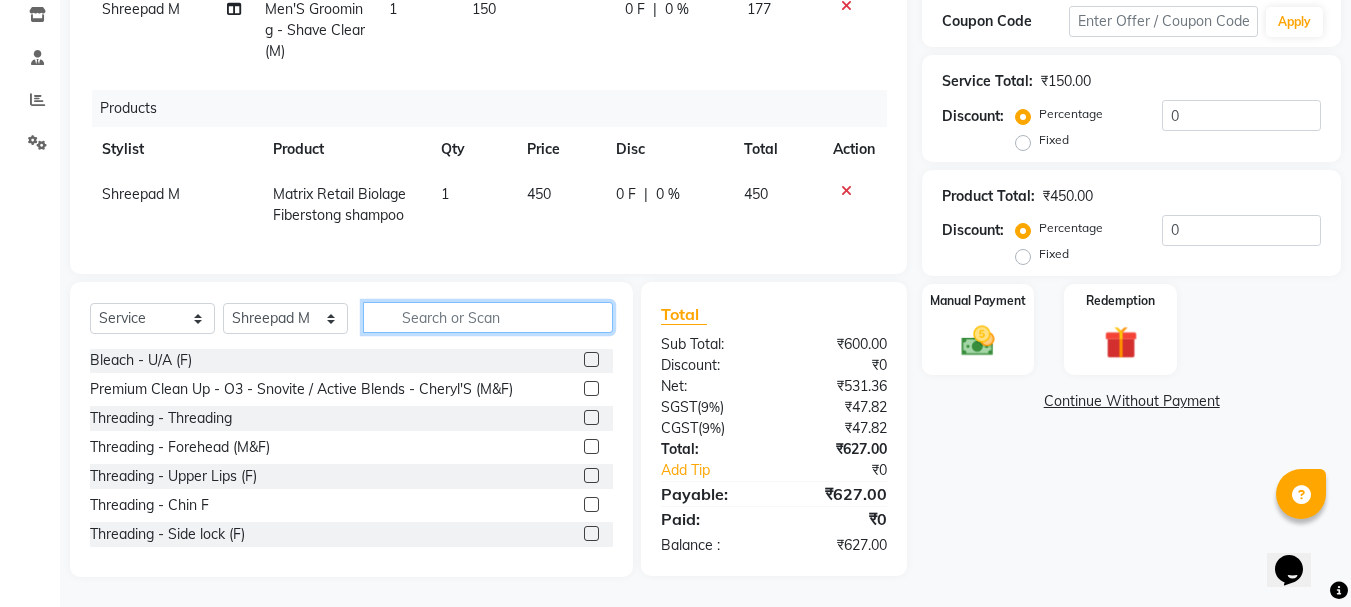click 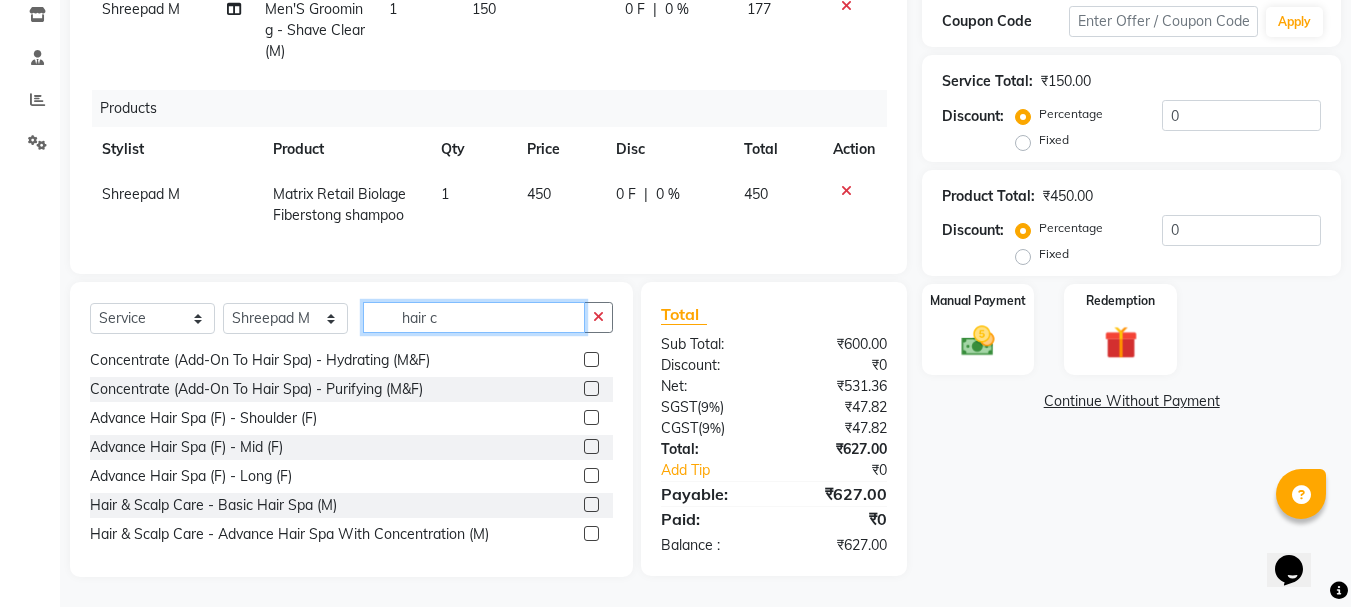 scroll, scrollTop: 0, scrollLeft: 0, axis: both 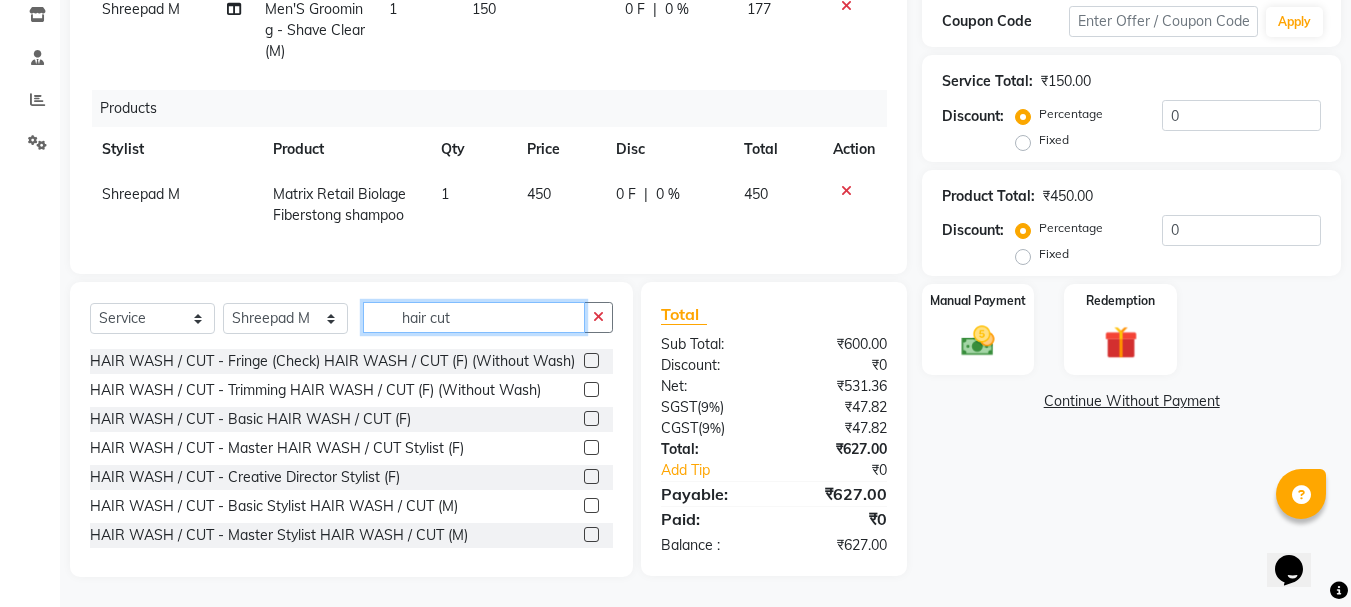 type on "hair cut" 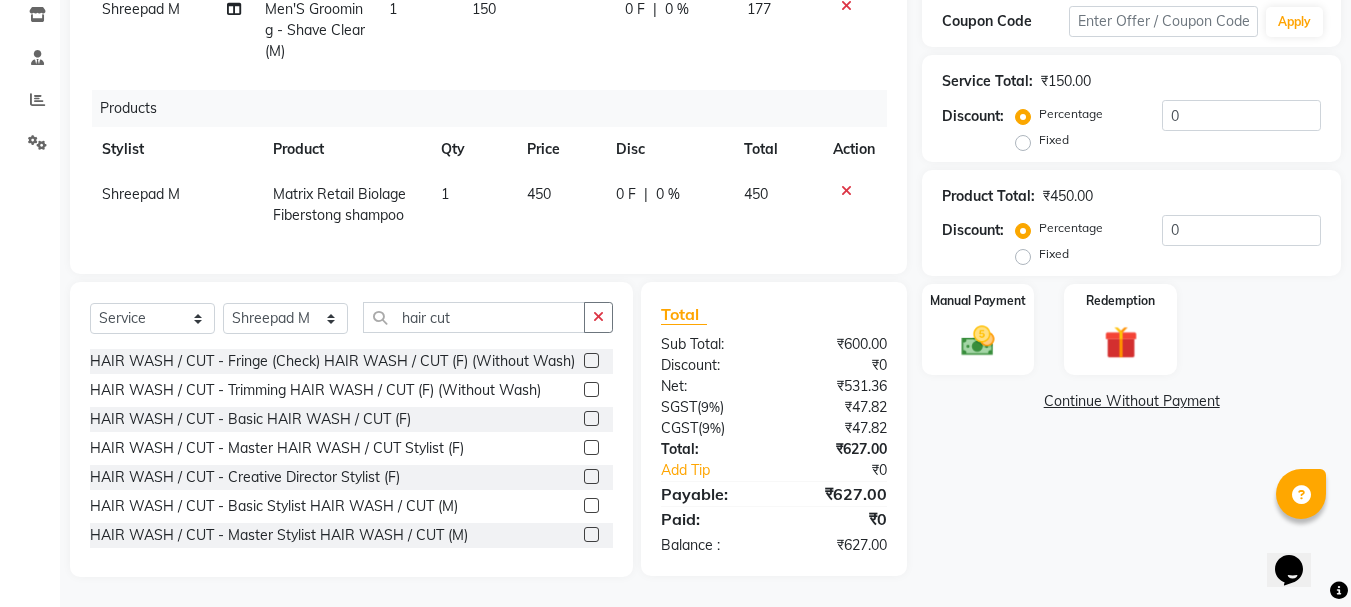 click 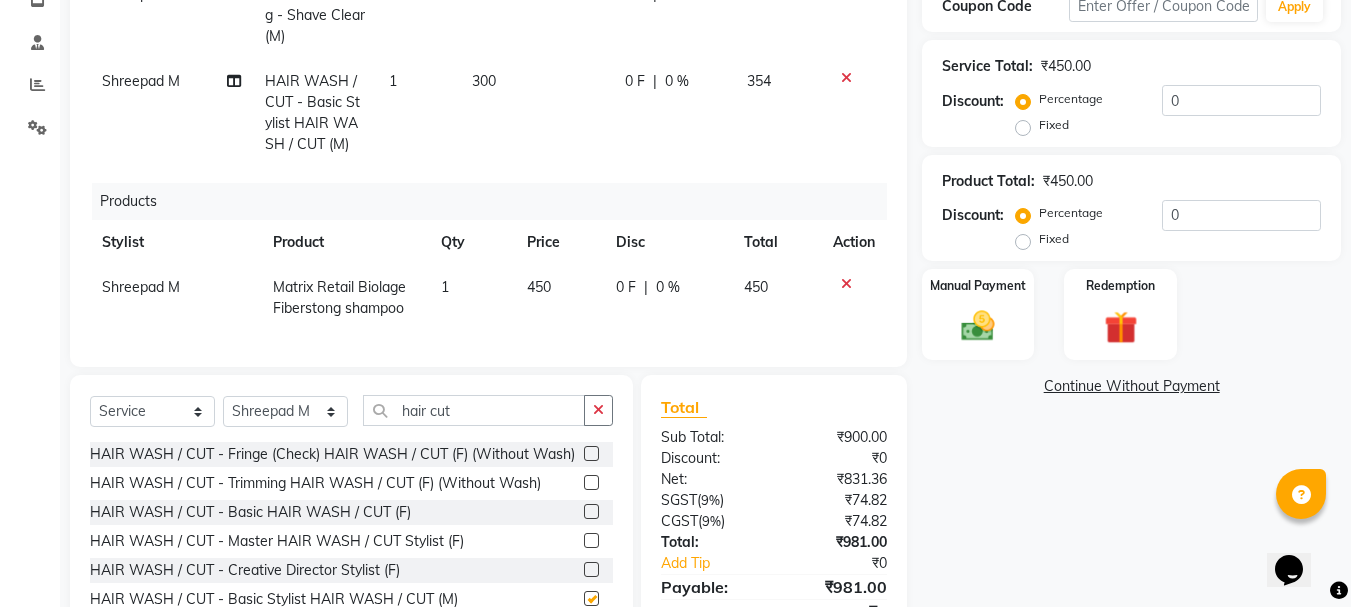 checkbox on "false" 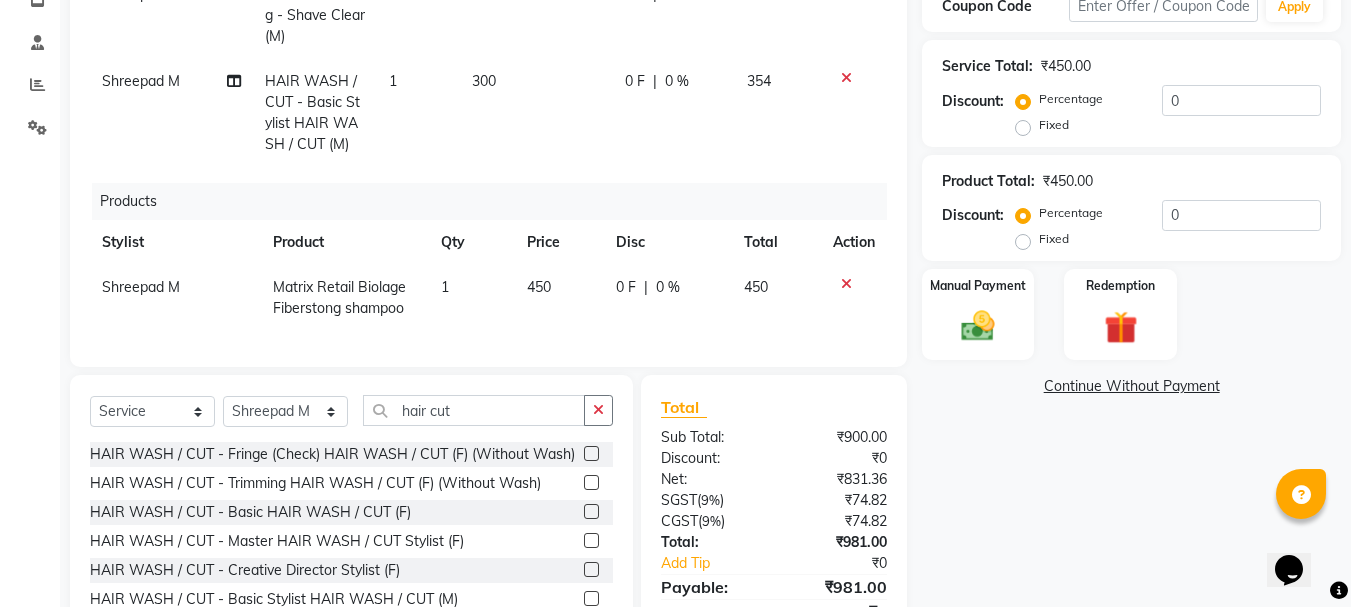 scroll, scrollTop: 466, scrollLeft: 0, axis: vertical 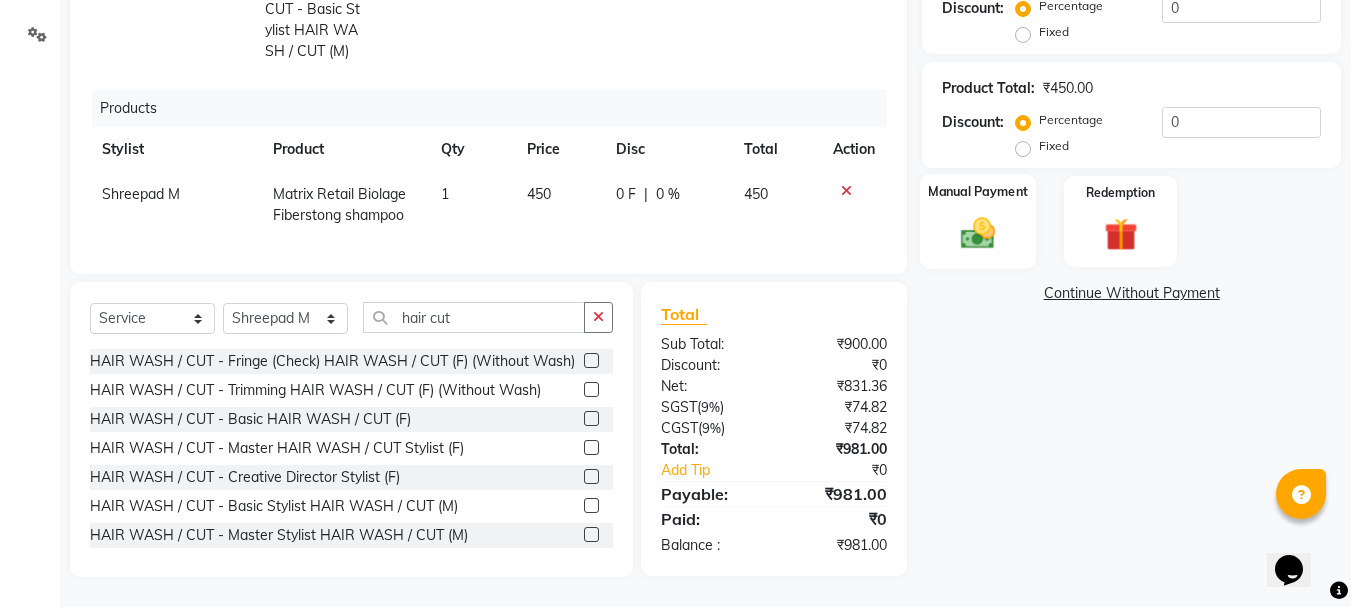 click 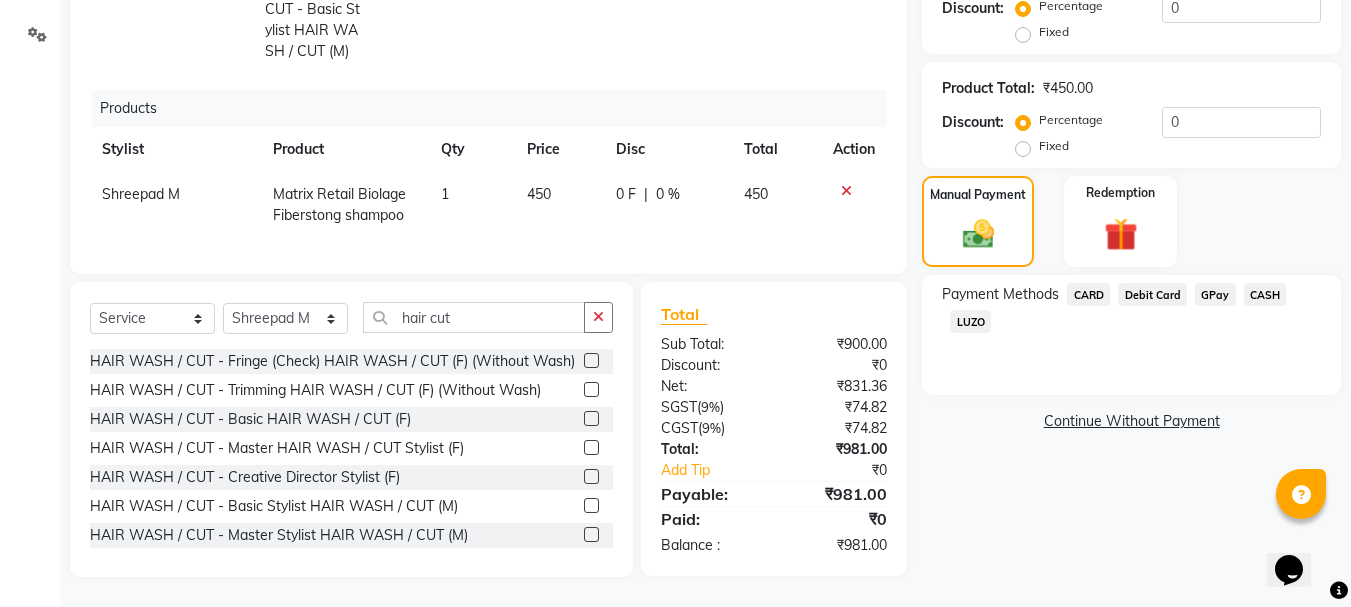 click on "CARD" 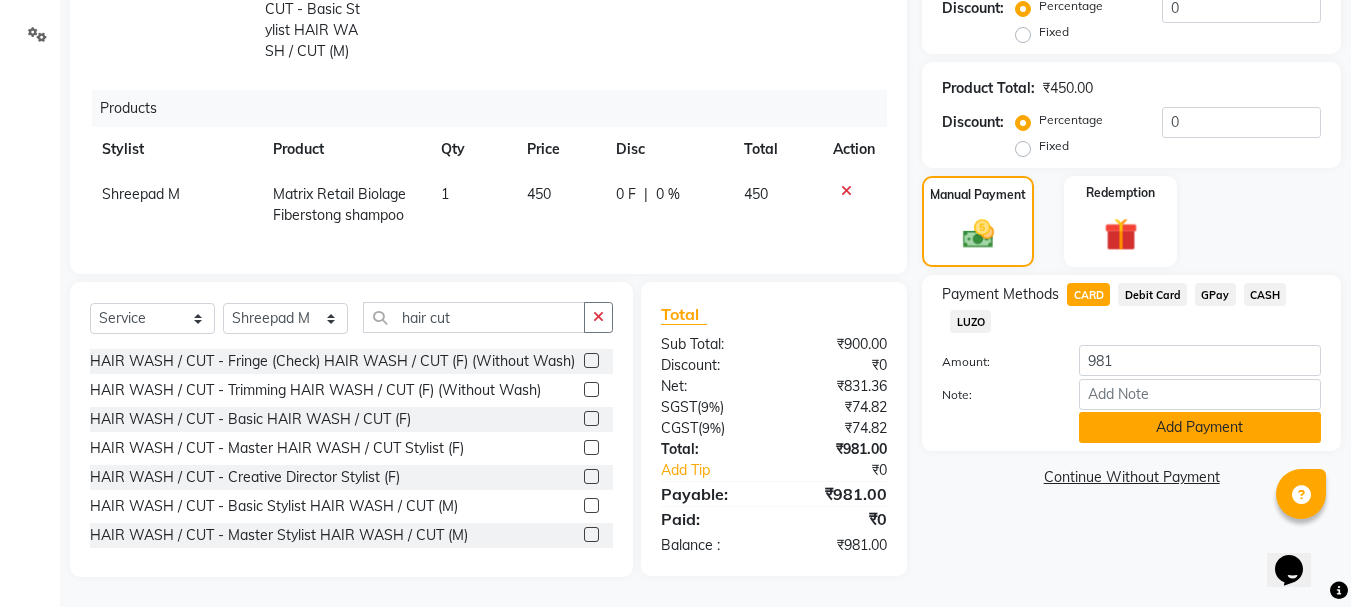 click on "Add Payment" 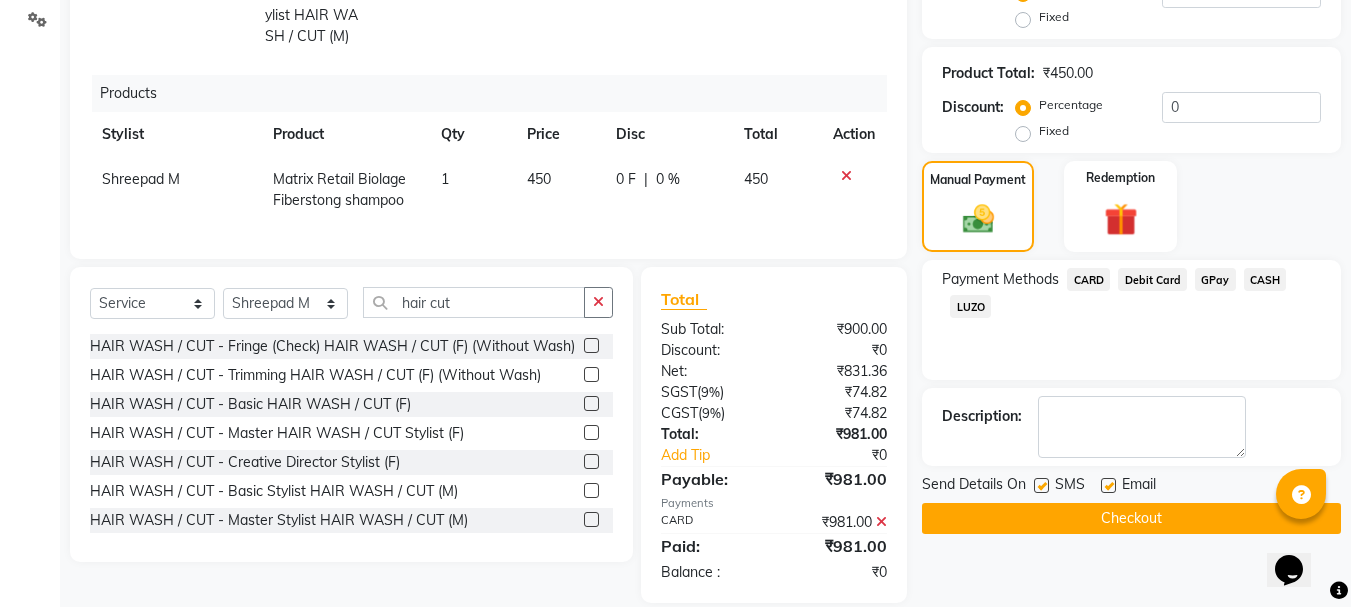 click on "Checkout" 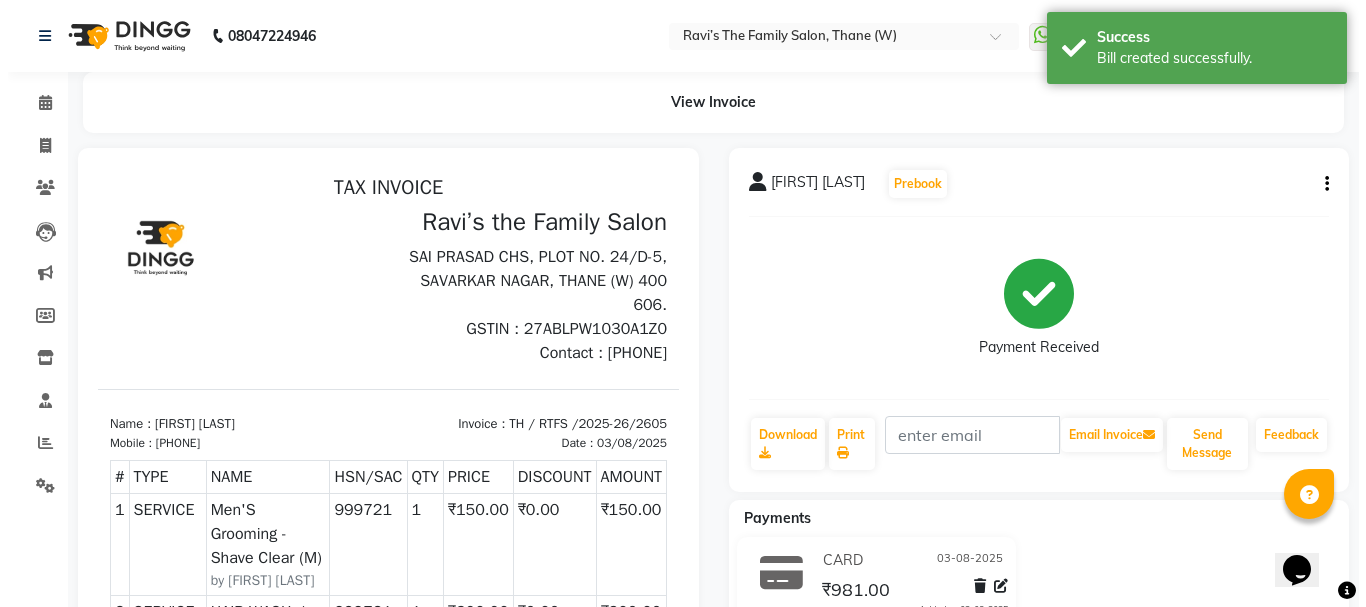 scroll, scrollTop: 0, scrollLeft: 0, axis: both 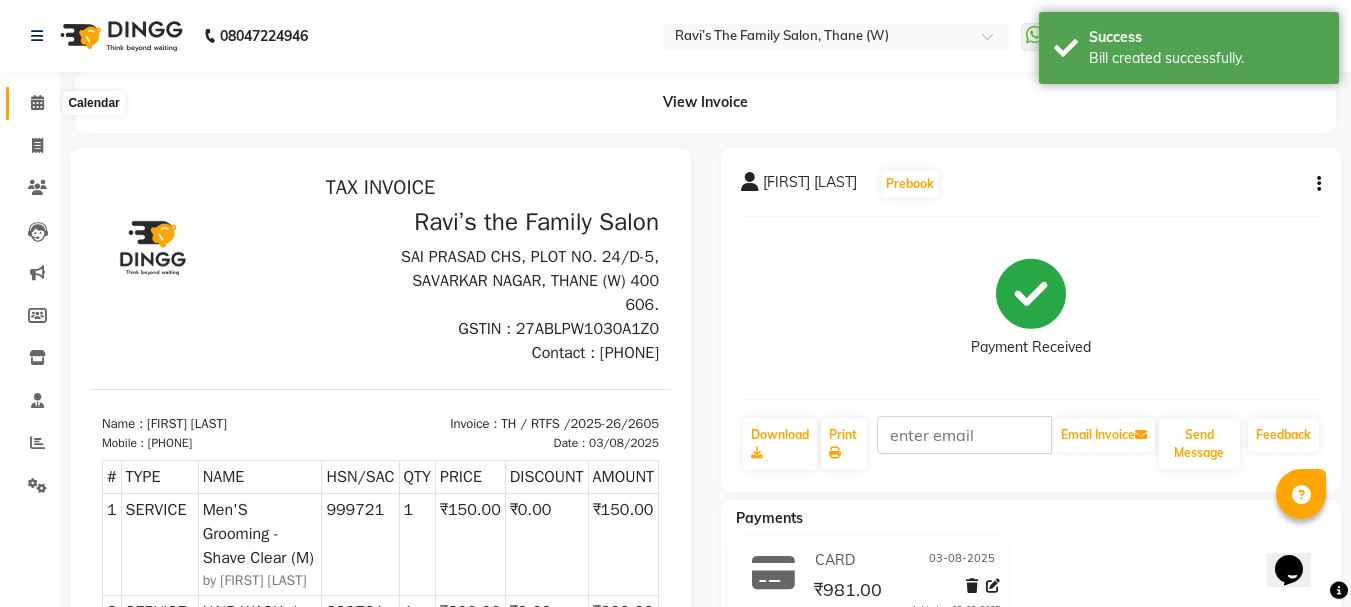 click 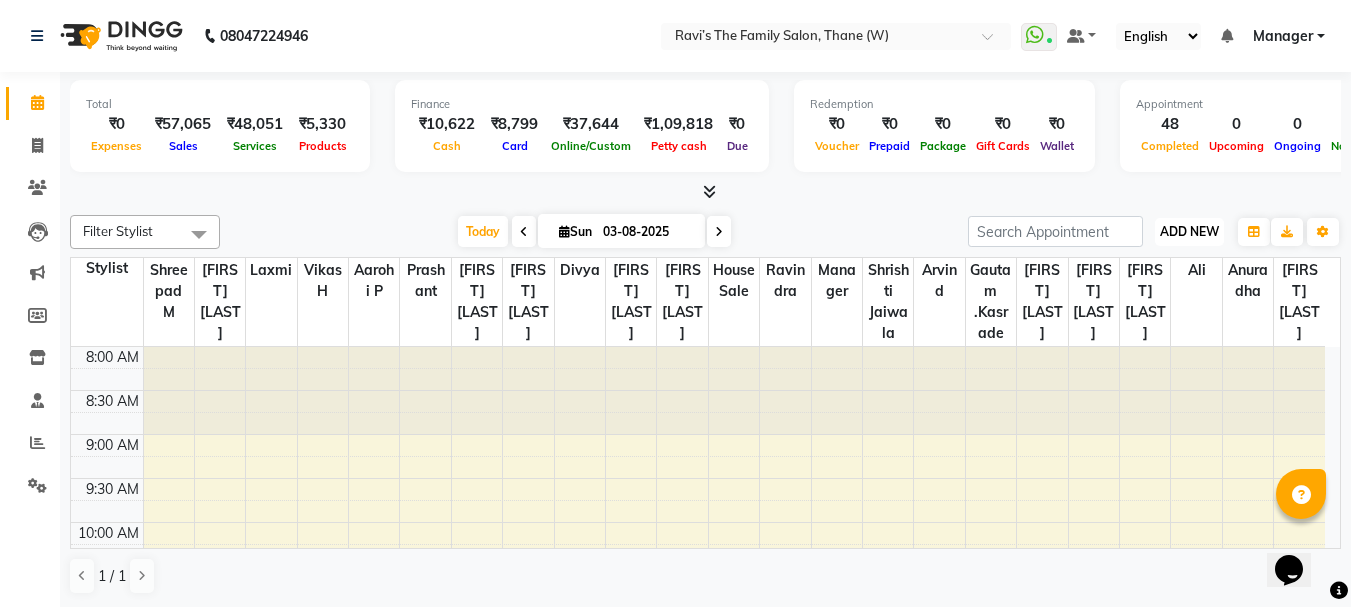 click on "ADD NEW" at bounding box center [1189, 231] 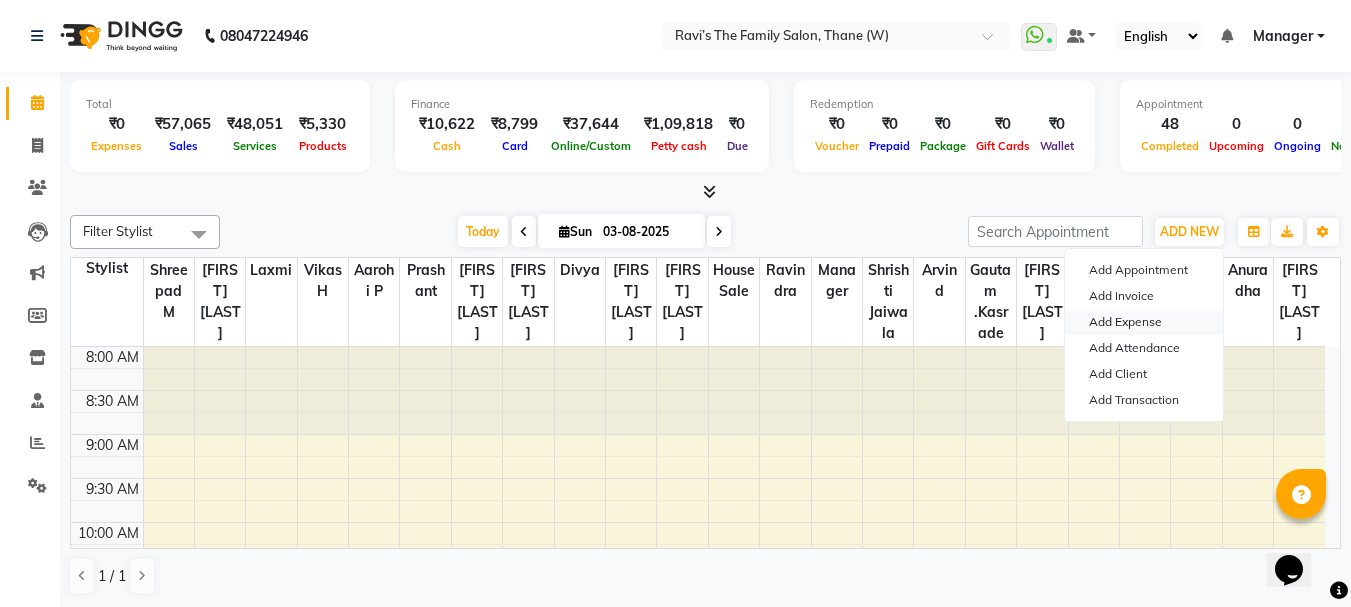 click on "Add Expense" at bounding box center [1144, 322] 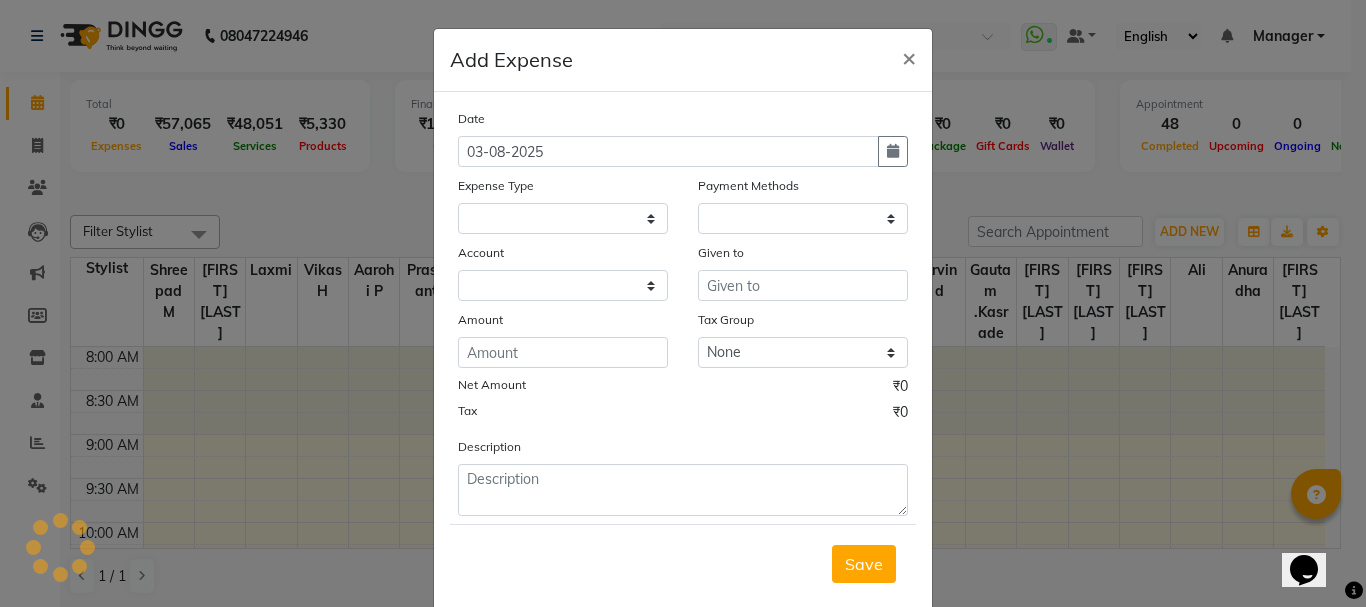 select 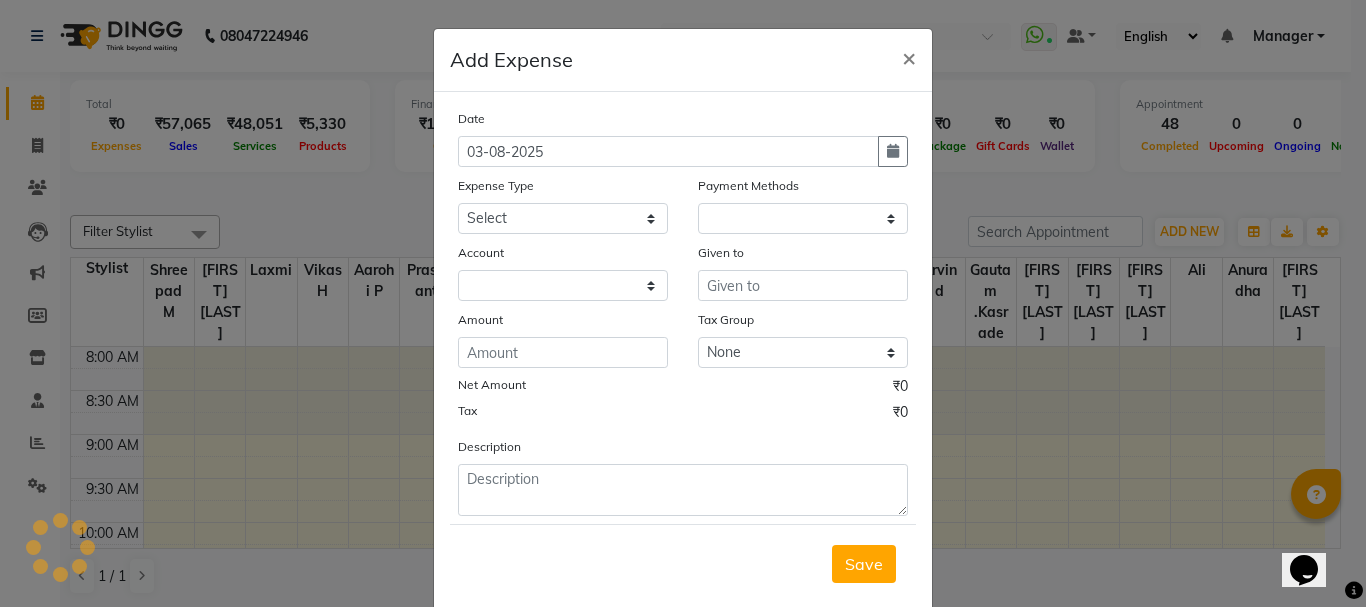 select on "1" 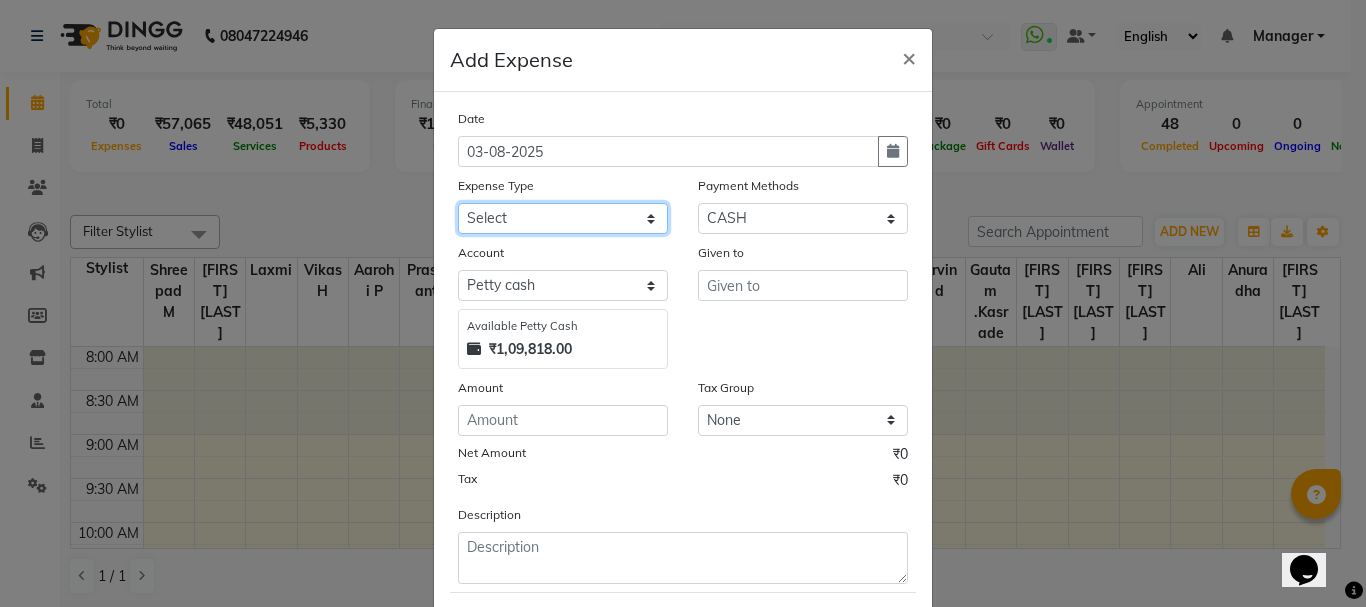 click on "Select Advance Salary Bank charges Car maintenance  Cash transfer to bank Cash transfer to hub Client Snacks Clinical charges coffee Equipment Fuel Govt fee Incentive Insurance International purchase Loan Repayment Maintenance Marketing Membership reward Milk Miscellaneous MRA Other Pantry Product Rent Staff Snacks Tax Tea & Refreshment Tip Transfer Utilities Water tank" 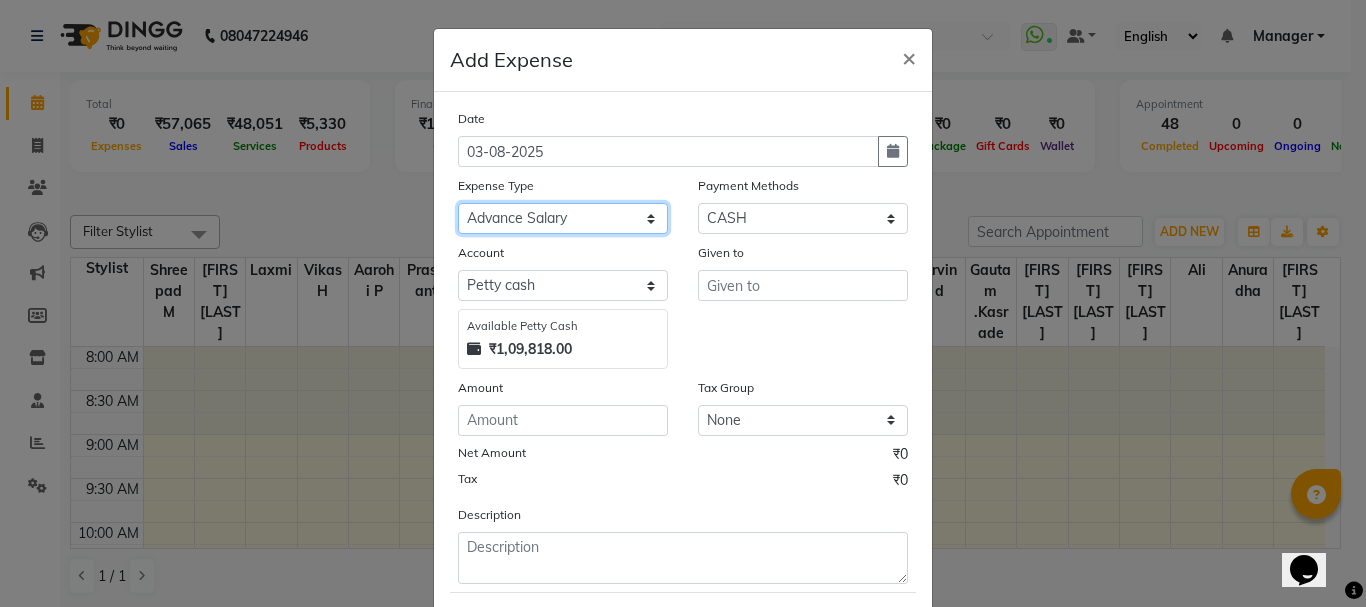 click on "Select Advance Salary Bank charges Car maintenance  Cash transfer to bank Cash transfer to hub Client Snacks Clinical charges coffee Equipment Fuel Govt fee Incentive Insurance International purchase Loan Repayment Maintenance Marketing Membership reward Milk Miscellaneous MRA Other Pantry Product Rent Staff Snacks Tax Tea & Refreshment Tip Transfer Utilities Water tank" 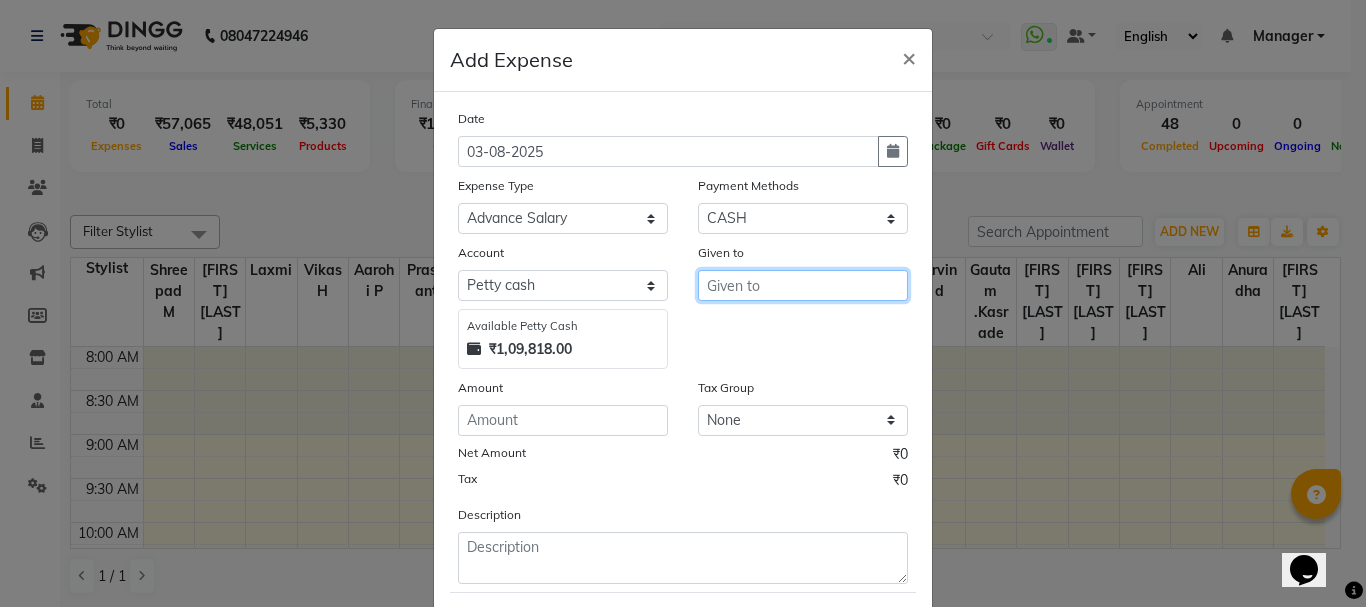click at bounding box center [803, 285] 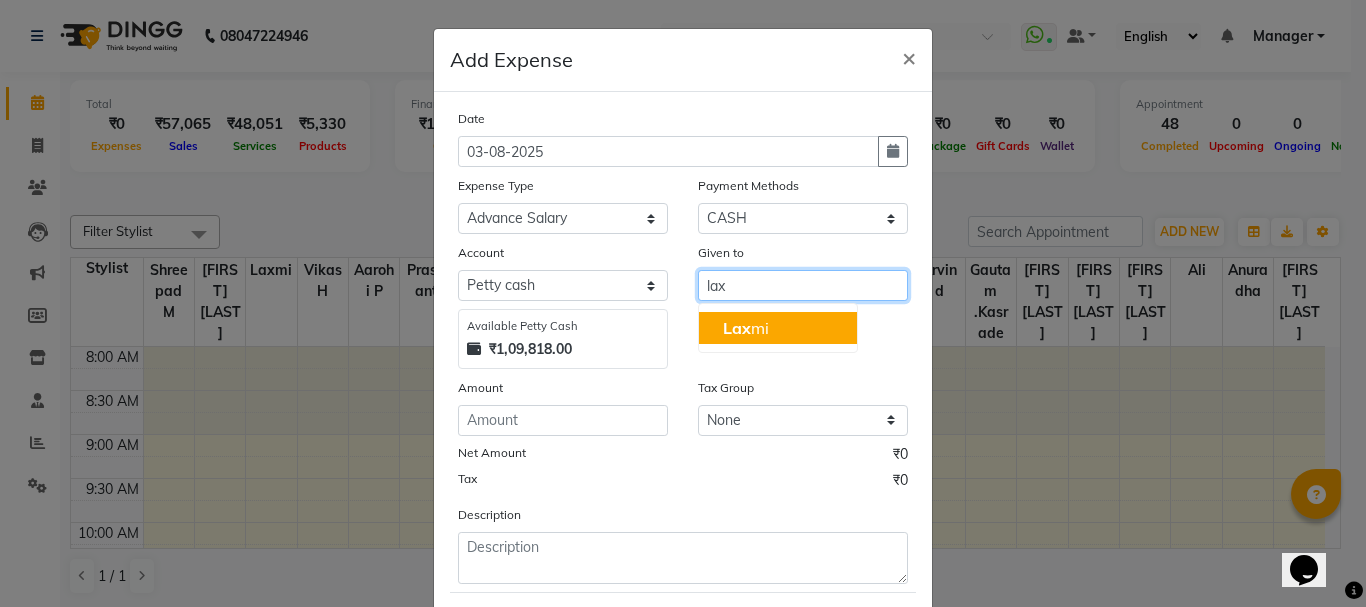 click on "Lax" 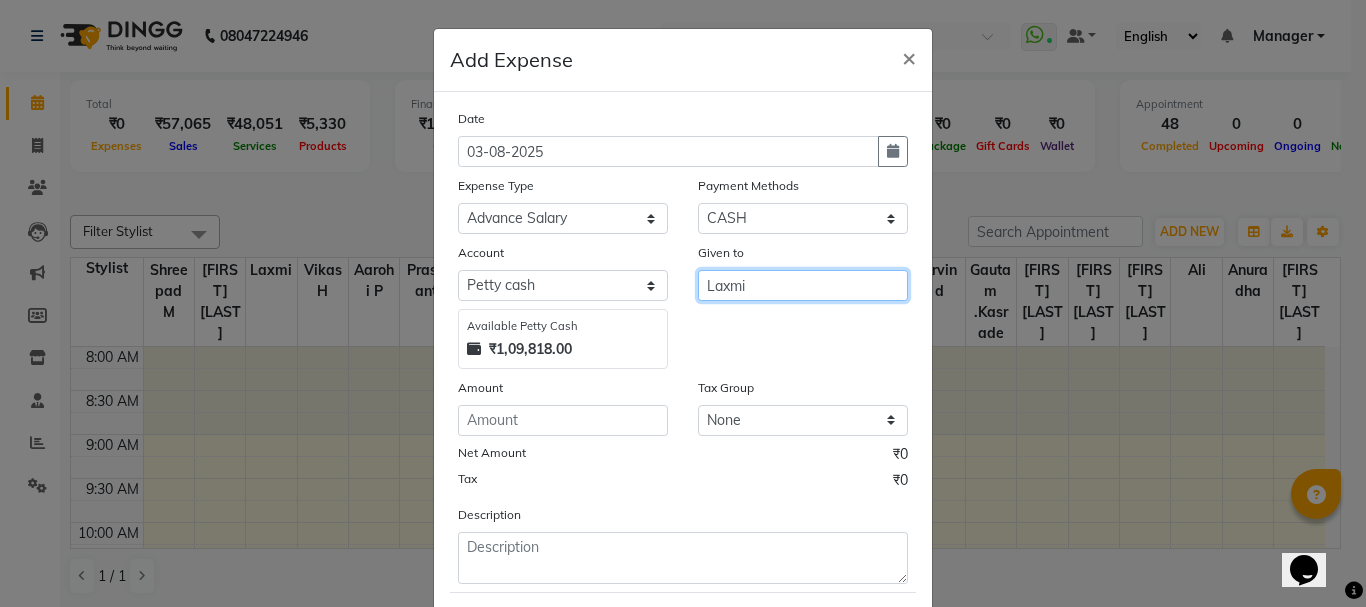 type on "Laxmi" 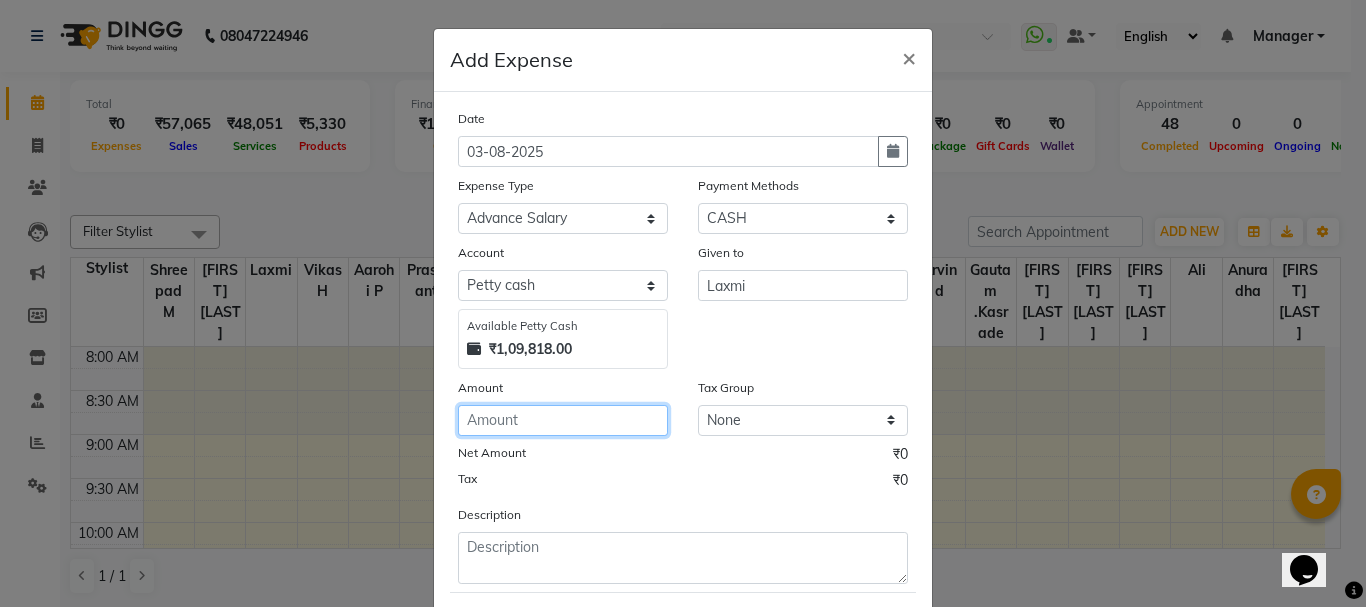 click 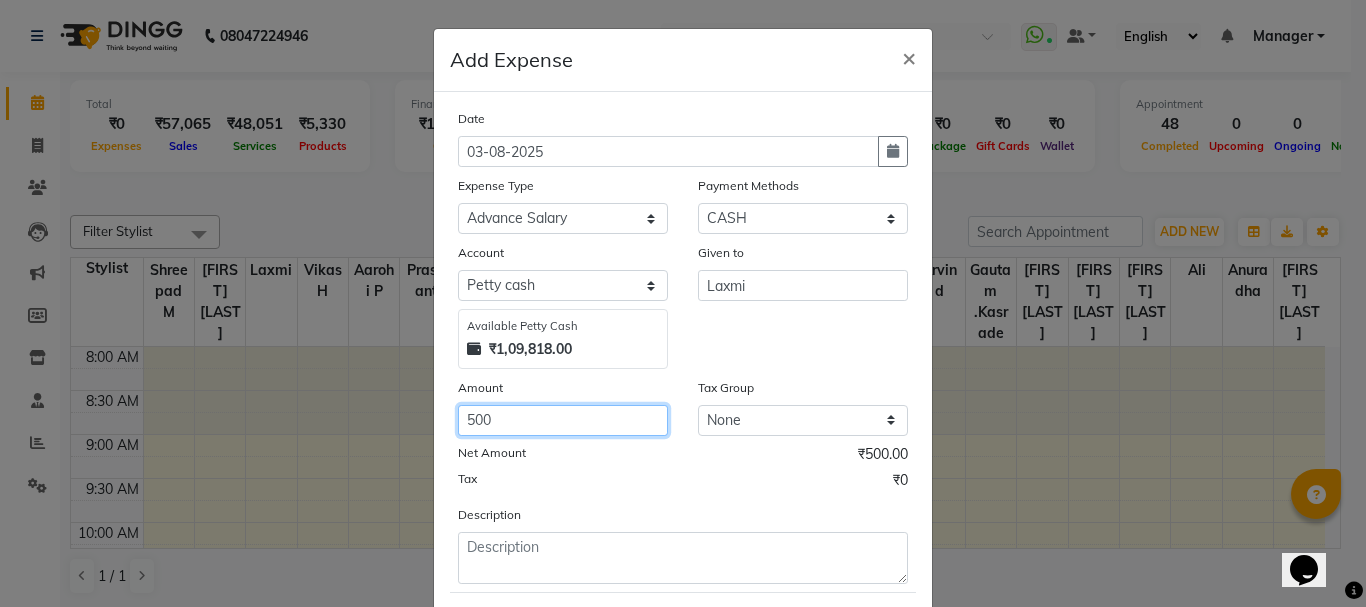 type on "500" 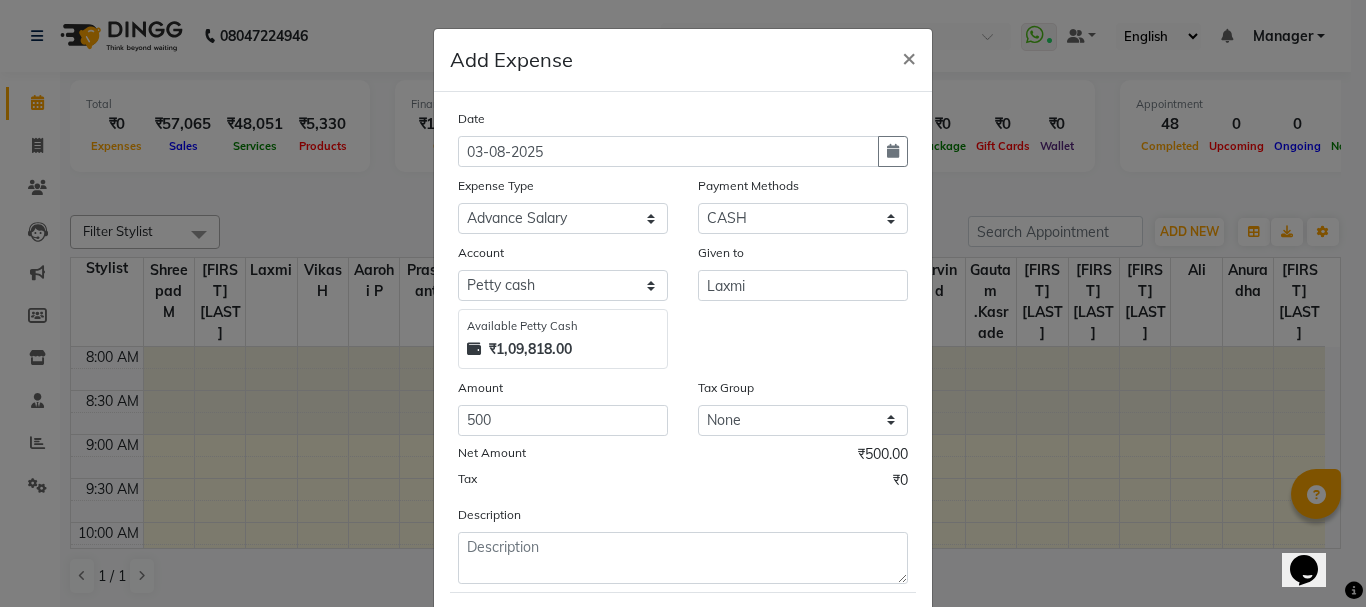 click on "Tax ₹0" 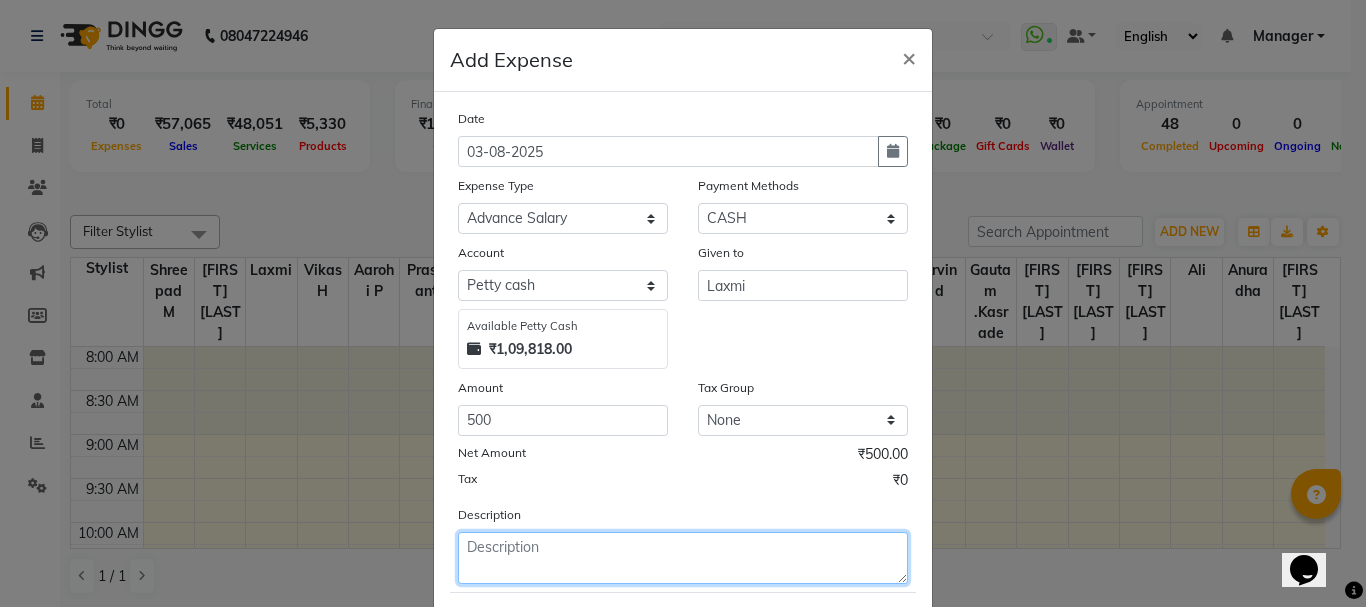 click 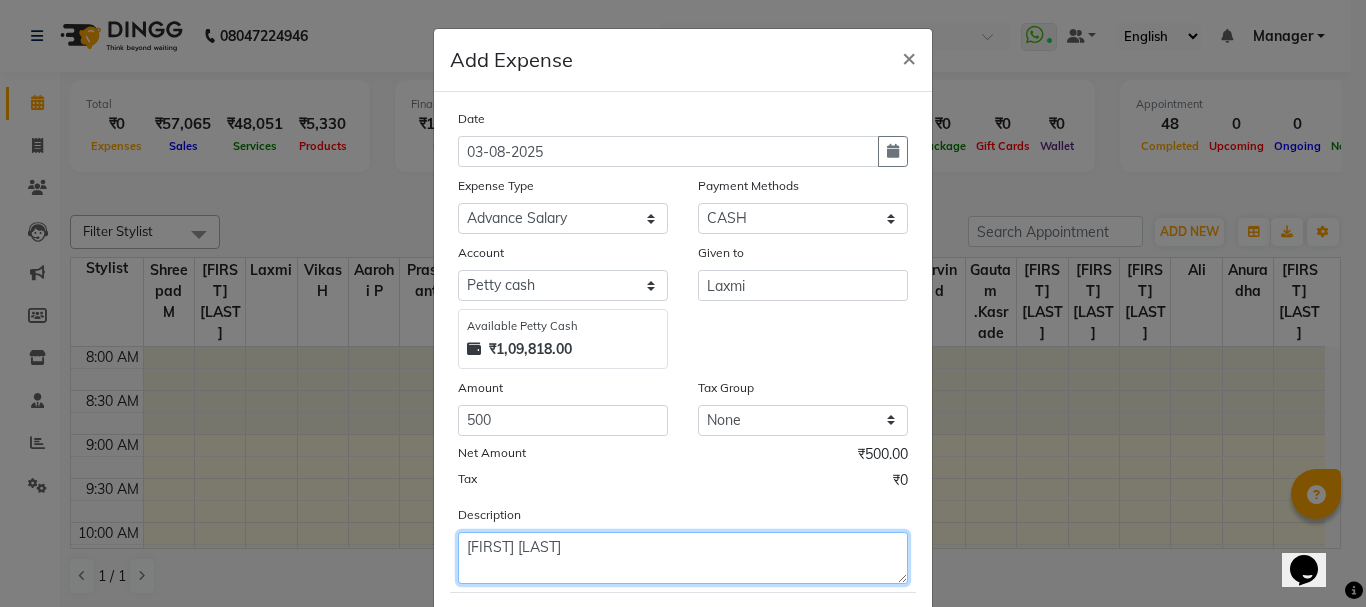 type on "[FIRST] [LAST]" 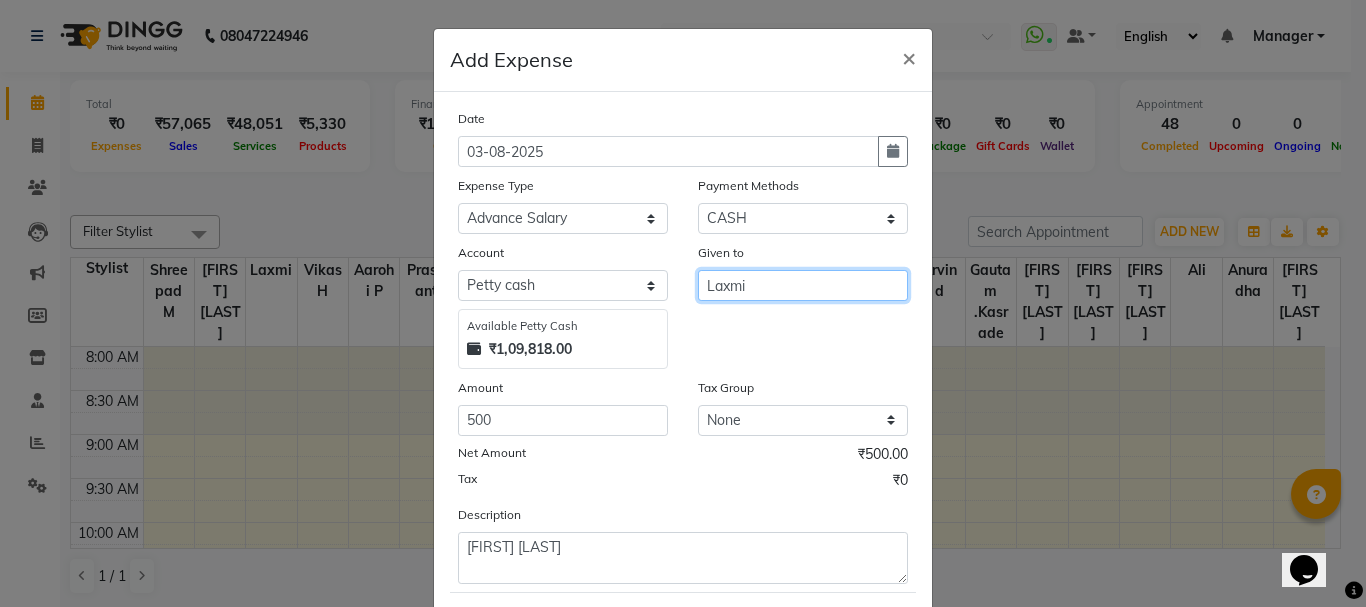 click on "Laxmi" at bounding box center [803, 285] 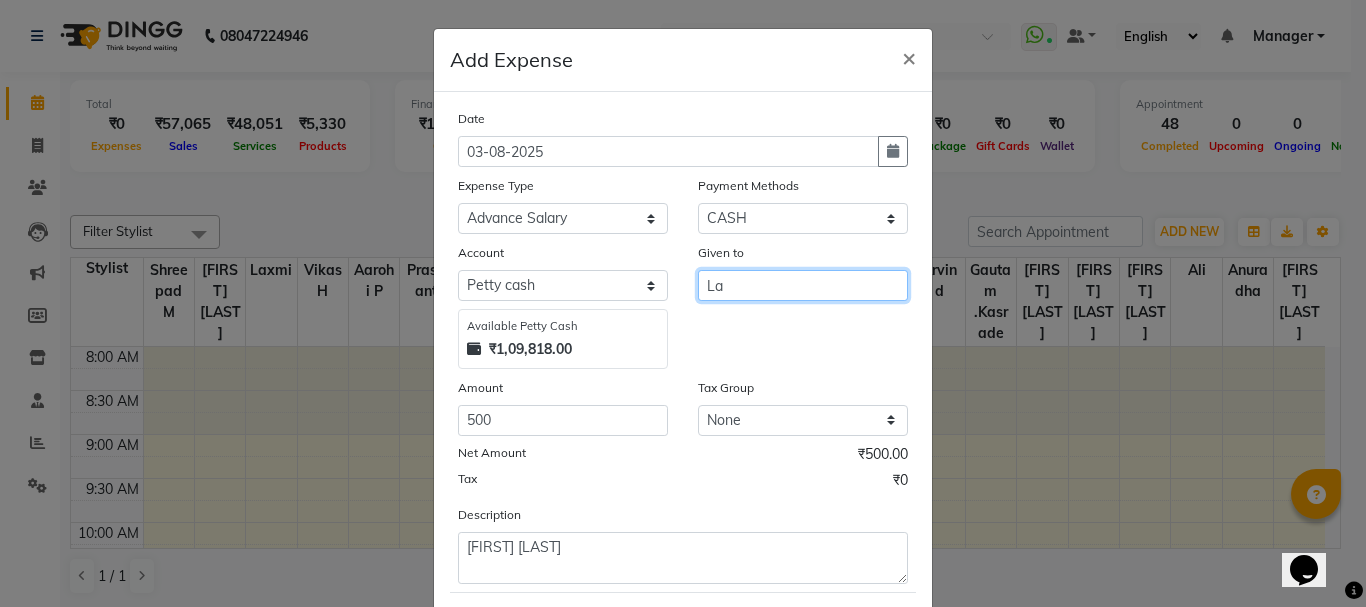 type on "L" 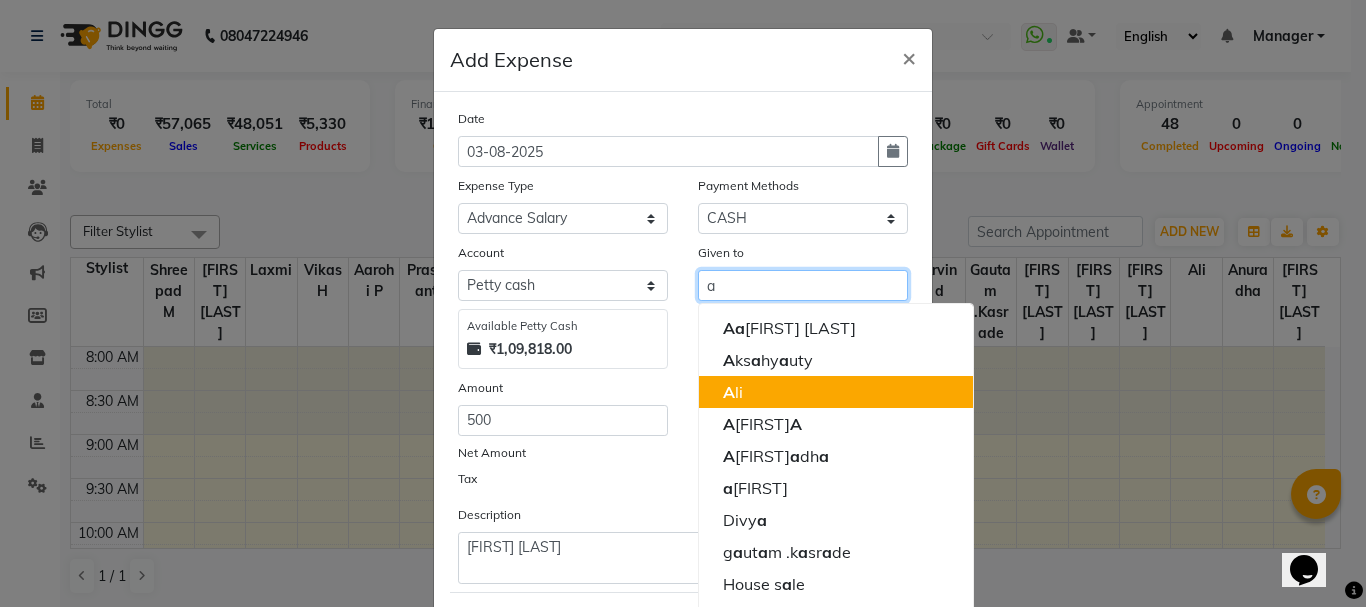 click on "[FIRST] [LAST]" at bounding box center [836, 392] 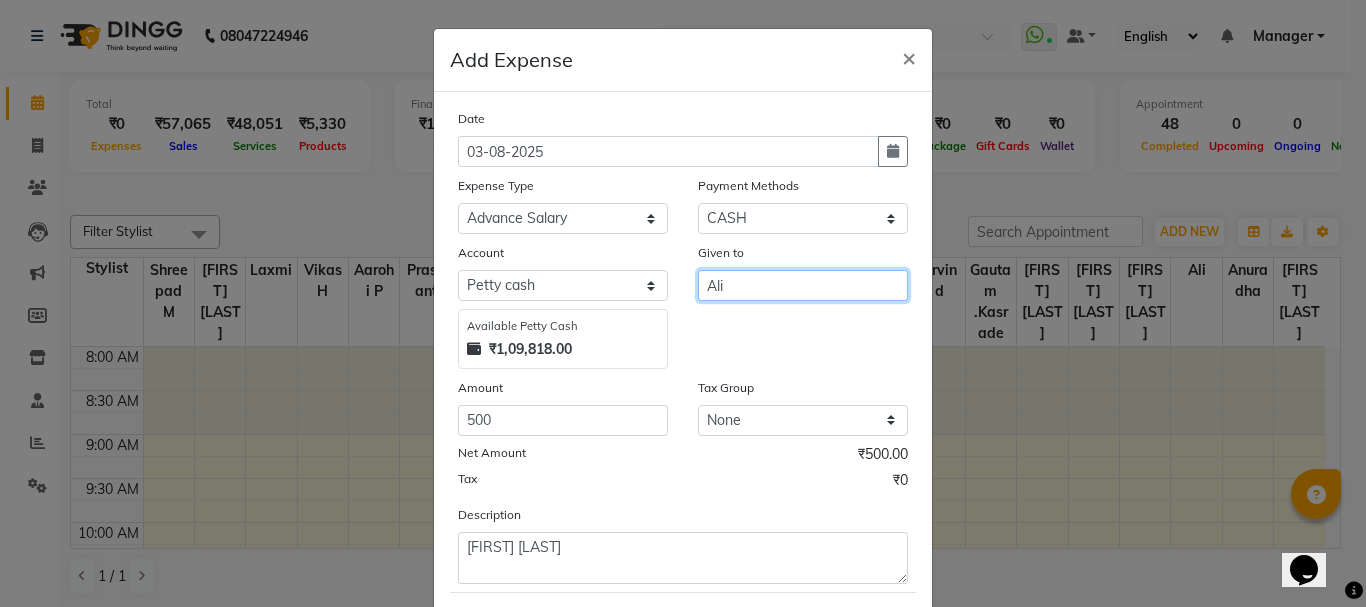 type on "Ali" 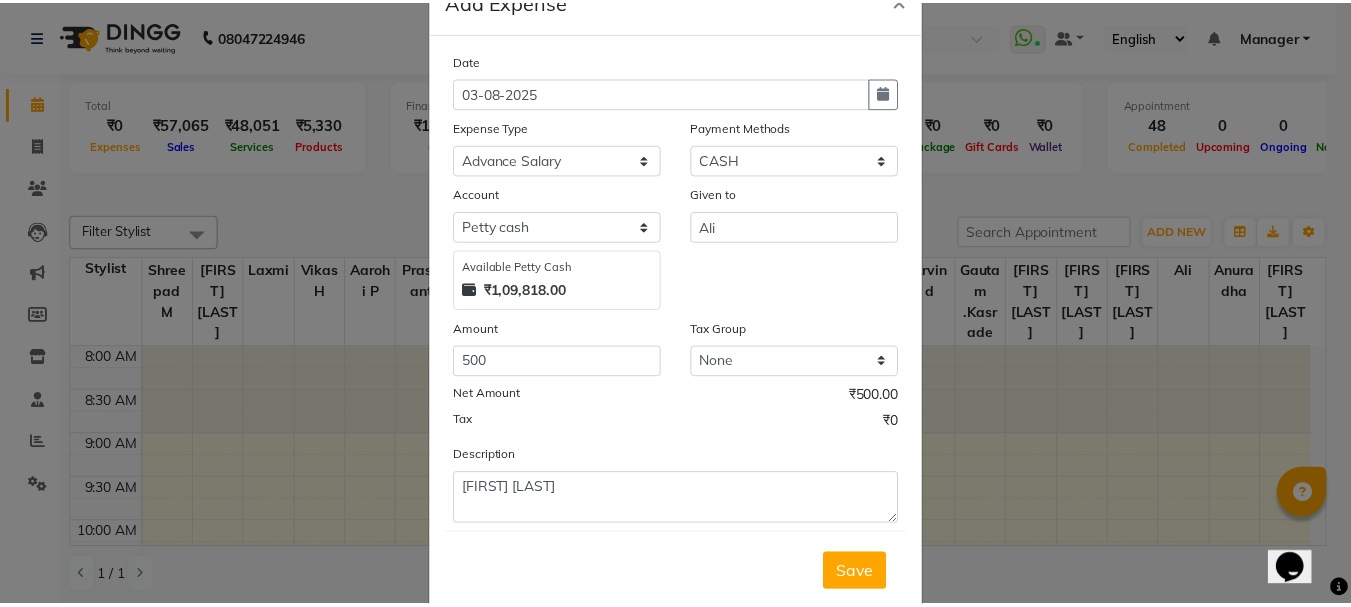 scroll, scrollTop: 109, scrollLeft: 0, axis: vertical 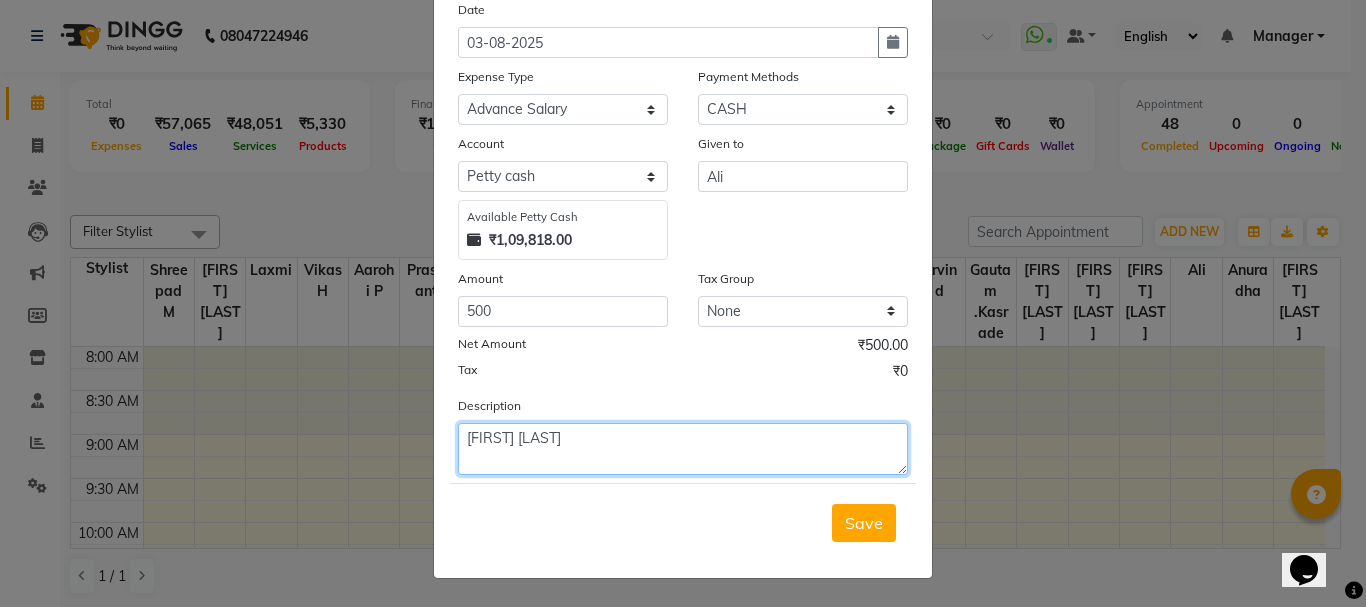 click on "[FIRST] [LAST]" 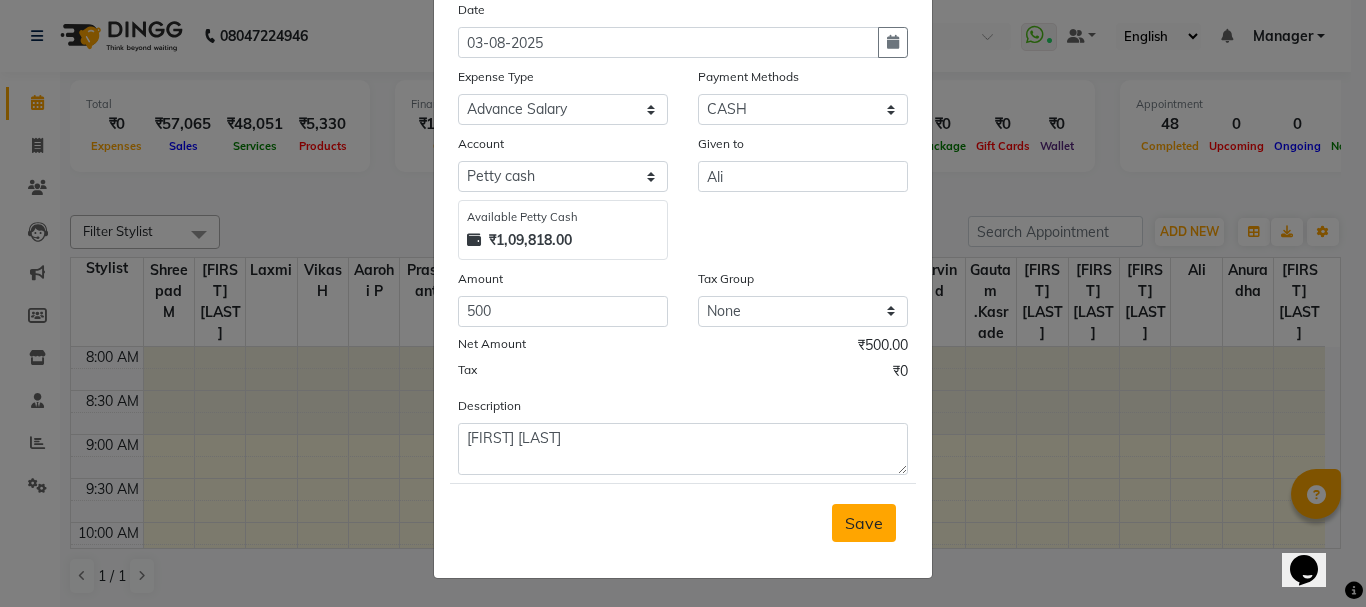 click on "Save" at bounding box center (864, 523) 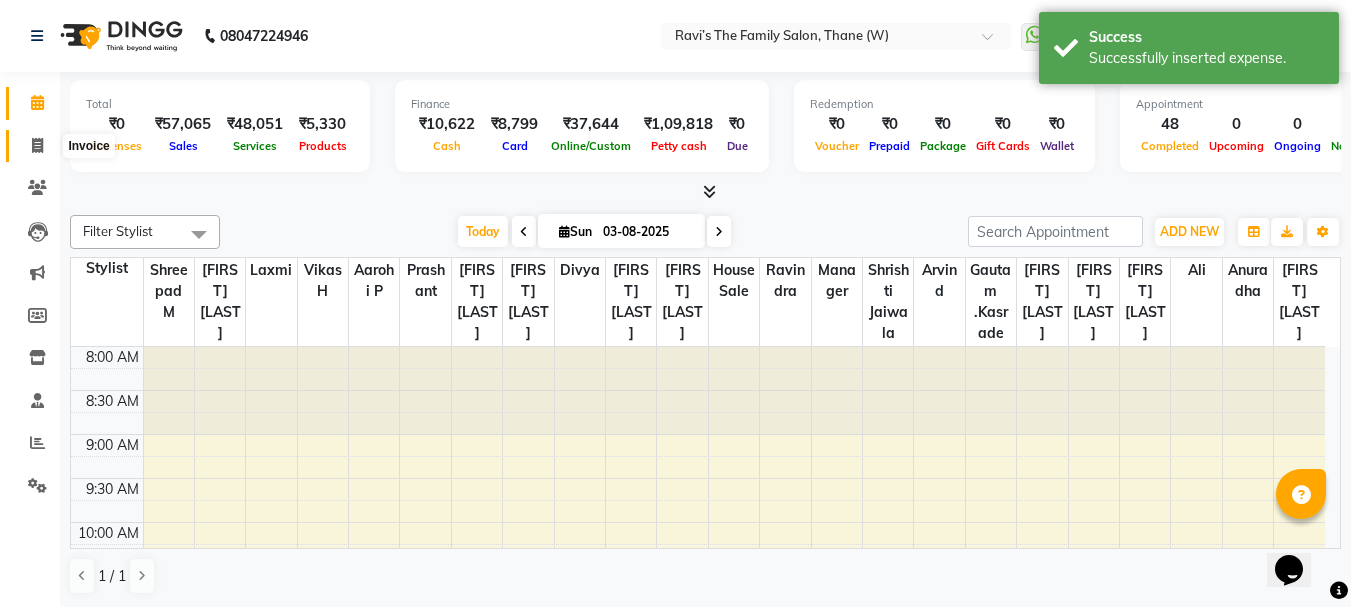click 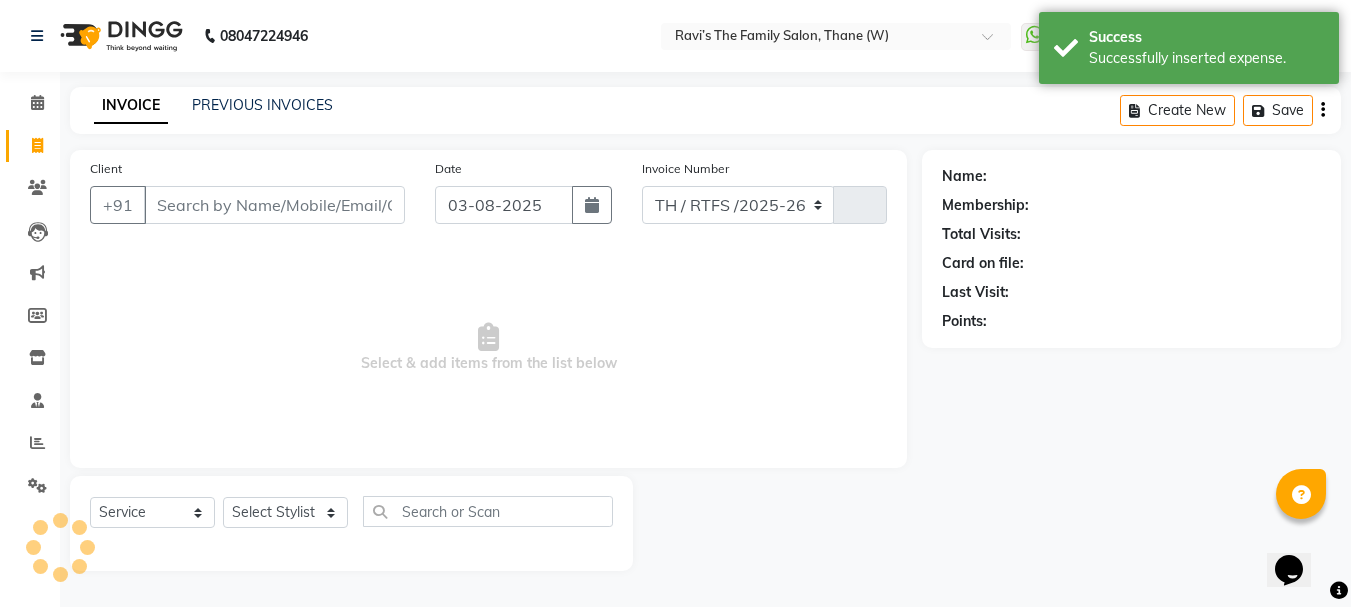 select on "8004" 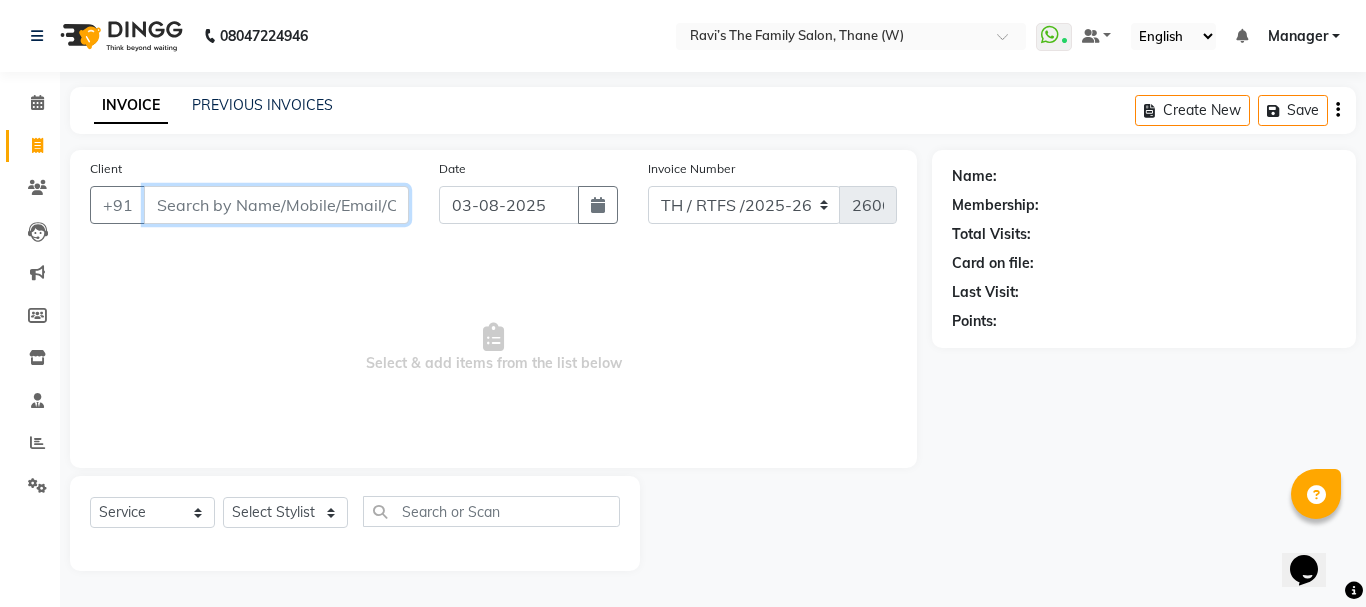 click on "Client" at bounding box center [276, 205] 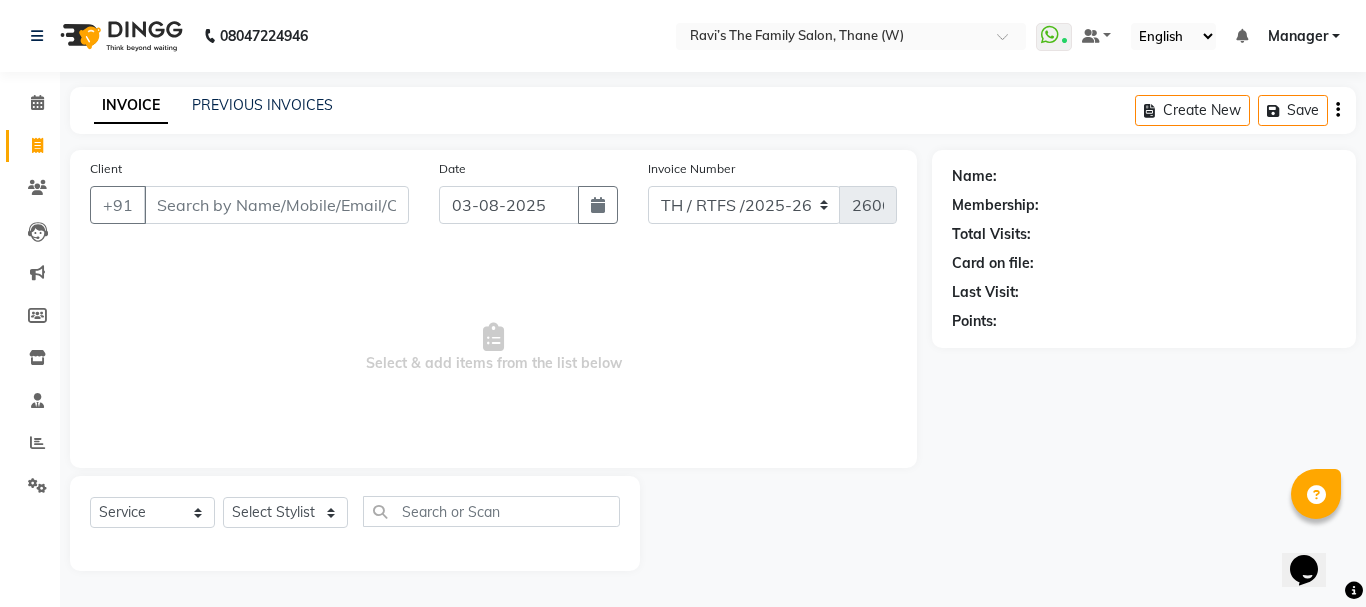 click on "PREVIOUS INVOICES" 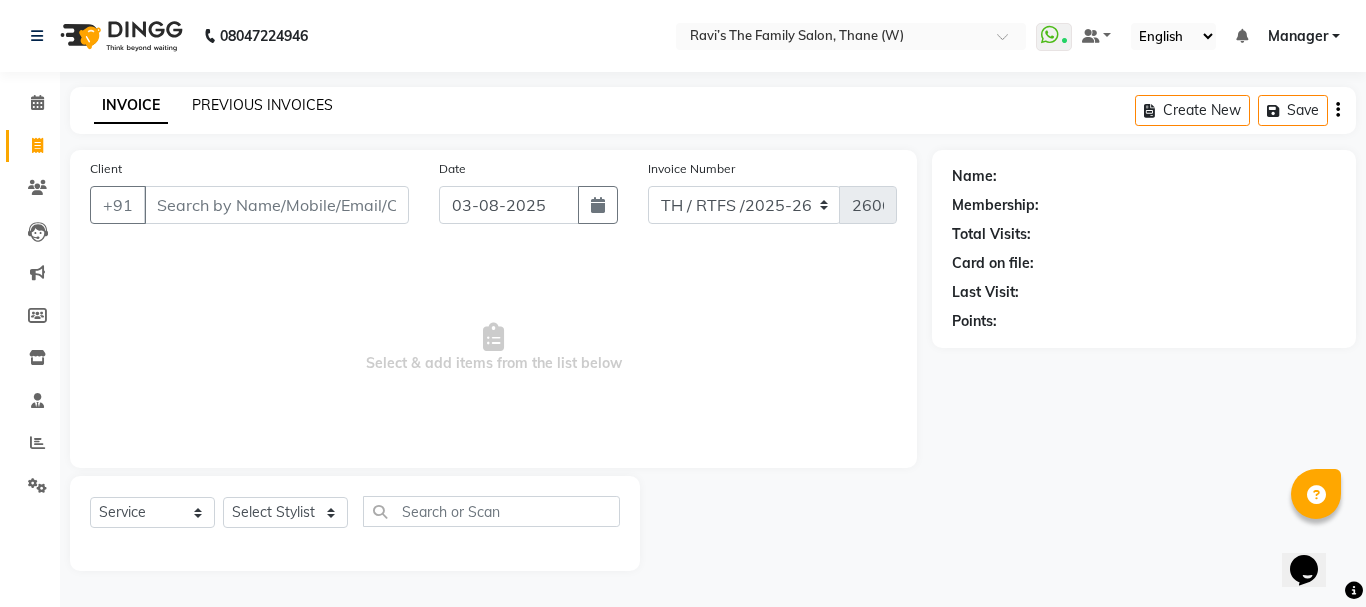 click on "PREVIOUS INVOICES" 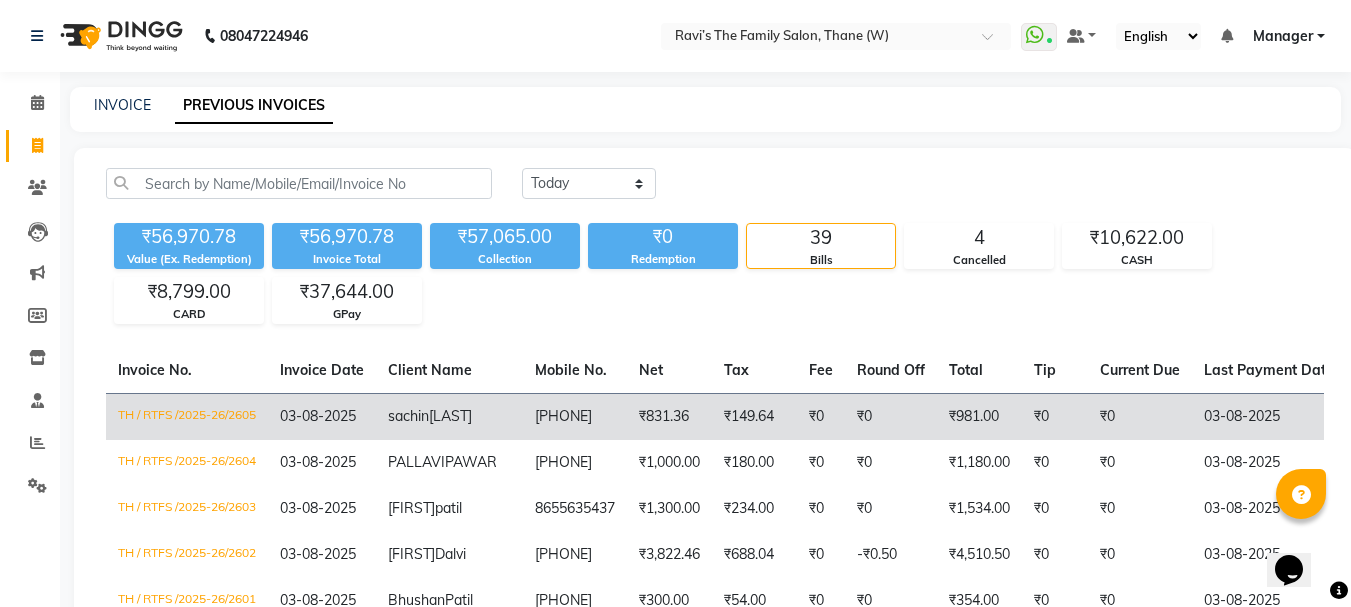 click on "[LAST]" 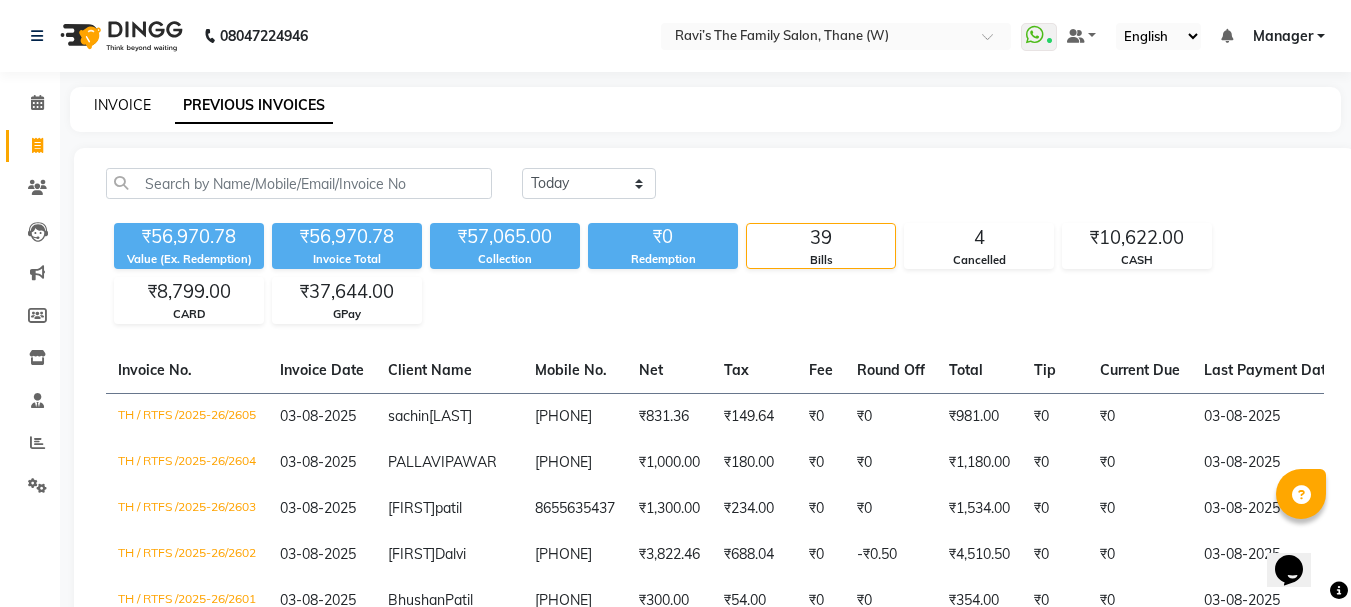click on "INVOICE" 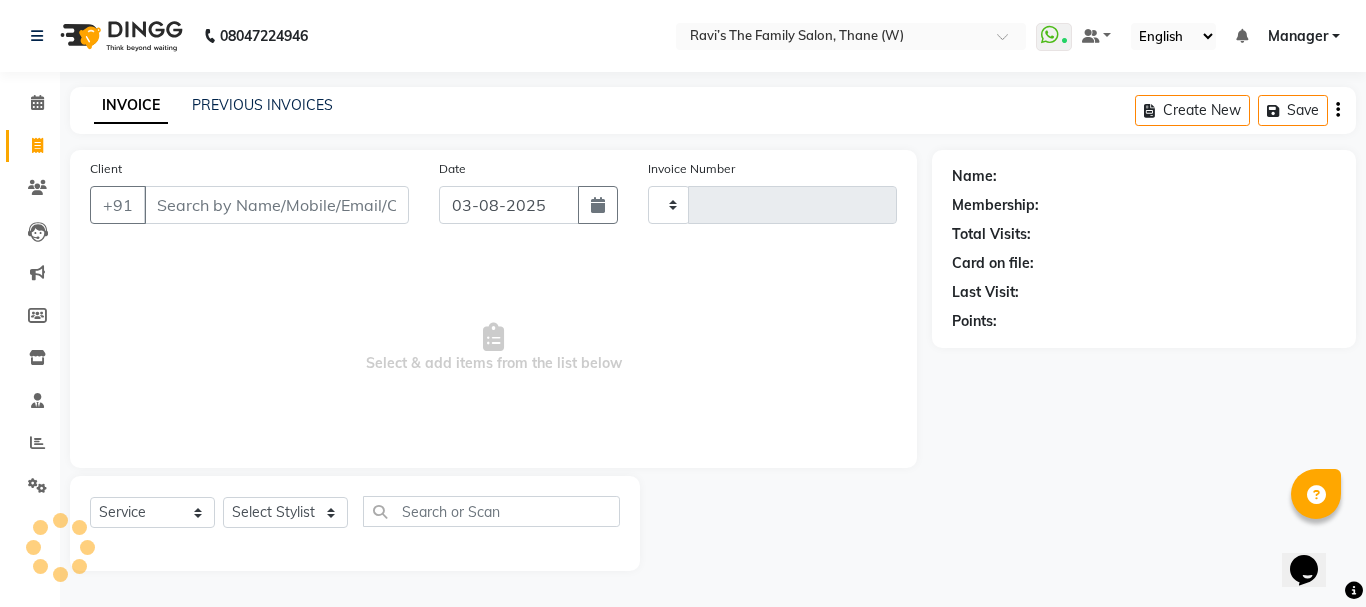type on "2606" 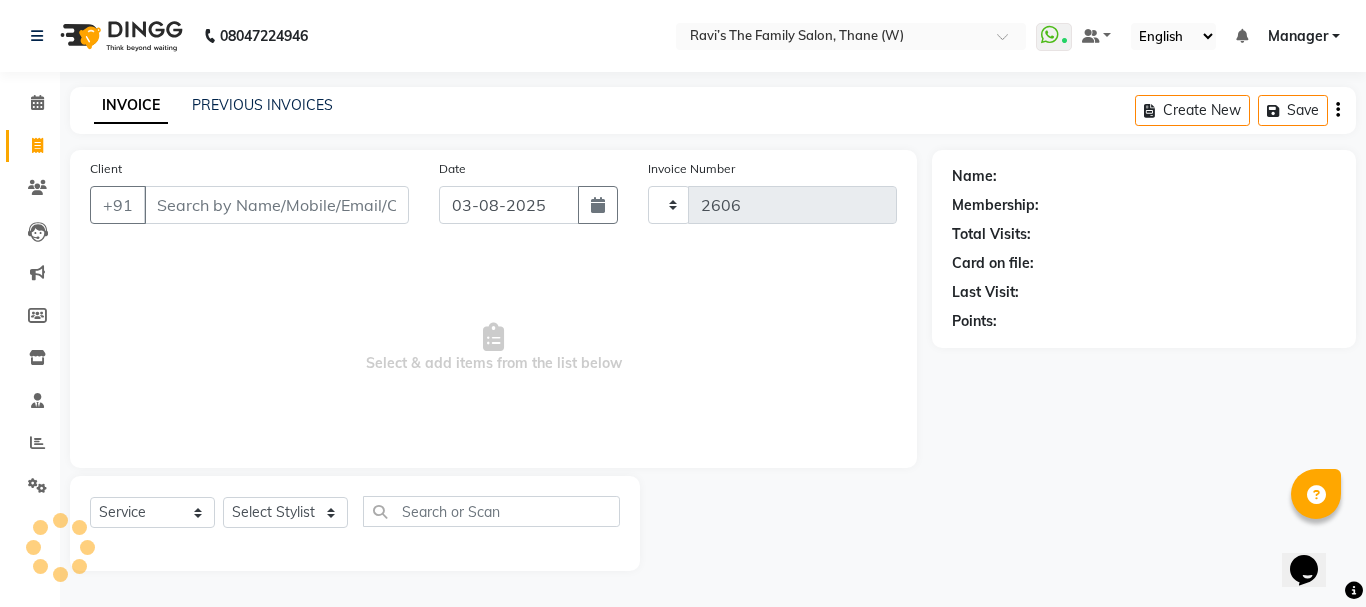 select on "8004" 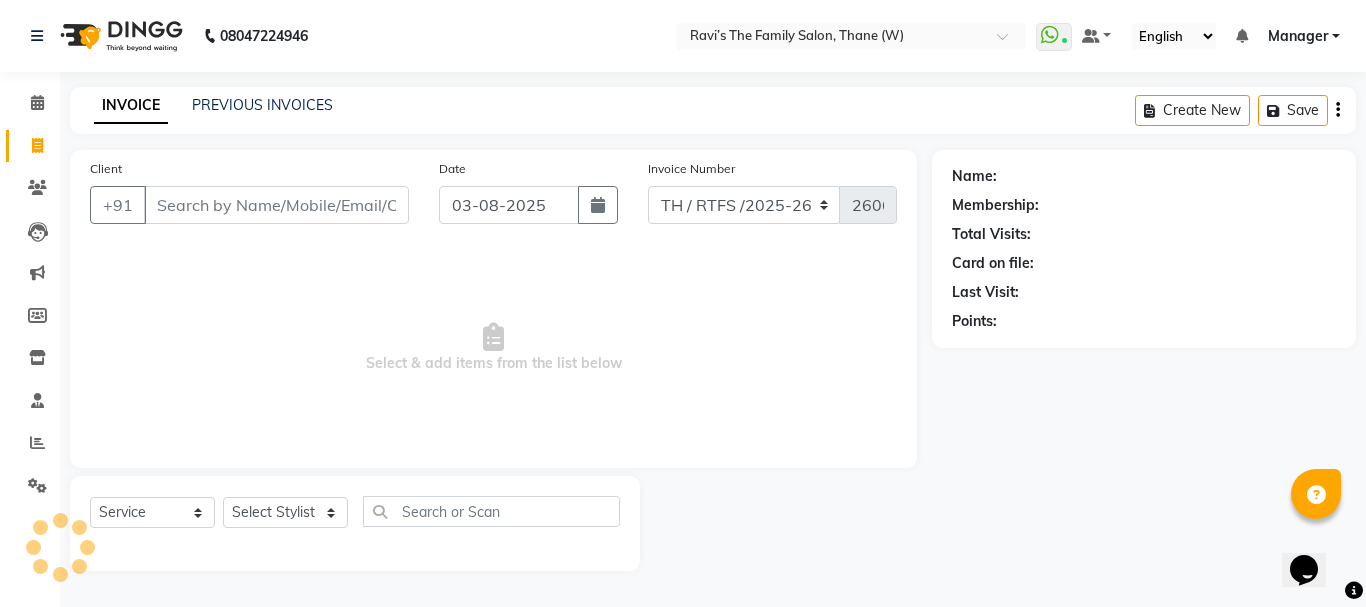 click on "Client" at bounding box center [276, 205] 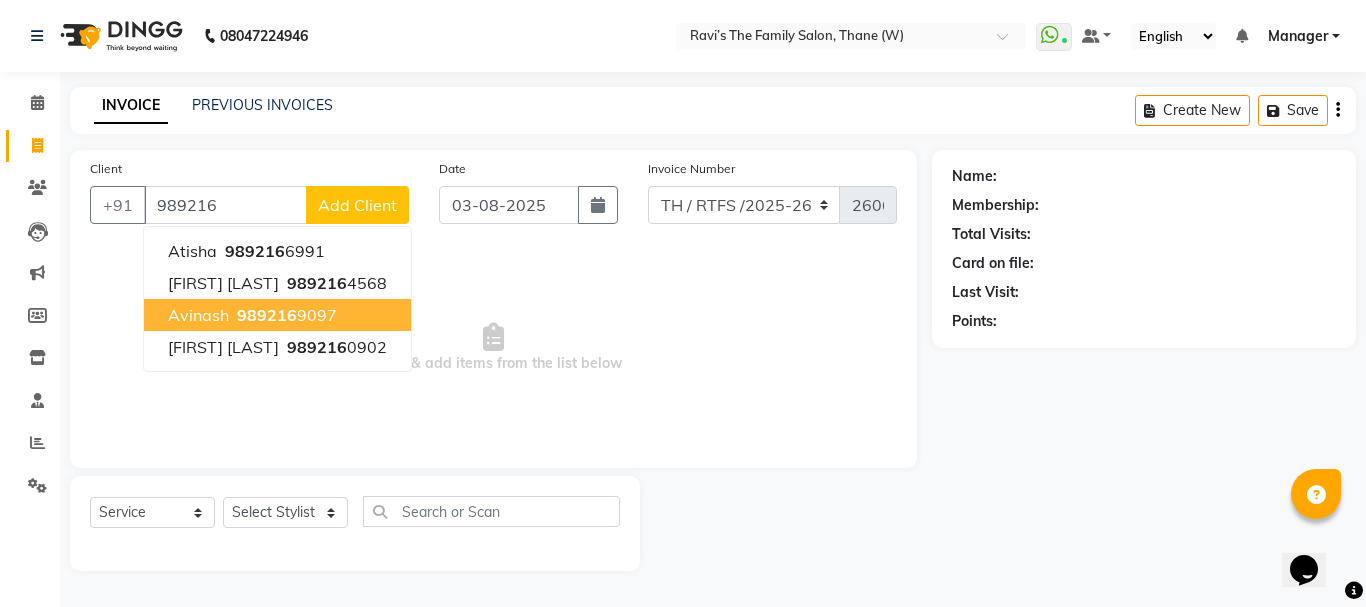 click on "Avinash" at bounding box center [198, 315] 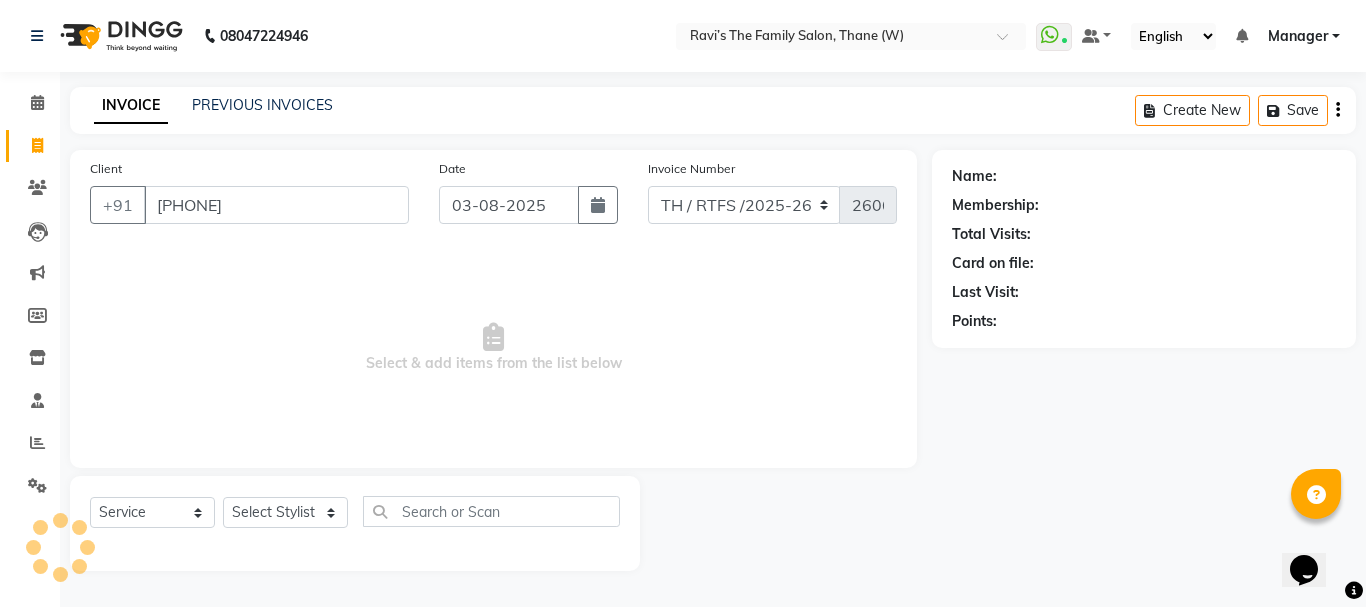 type on "[PHONE]" 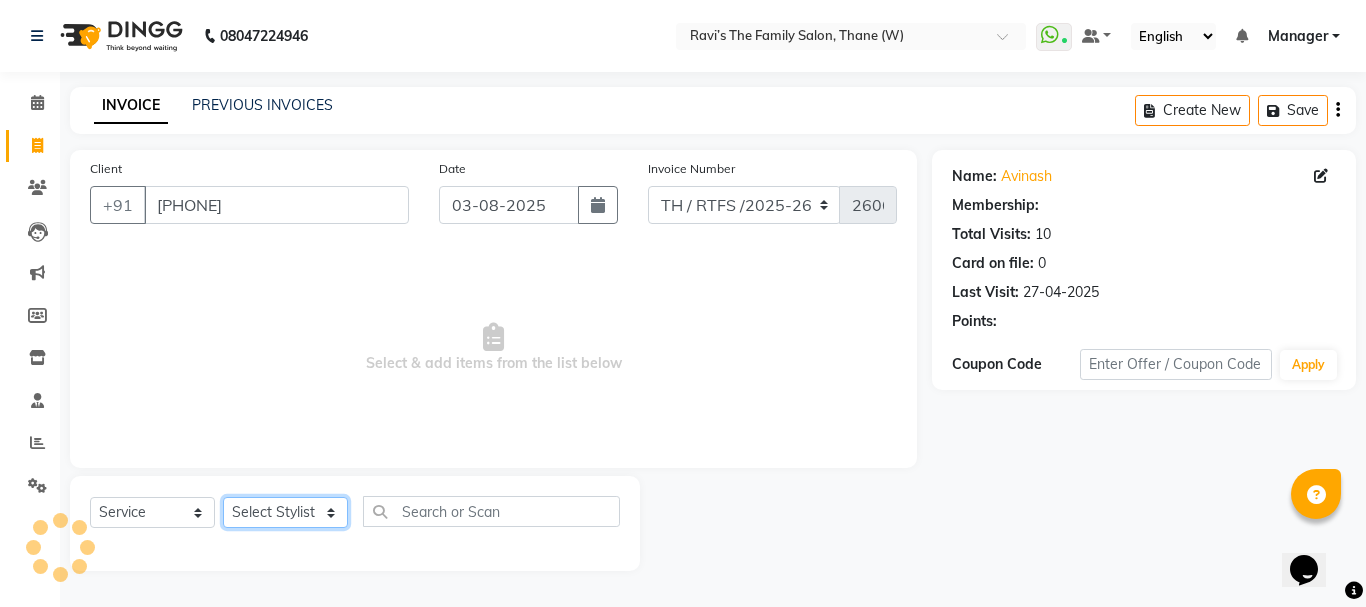 click on "Select Stylist Aarohi P   Aksahy auty Ali  Aniket A  Anuradha arvind Divya gautam .kasrade House sale KAJAL MAURYA Komal Waghmare  Laxmi   Manager Moin salmani Prashant   Ravindra Samrat Kumar Sangita Dighe Sanjana Kharat  Shreepad M  shrishti  jaiwala  vaibhavi  gudekar  Vikas H" 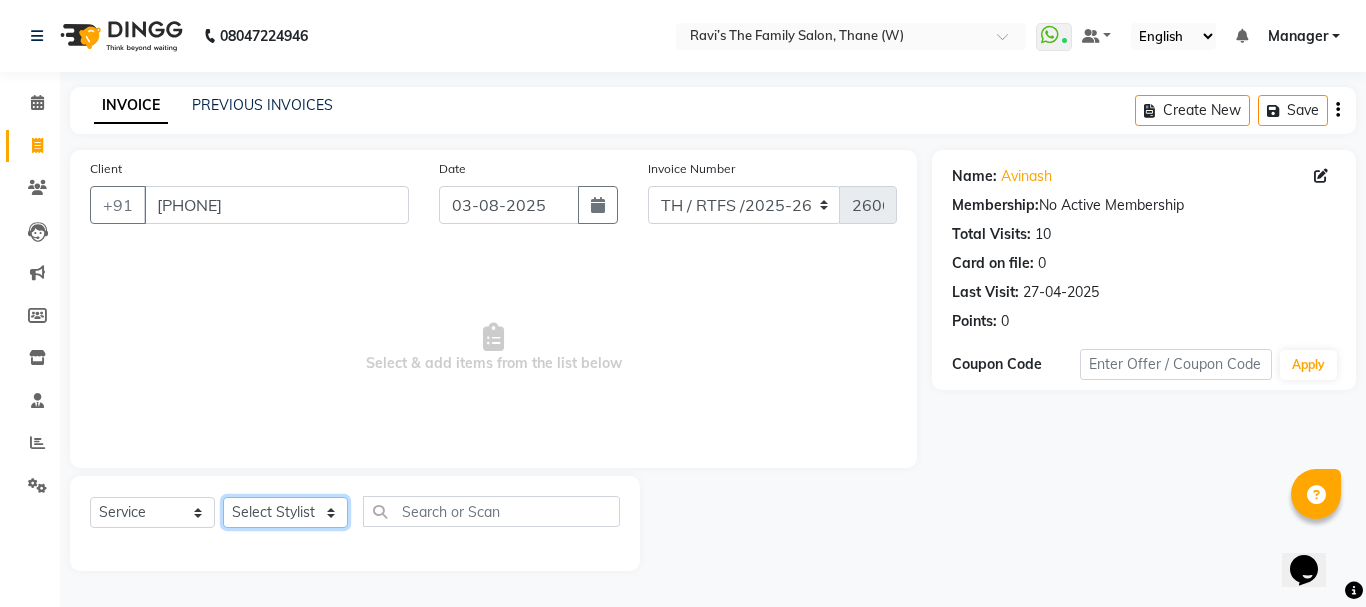 select on "78217" 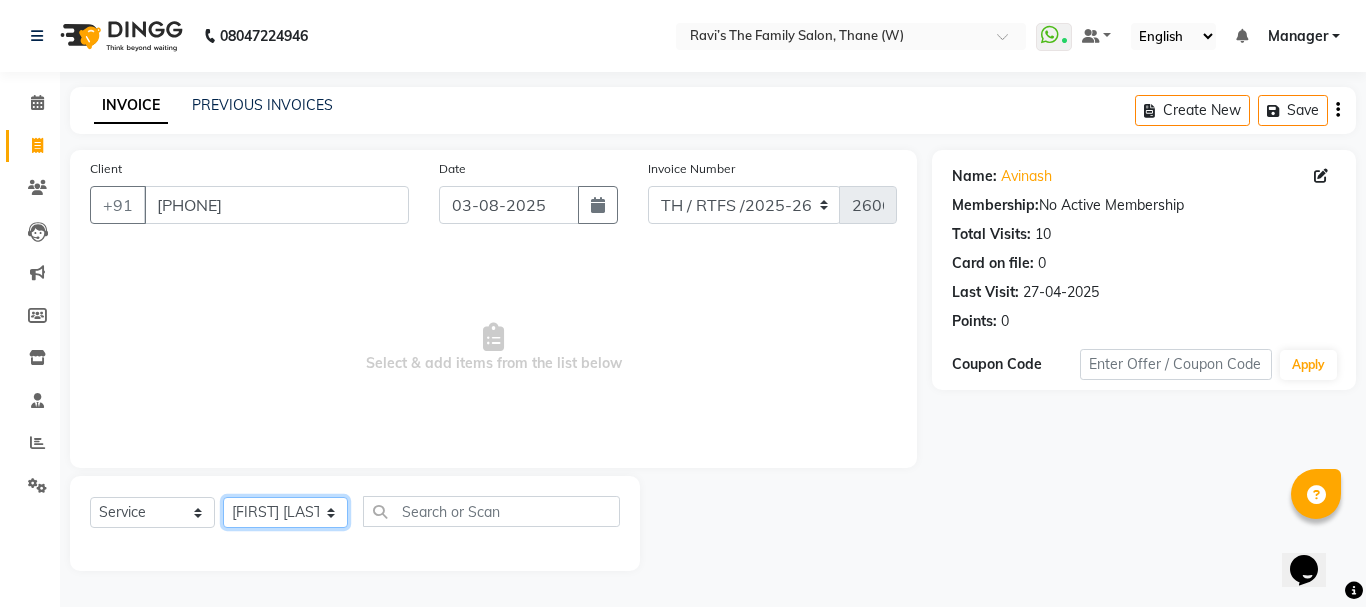 click on "Select Stylist Aarohi P   Aksahy auty Ali  Aniket A  Anuradha arvind Divya gautam .kasrade House sale KAJAL MAURYA Komal Waghmare  Laxmi   Manager Moin salmani Prashant   Ravindra Samrat Kumar Sangita Dighe Sanjana Kharat  Shreepad M  shrishti  jaiwala  vaibhavi  gudekar  Vikas H" 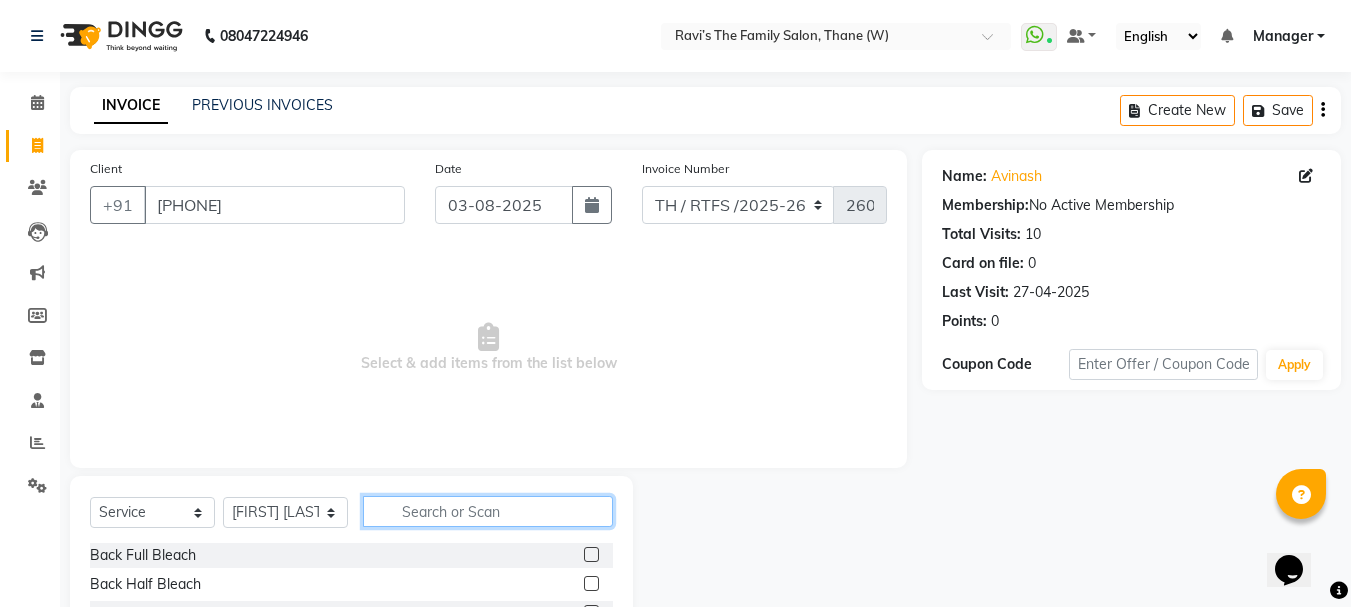 click 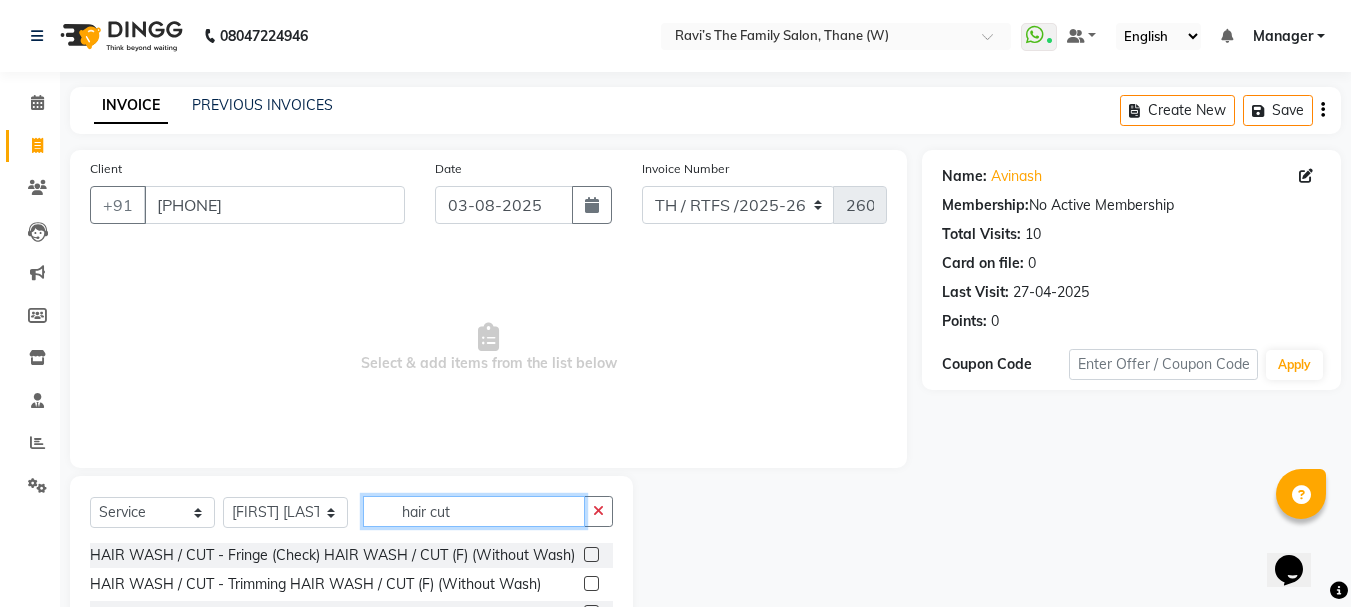 scroll, scrollTop: 194, scrollLeft: 0, axis: vertical 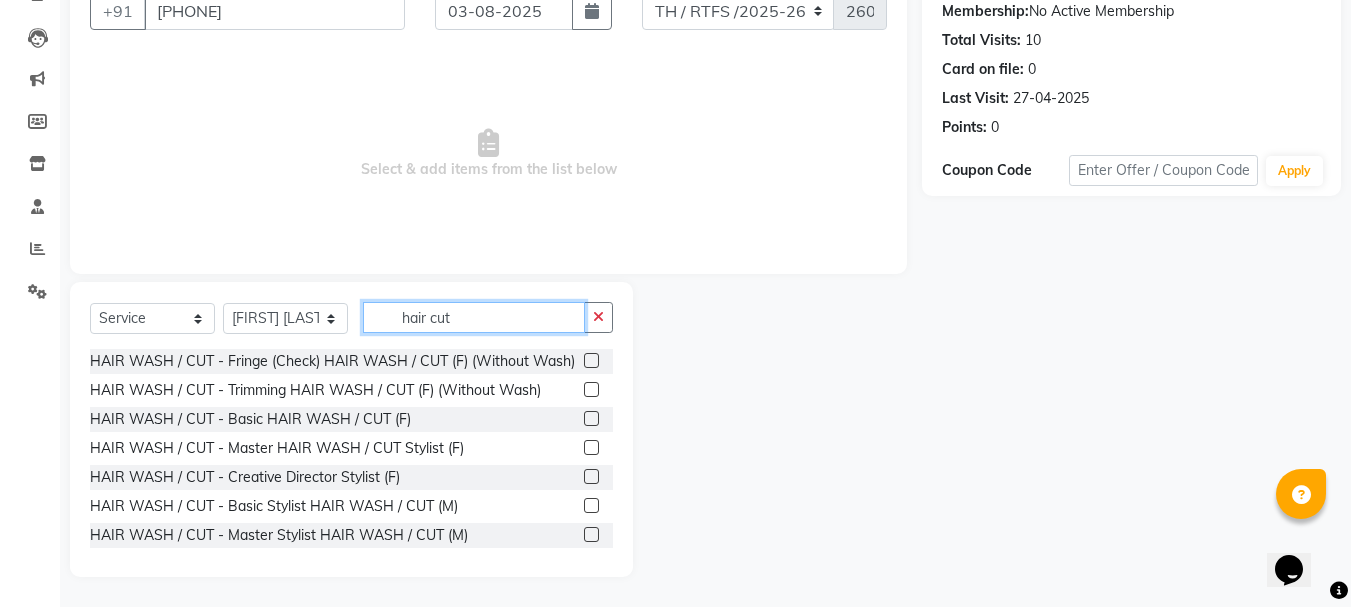 type on "hair cut" 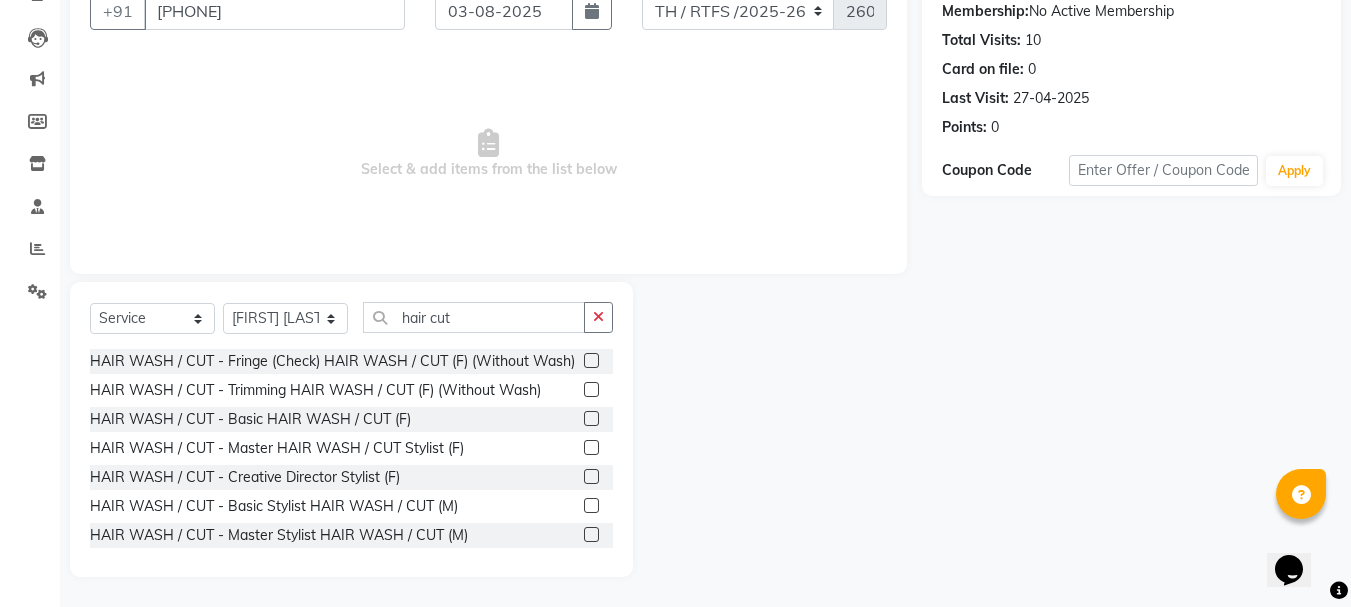 click 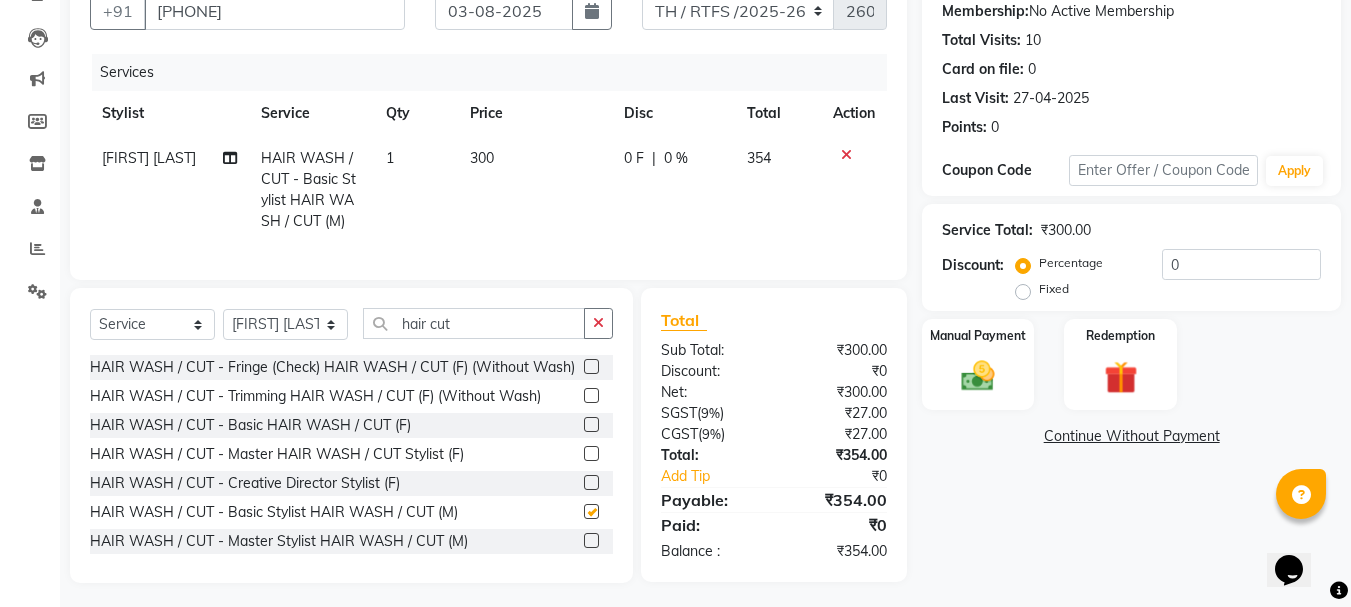 checkbox on "false" 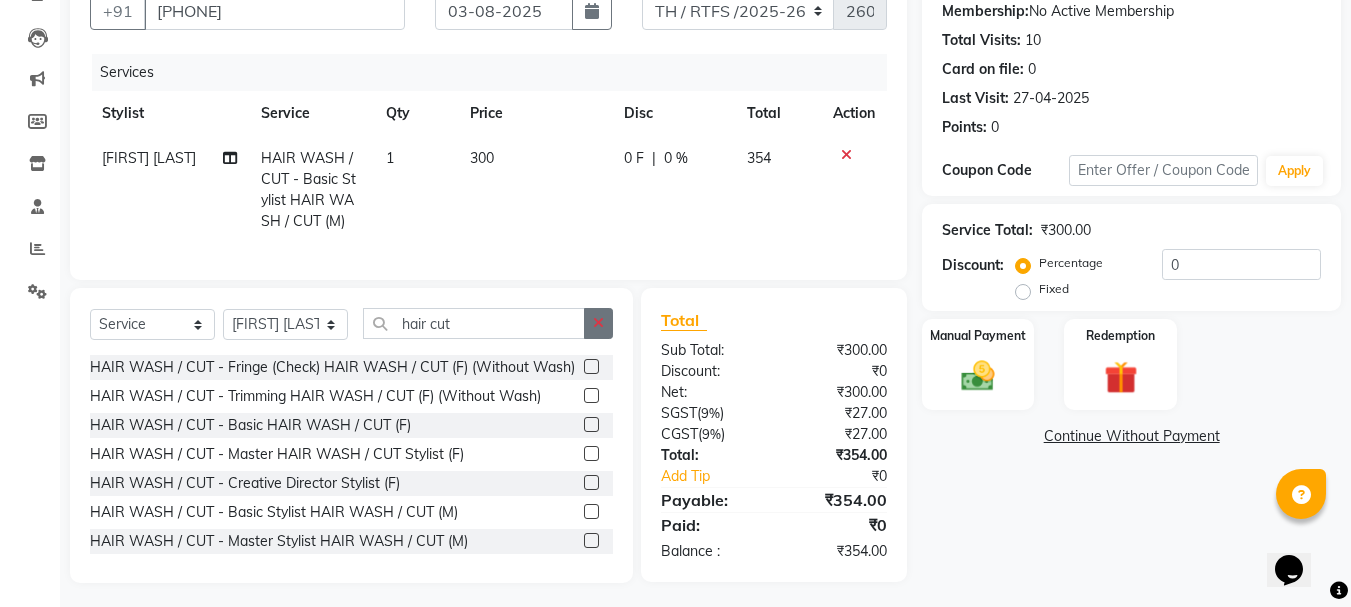 click 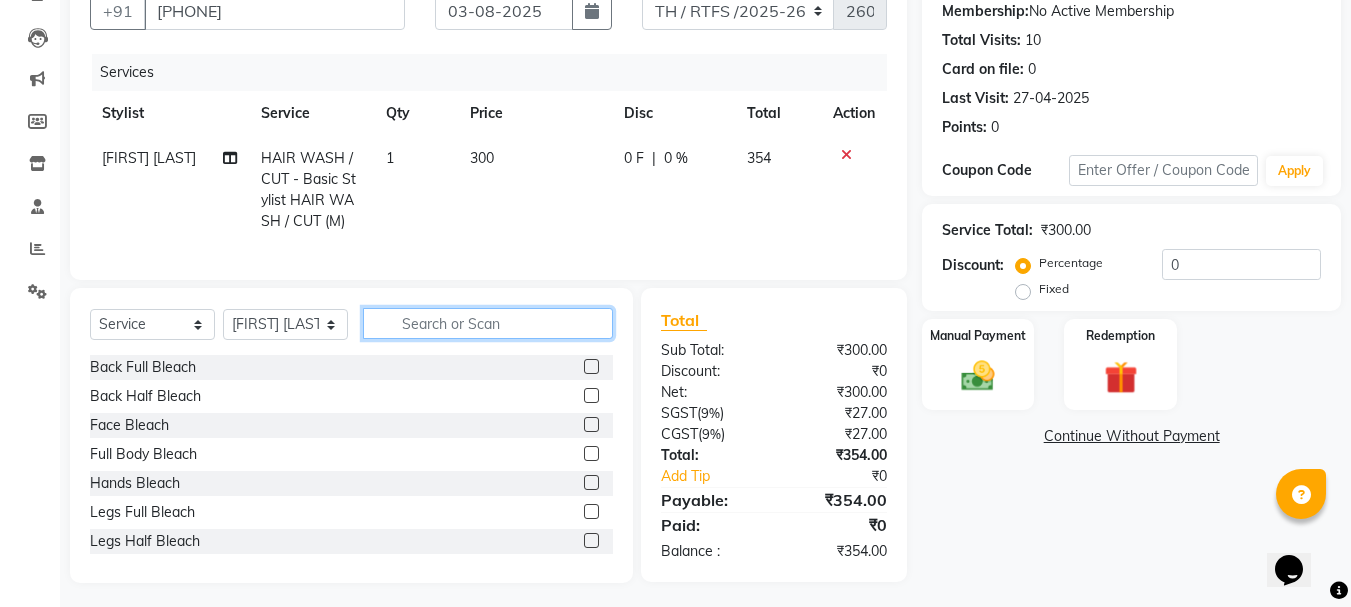 click 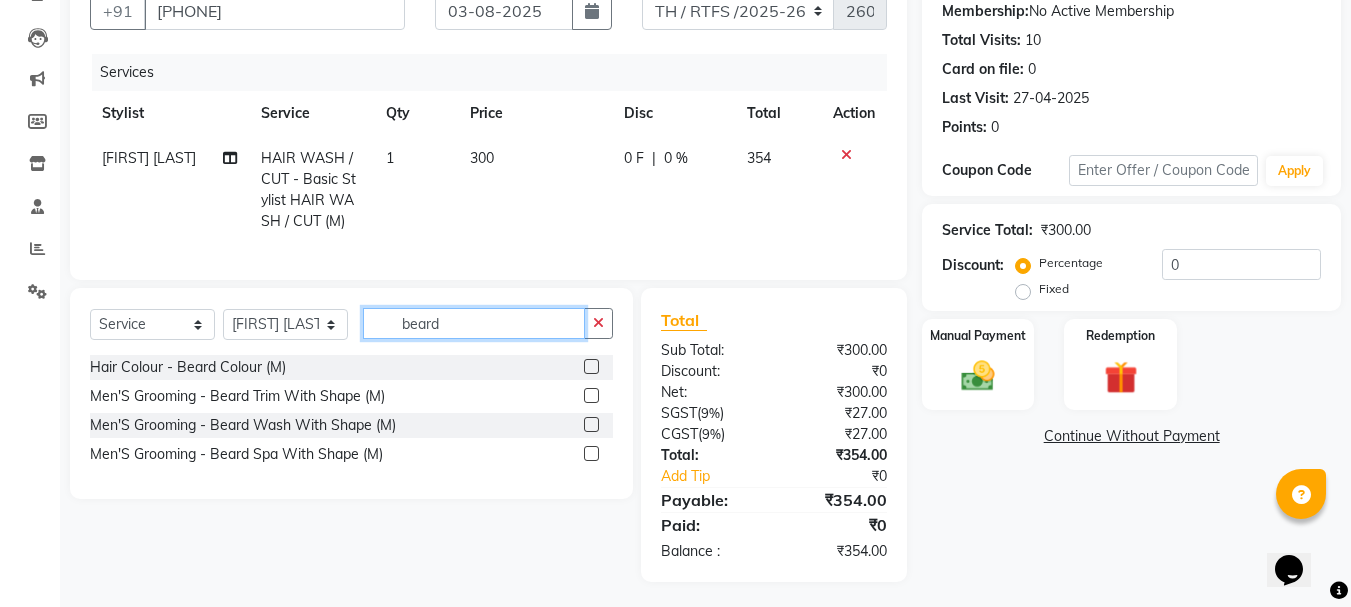 type on "beard" 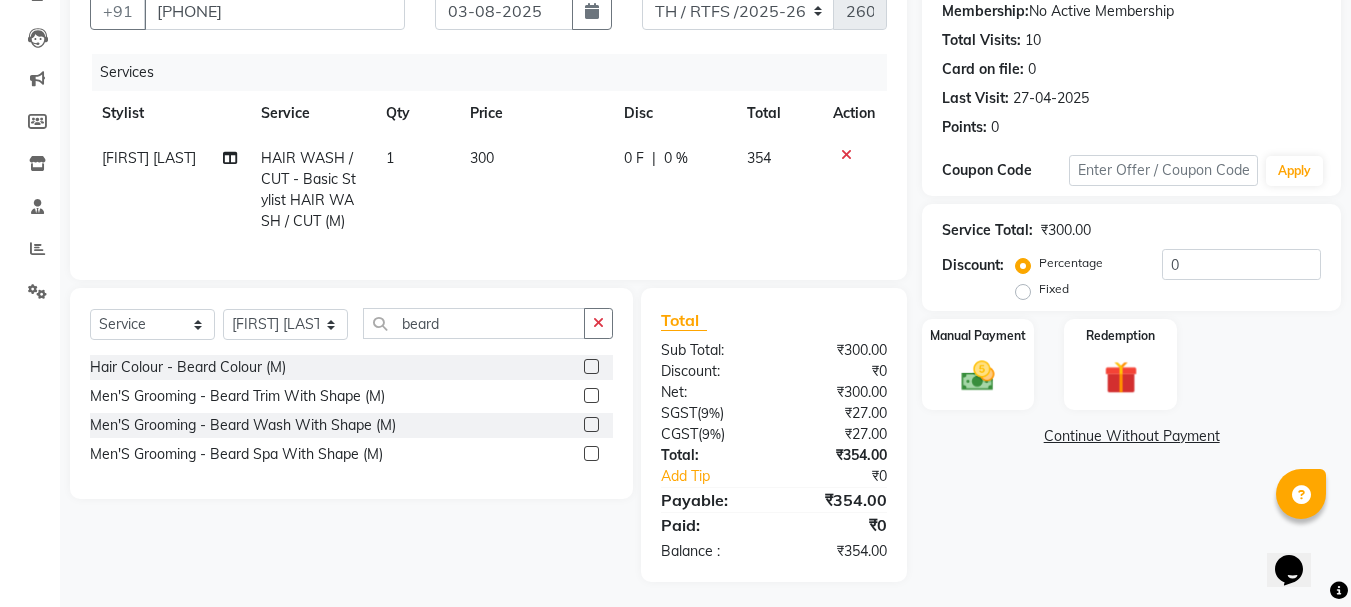click 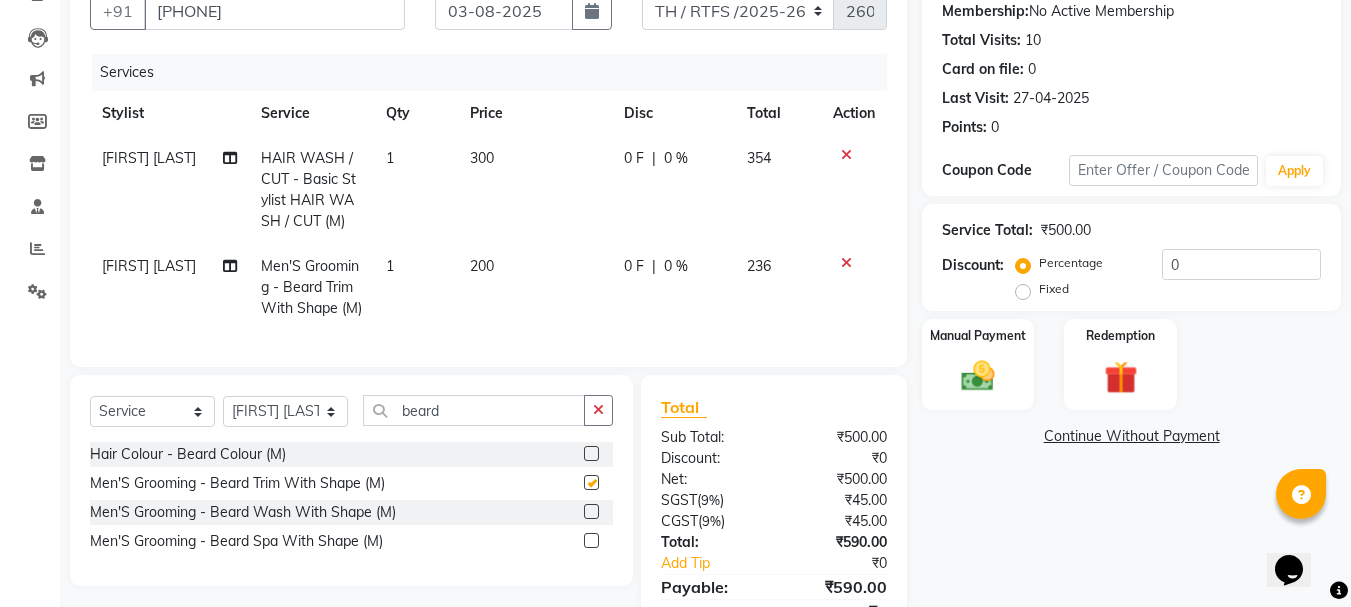 checkbox on "false" 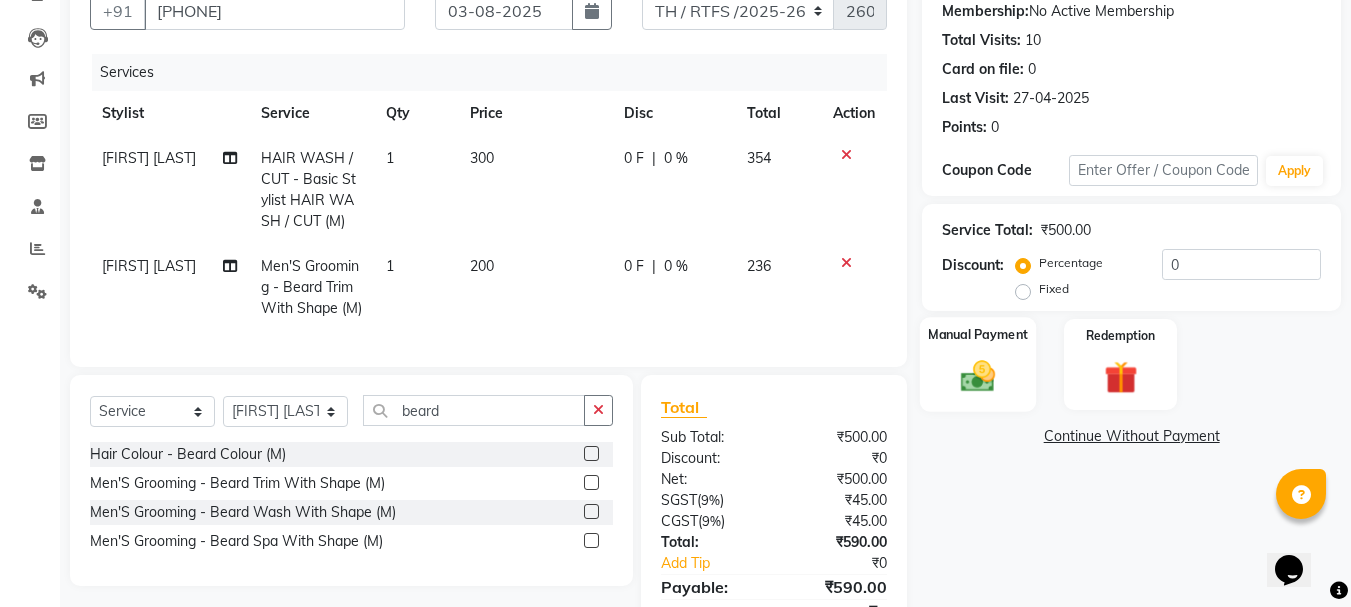 click 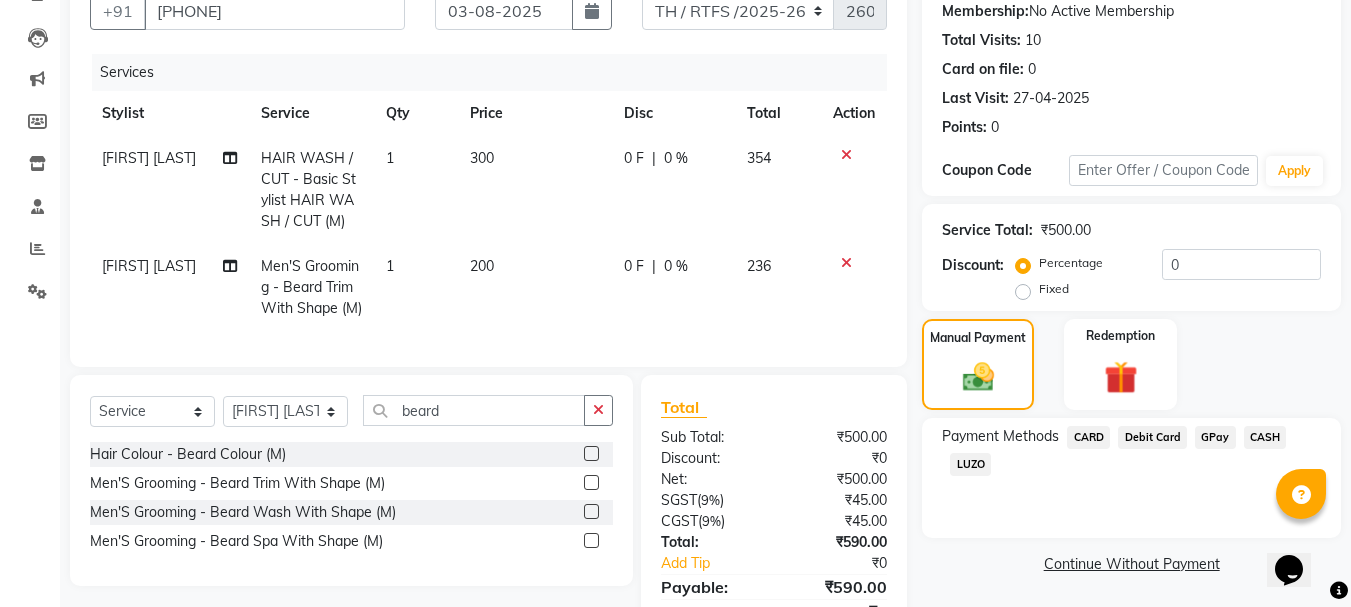 click on "GPay" 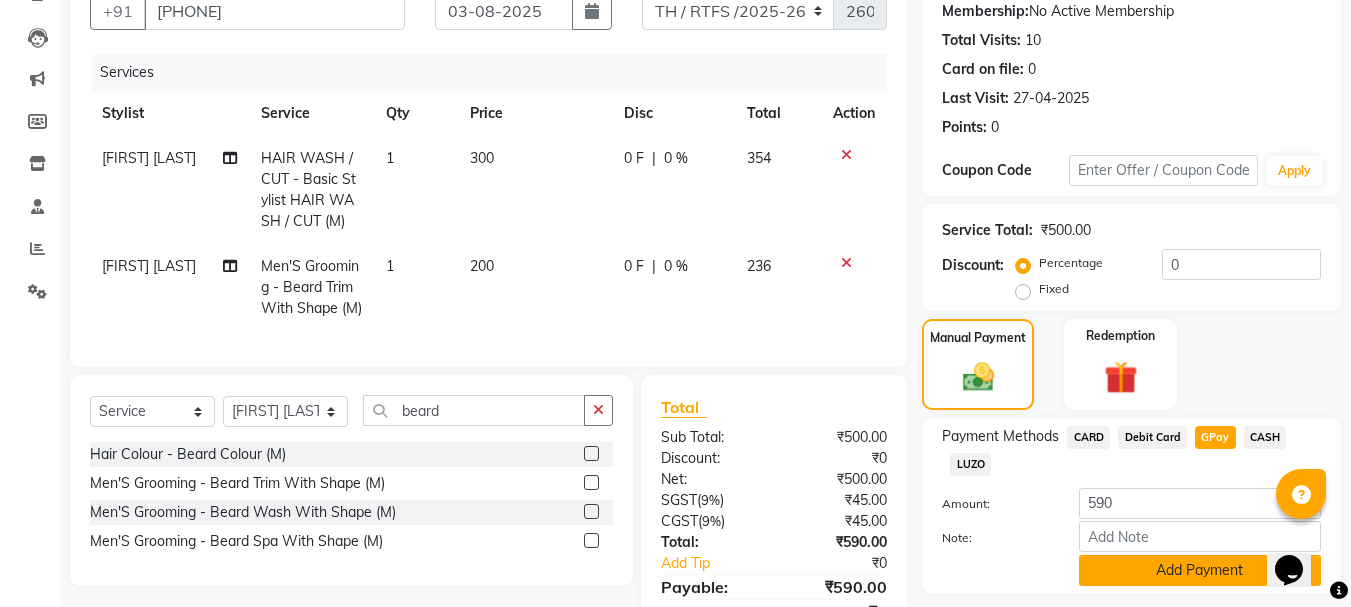 click on "Add Payment" 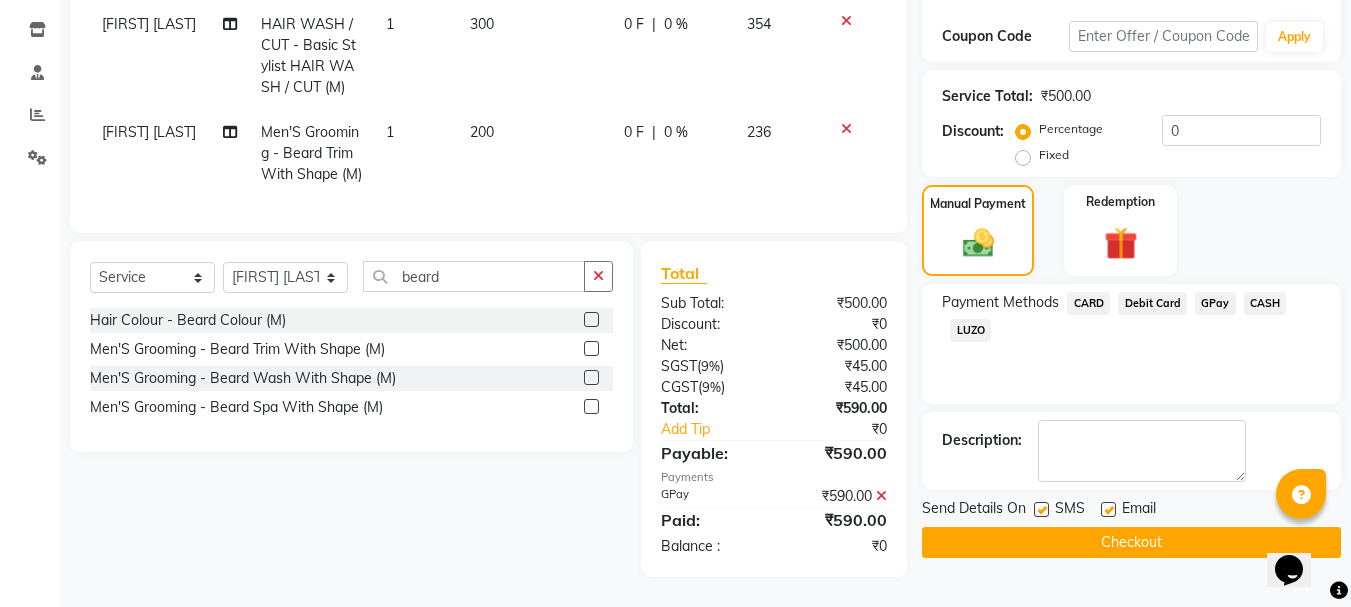 scroll, scrollTop: 364, scrollLeft: 0, axis: vertical 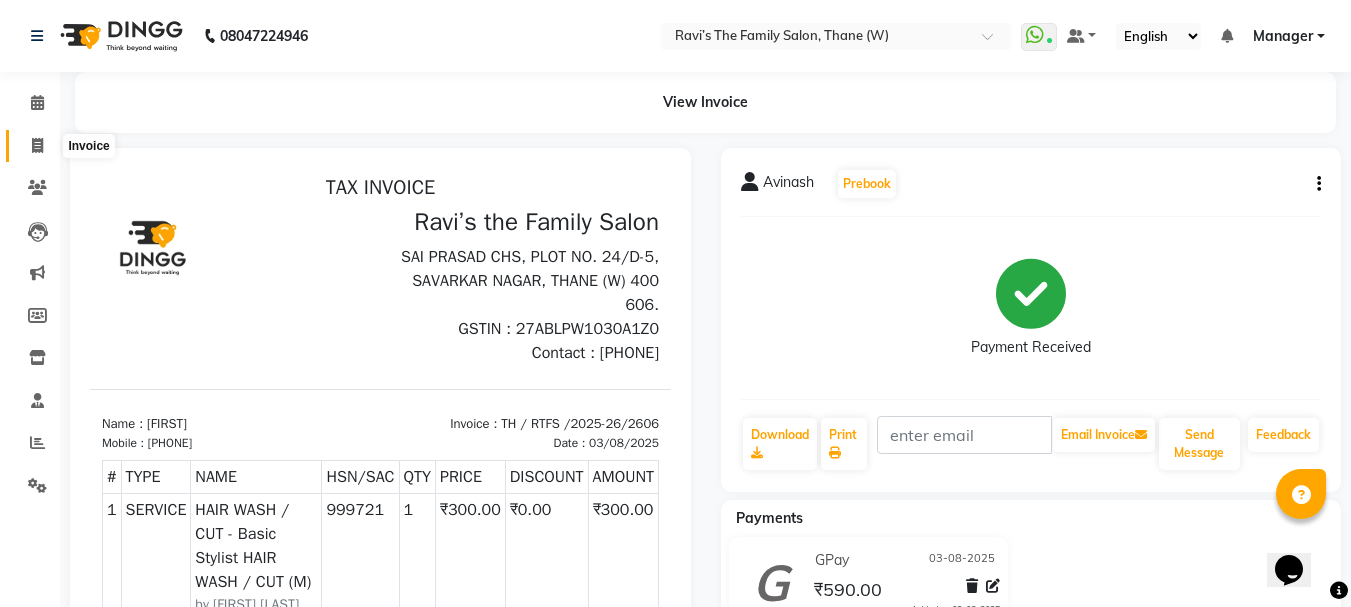 click 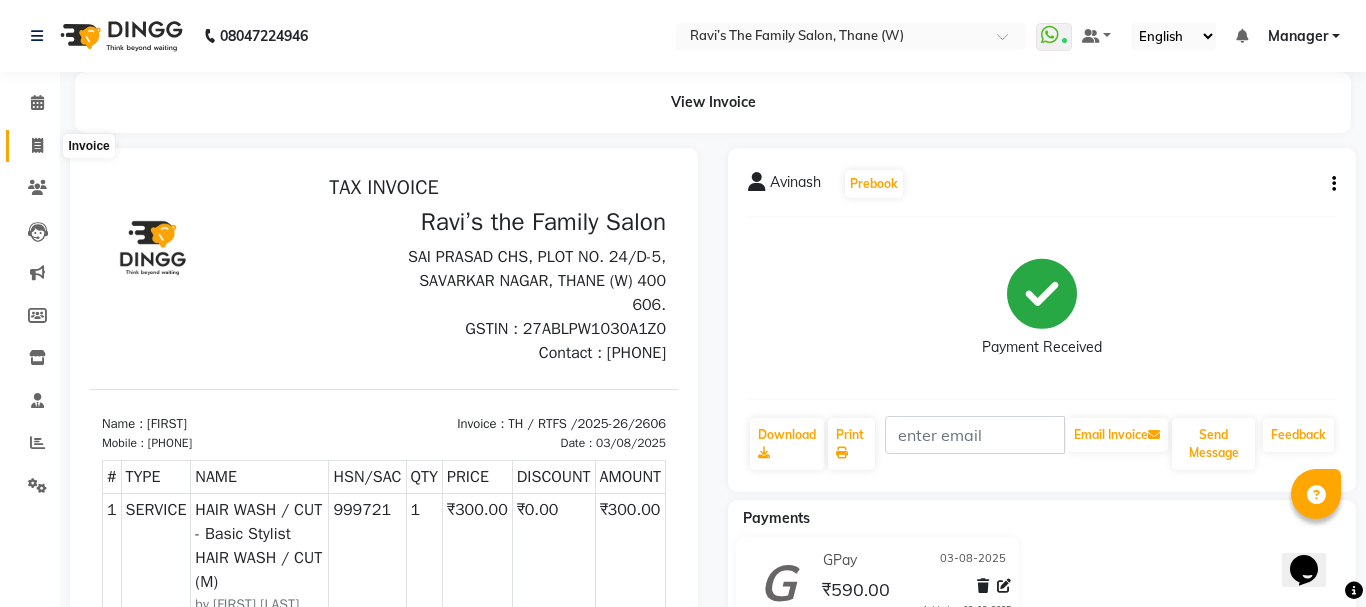 select on "service" 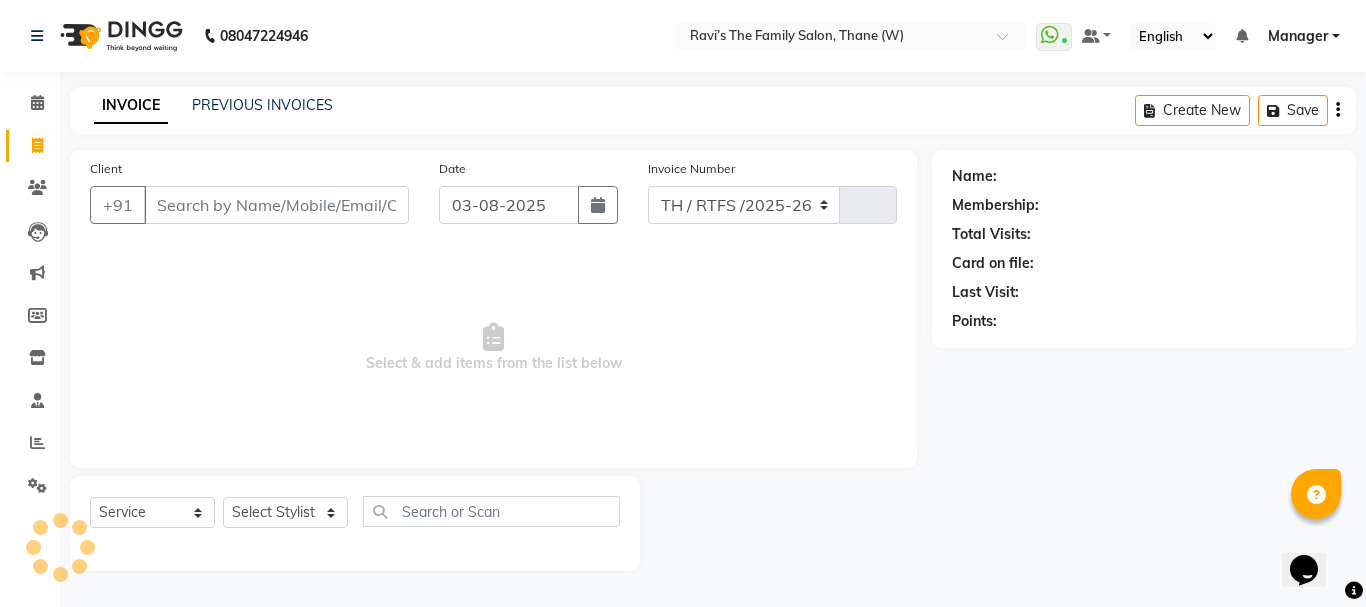 select on "8004" 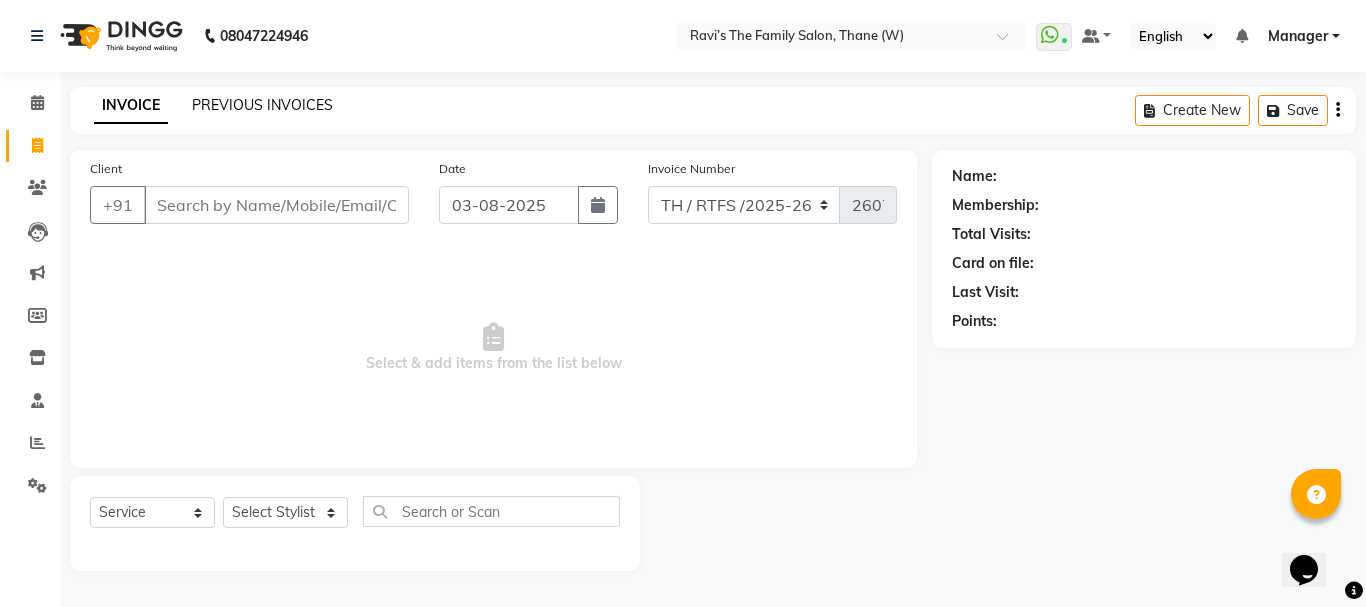 click on "PREVIOUS INVOICES" 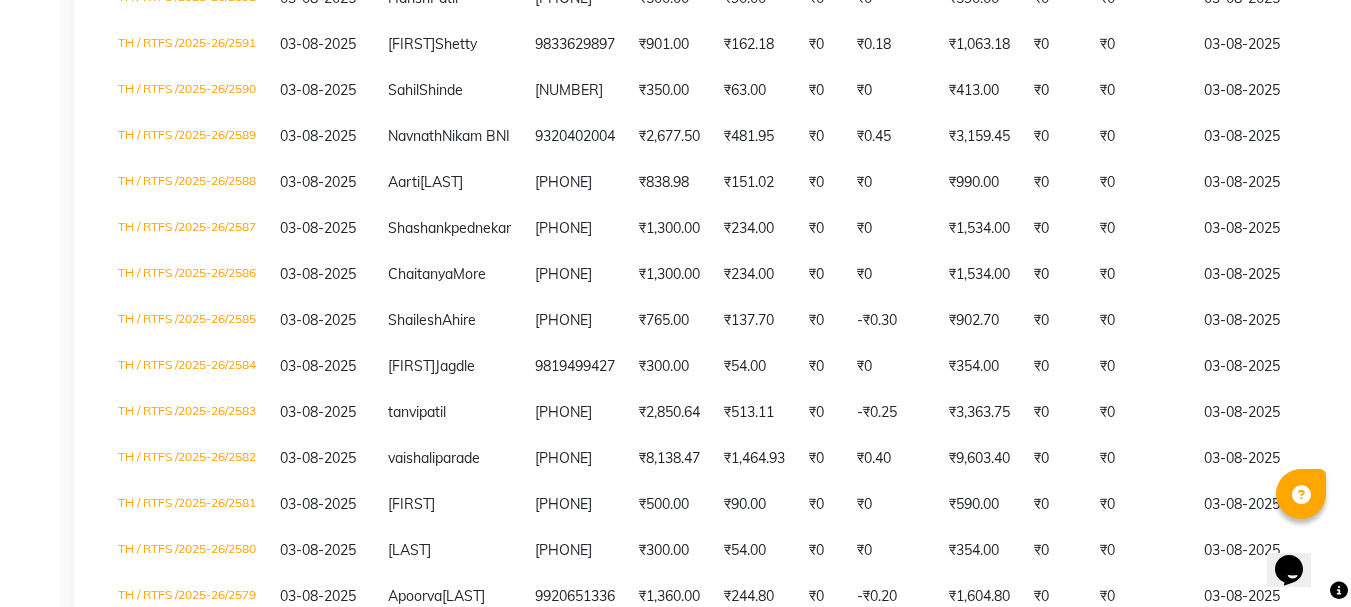 scroll, scrollTop: 1593, scrollLeft: 0, axis: vertical 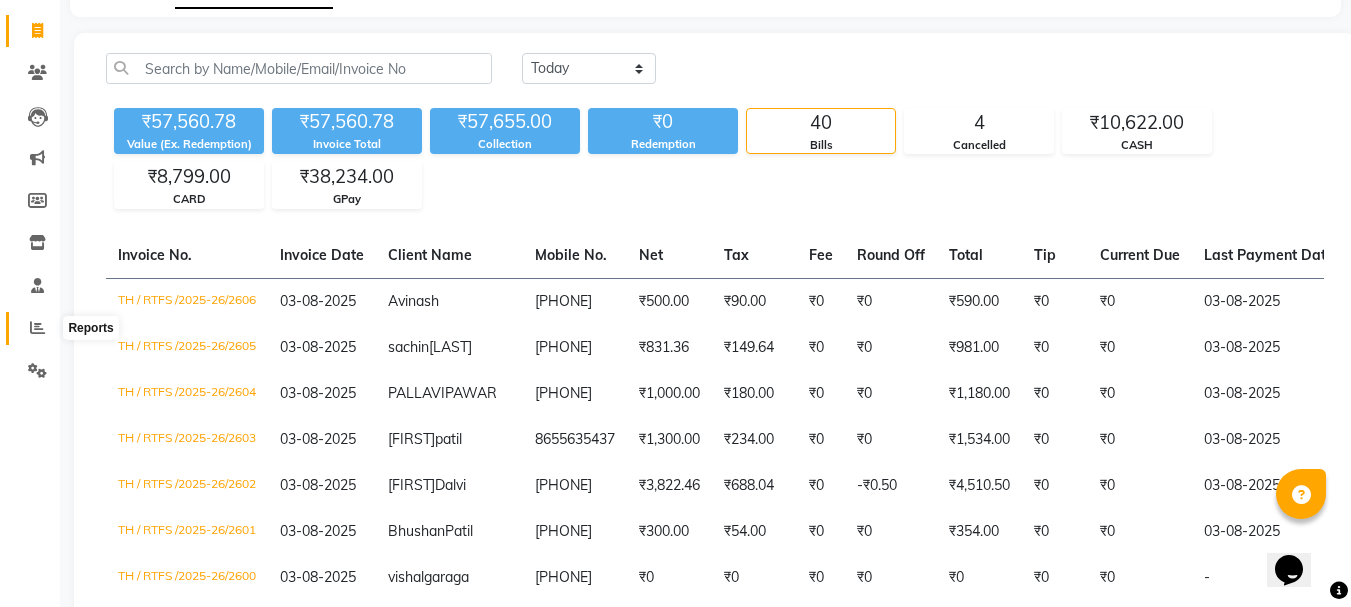 click 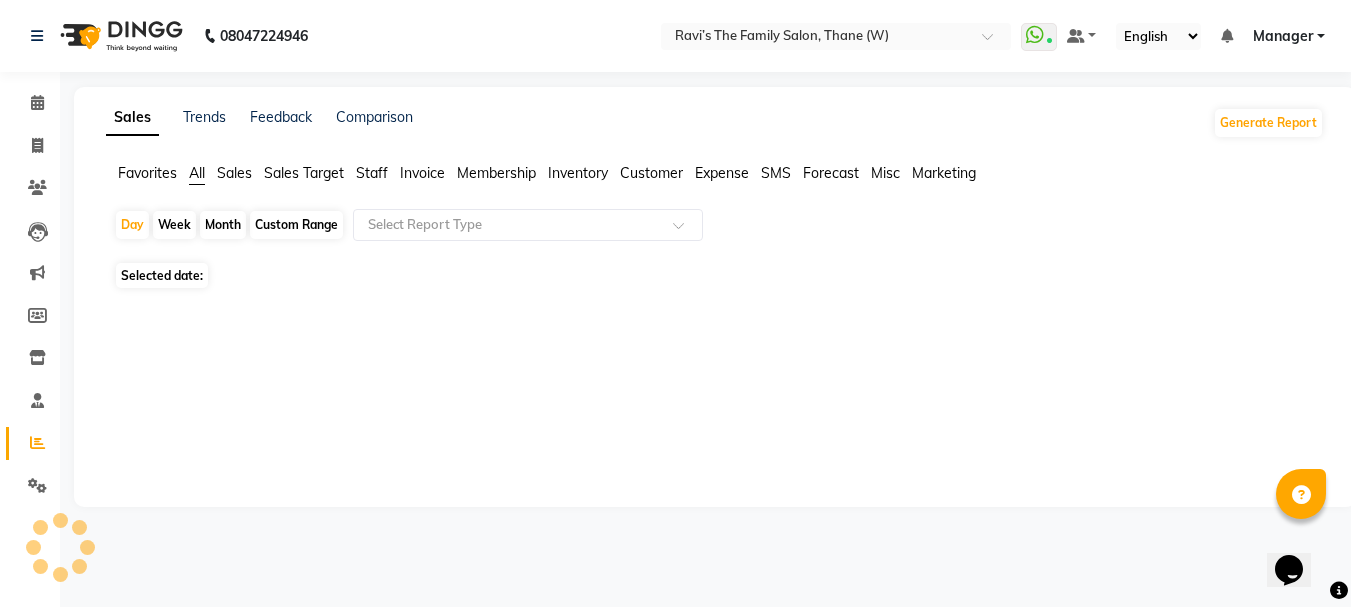 scroll, scrollTop: 0, scrollLeft: 0, axis: both 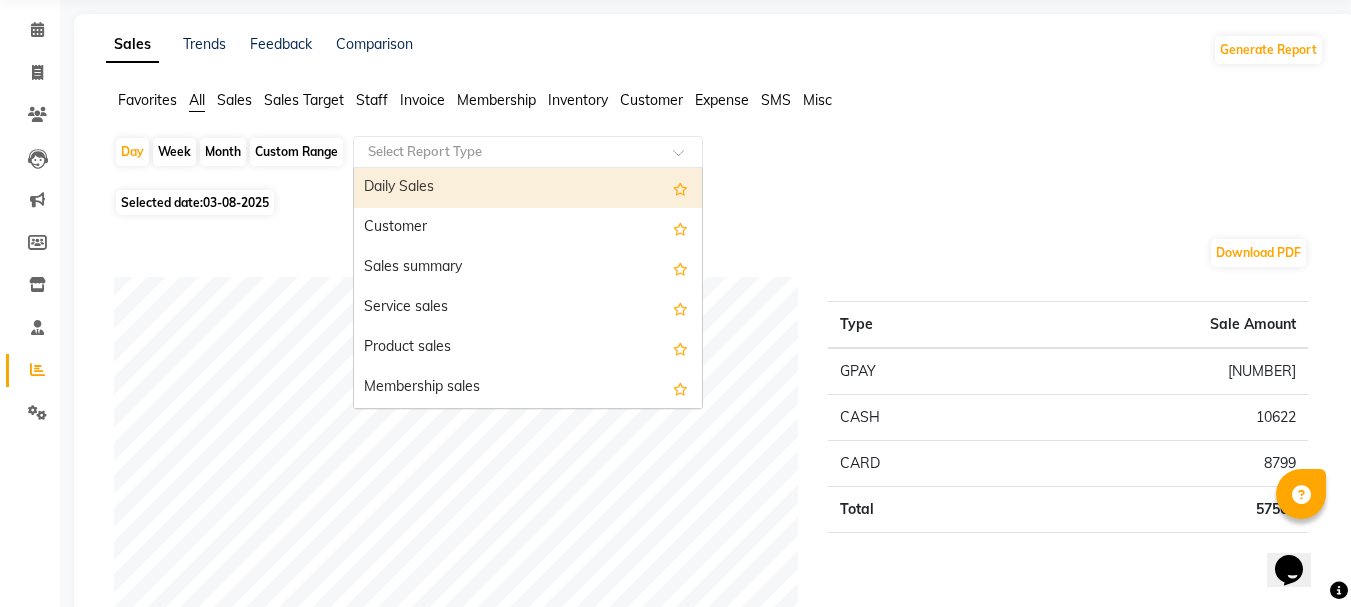 click 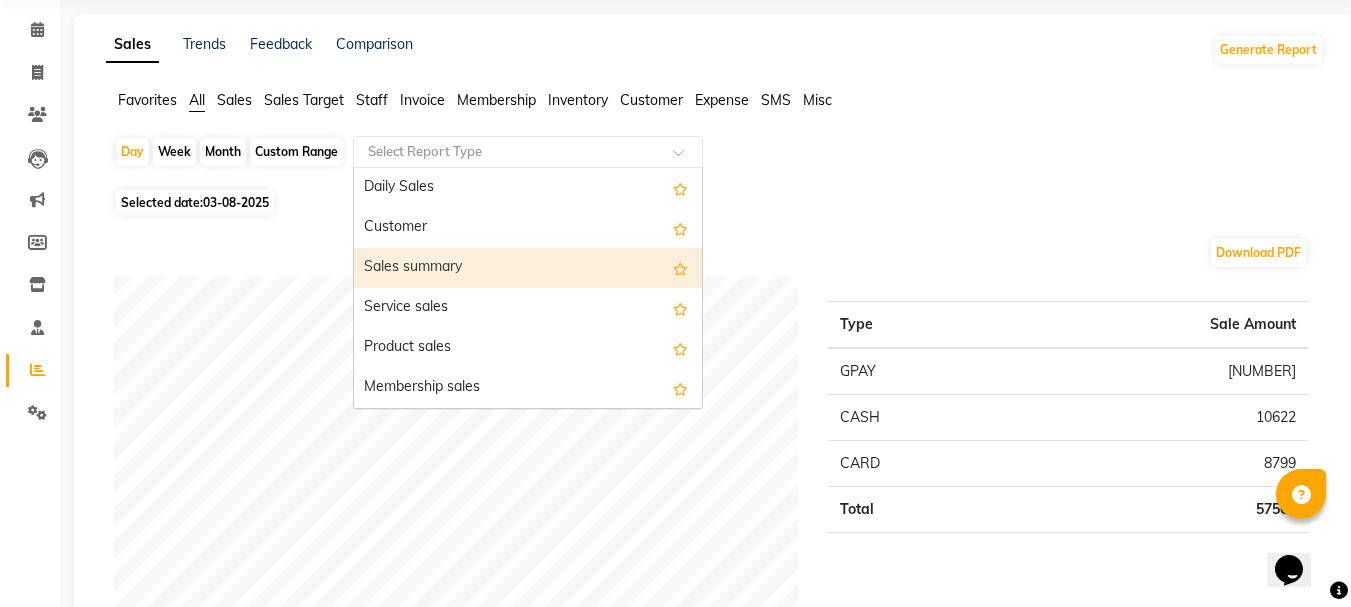 click on "Sales summary" at bounding box center [528, 268] 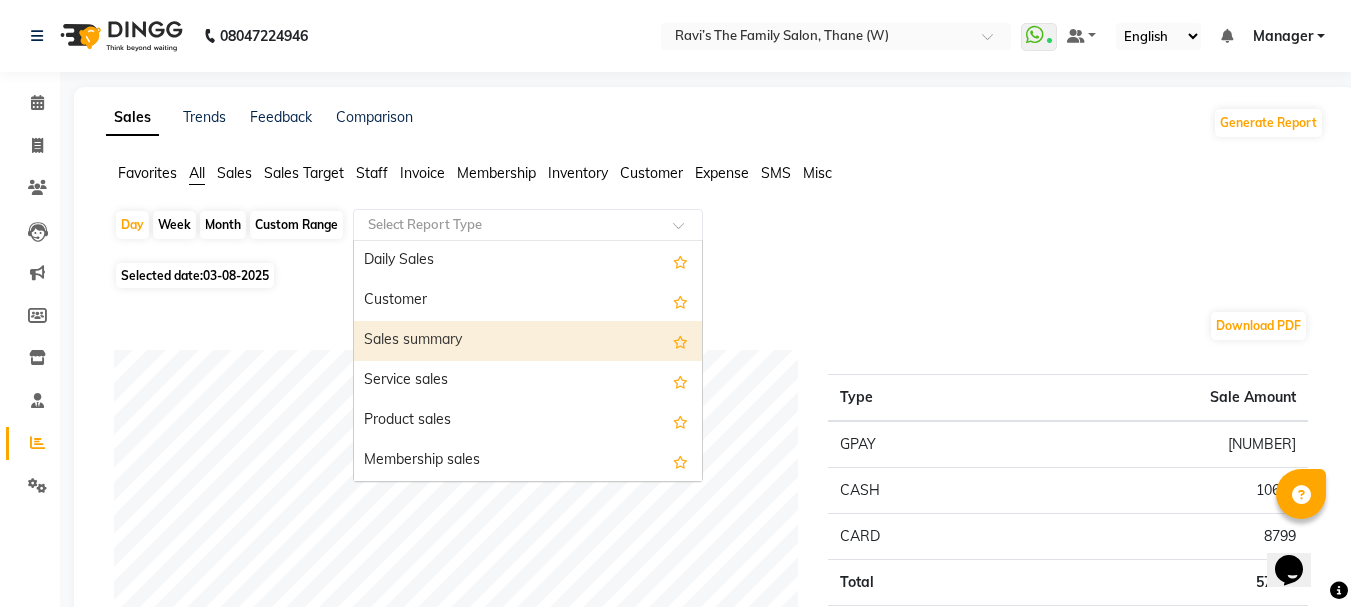 select on "full_report" 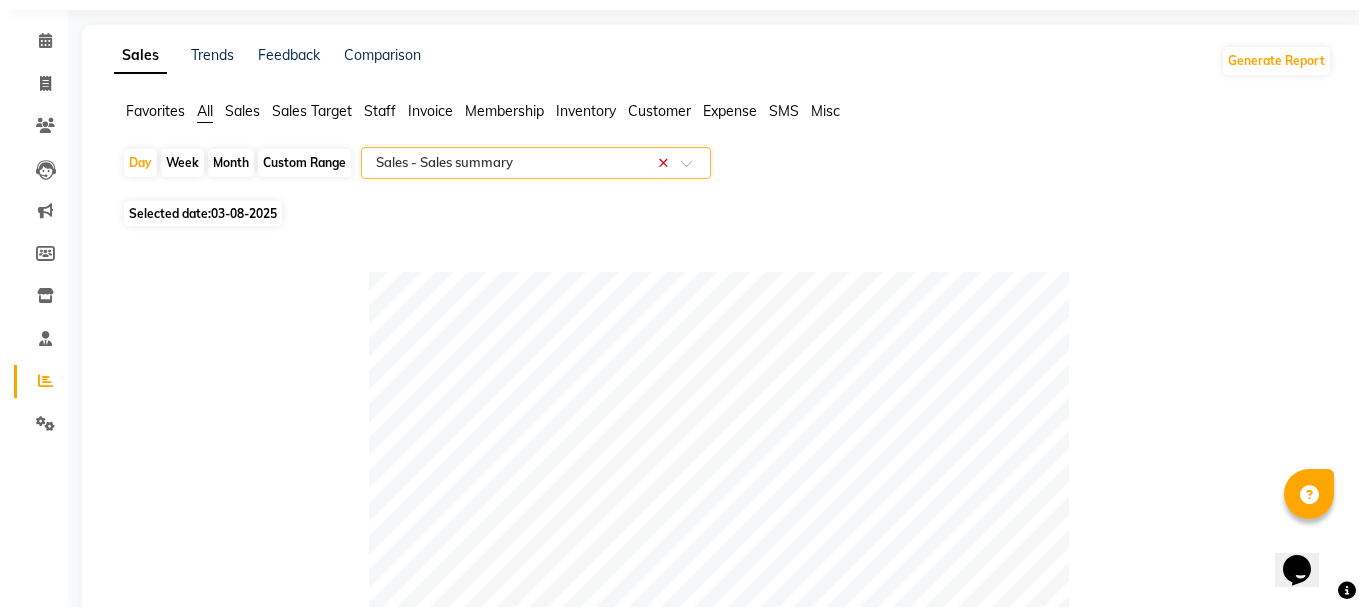 scroll, scrollTop: 0, scrollLeft: 0, axis: both 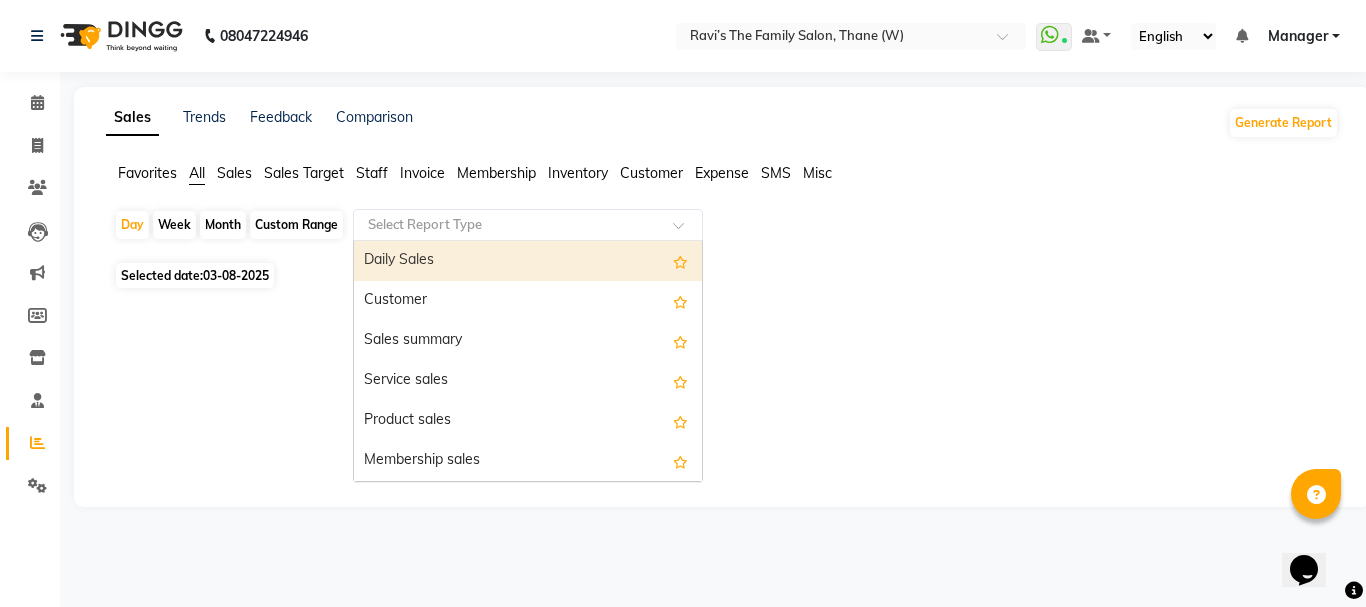 click 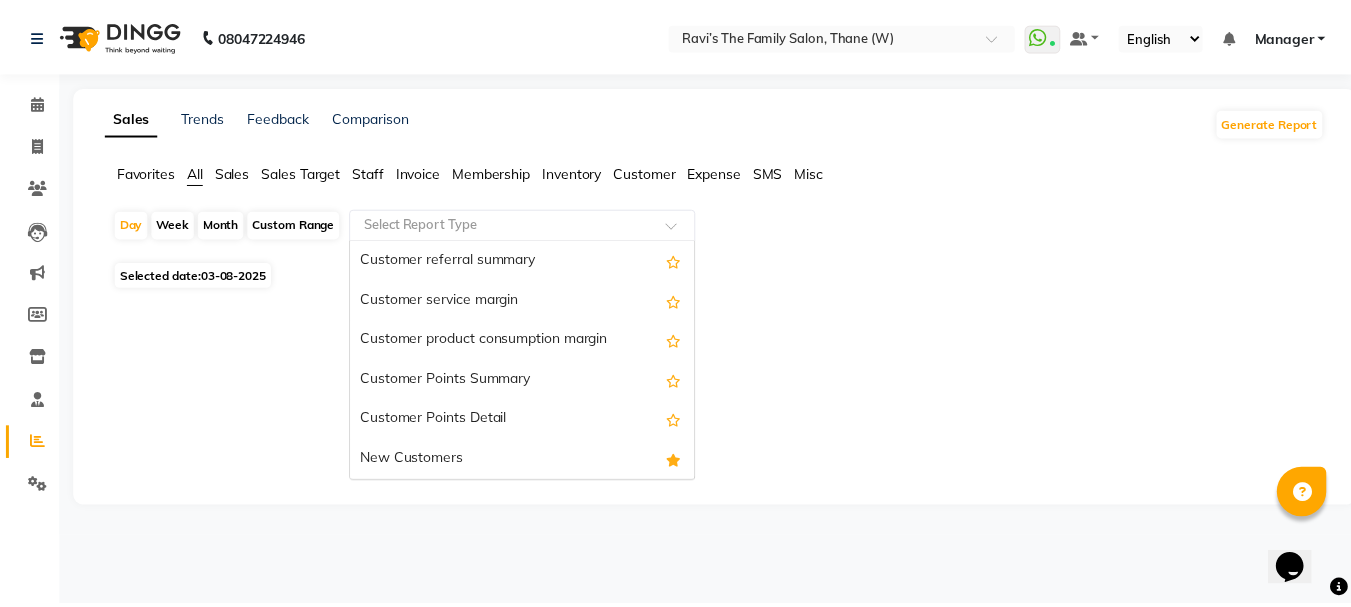 scroll, scrollTop: 3200, scrollLeft: 0, axis: vertical 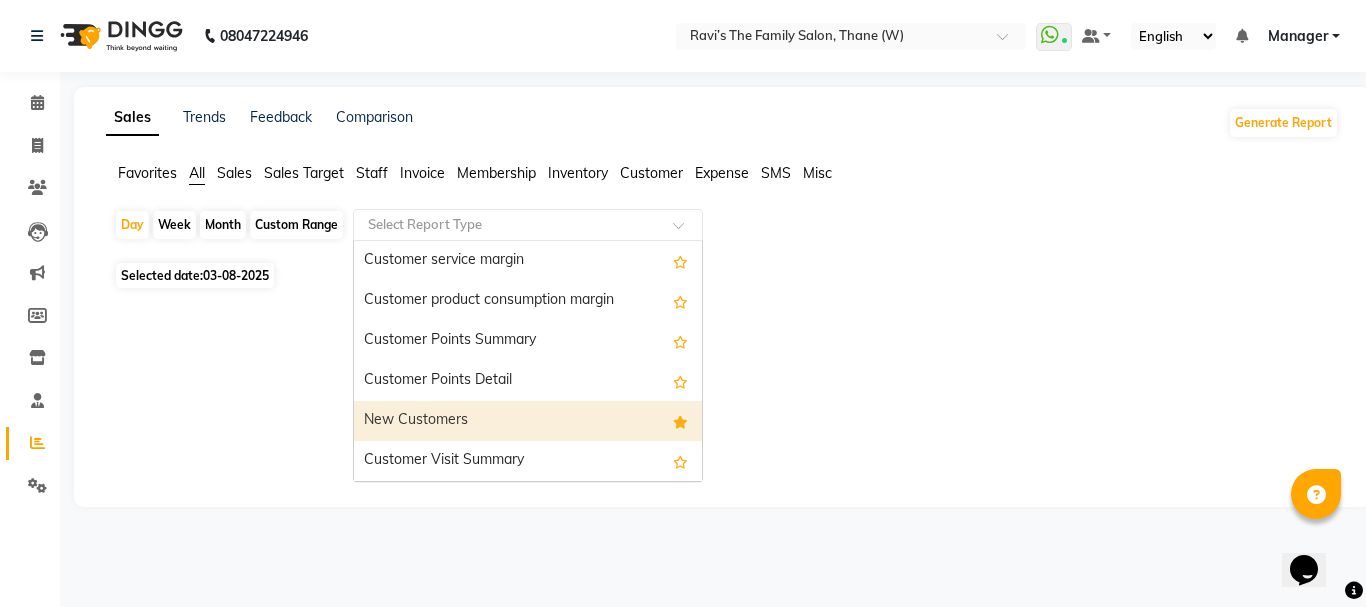 click on "New Customers" at bounding box center (528, 421) 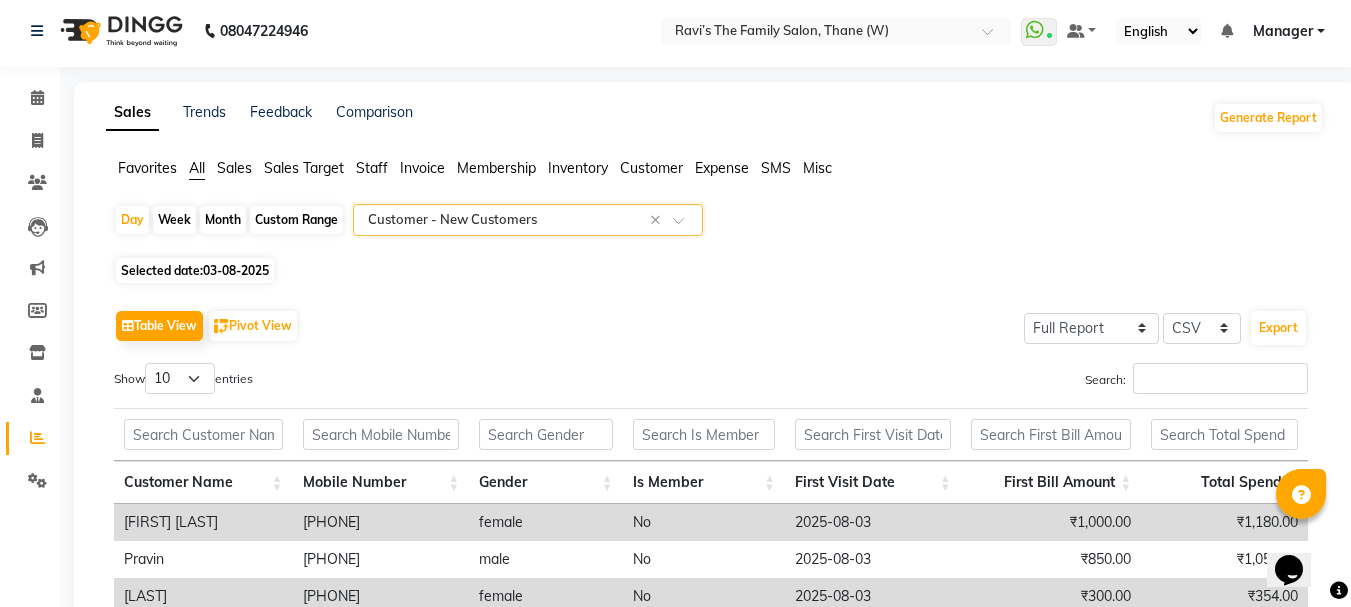 scroll, scrollTop: 0, scrollLeft: 0, axis: both 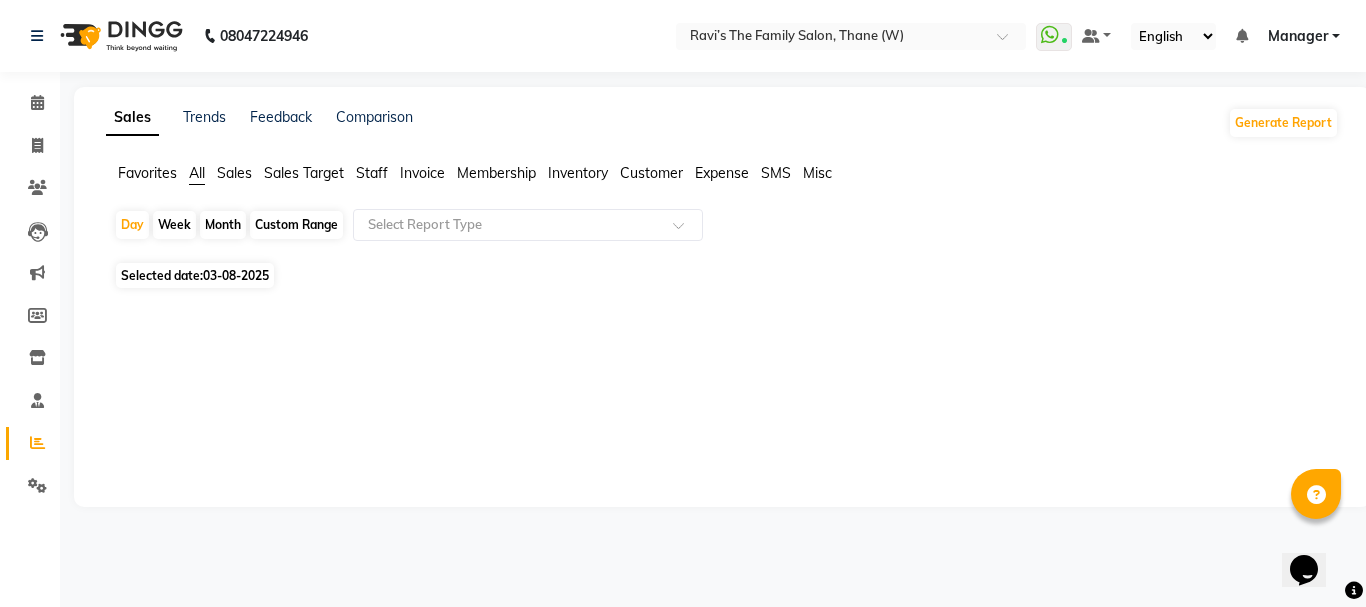 click on "Staff" 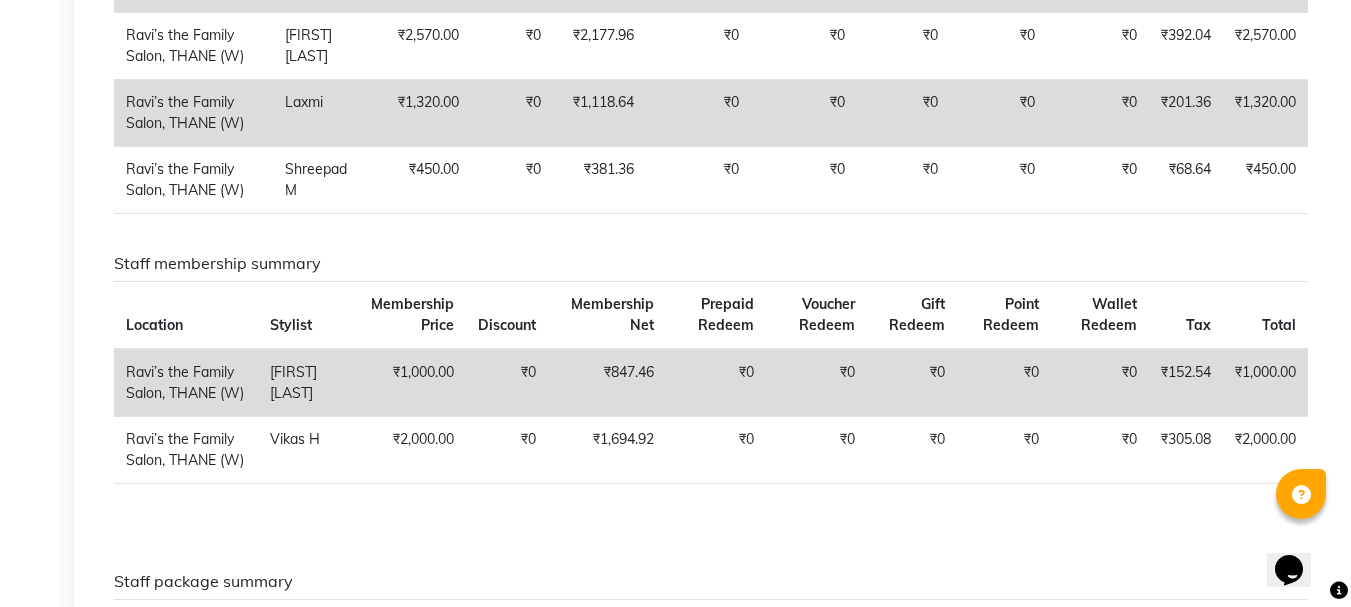 scroll, scrollTop: 2880, scrollLeft: 0, axis: vertical 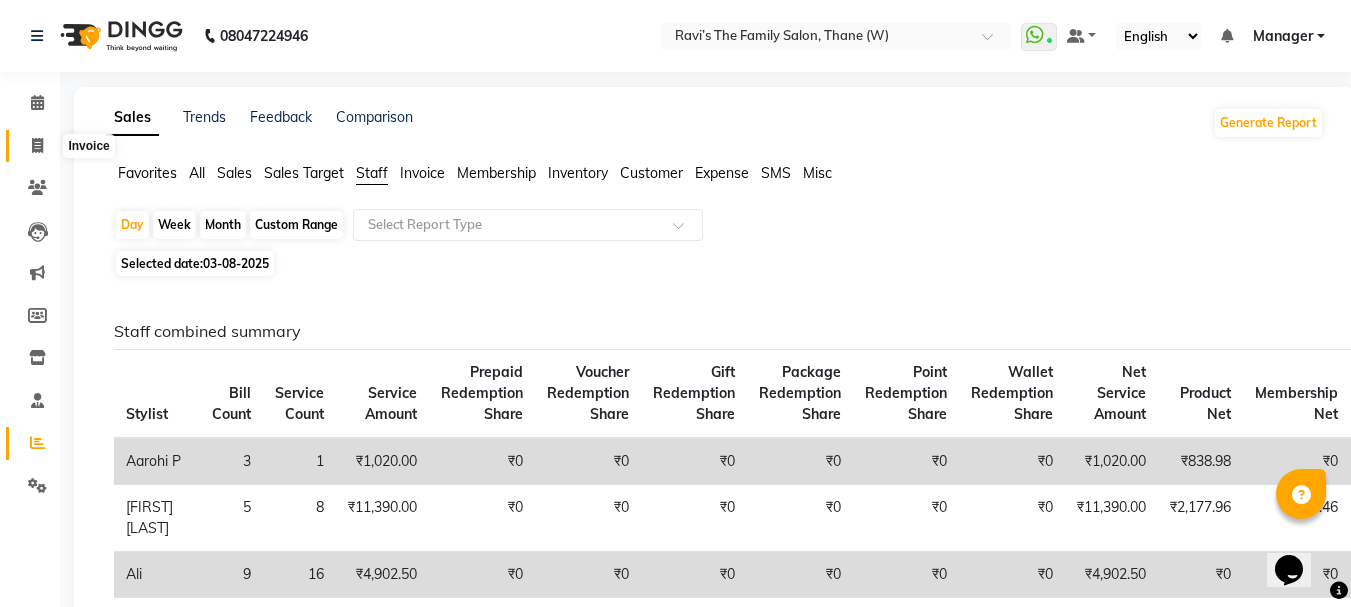 click 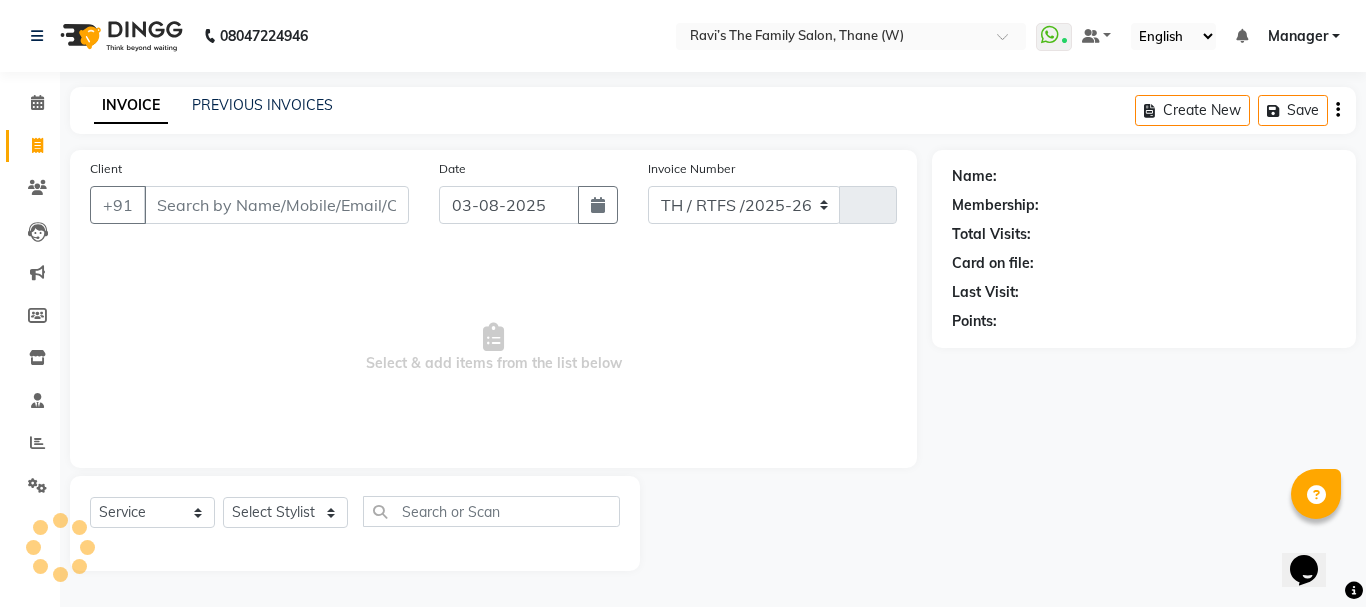 select on "8004" 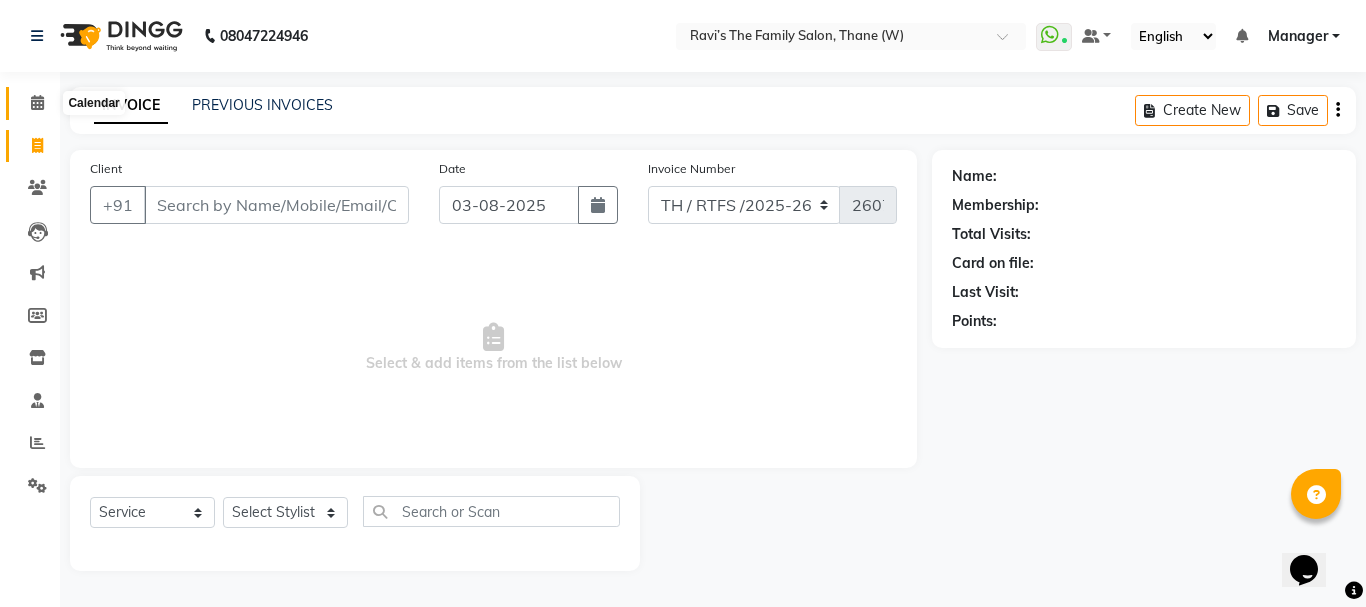 click 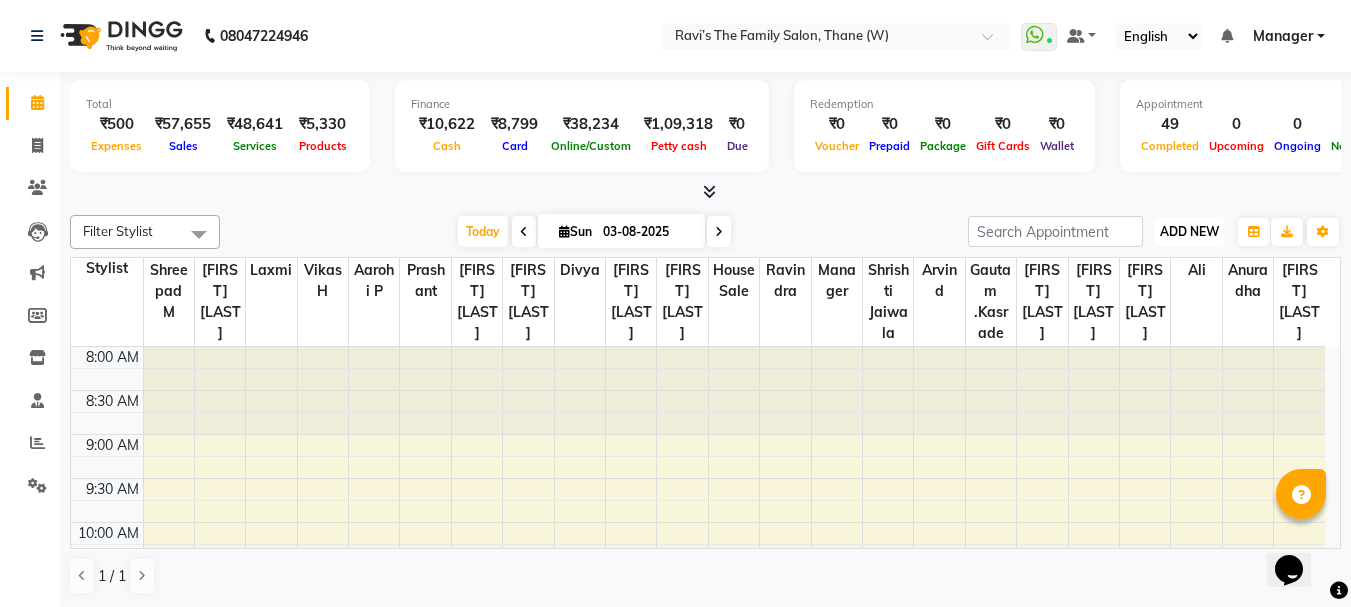 click on "ADD NEW" at bounding box center [1189, 231] 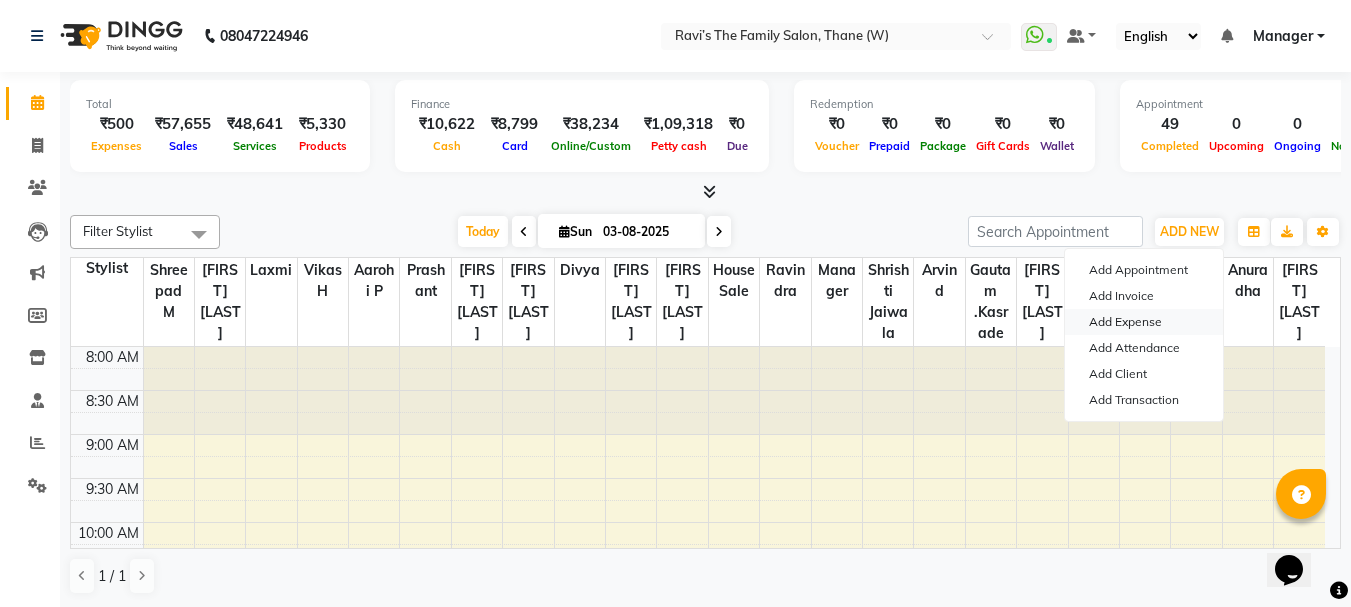 click on "Add Expense" at bounding box center [1144, 322] 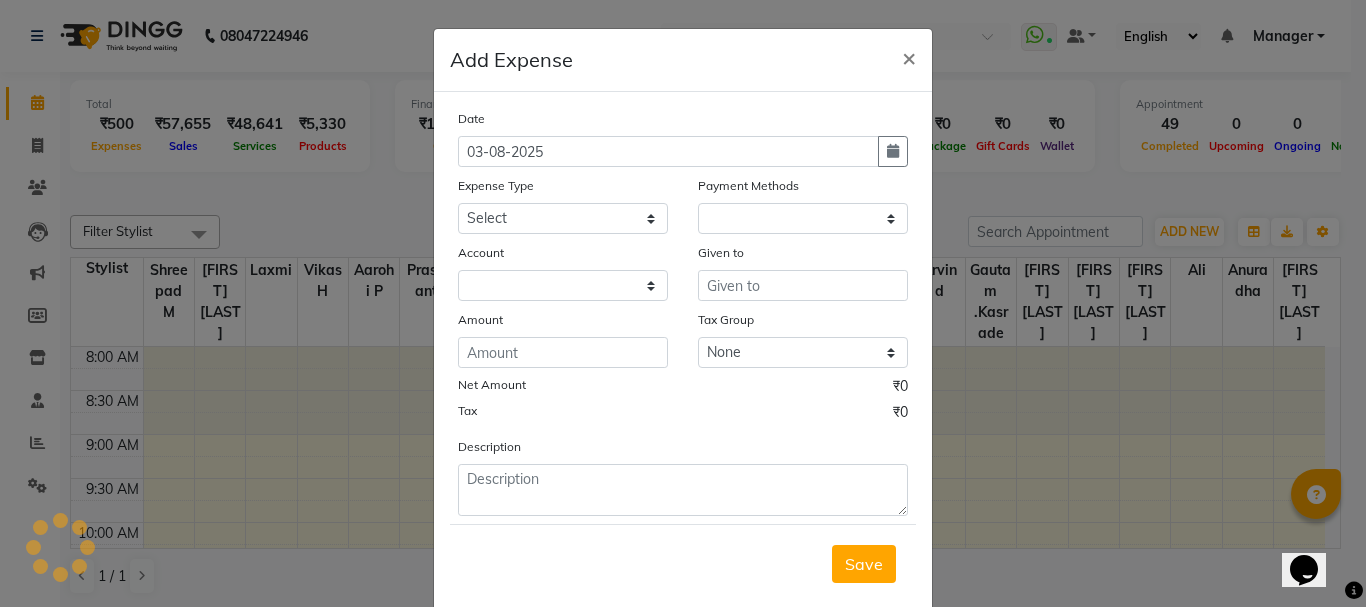 select on "1" 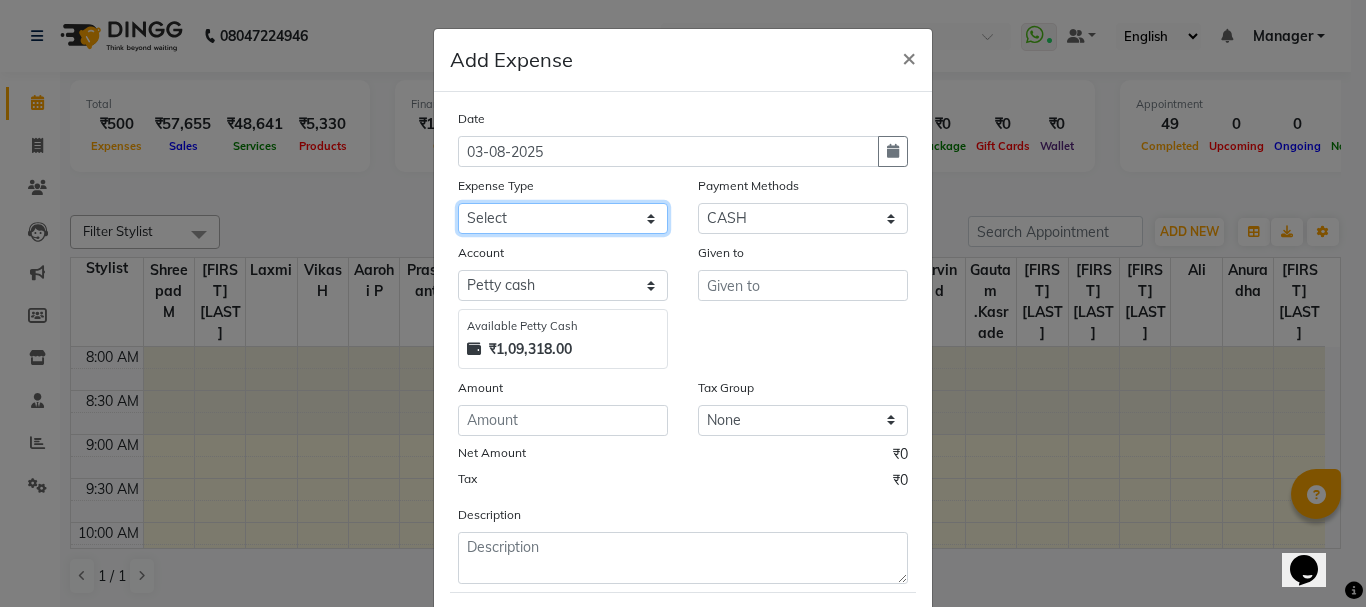 click on "Select Advance Salary Bank charges Car maintenance  Cash transfer to bank Cash transfer to hub Client Snacks Clinical charges coffee Equipment Fuel Govt fee Incentive Insurance International purchase Loan Repayment Maintenance Marketing Membership reward Milk Miscellaneous MRA Other Pantry Product Rent Staff Snacks Tax Tea & Refreshment Tip Transfer Utilities Water tank" 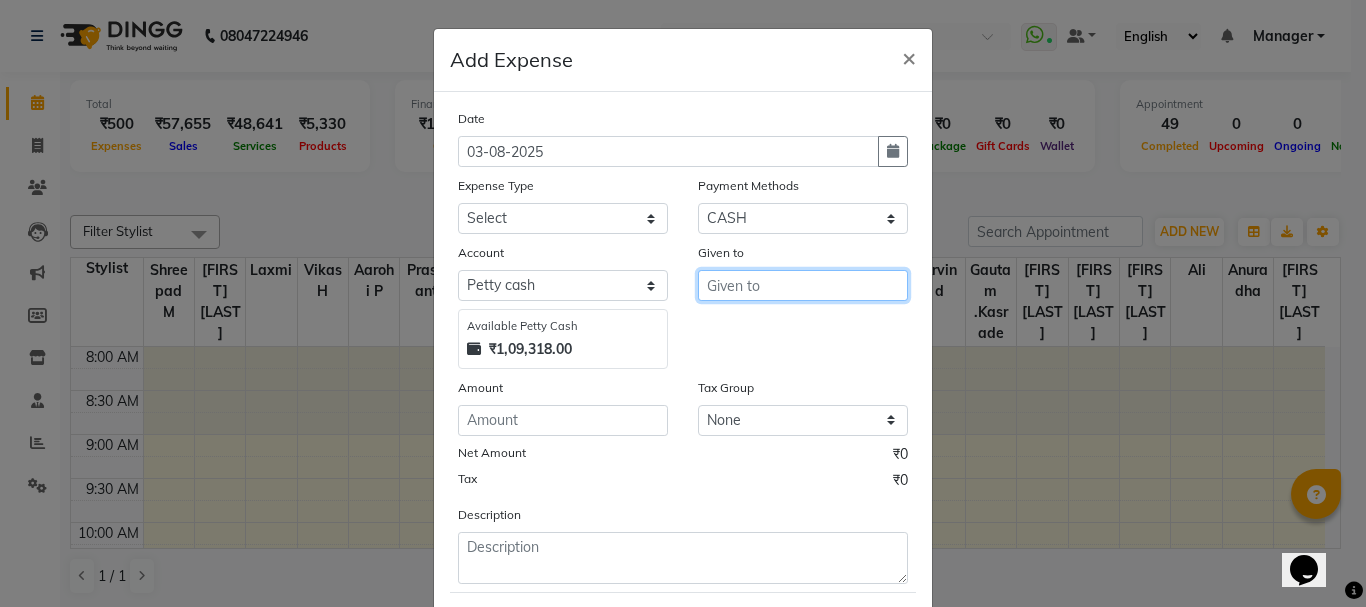 click at bounding box center (803, 285) 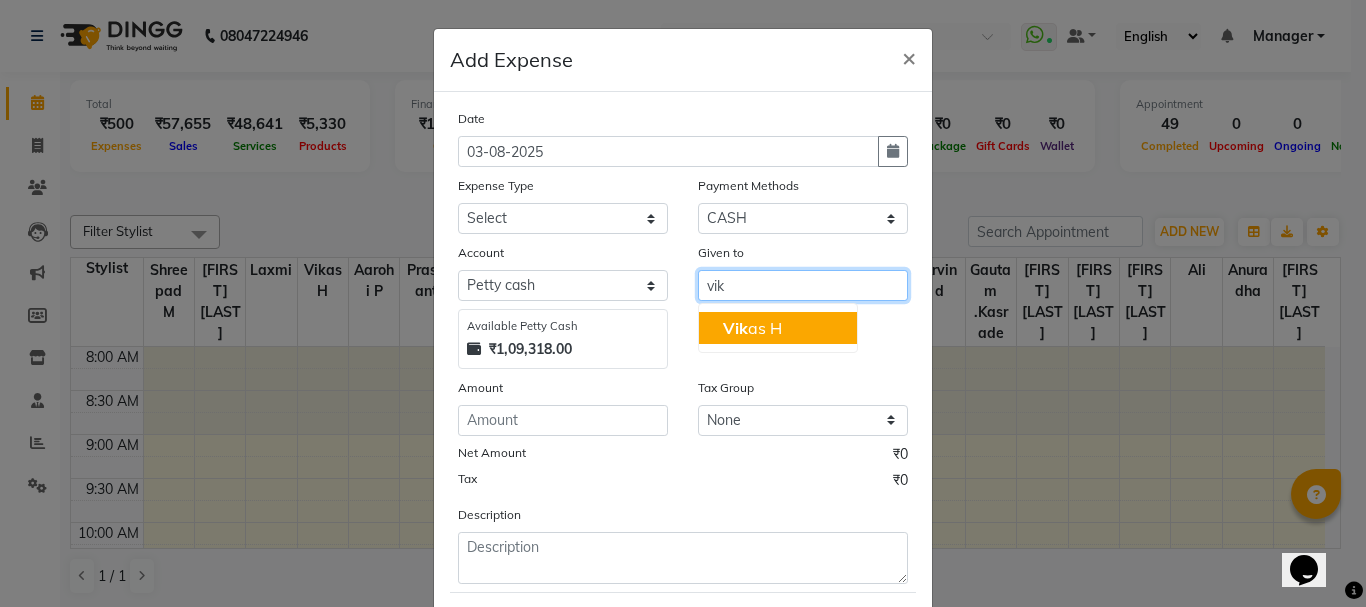 click on "Vik as H" at bounding box center (752, 328) 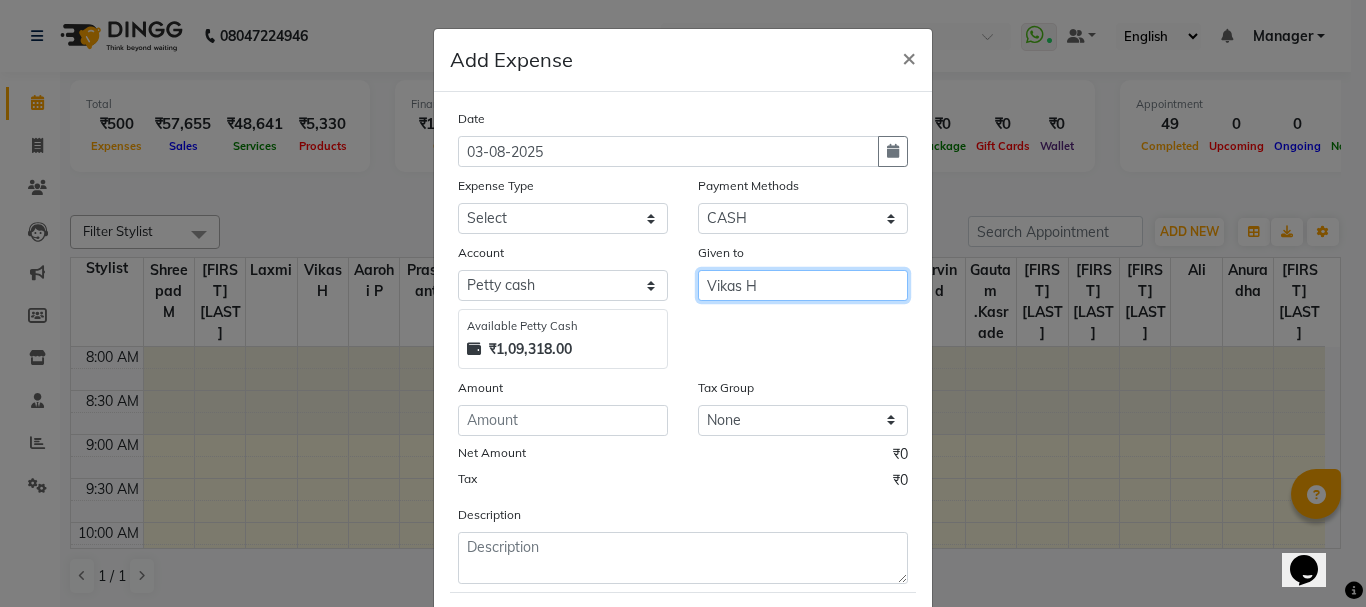 type on "Vikas H" 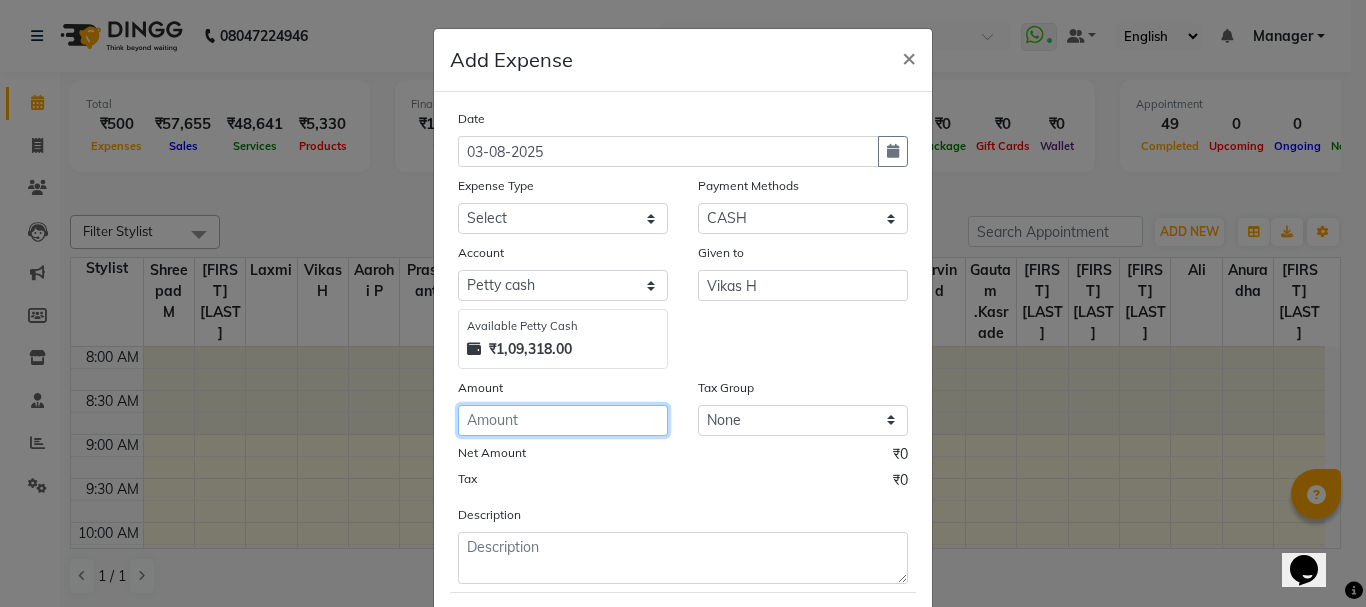 click 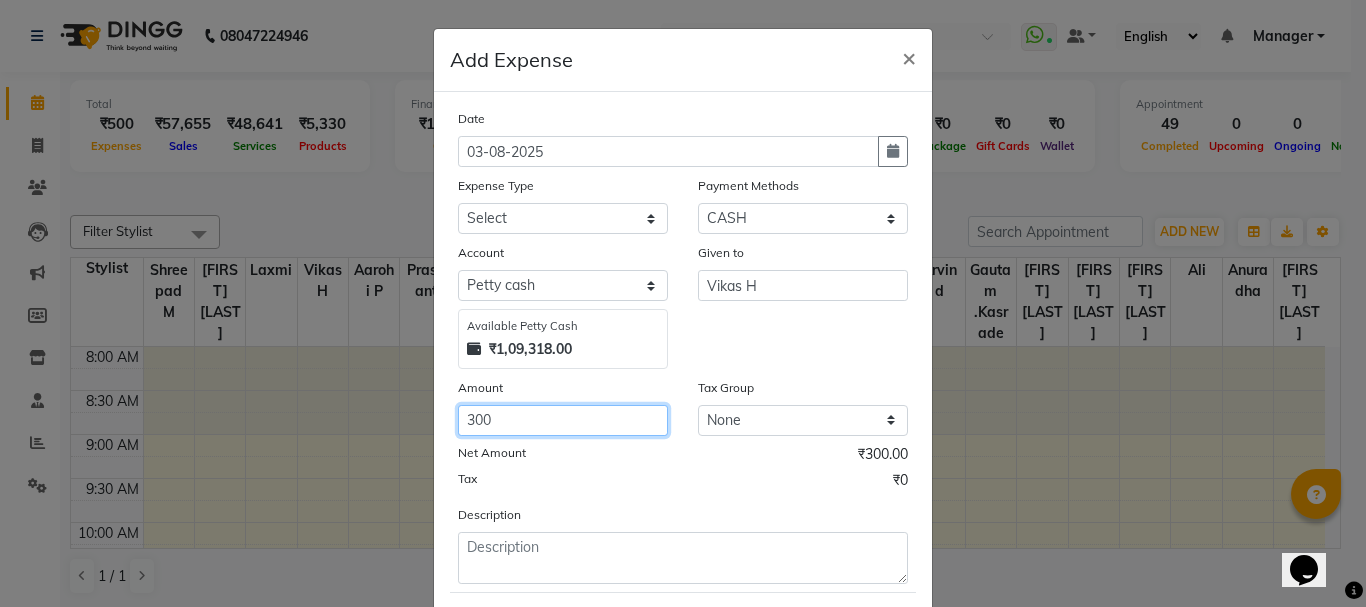 type on "300" 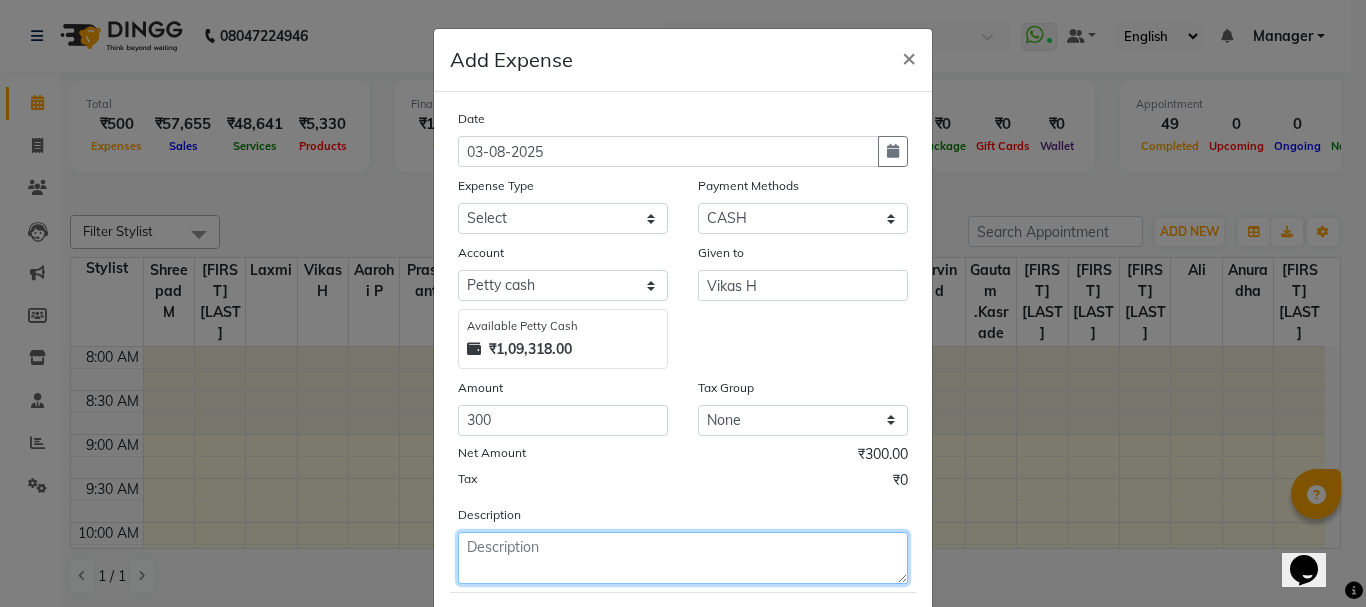click 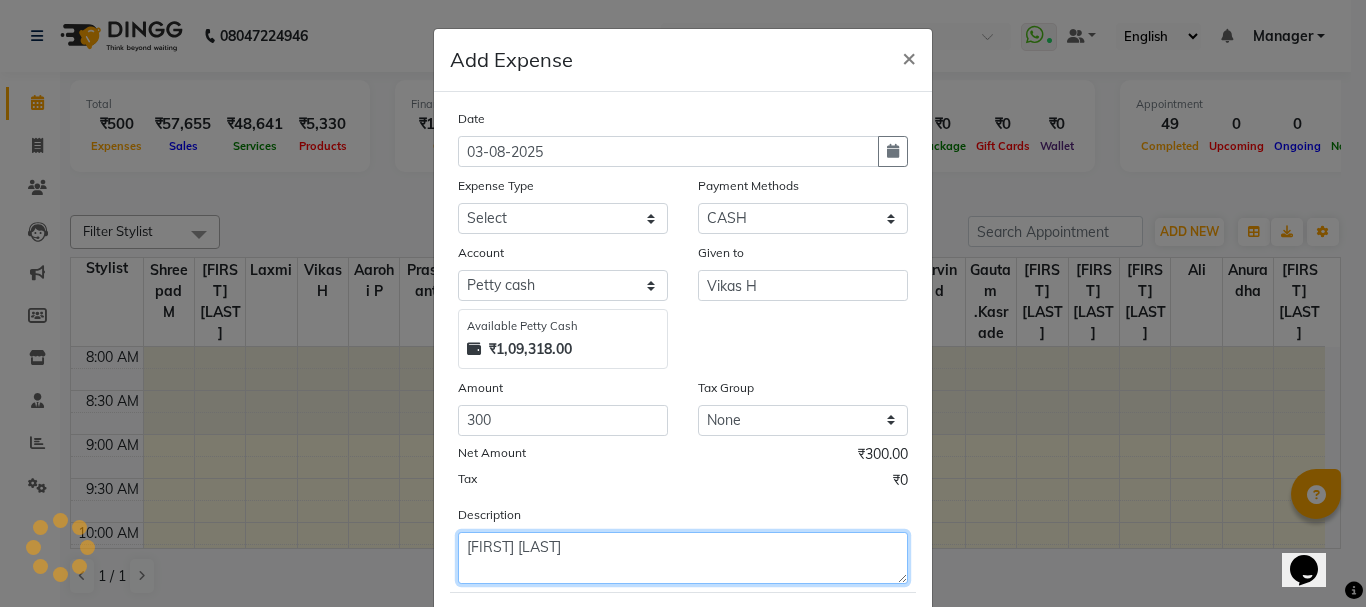 type on "[FIRST] [LAST]" 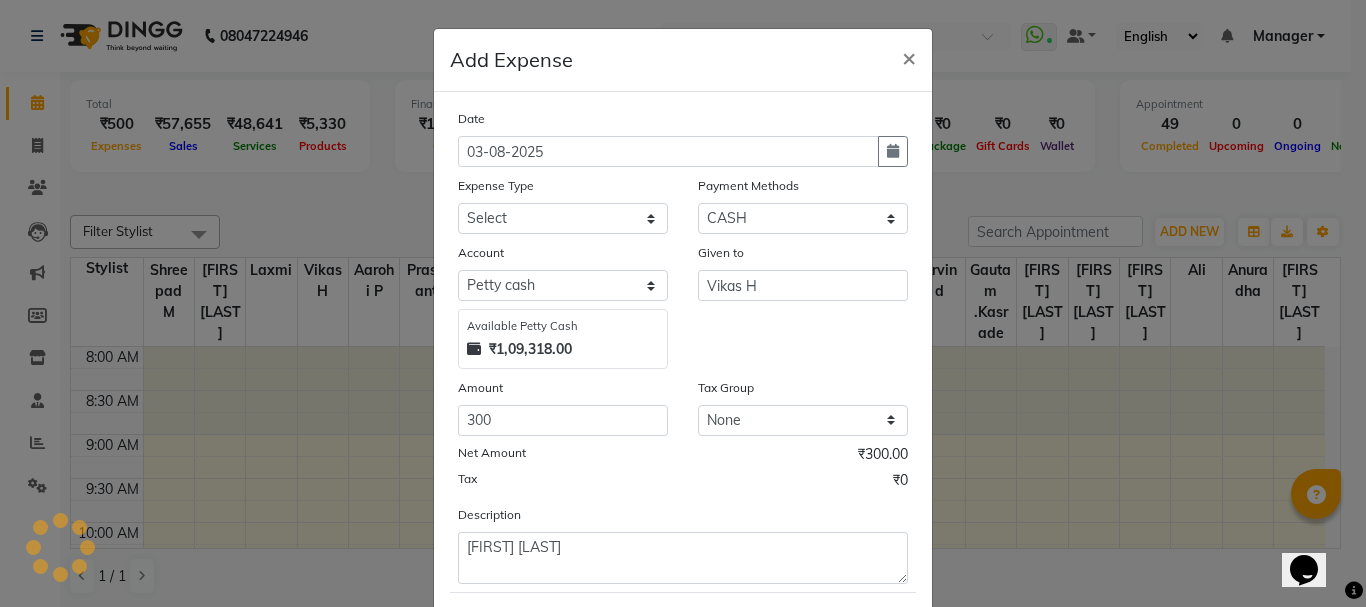 scroll, scrollTop: 109, scrollLeft: 0, axis: vertical 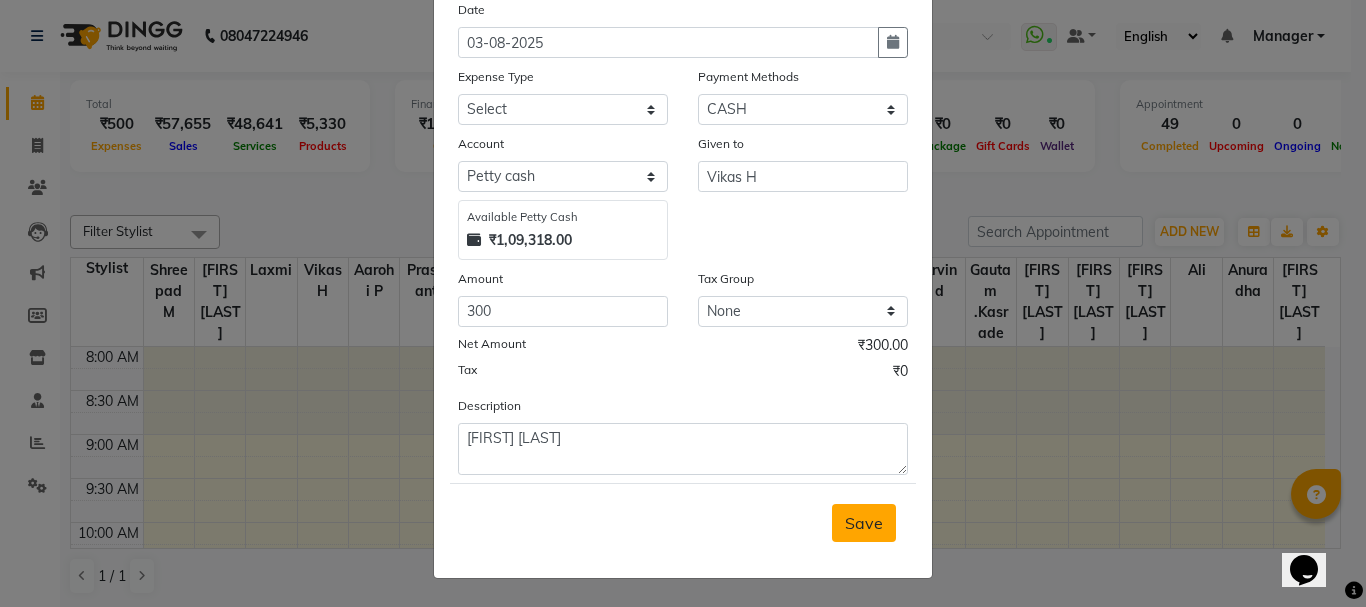 click on "Save" at bounding box center [864, 523] 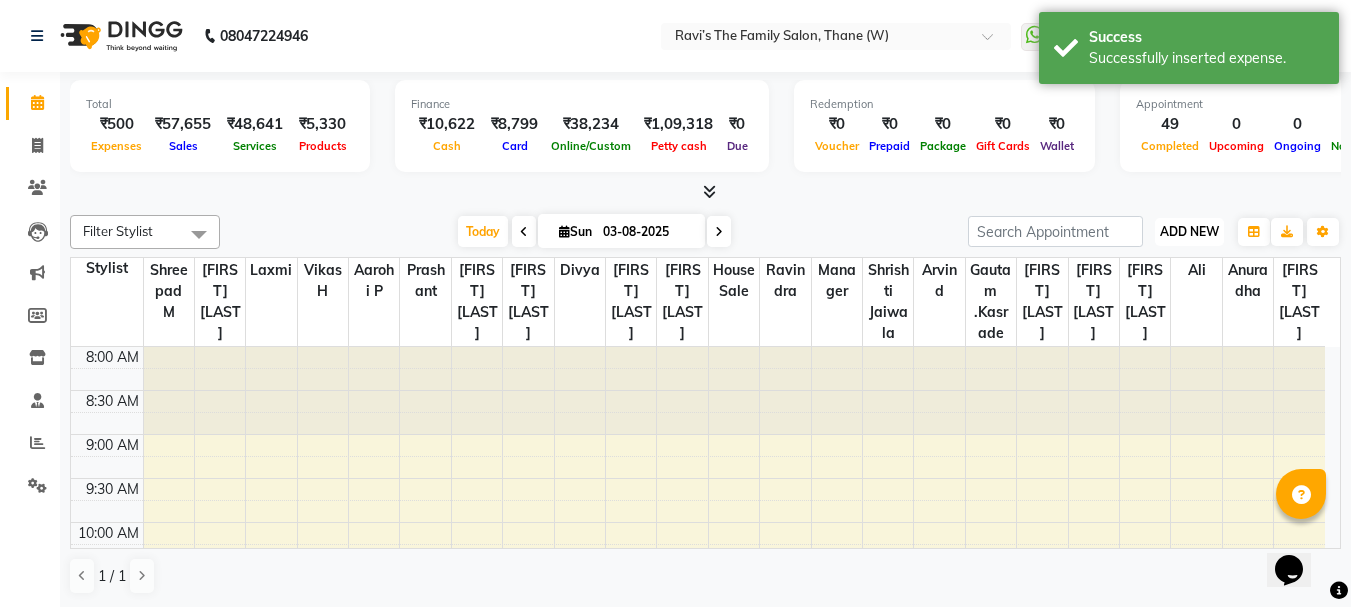 click on "ADD NEW" at bounding box center (1189, 231) 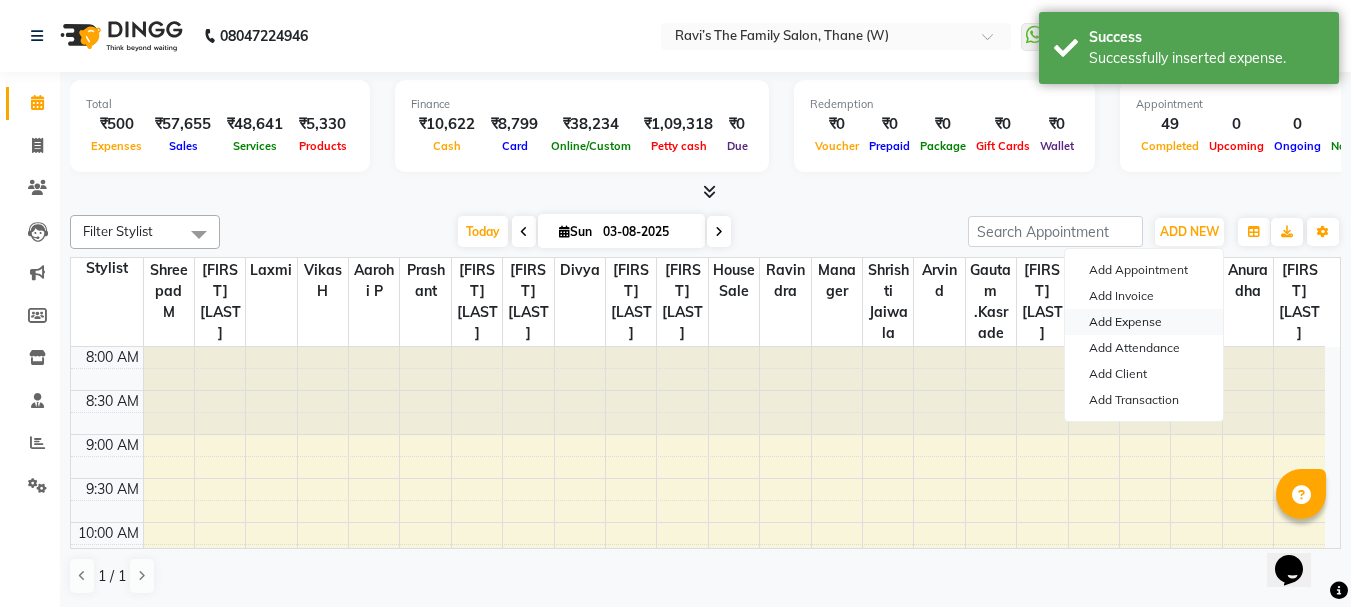 click on "Add Expense" at bounding box center [1144, 322] 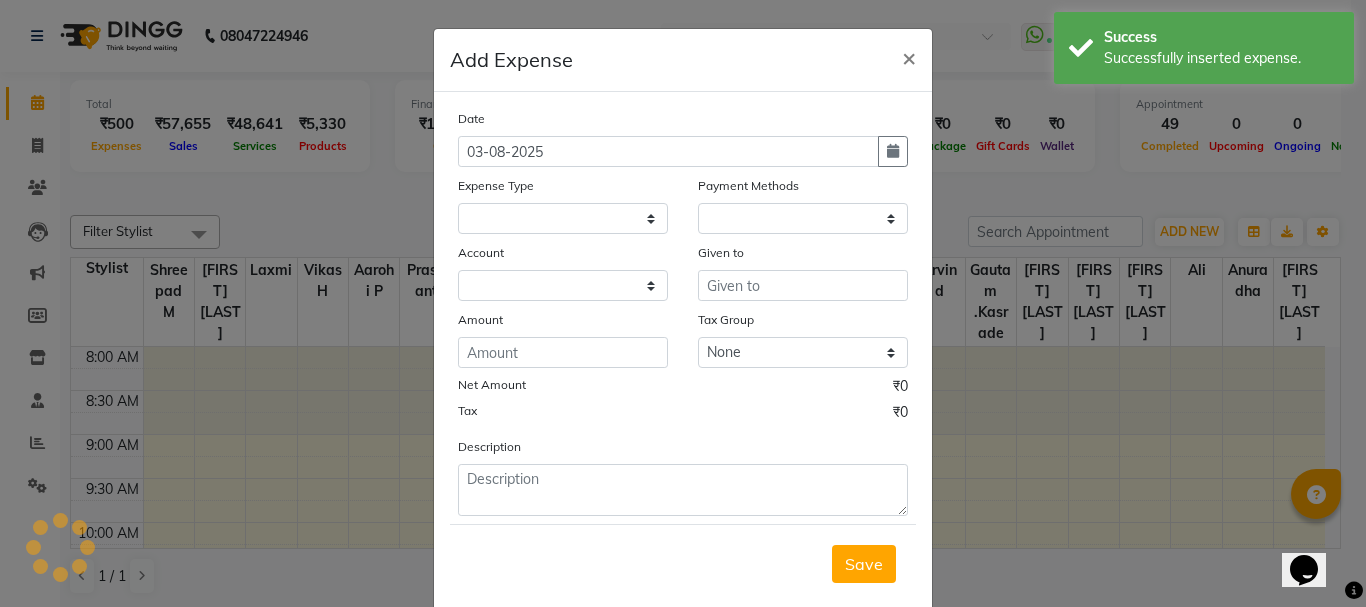select 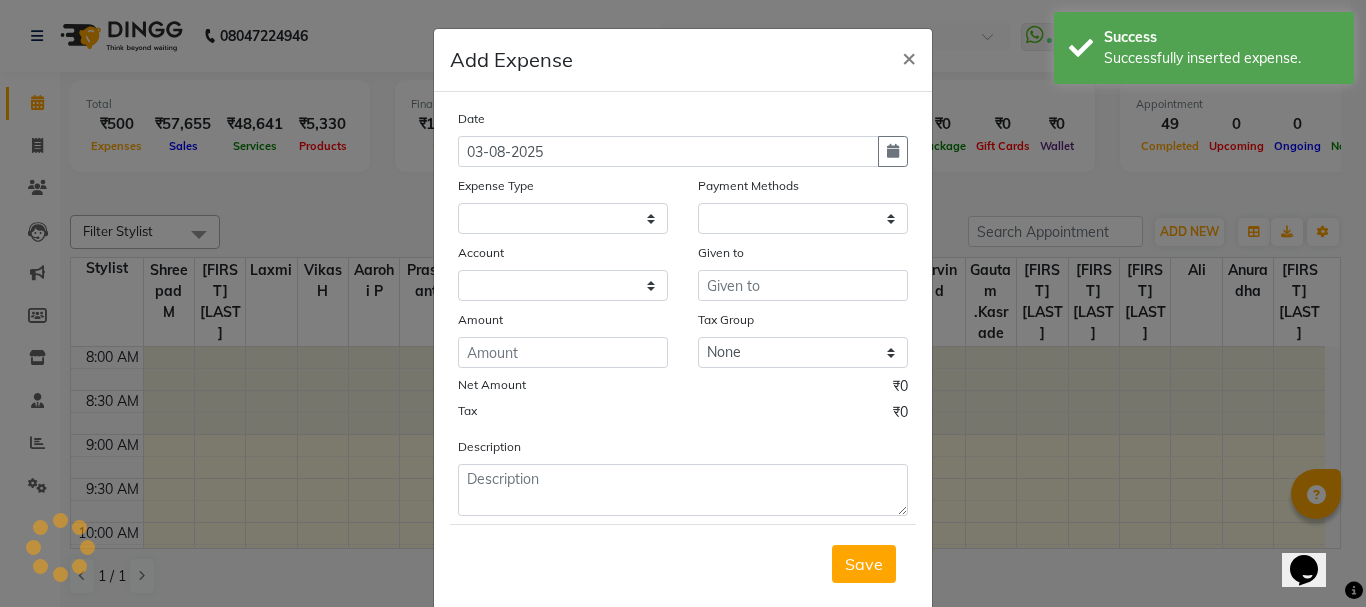 select on "1" 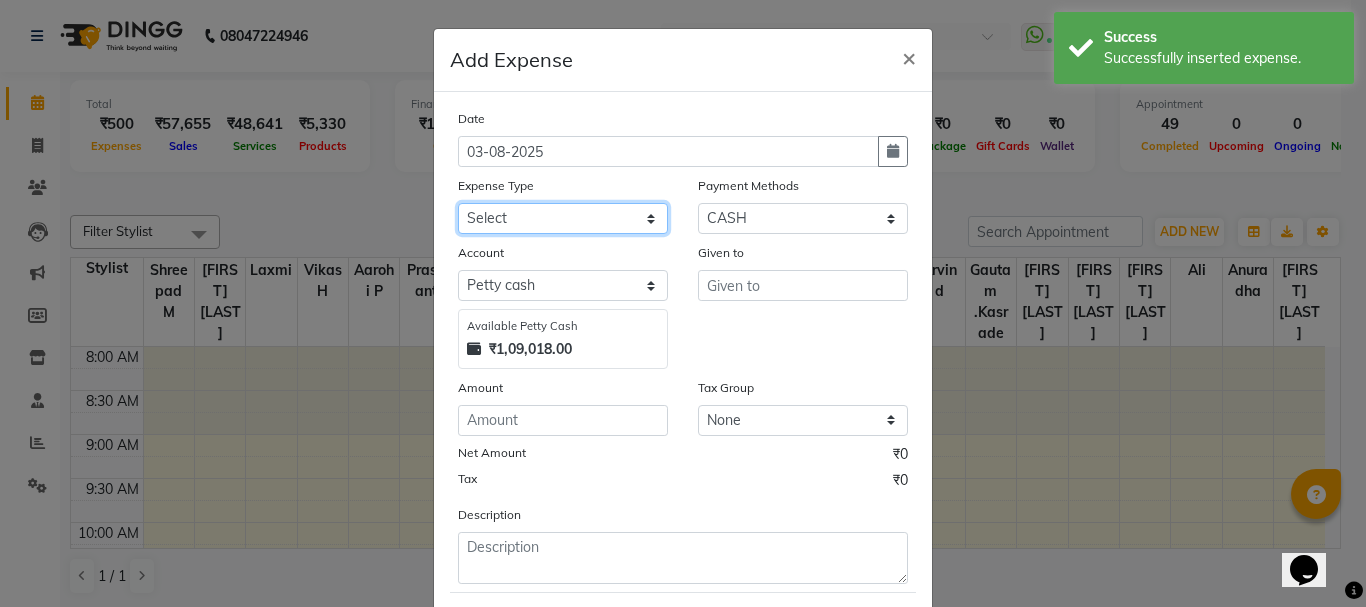 click on "Select Advance Salary Bank charges Car maintenance  Cash transfer to bank Cash transfer to hub Client Snacks Clinical charges coffee Equipment Fuel Govt fee Incentive Insurance International purchase Loan Repayment Maintenance Marketing Membership reward Milk Miscellaneous MRA Other Pantry Product Rent Staff Snacks Tax Tea & Refreshment Tip Transfer Utilities Water tank" 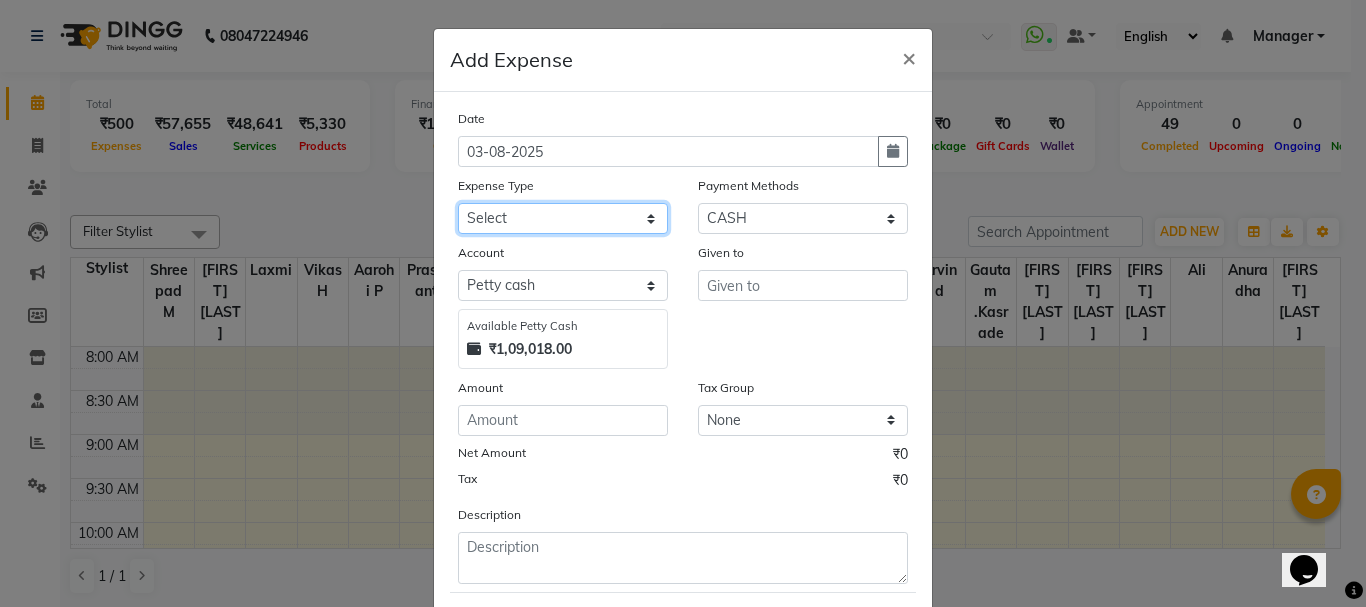 select on "[NUMBER]" 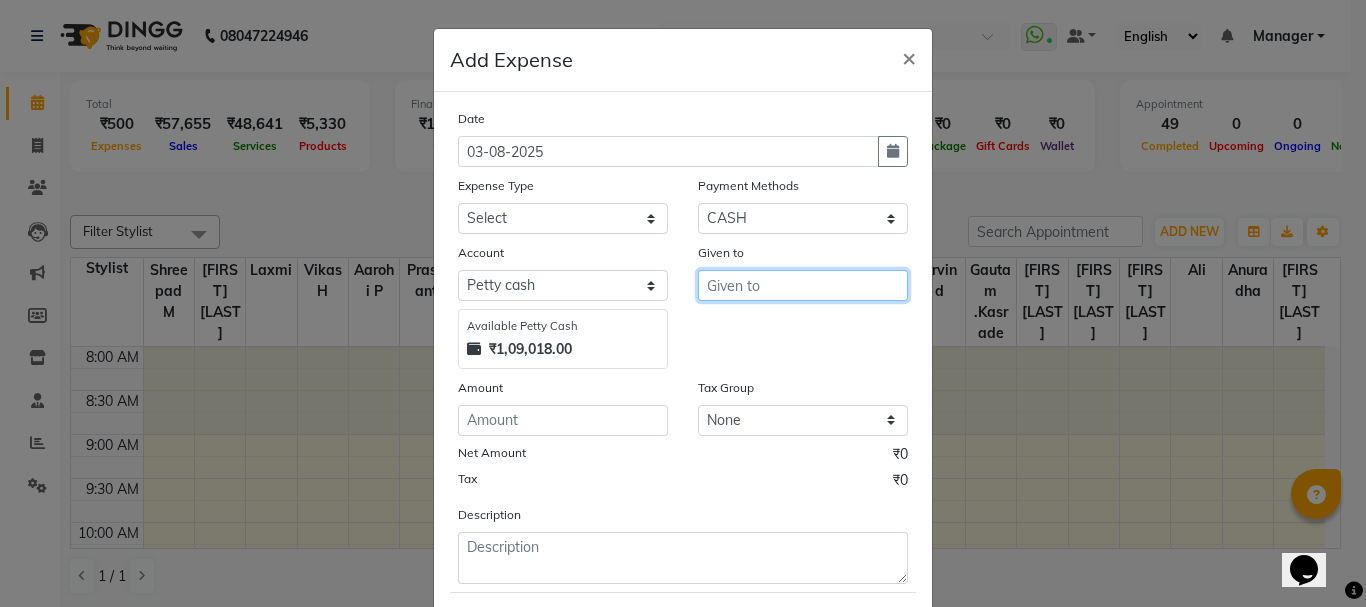 click at bounding box center [803, 285] 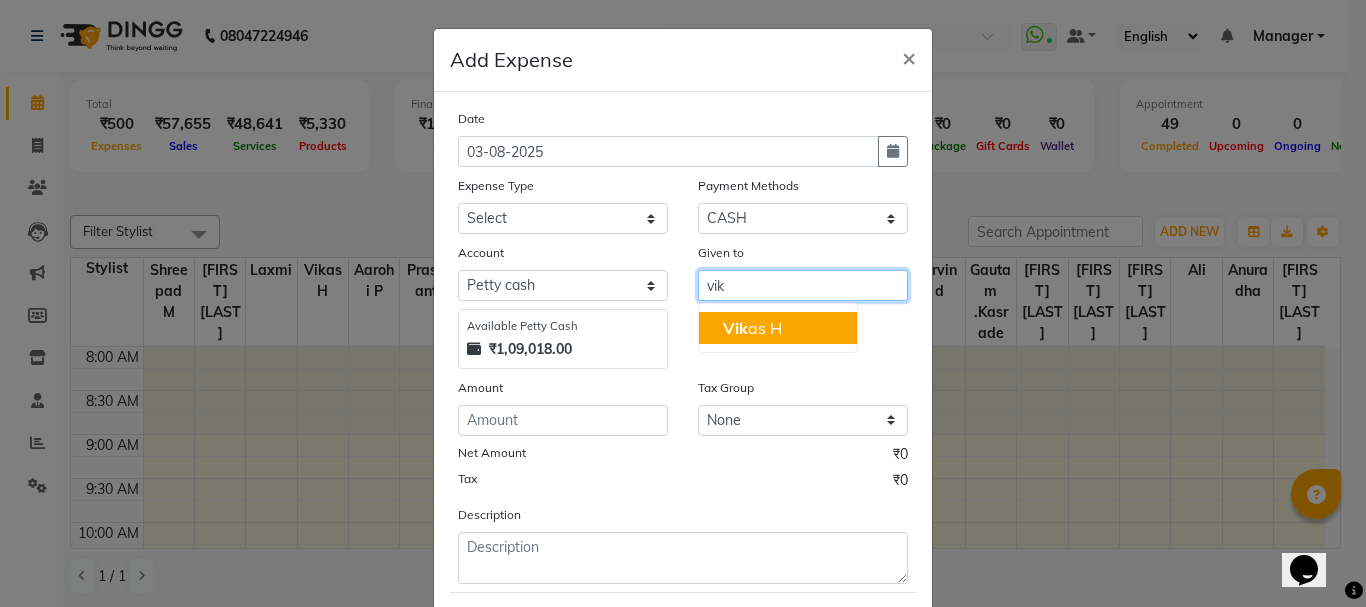 click on "Vik as H" at bounding box center (752, 328) 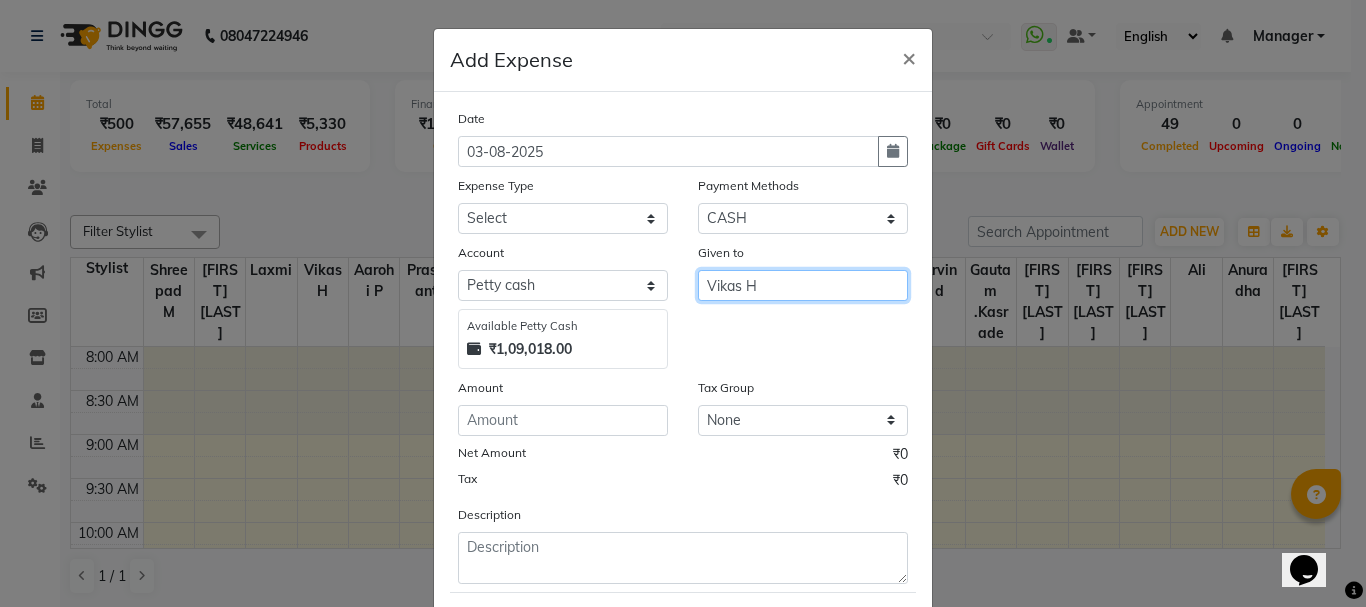 type on "Vikas H" 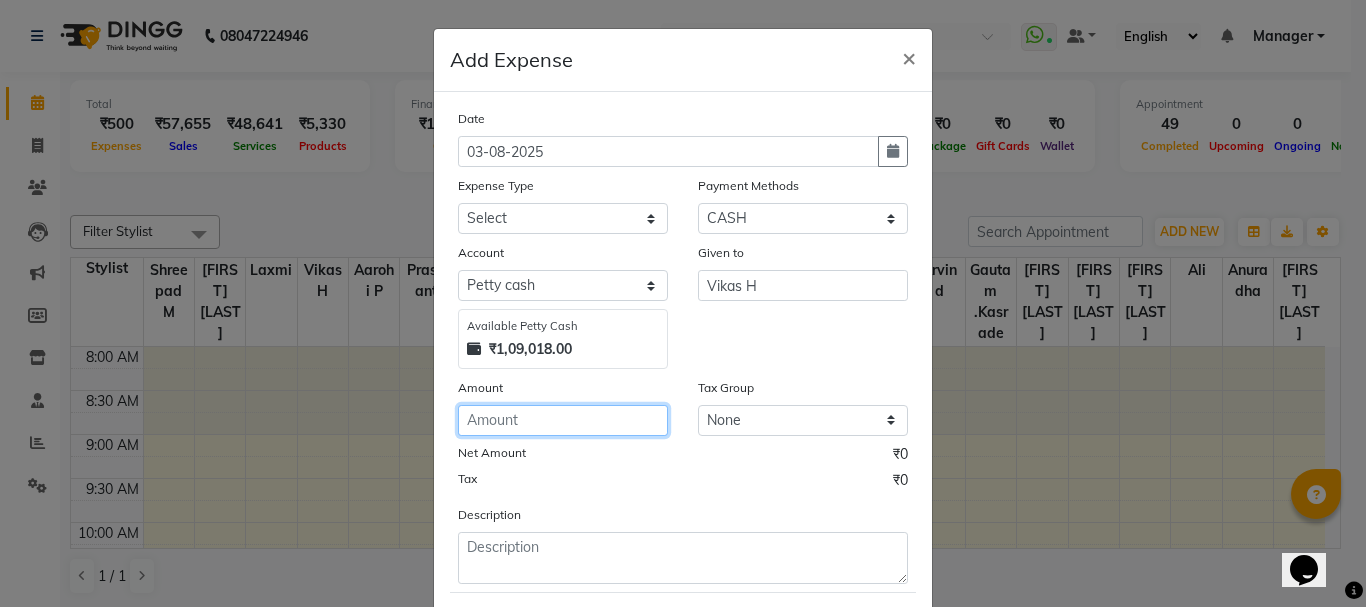 click 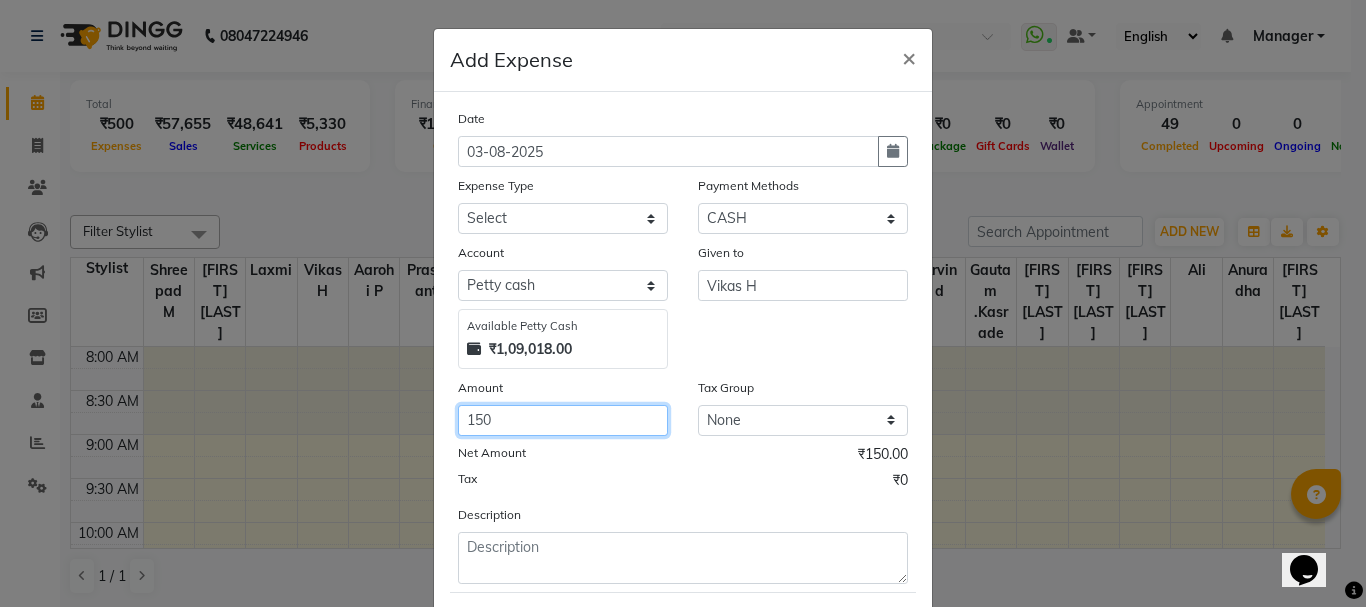 type on "150" 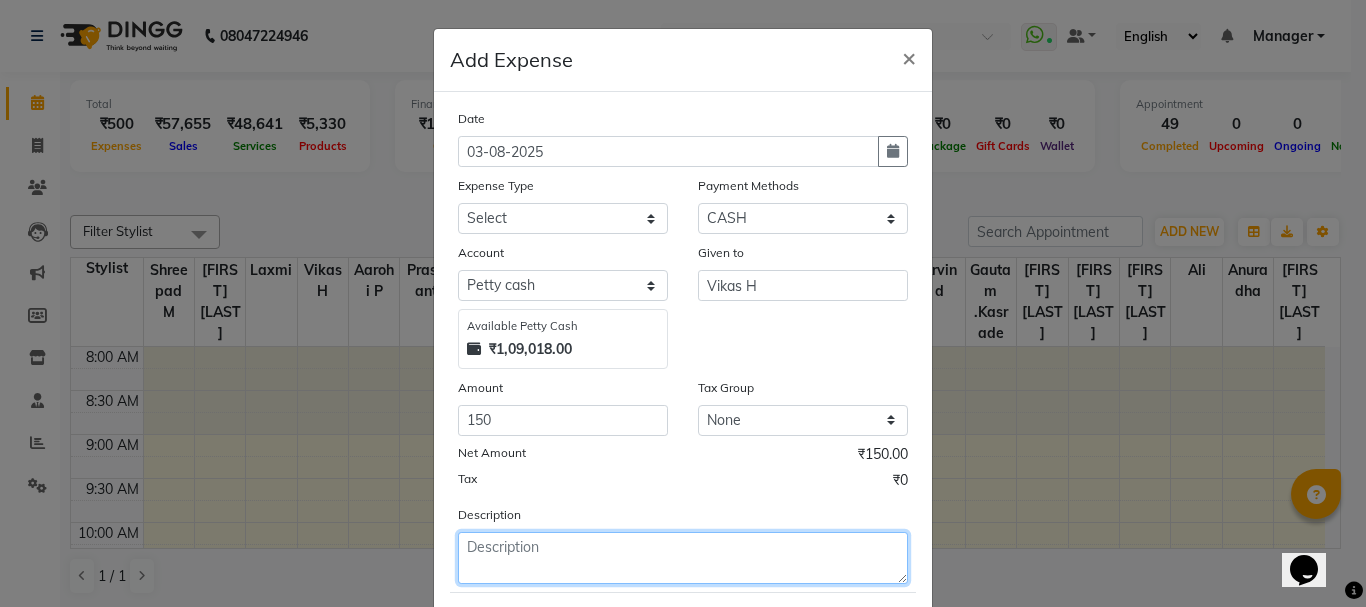 click 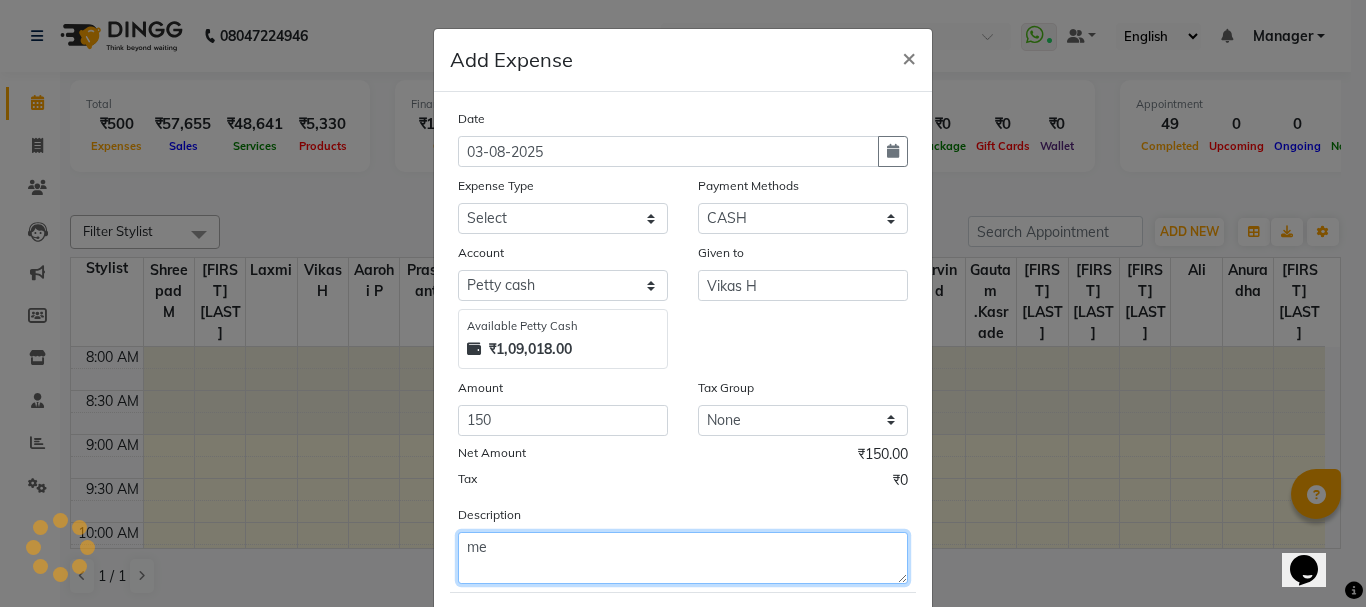 type on "m" 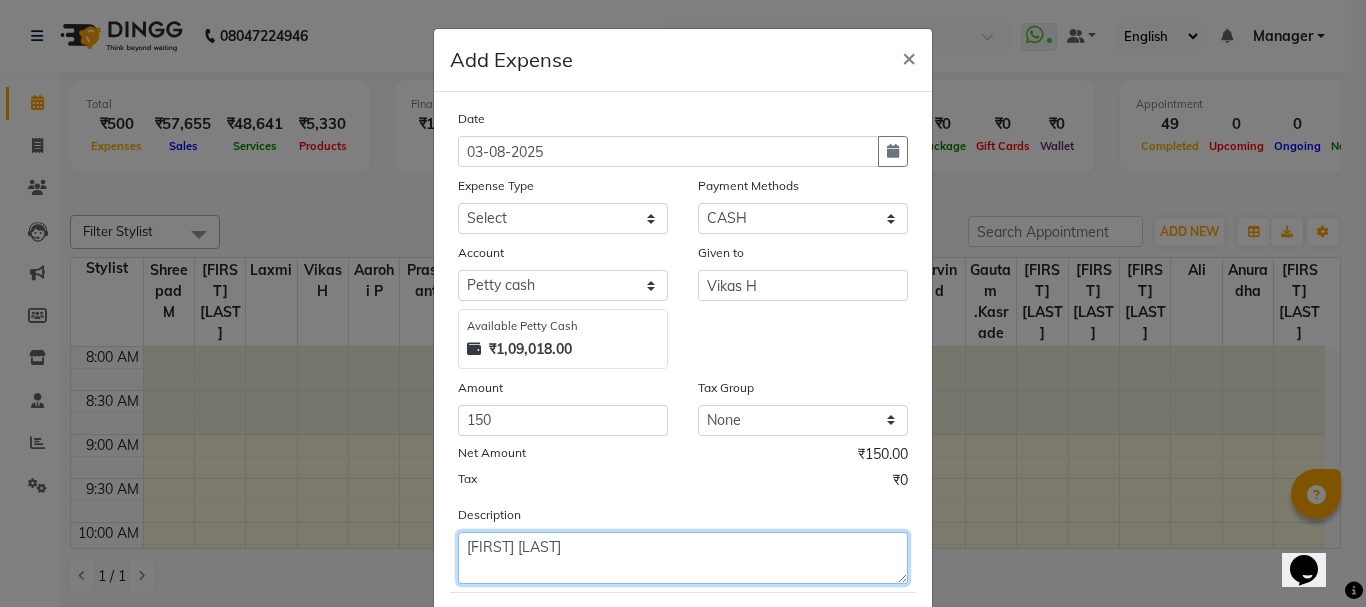 type on "[FIRST] [LAST]" 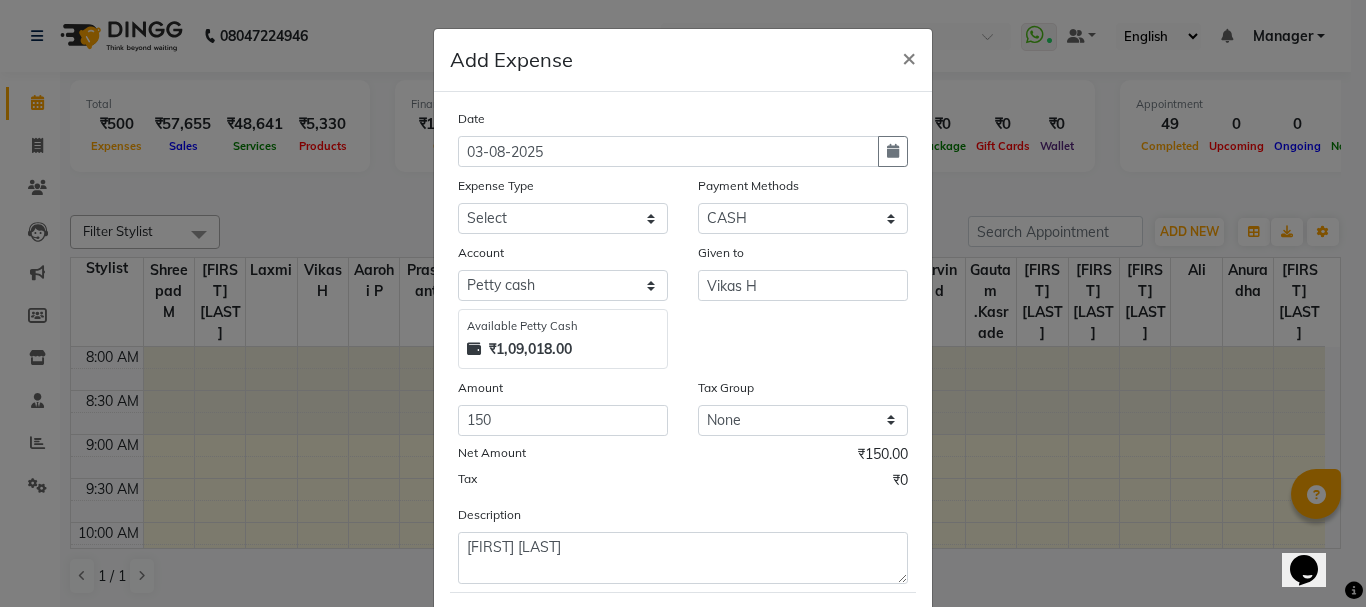 scroll, scrollTop: 109, scrollLeft: 0, axis: vertical 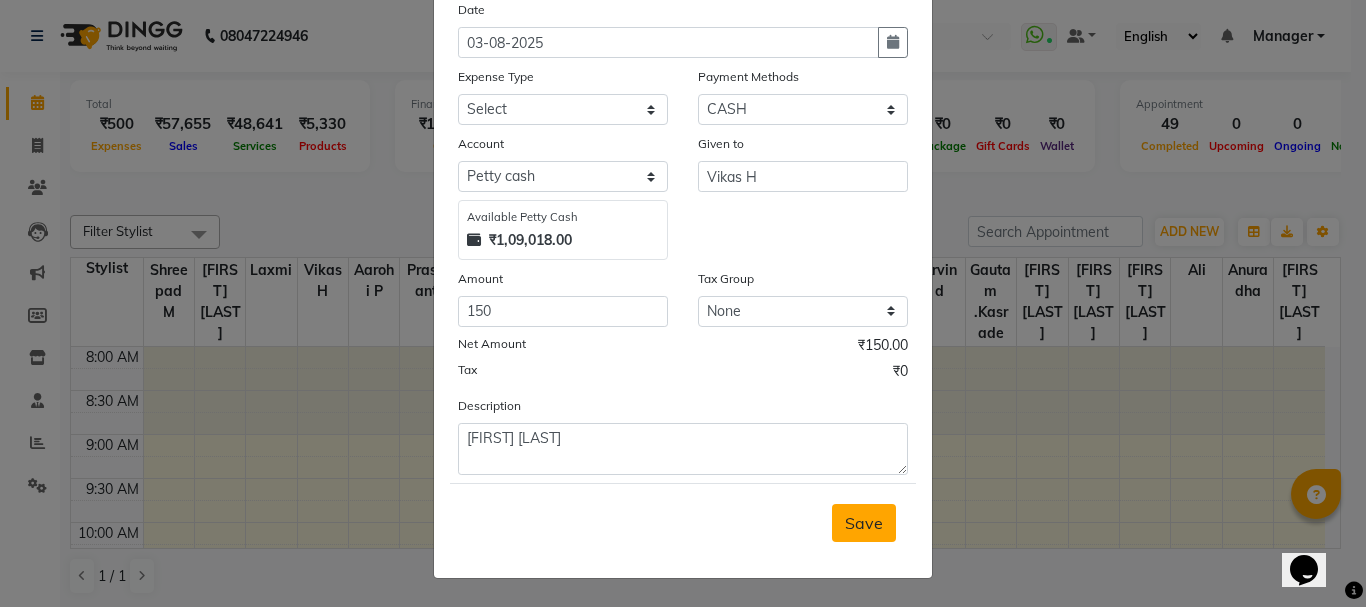 click on "Save" at bounding box center (864, 523) 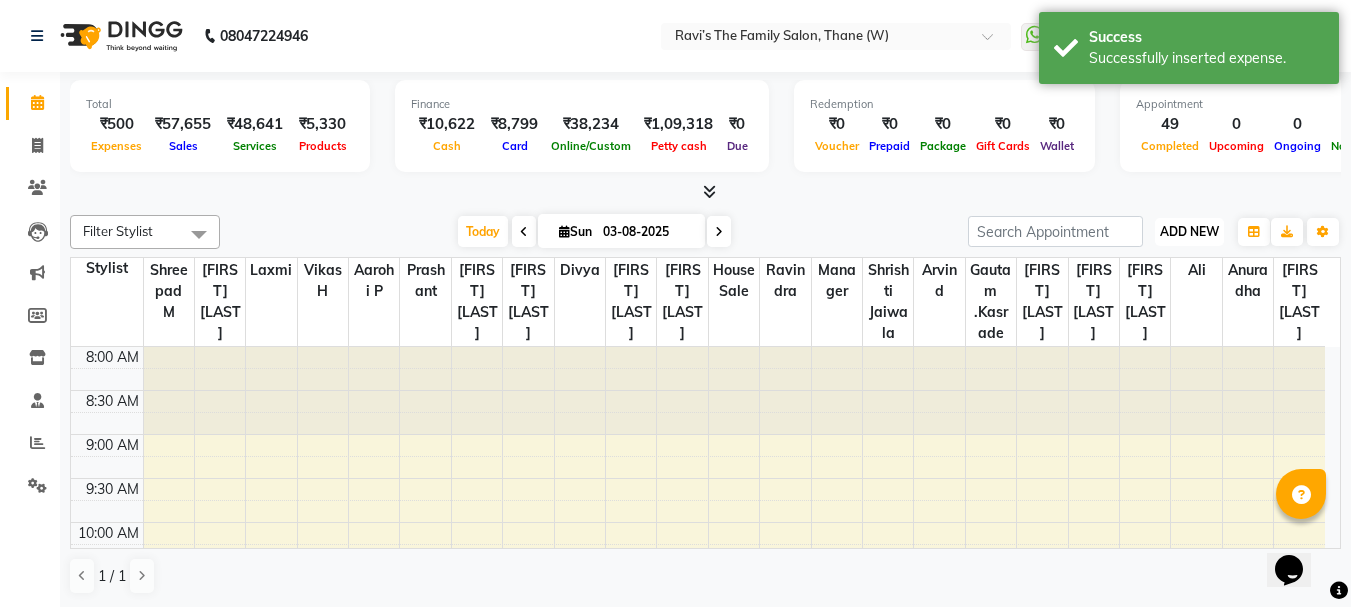 click on "ADD NEW" at bounding box center [1189, 231] 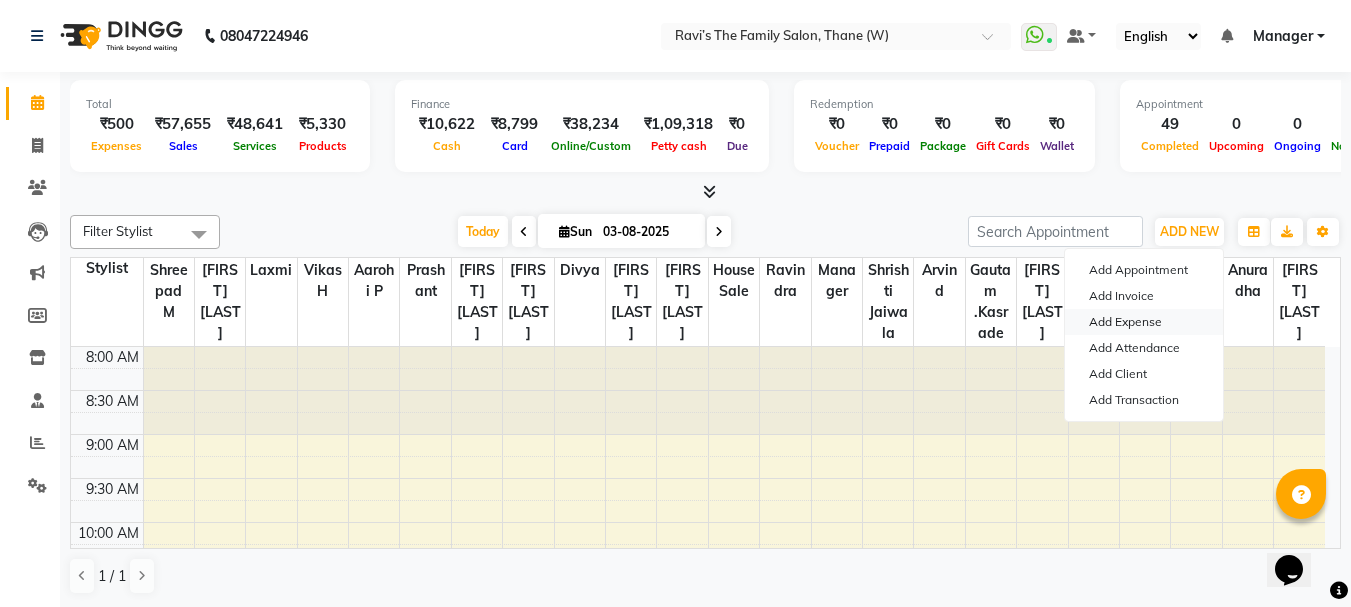 click on "Add Expense" at bounding box center [1144, 322] 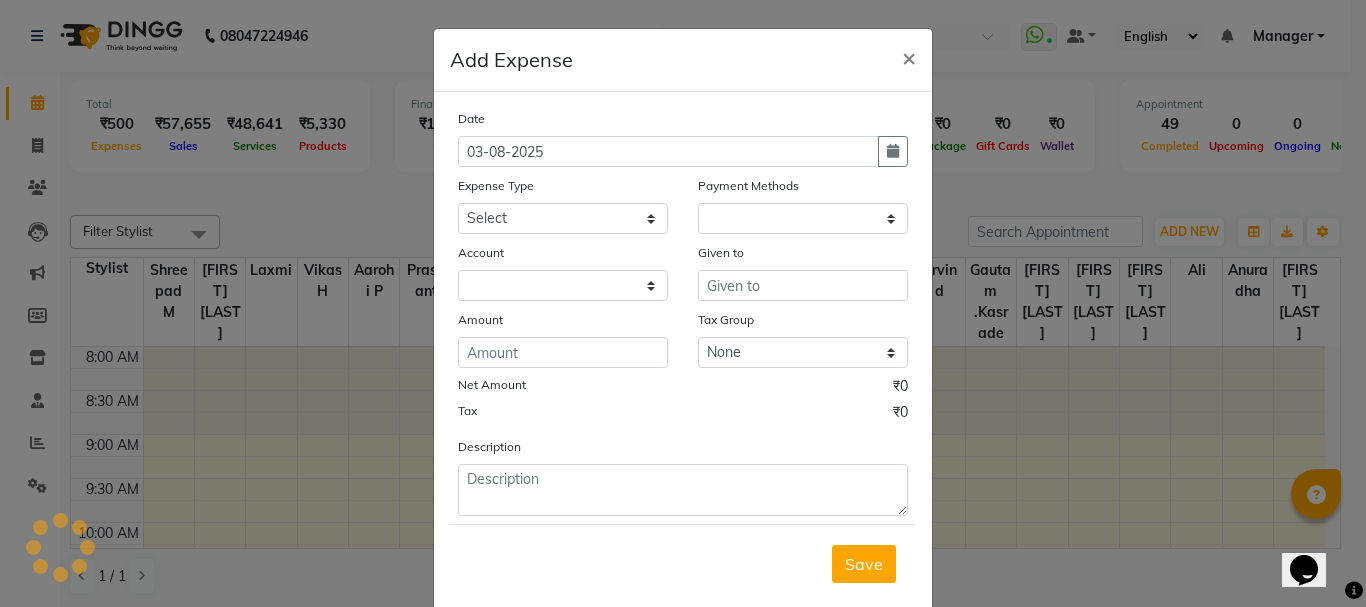 select on "1" 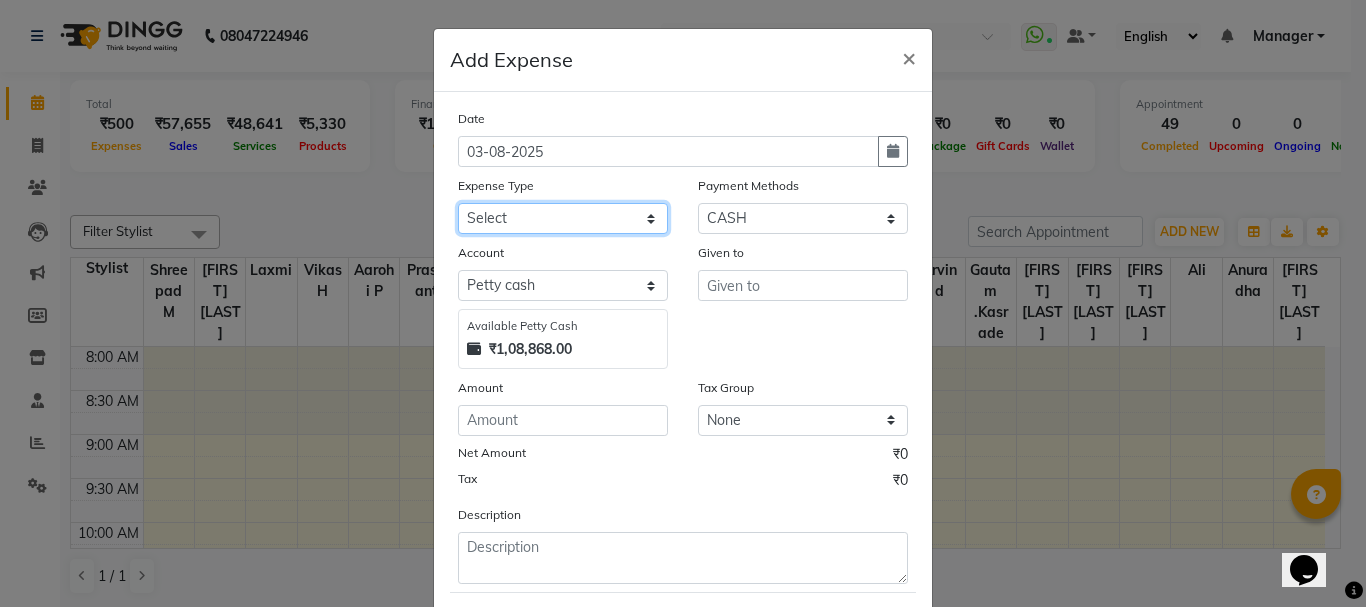 click on "Select Advance Salary Bank charges Car maintenance  Cash transfer to bank Cash transfer to hub Client Snacks Clinical charges coffee Equipment Fuel Govt fee Incentive Insurance International purchase Loan Repayment Maintenance Marketing Membership reward Milk Miscellaneous MRA Other Pantry Product Rent Staff Snacks Tax Tea & Refreshment Tip Transfer Utilities Water tank" 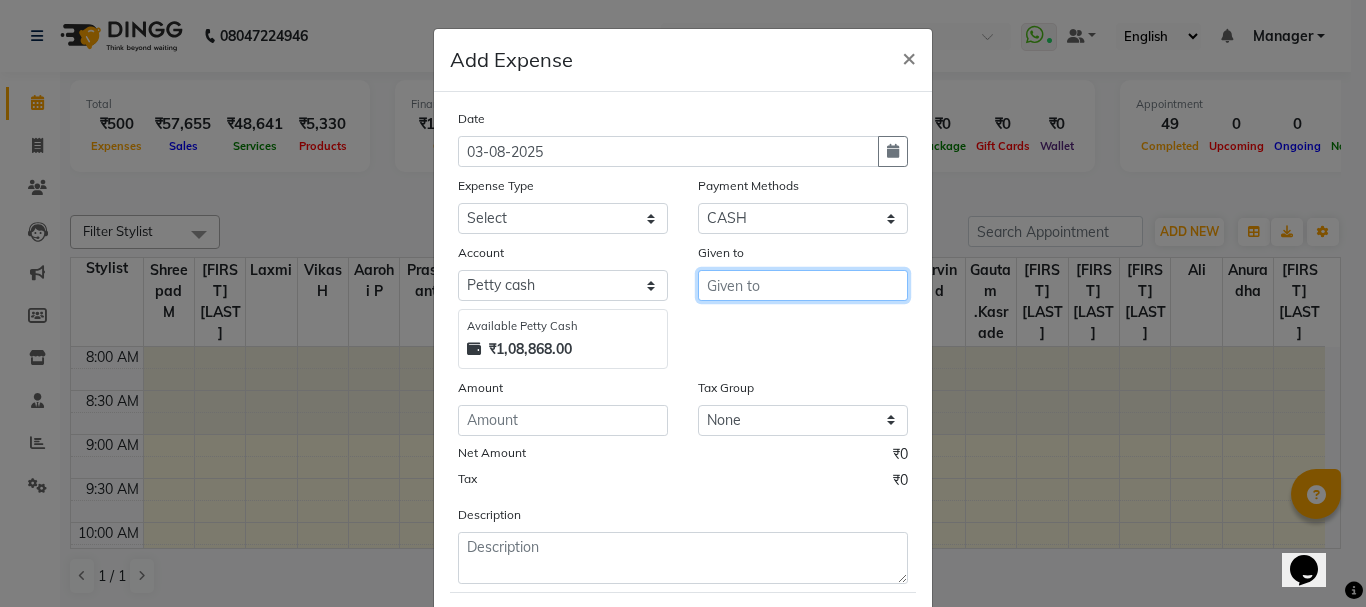 click at bounding box center (803, 285) 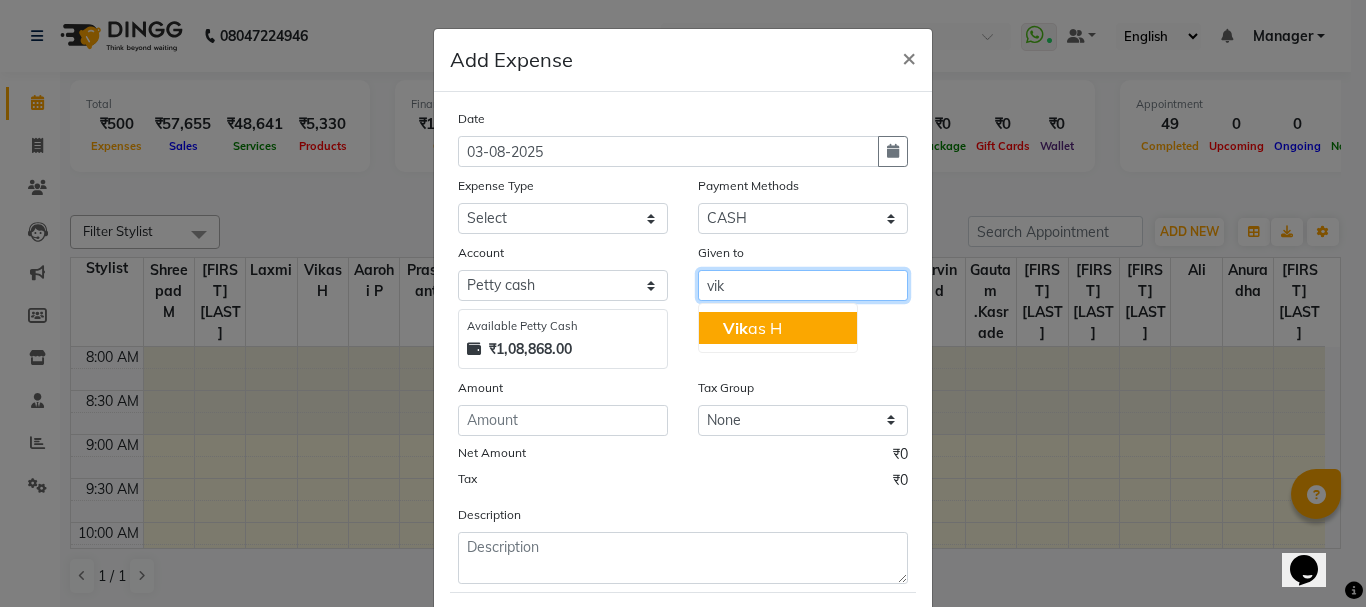 click on "Vik as H" at bounding box center [752, 328] 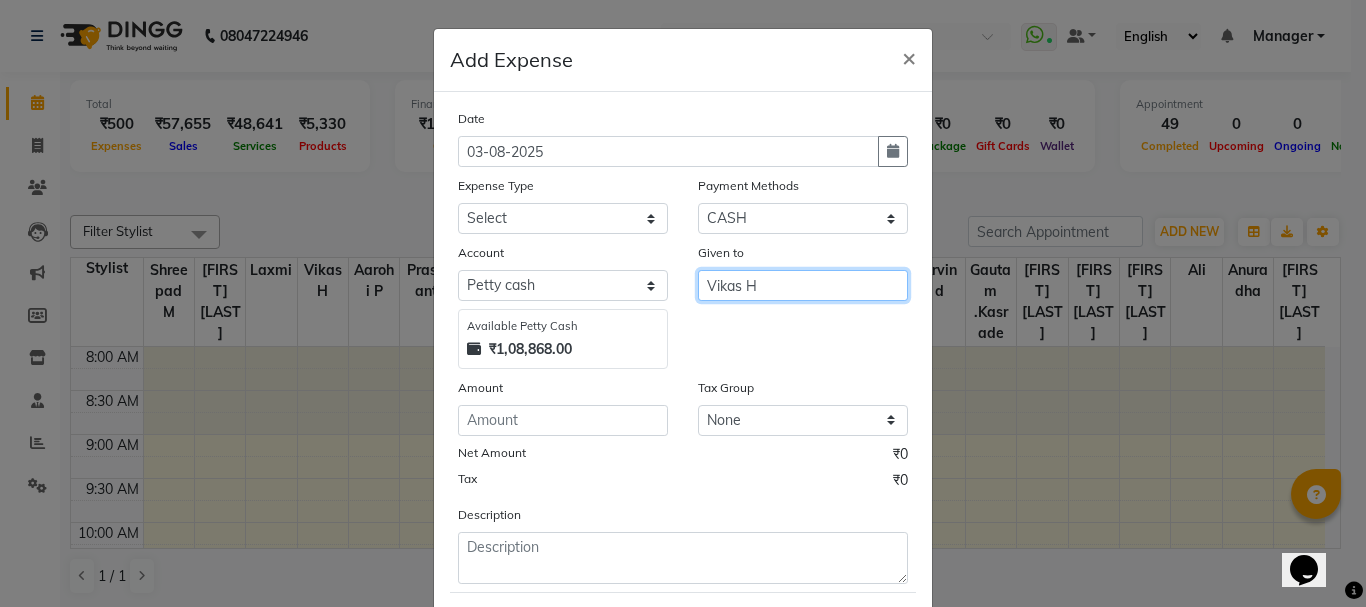 type on "Vikas H" 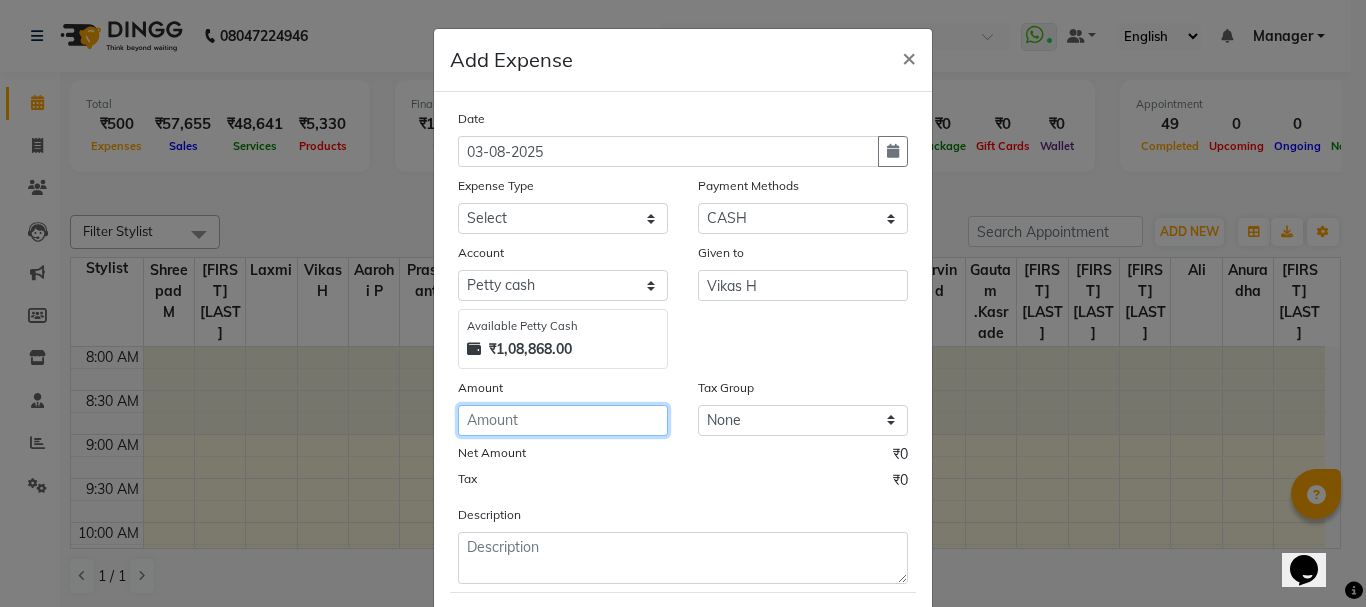 click 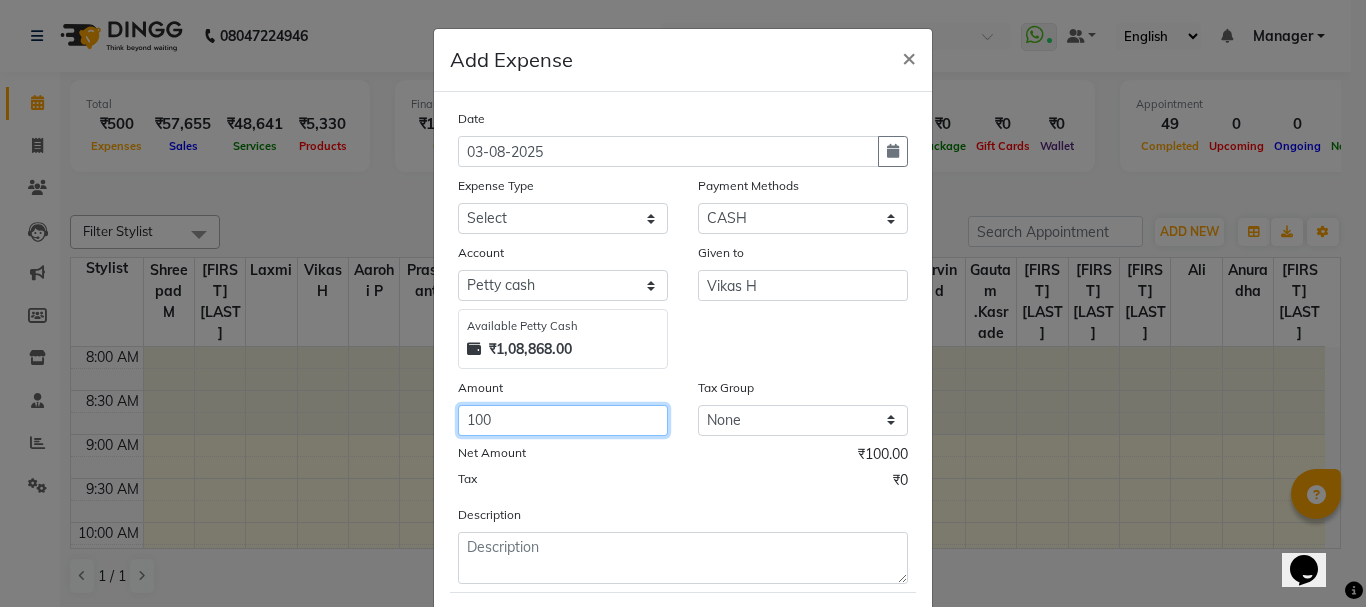 type on "100" 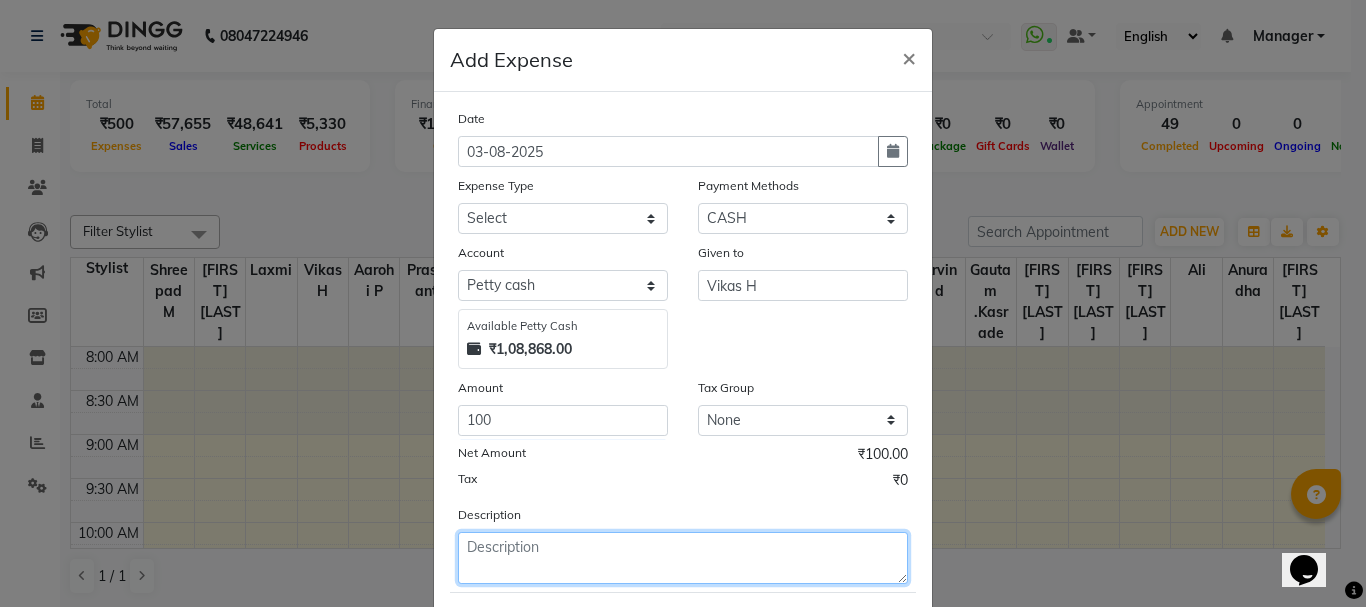 click 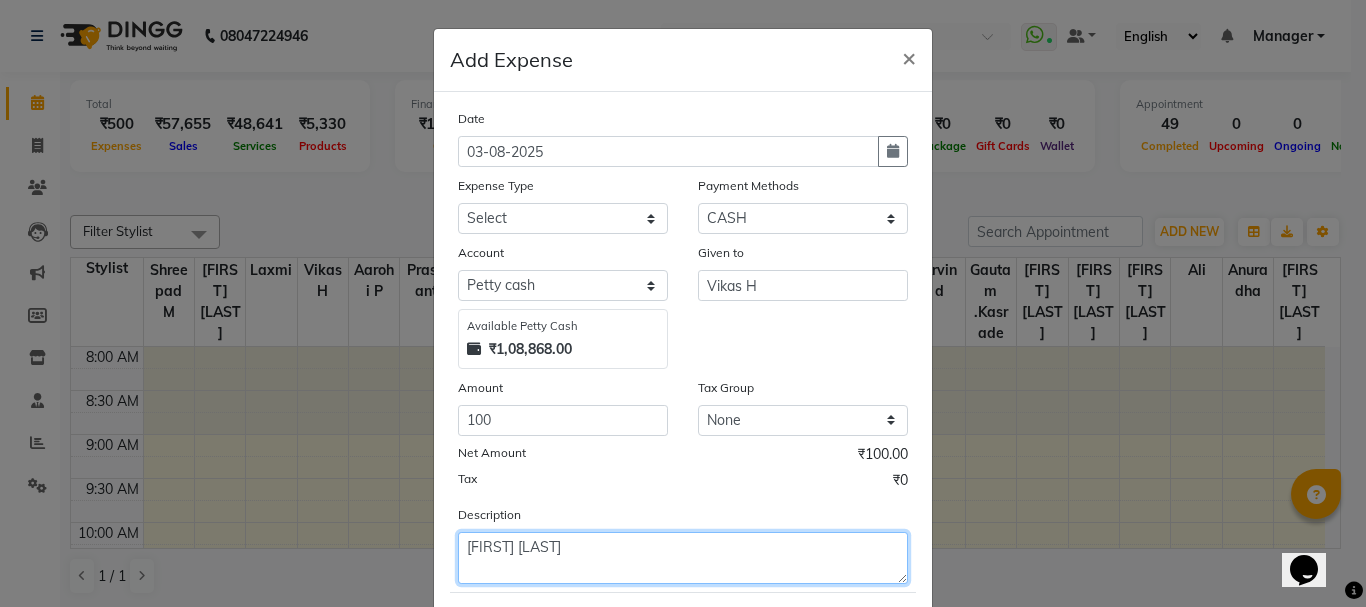 type on "[FIRST] [LAST]" 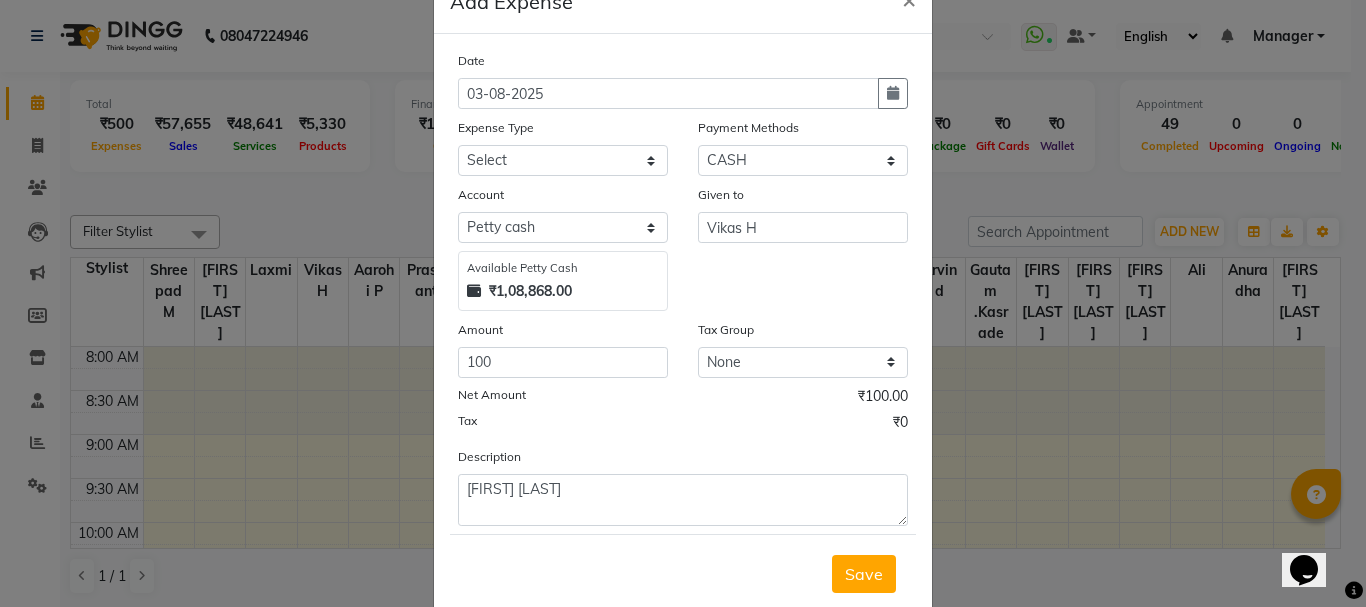 scroll, scrollTop: 109, scrollLeft: 0, axis: vertical 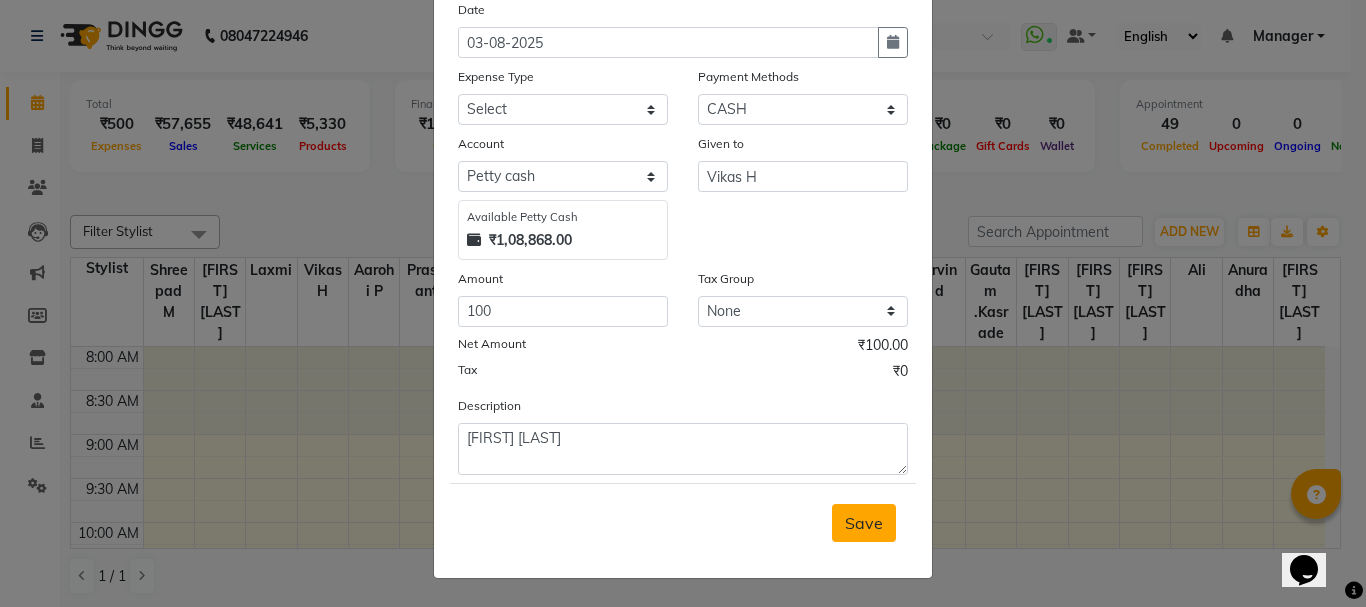 click on "Save" at bounding box center (864, 523) 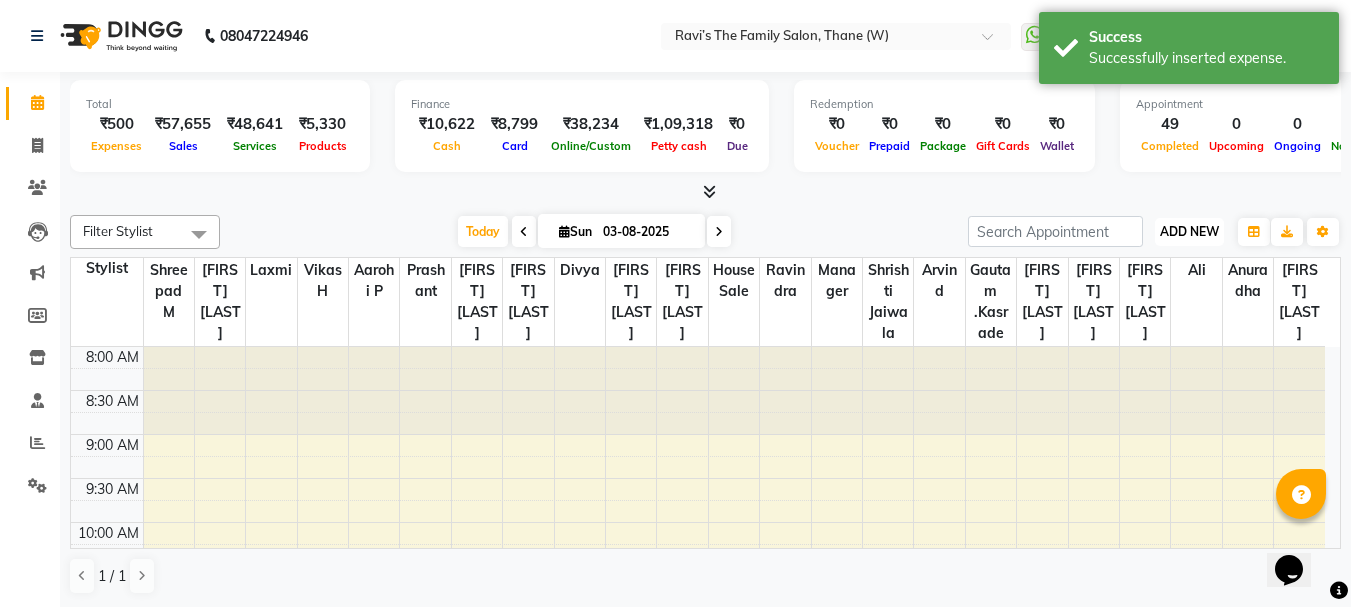 click on "ADD NEW" at bounding box center [1189, 231] 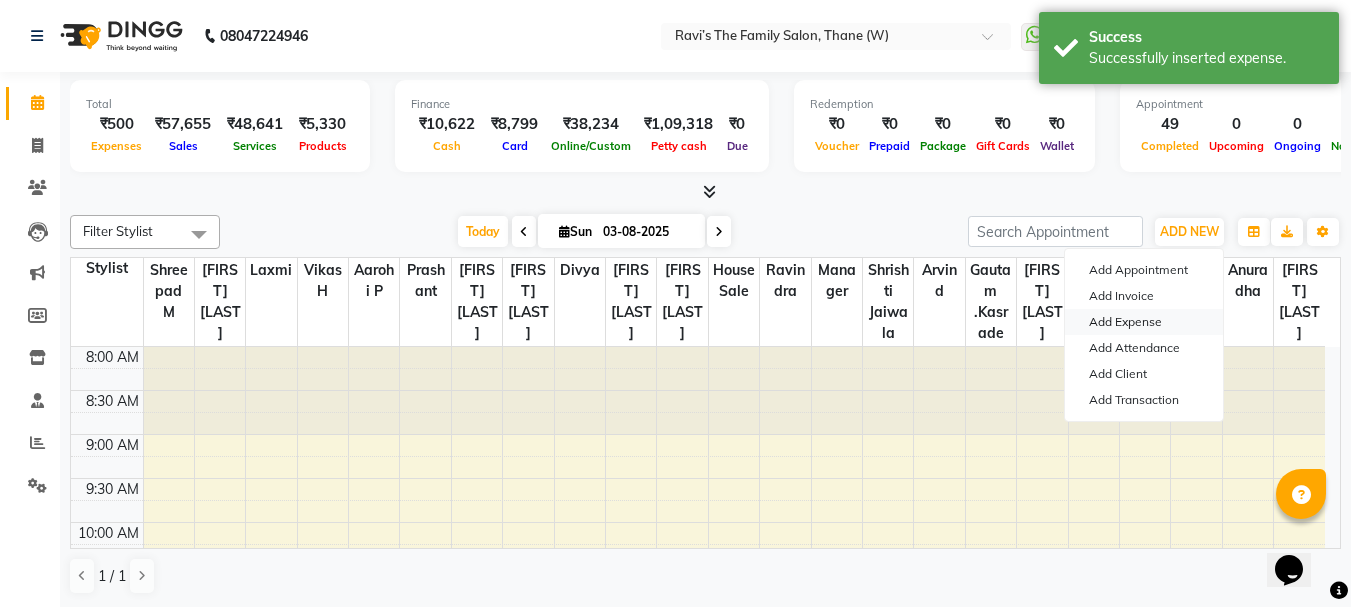 click on "Add Expense" at bounding box center [1144, 322] 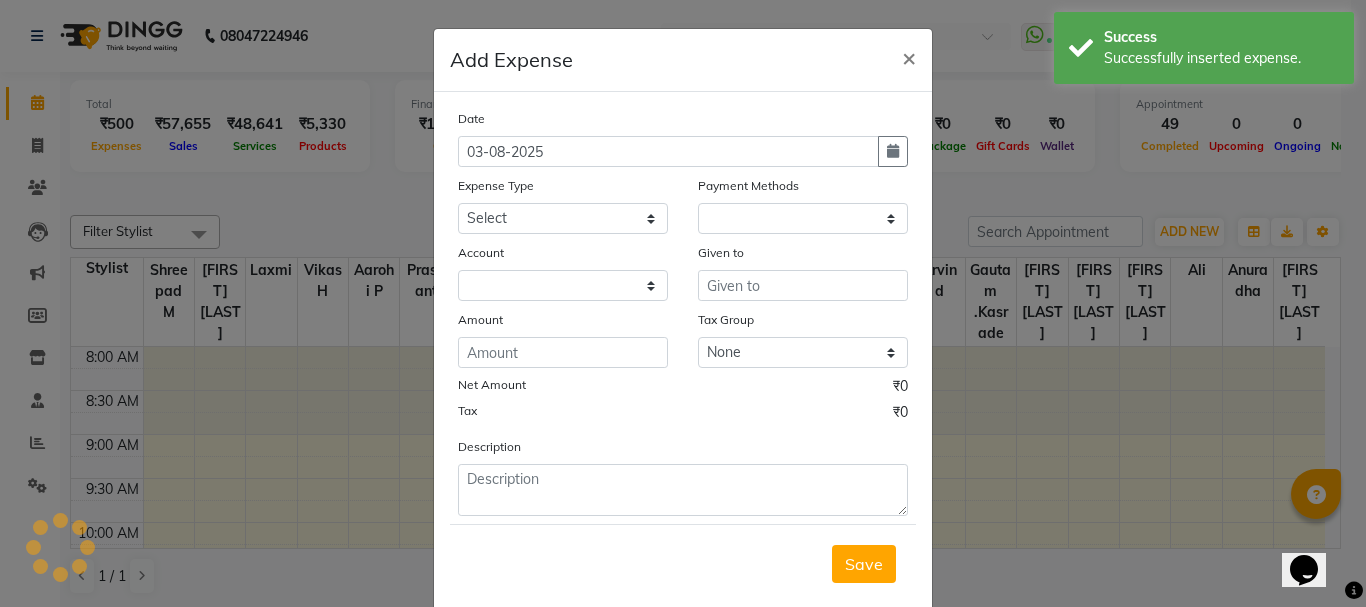 select on "1" 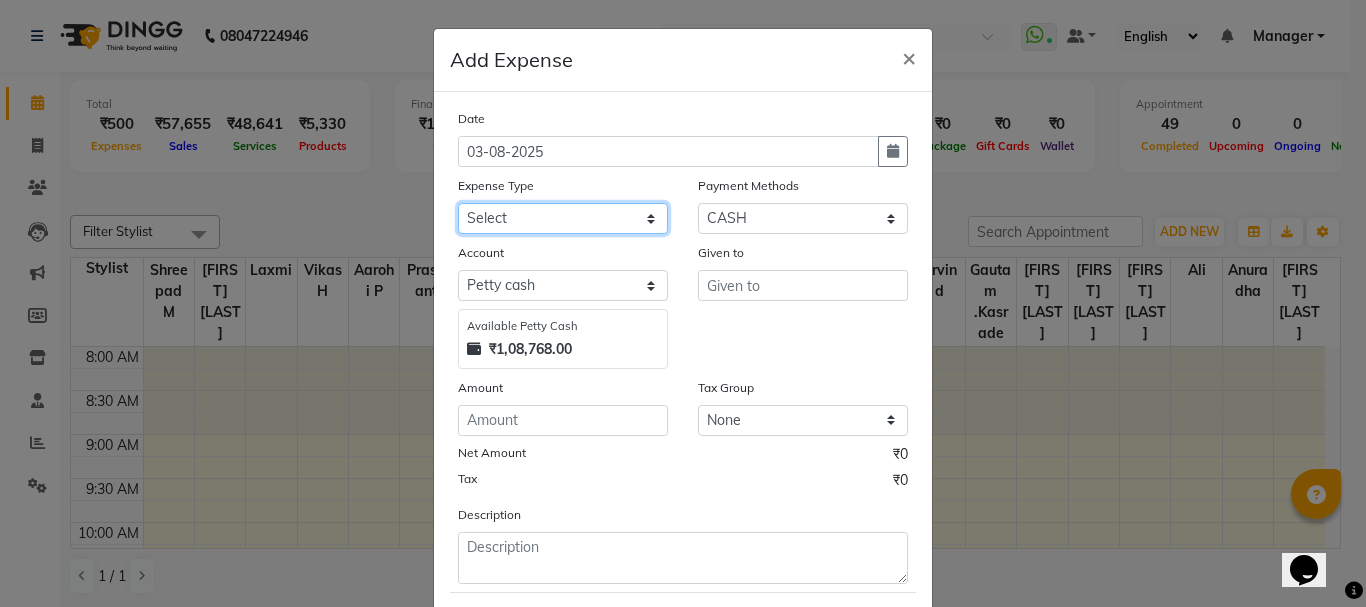 click on "Select Advance Salary Bank charges Car maintenance  Cash transfer to bank Cash transfer to hub Client Snacks Clinical charges coffee Equipment Fuel Govt fee Incentive Insurance International purchase Loan Repayment Maintenance Marketing Membership reward Milk Miscellaneous MRA Other Pantry Product Rent Staff Snacks Tax Tea & Refreshment Tip Transfer Utilities Water tank" 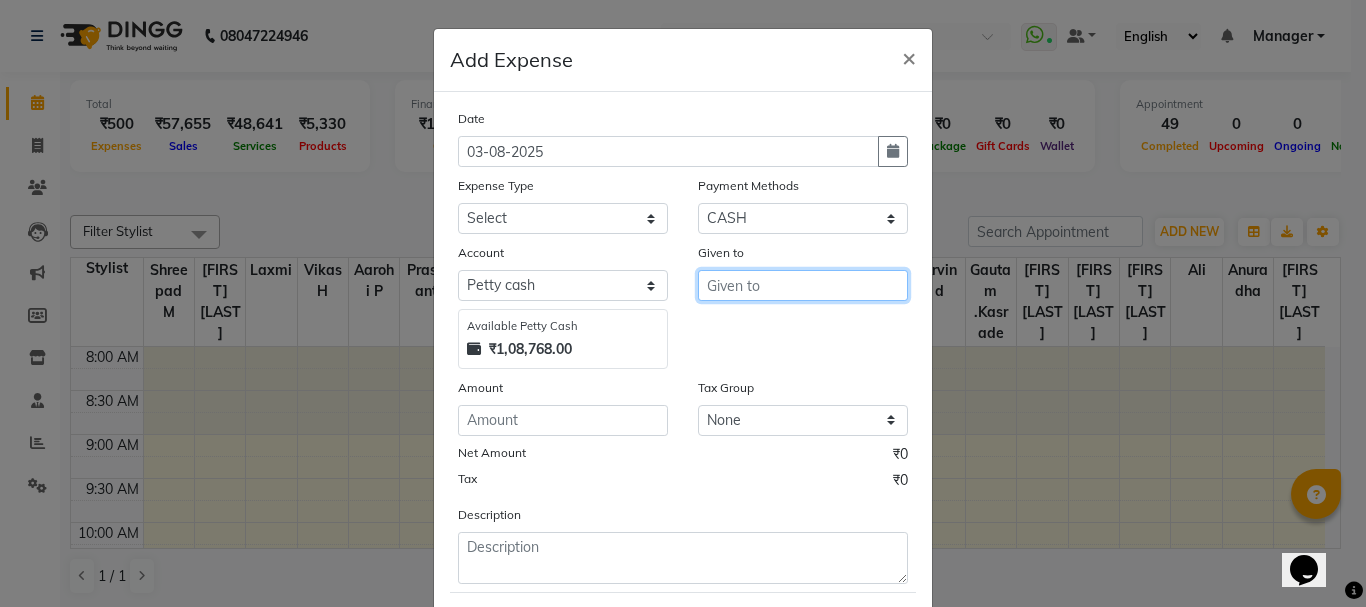 click at bounding box center [803, 285] 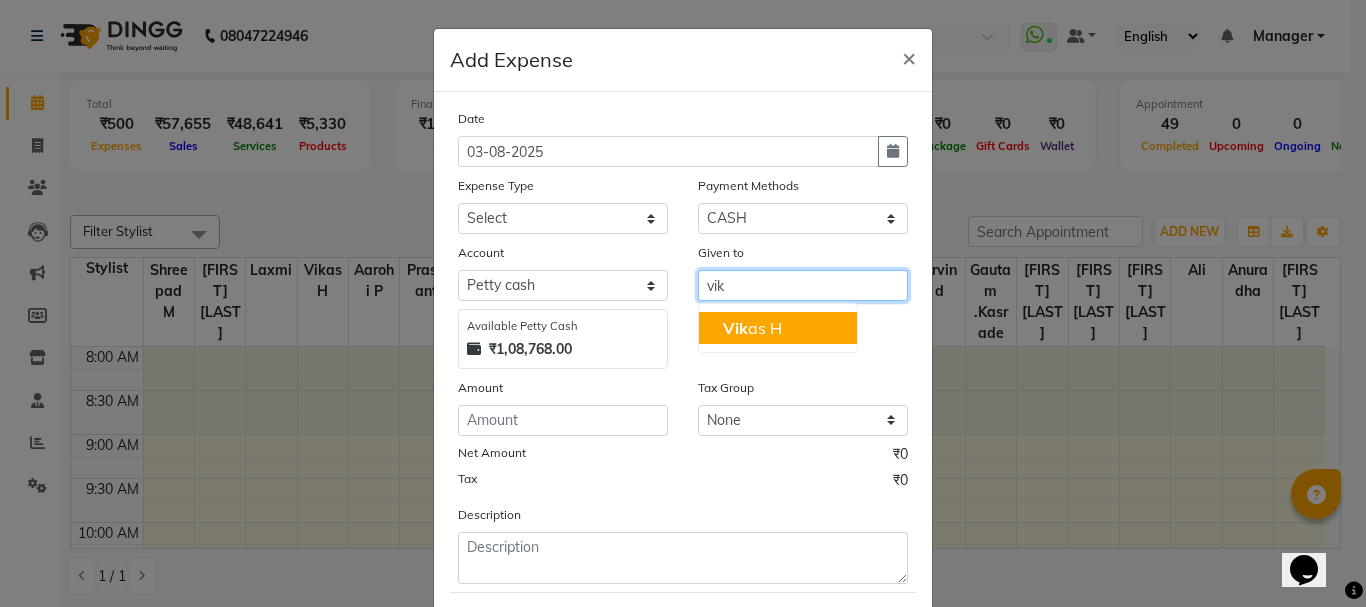 click on "Vik" 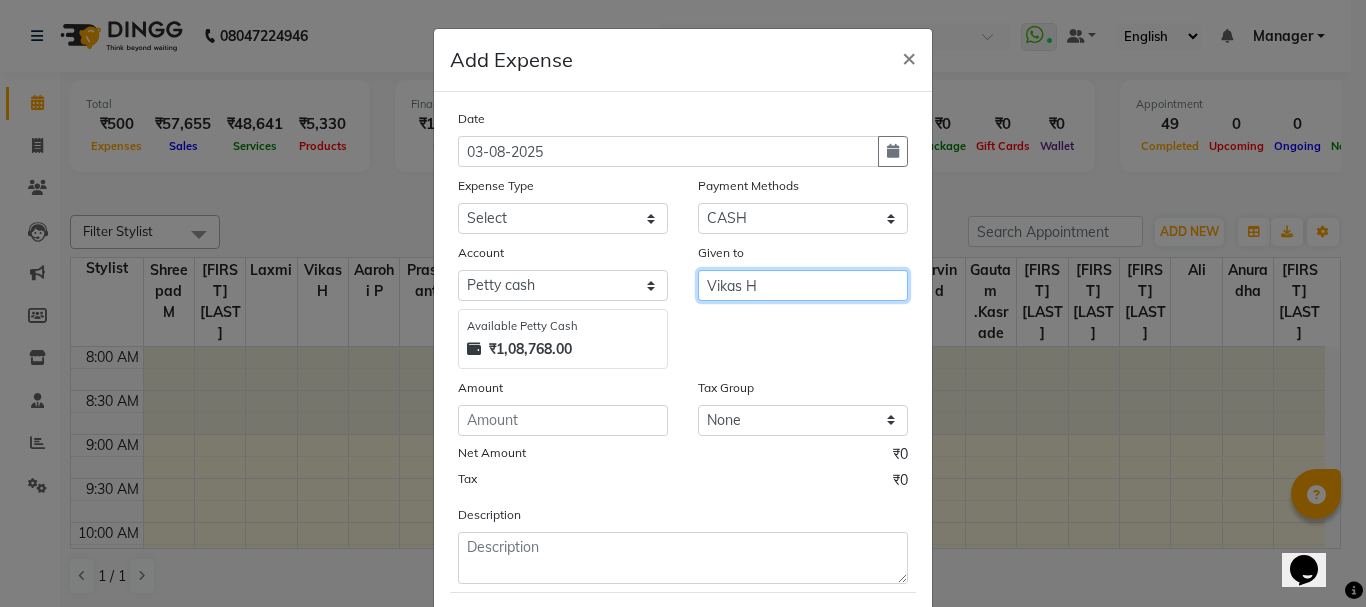 type on "Vikas H" 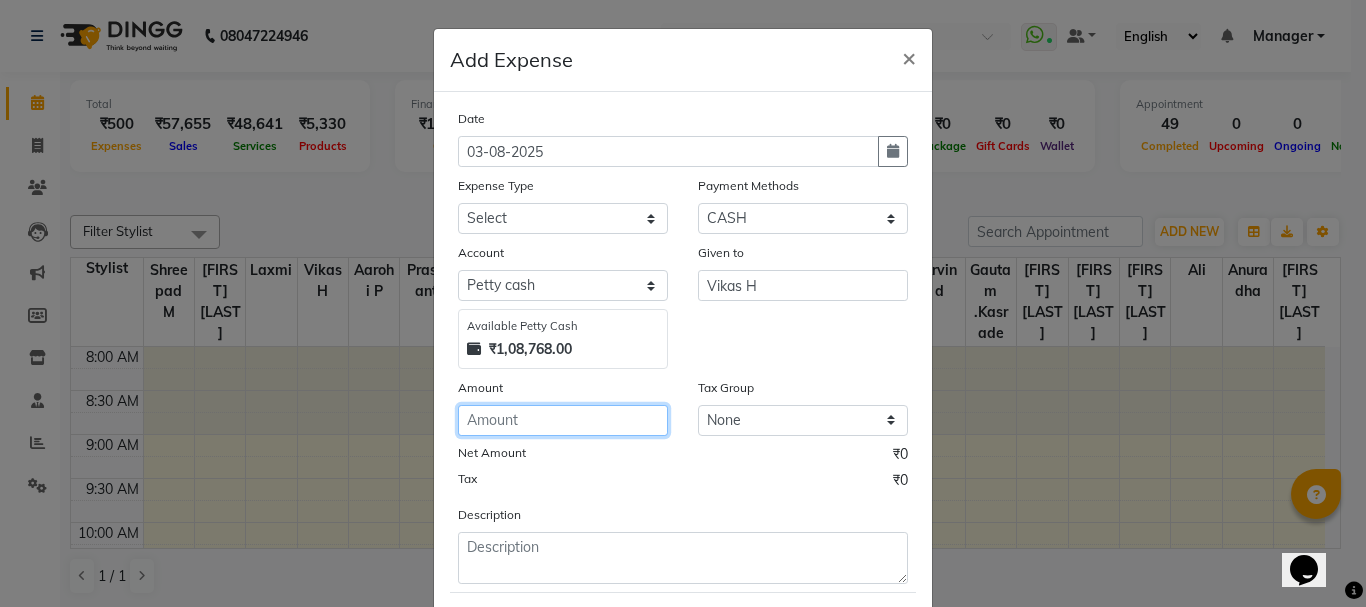click 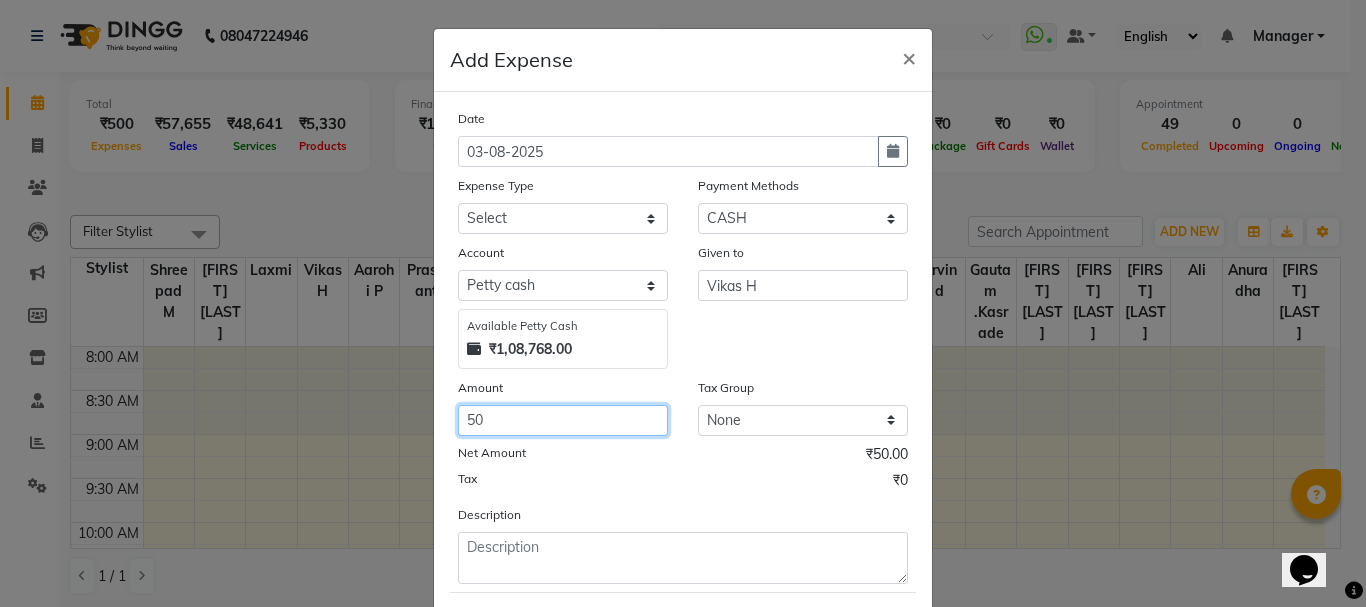type on "50" 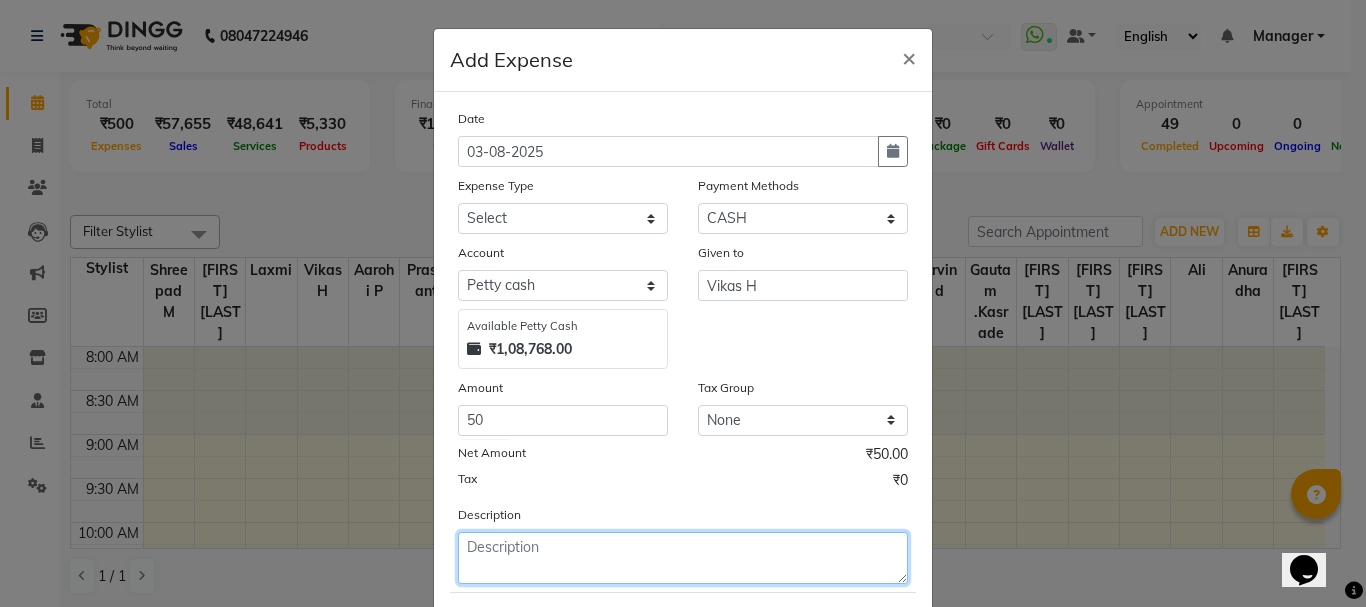 click 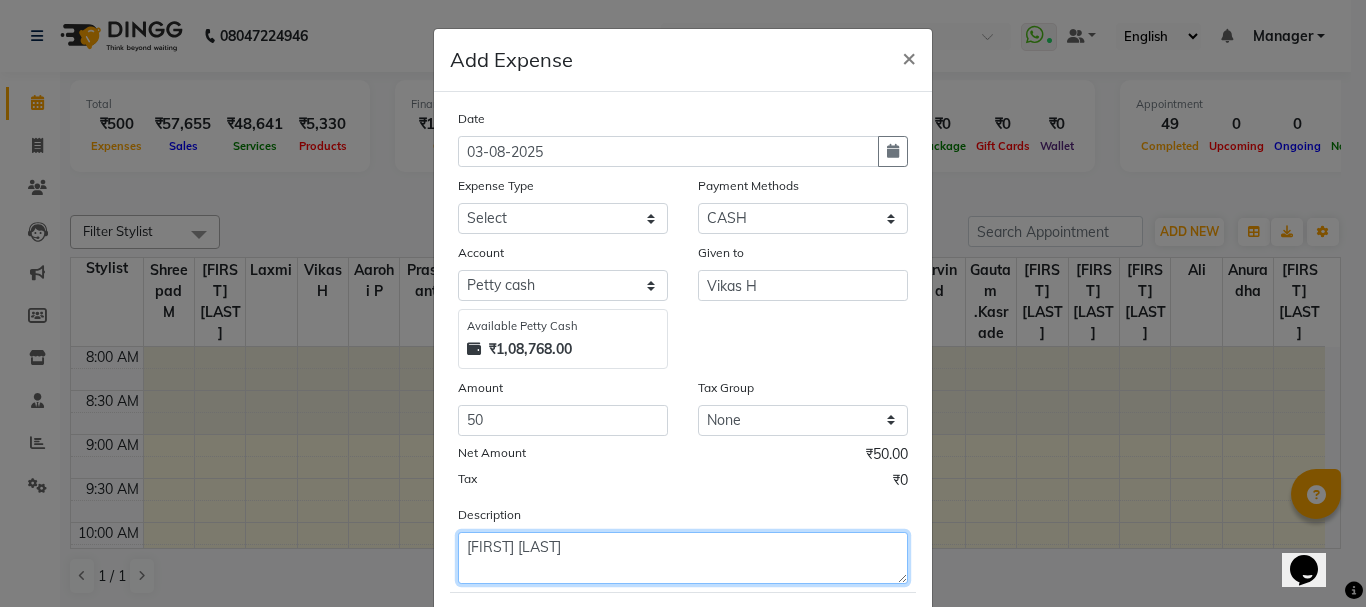 type on "[FIRST] [LAST]" 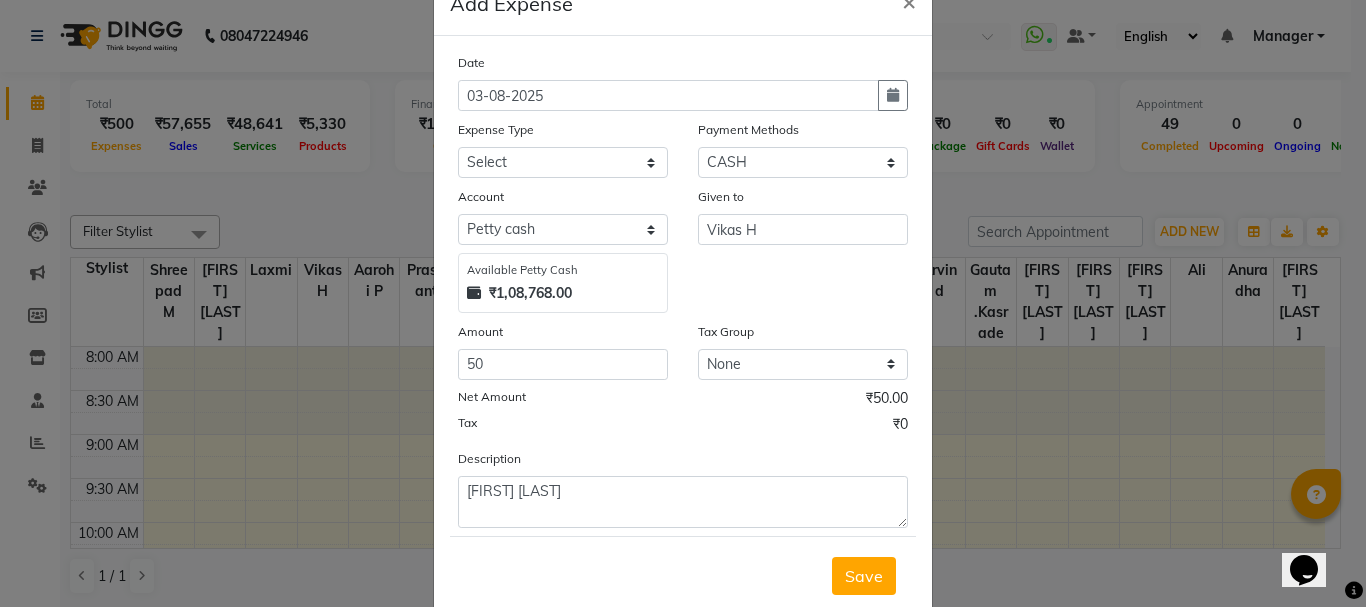 scroll, scrollTop: 109, scrollLeft: 0, axis: vertical 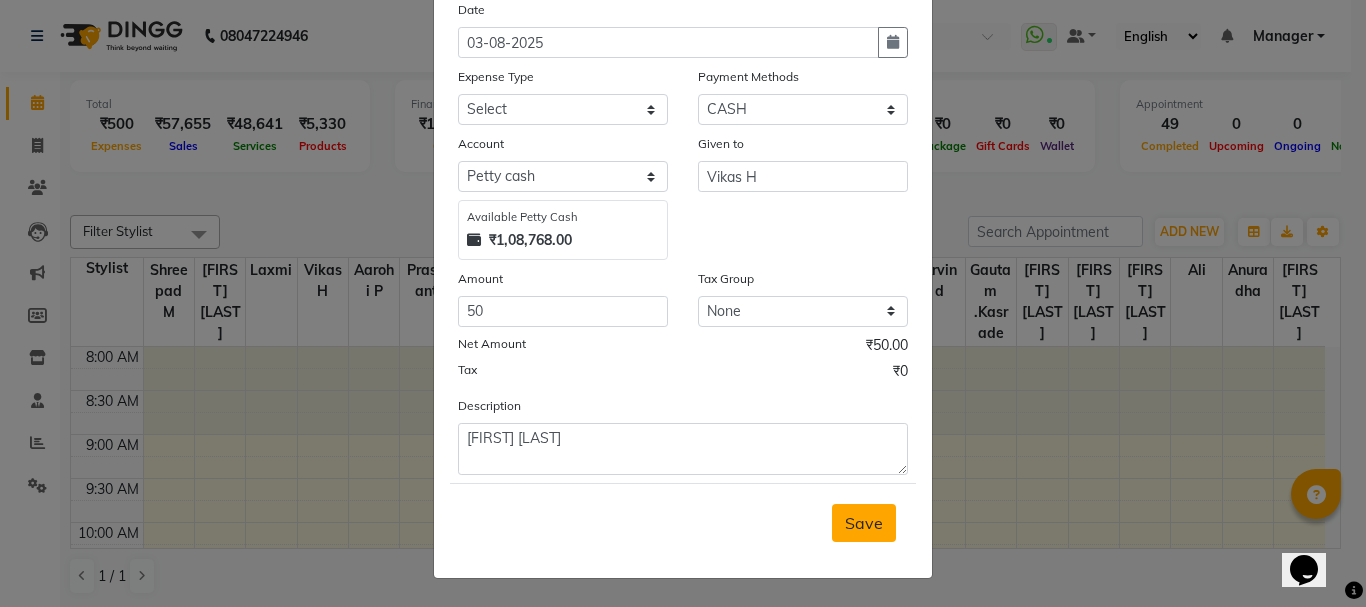click on "Save" at bounding box center [864, 523] 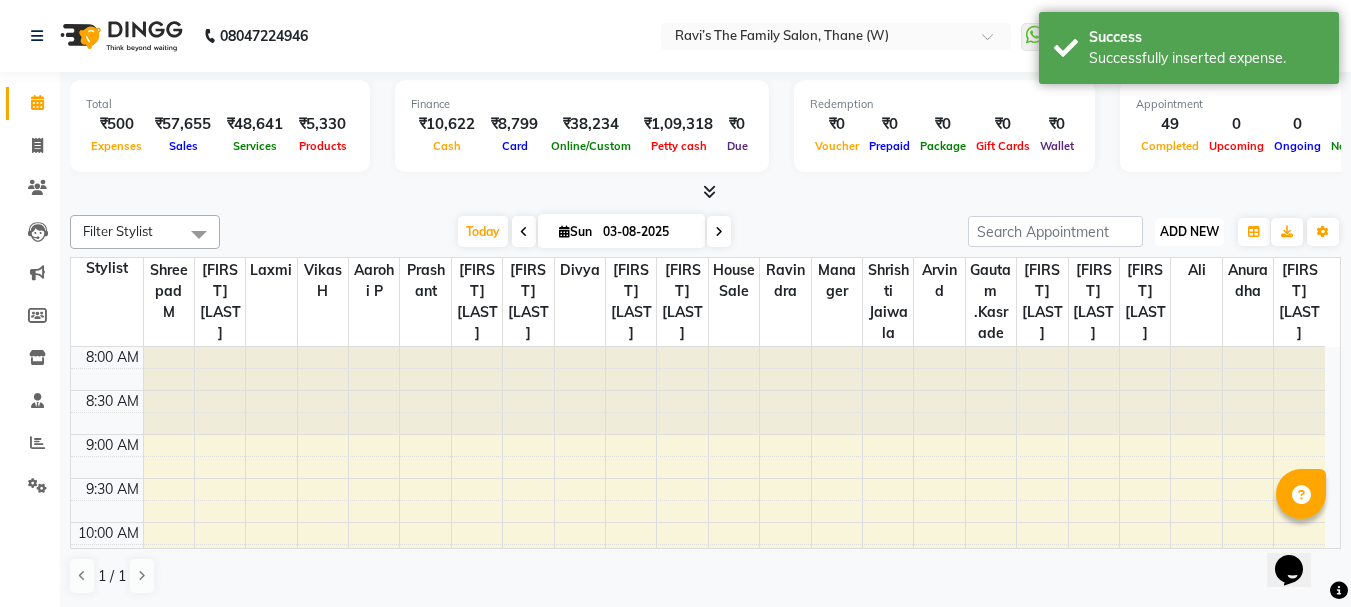 click on "ADD NEW" at bounding box center (1189, 231) 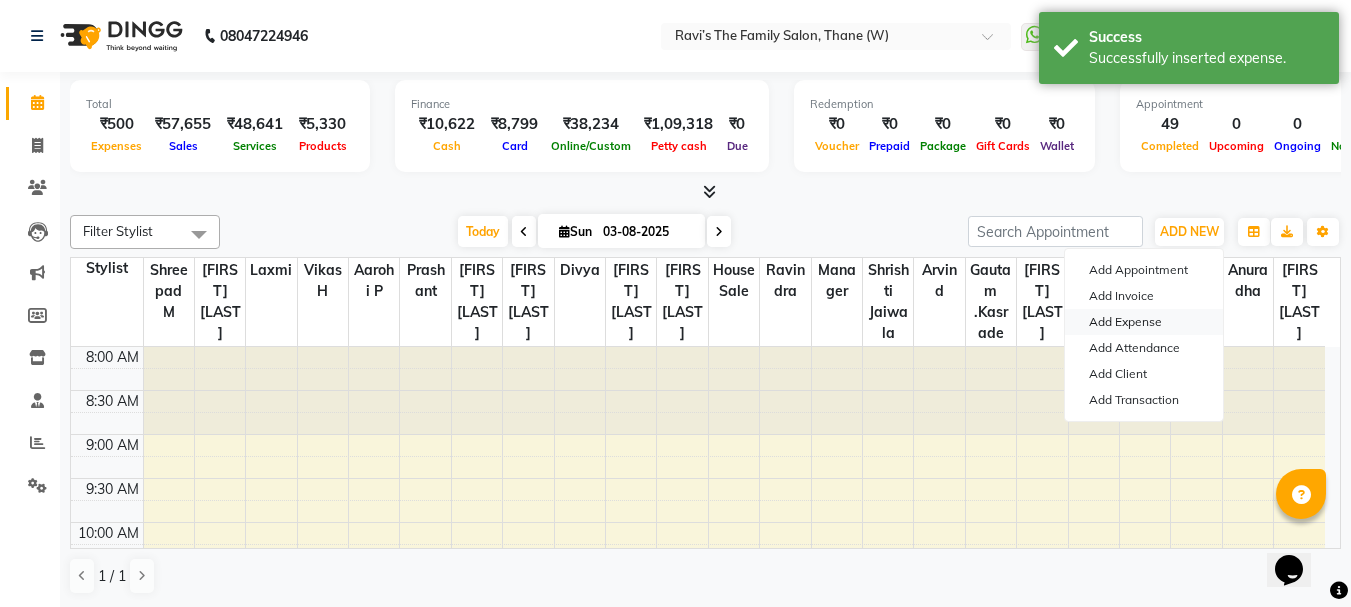 click on "Add Expense" at bounding box center [1144, 322] 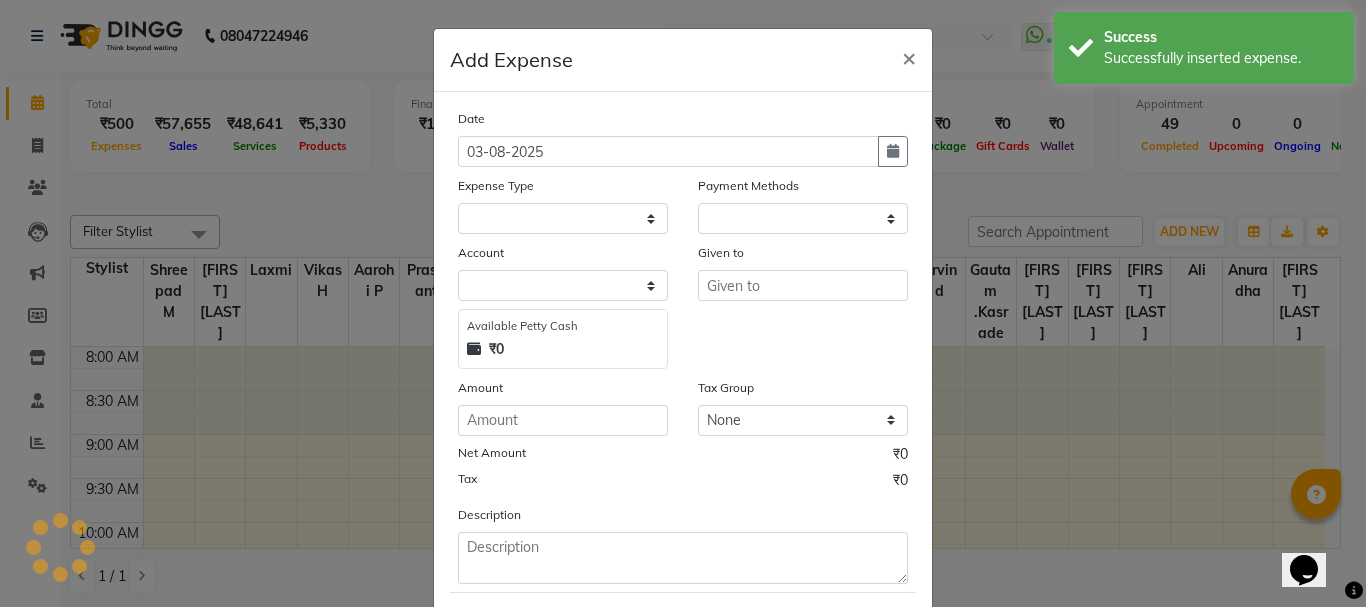 select on "1" 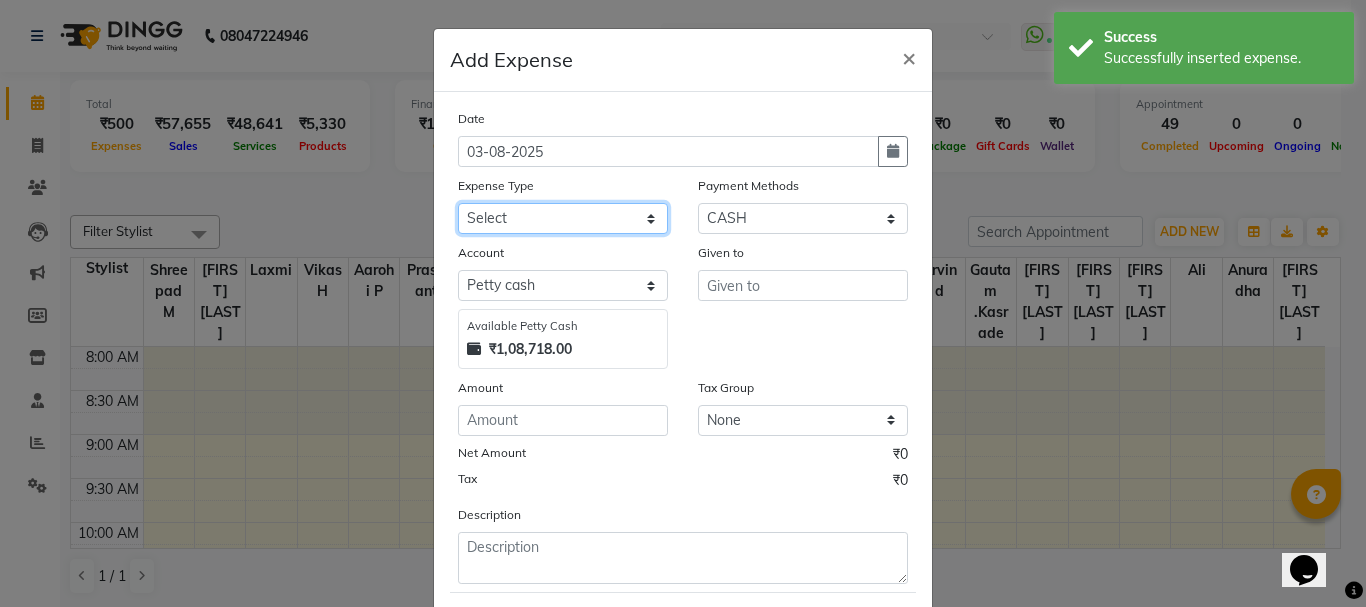 click on "Select Advance Salary Bank charges Car maintenance  Cash transfer to bank Cash transfer to hub Client Snacks Clinical charges coffee Equipment Fuel Govt fee Incentive Insurance International purchase Loan Repayment Maintenance Marketing Membership reward Milk Miscellaneous MRA Other Pantry Product Rent Staff Snacks Tax Tea & Refreshment Tip Transfer Utilities Water tank" 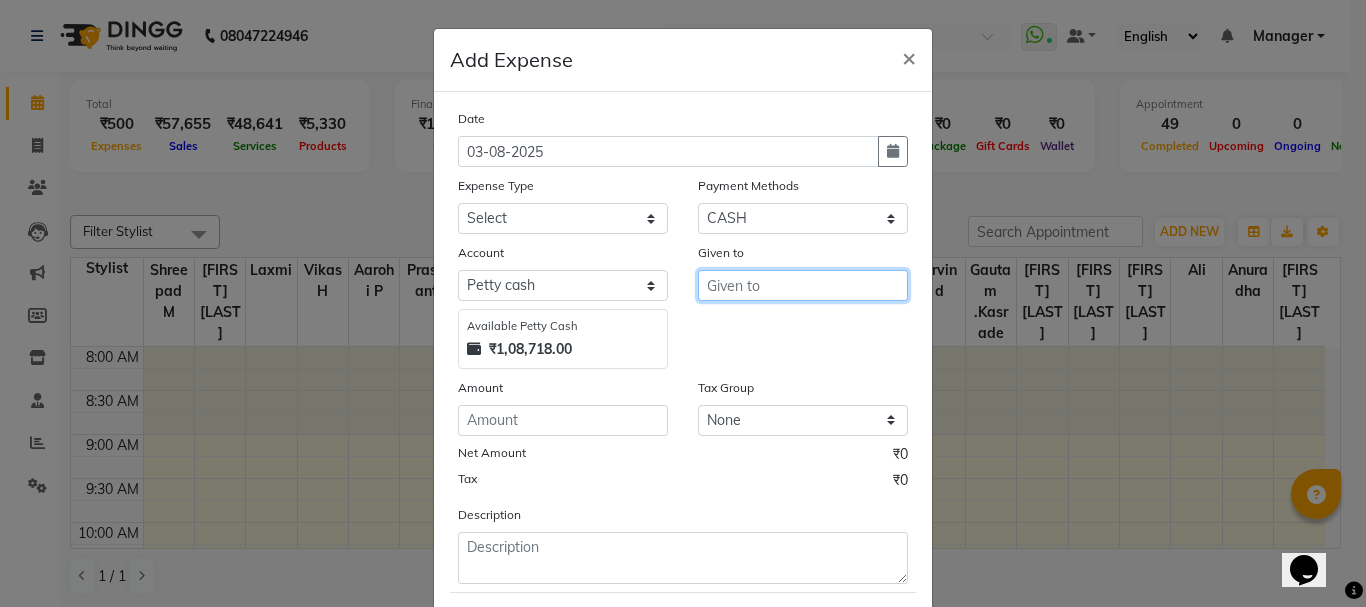 click at bounding box center (803, 285) 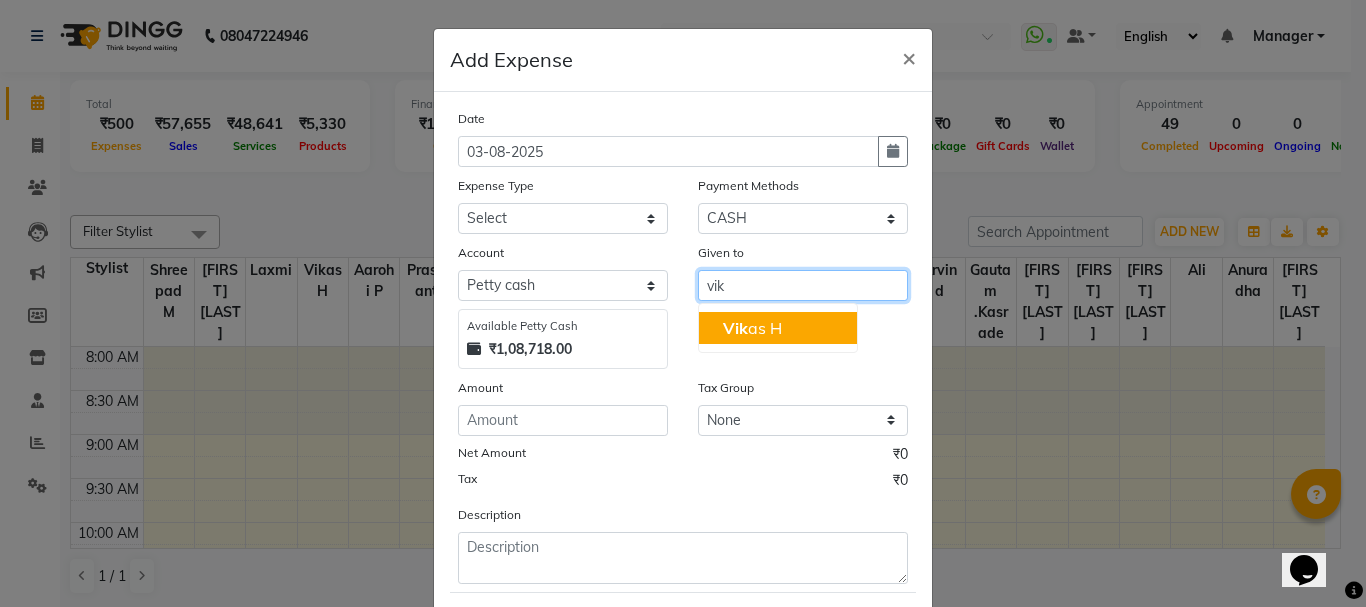 click on "Vik" 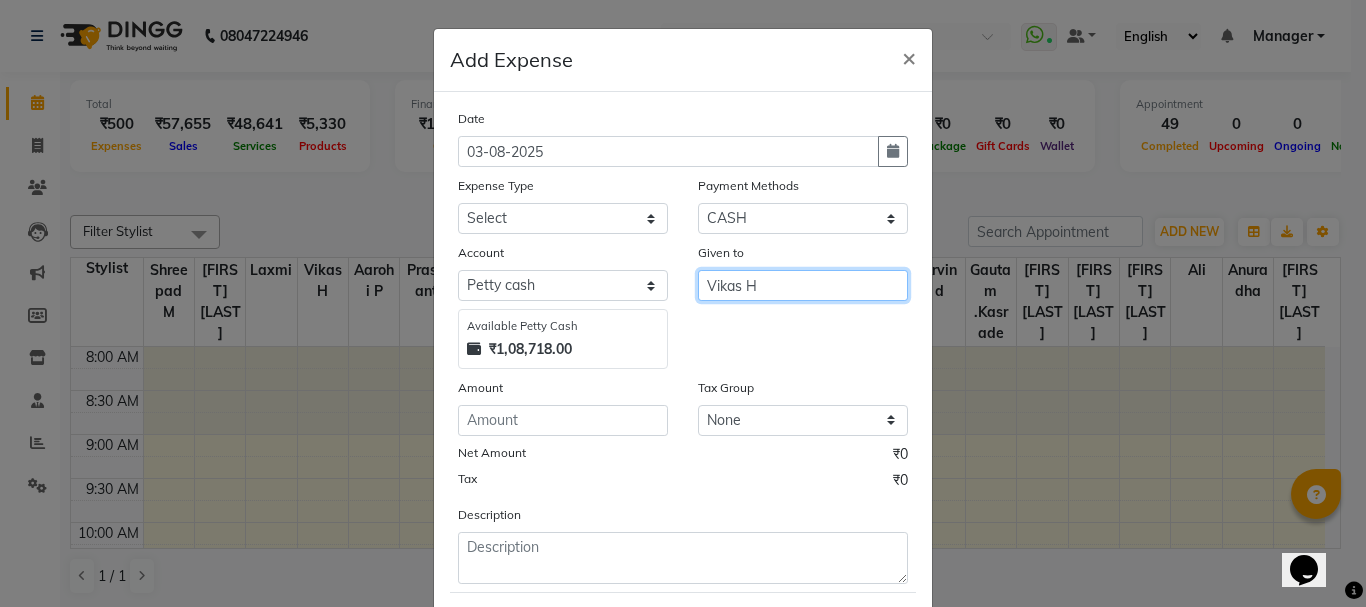type on "Vikas H" 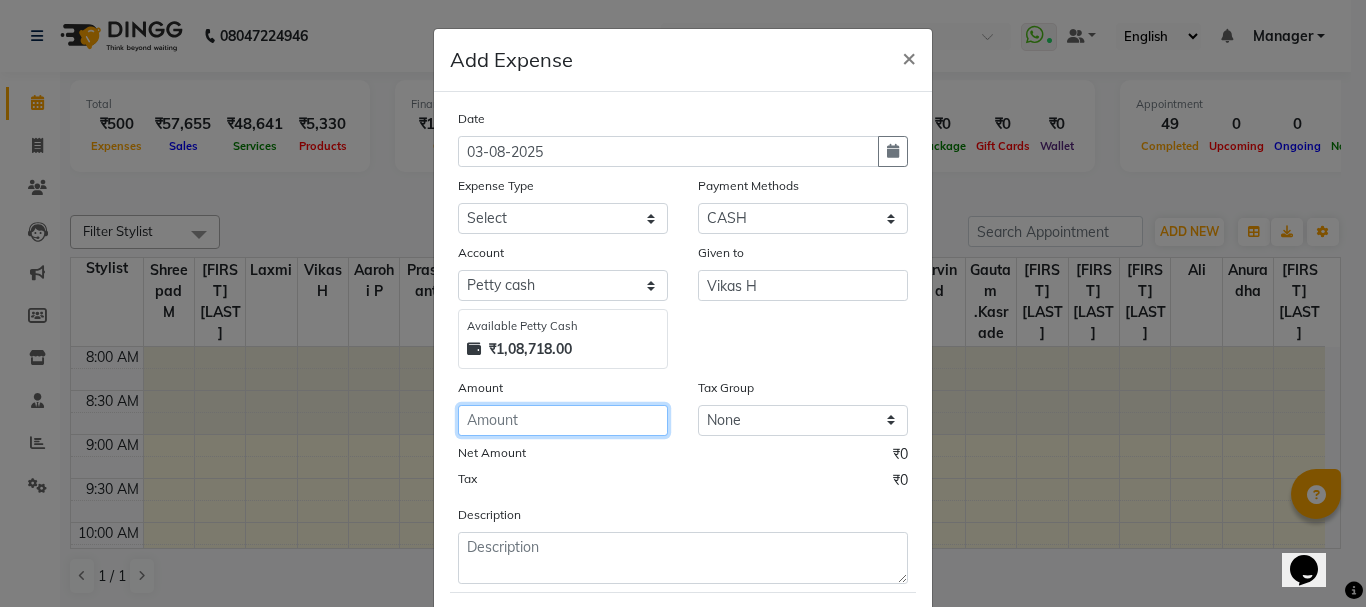 click 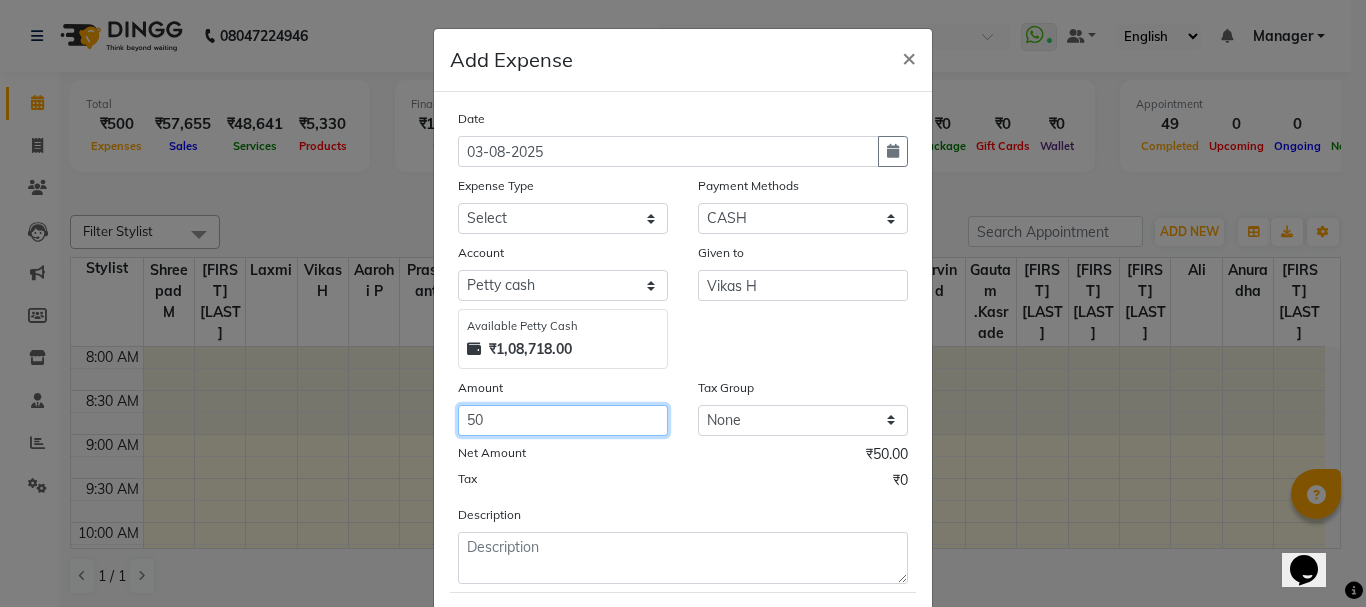 type on "50" 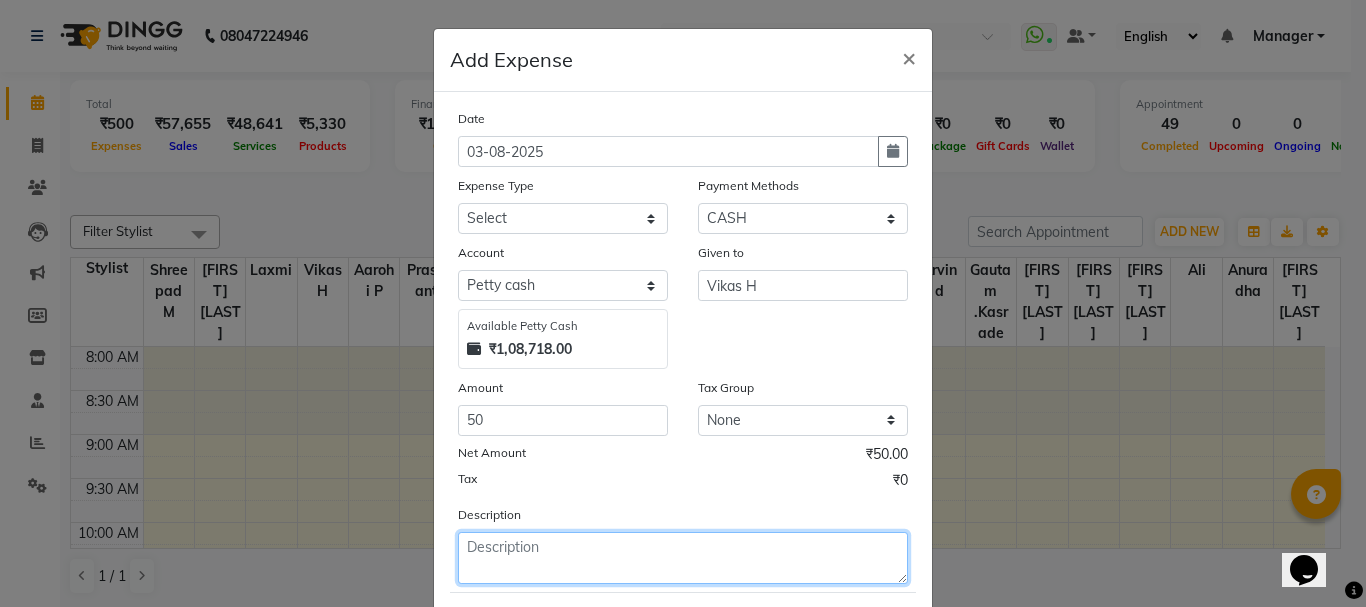 click 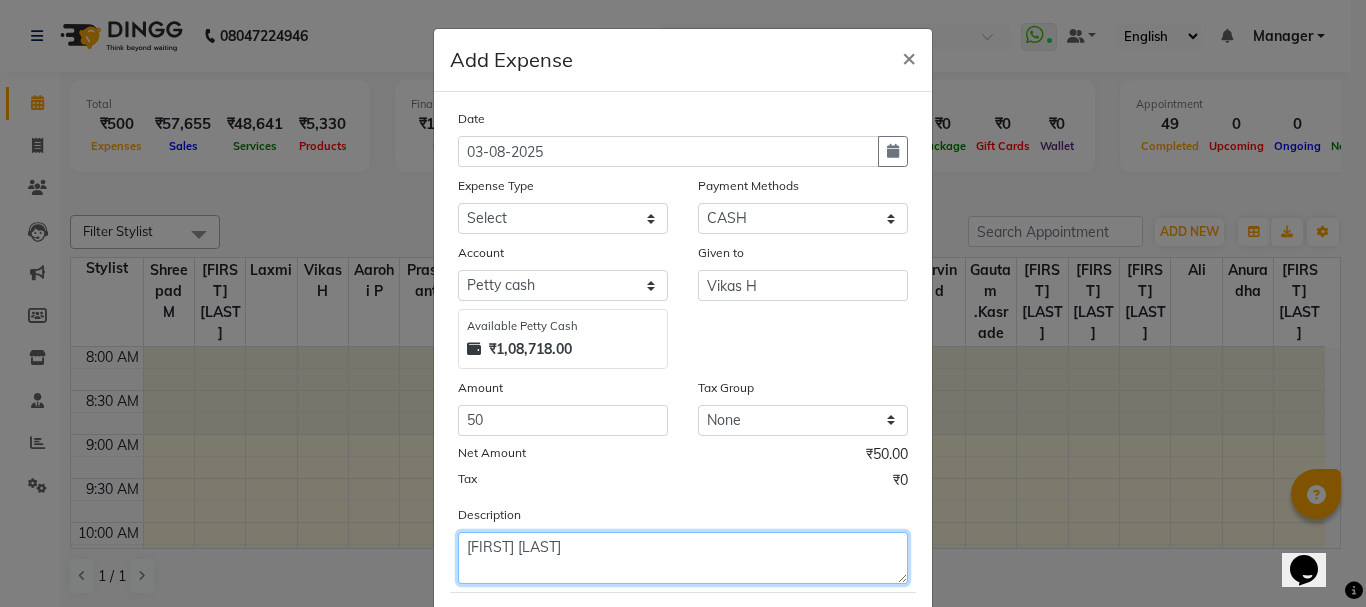 type on "[FIRST] [LAST]" 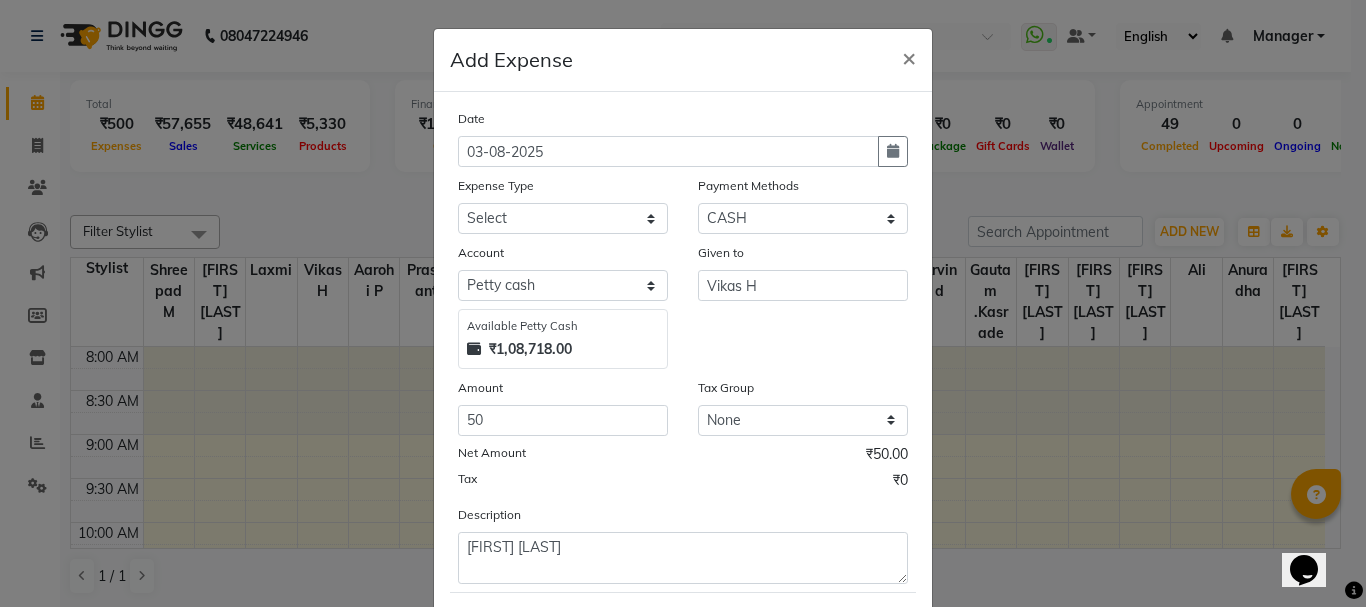 scroll, scrollTop: 109, scrollLeft: 0, axis: vertical 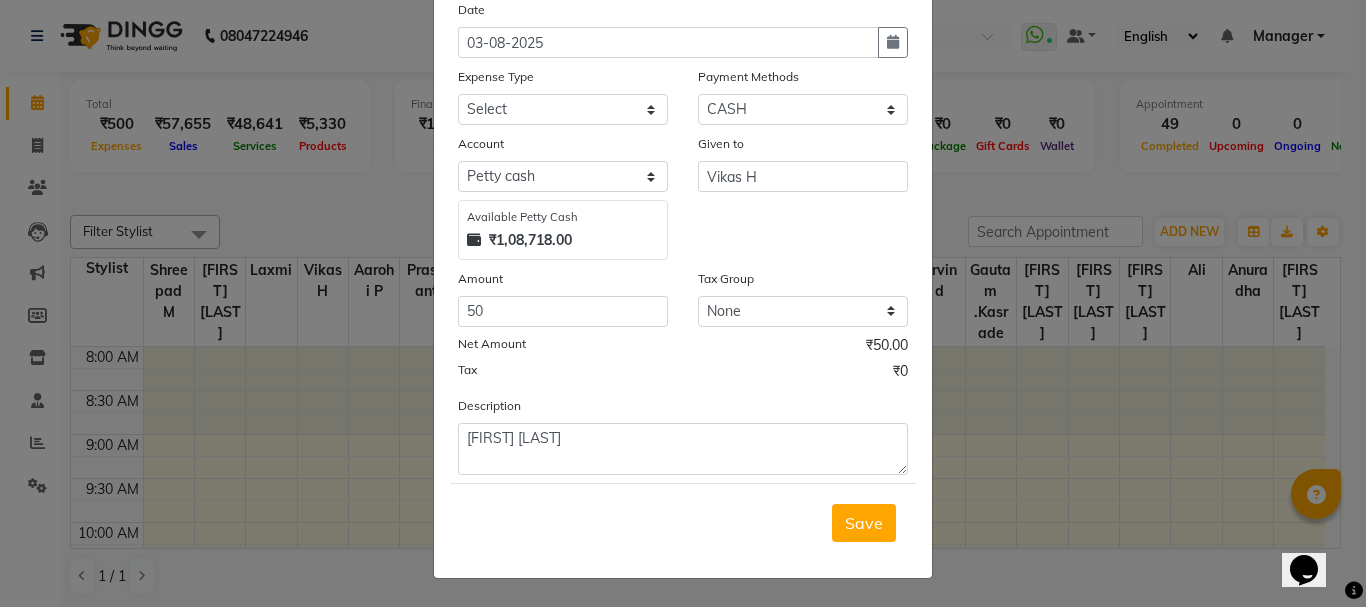 drag, startPoint x: 1357, startPoint y: 539, endPoint x: 54, endPoint y: 3, distance: 1408.9375 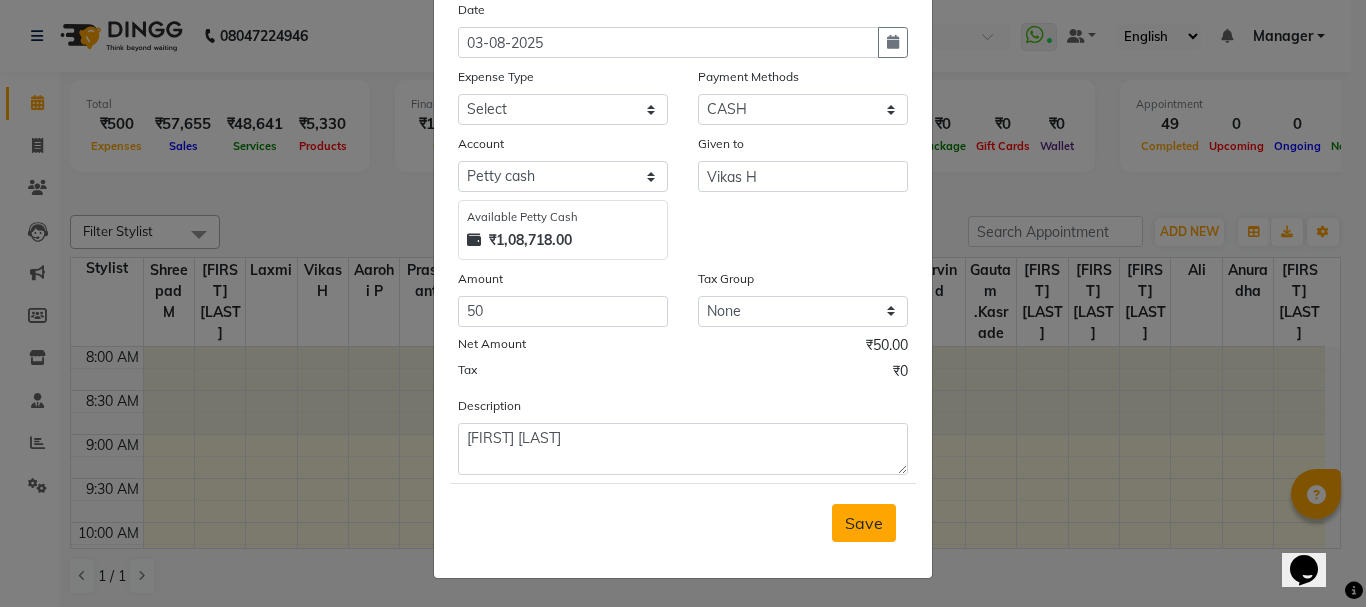 click on "Save" at bounding box center (864, 523) 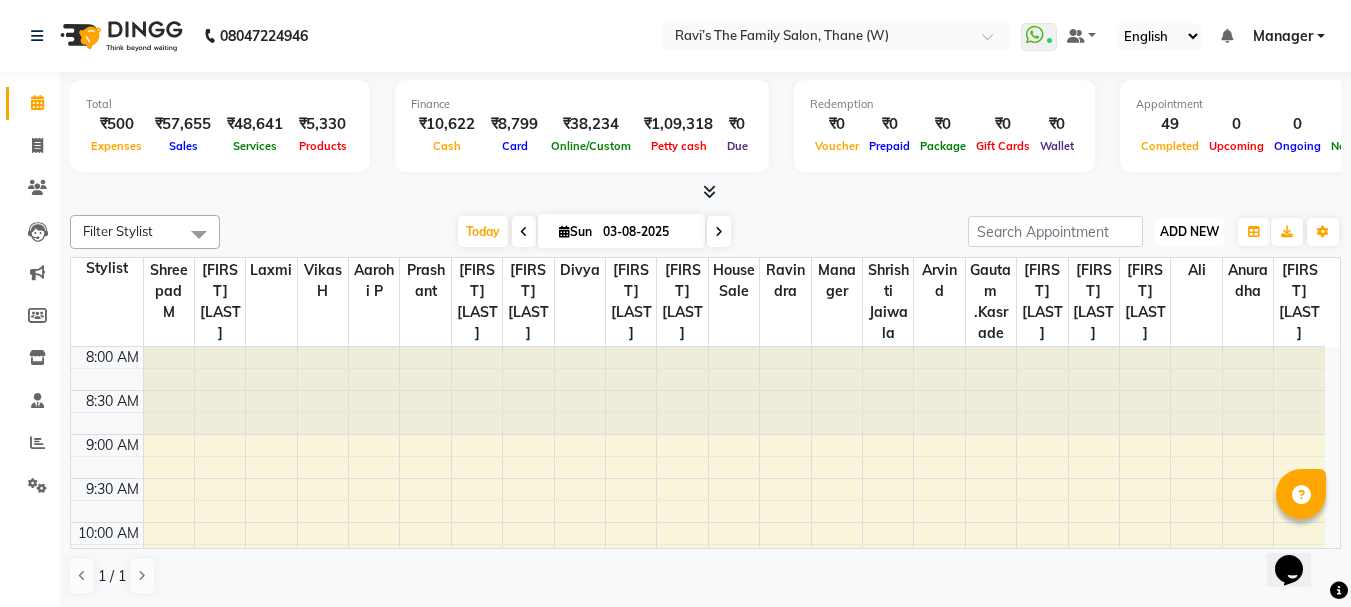 click on "ADD NEW" at bounding box center (1189, 231) 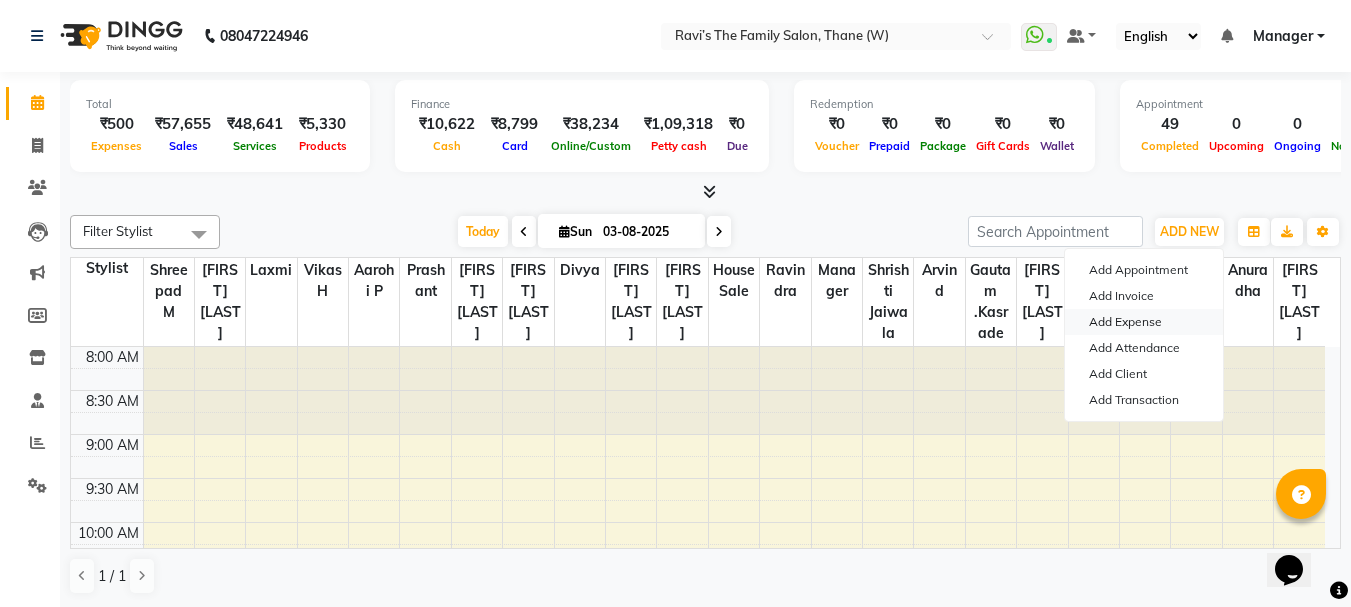 click on "Add Expense" at bounding box center [1144, 322] 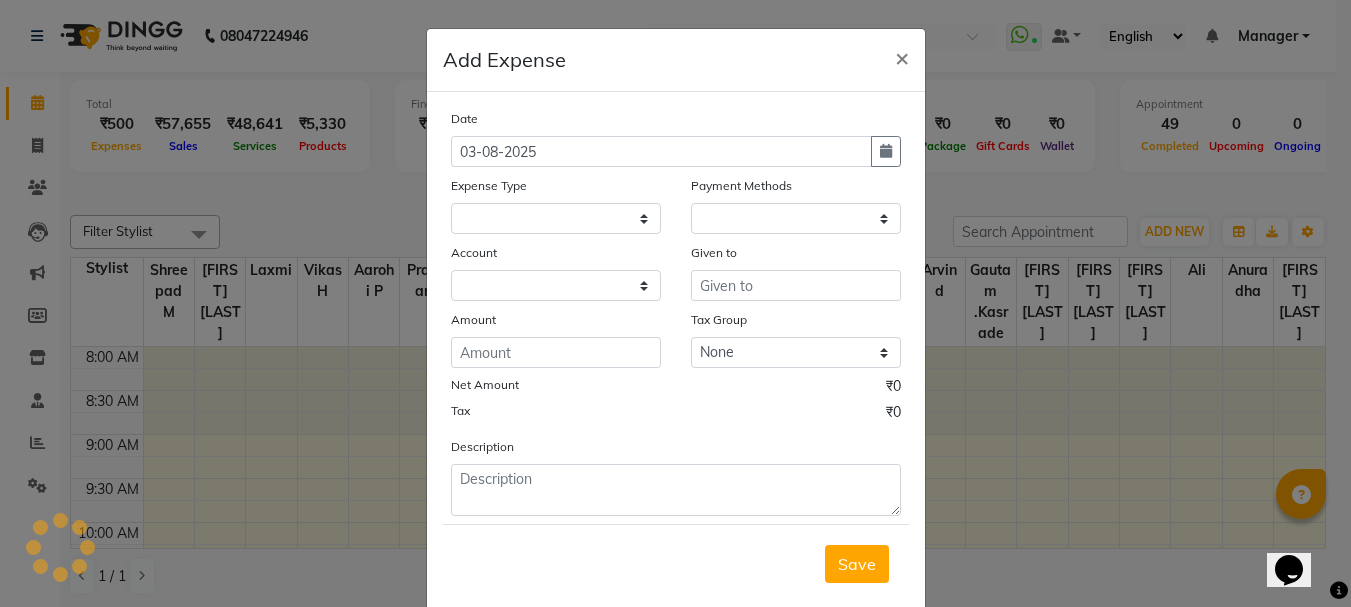 select 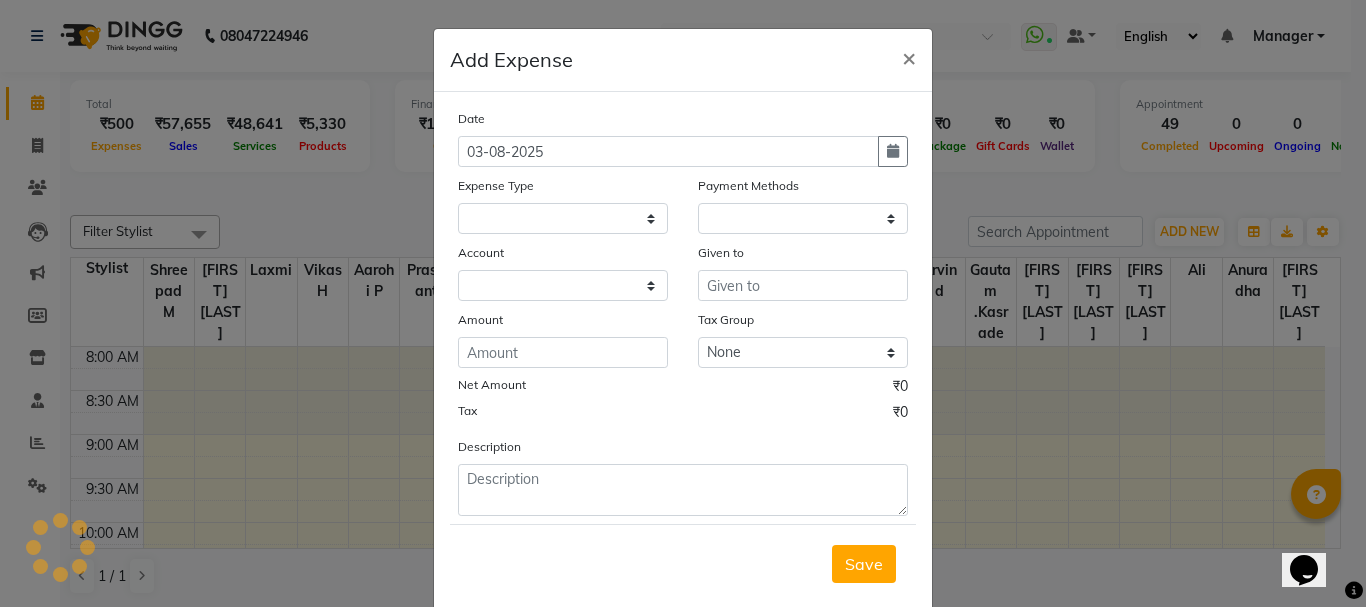 select on "1" 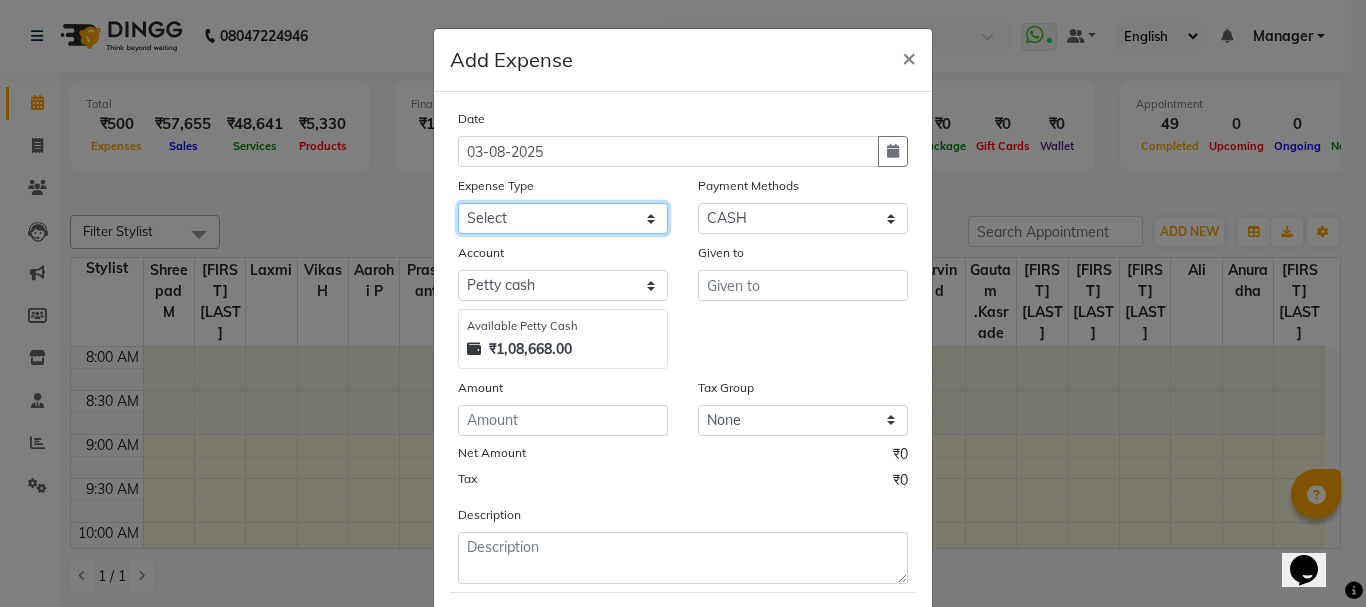 click on "Select Advance Salary Bank charges Car maintenance  Cash transfer to bank Cash transfer to hub Client Snacks Clinical charges coffee Equipment Fuel Govt fee Incentive Insurance International purchase Loan Repayment Maintenance Marketing Membership reward Milk Miscellaneous MRA Other Pantry Product Rent Staff Snacks Tax Tea & Refreshment Tip Transfer Utilities Water tank" 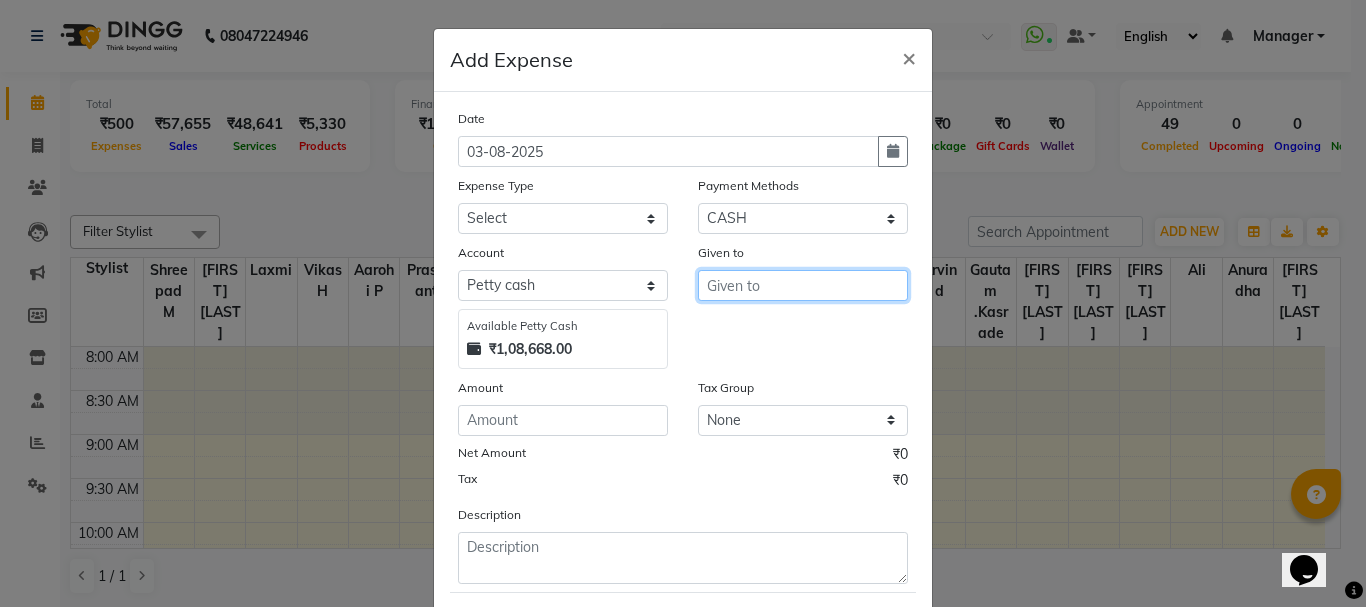 click at bounding box center [803, 285] 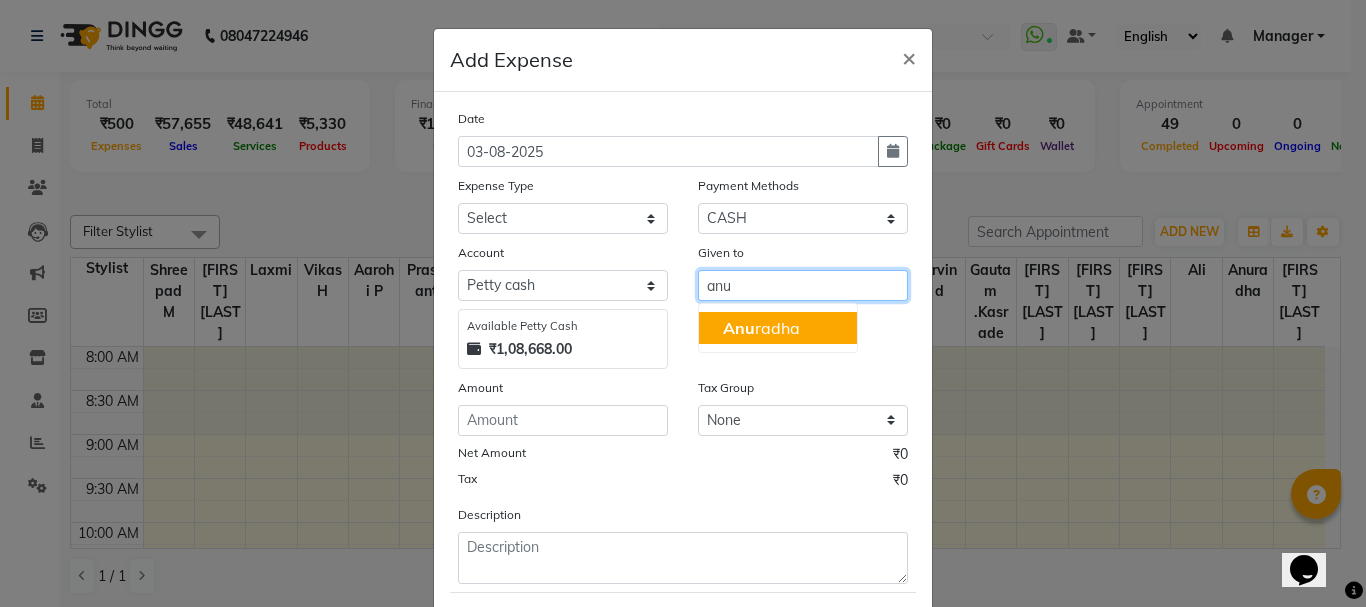 click on "[FIRST] [LAST]" at bounding box center [761, 328] 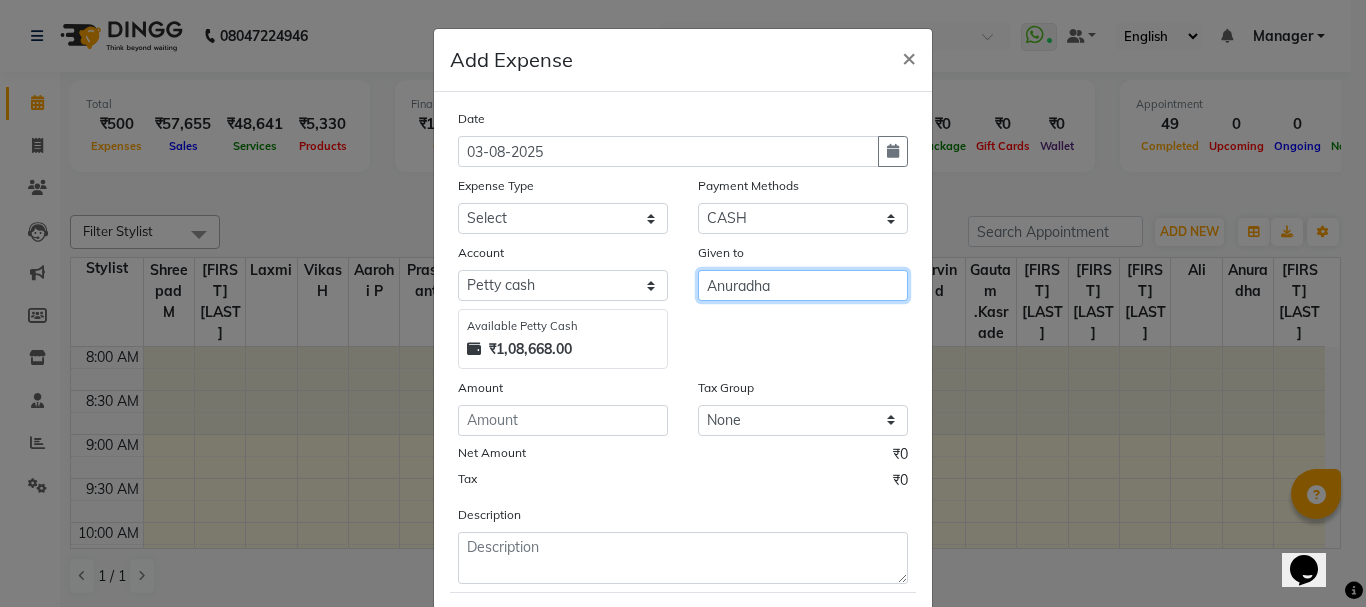 type on "Anuradha" 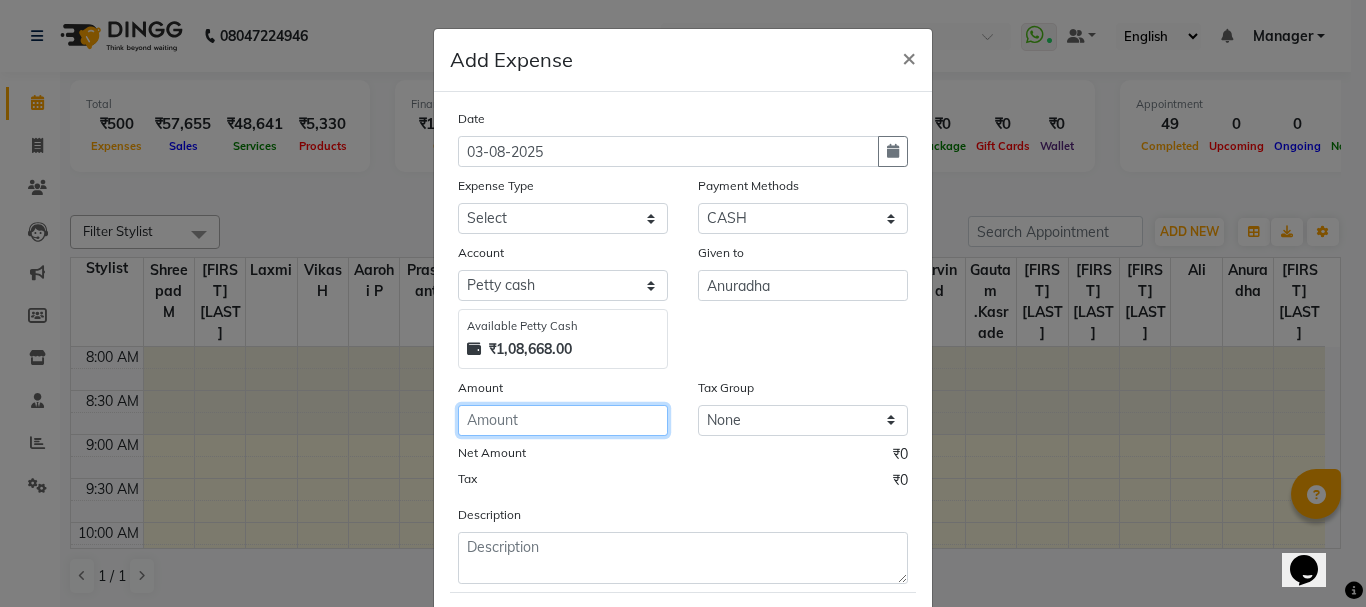 click 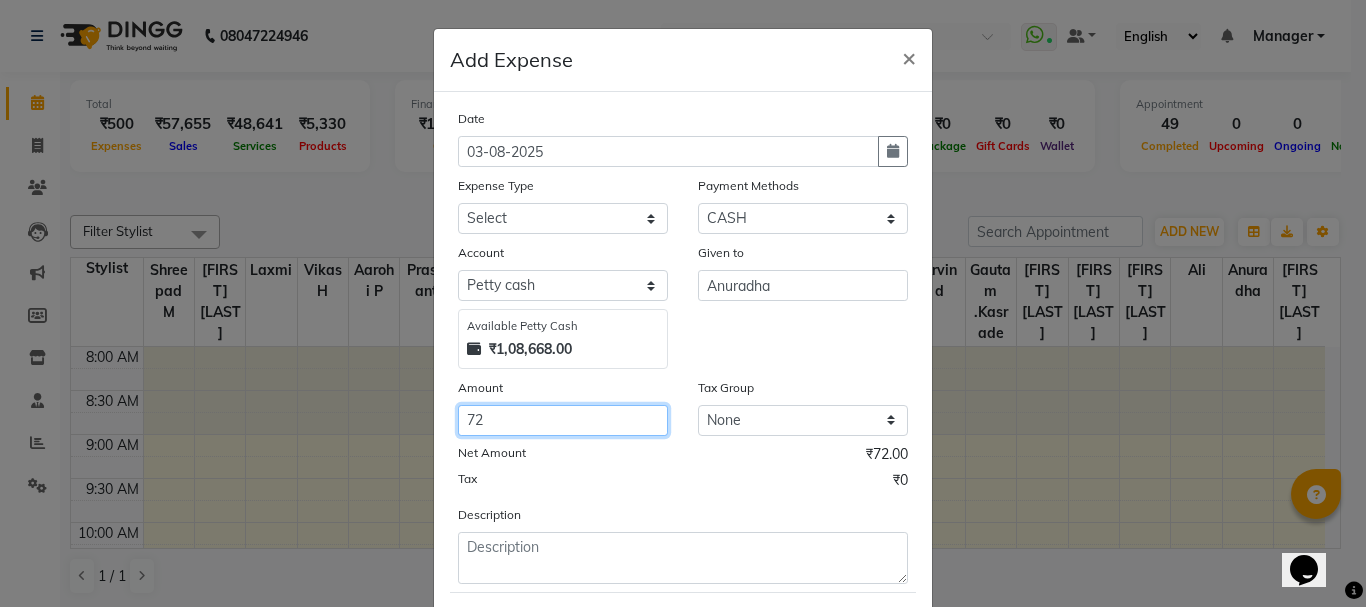 type on "72" 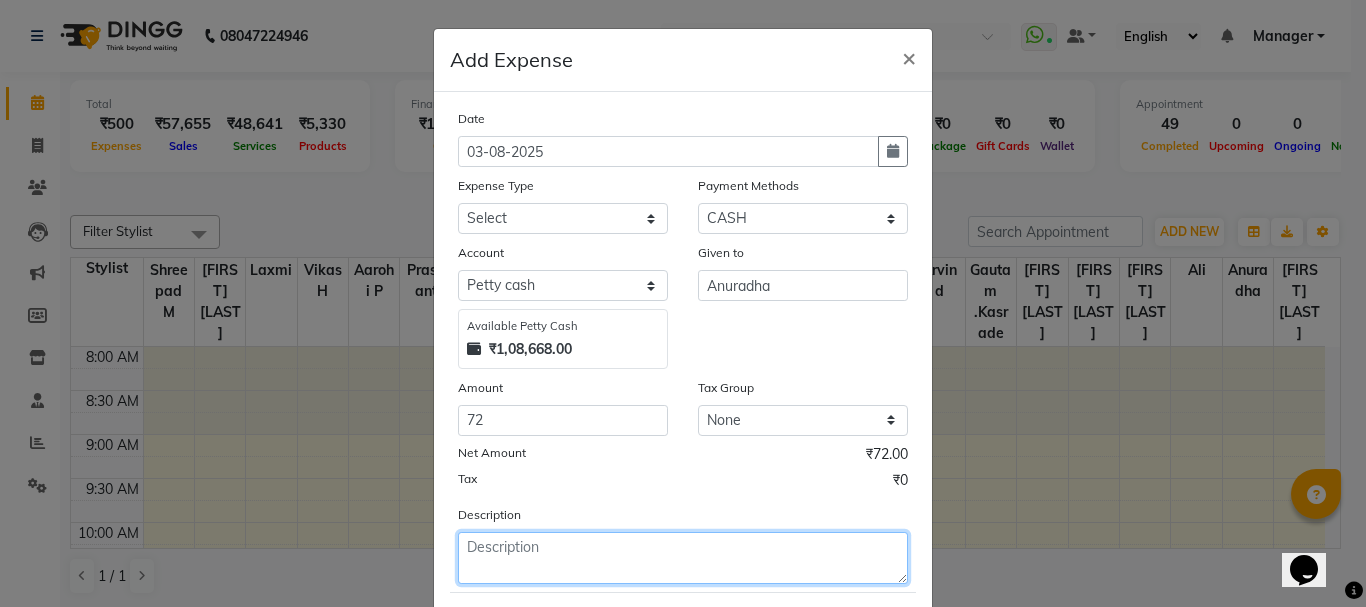 click 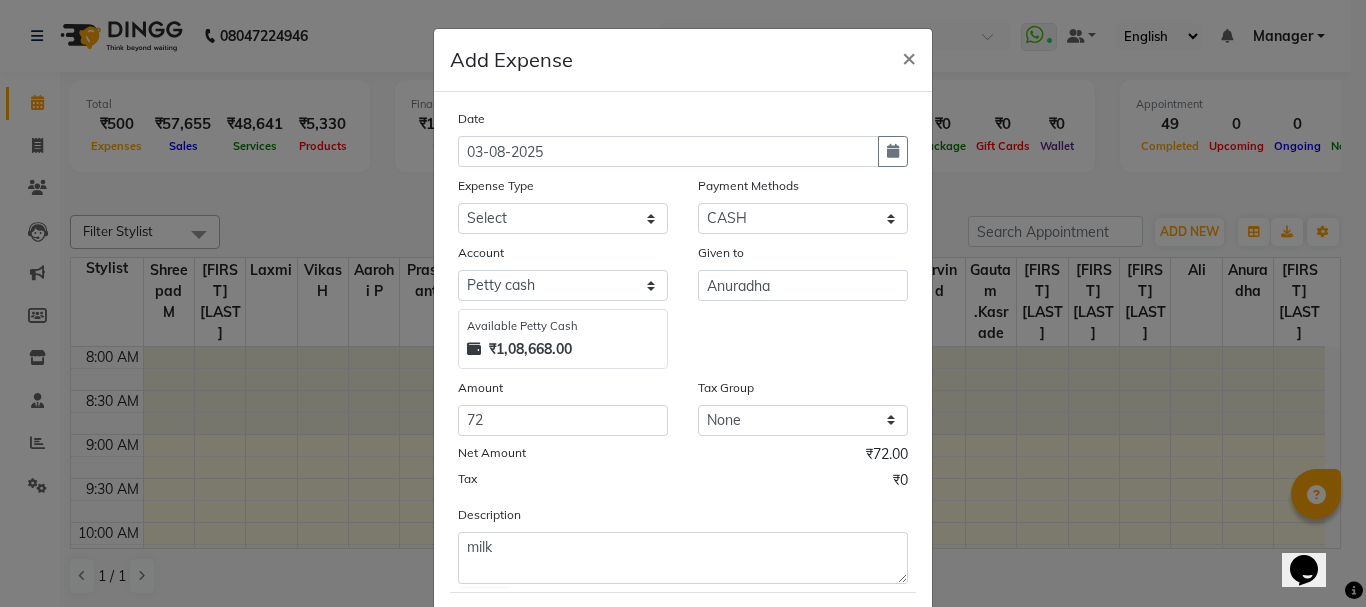 click on "Save" 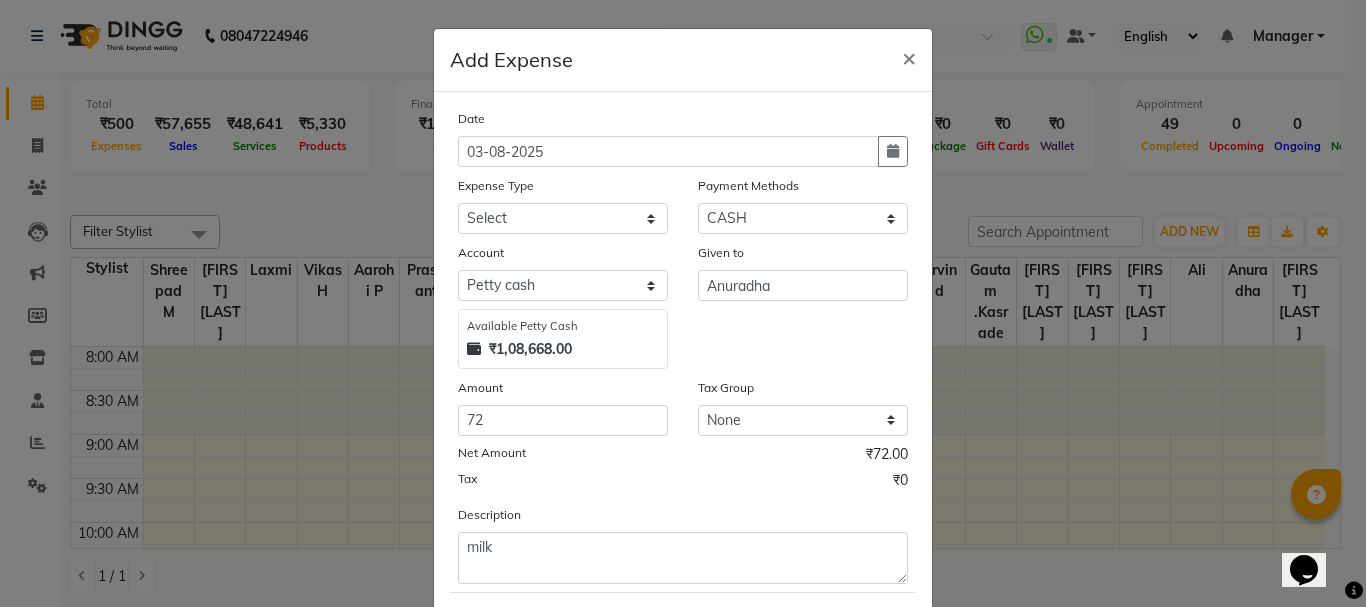 scroll, scrollTop: 109, scrollLeft: 0, axis: vertical 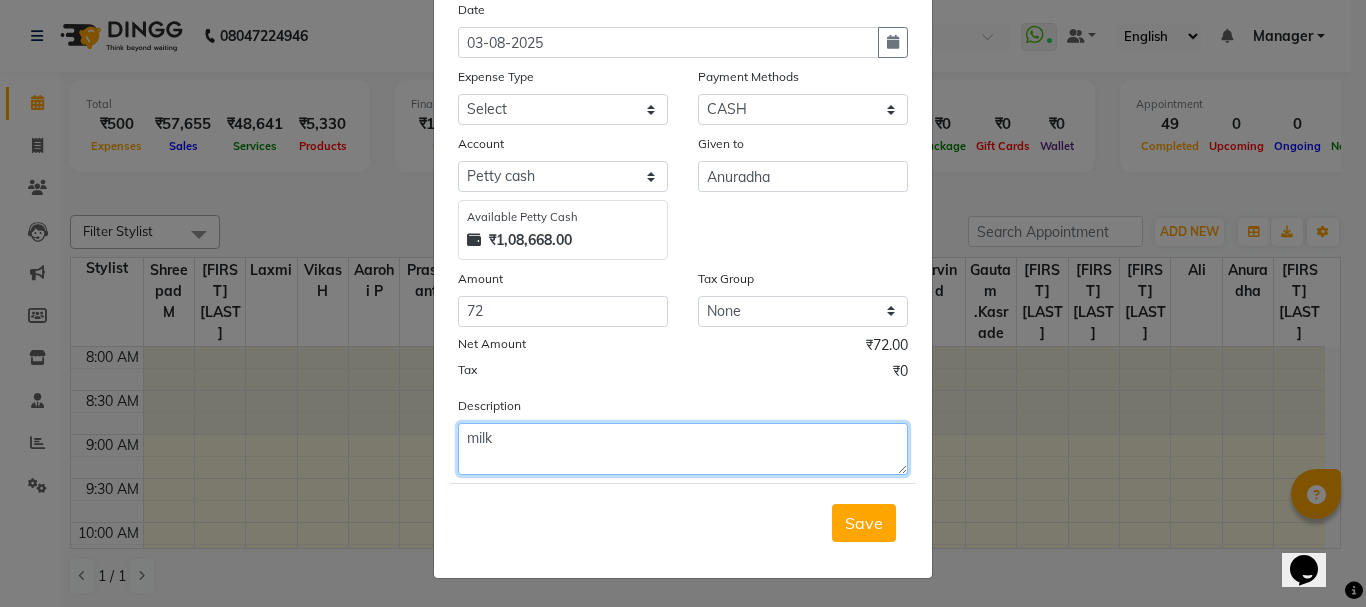 click on "milk" 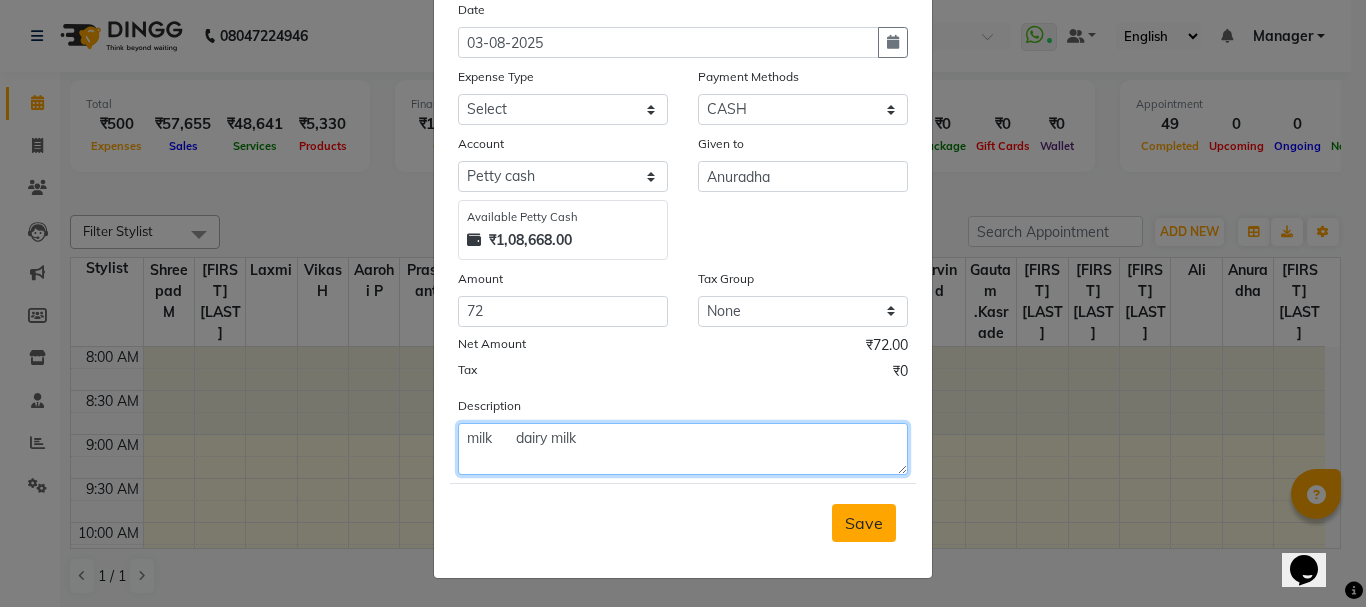 type on "milk      dairy milk" 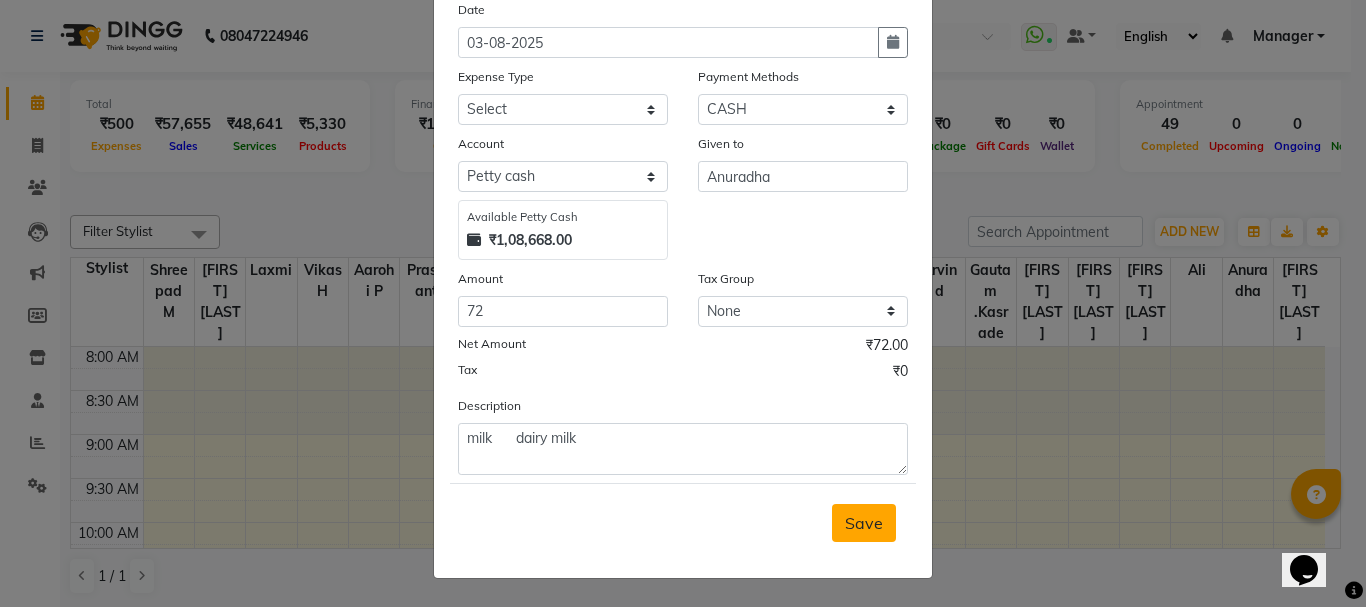click on "Save" at bounding box center (864, 523) 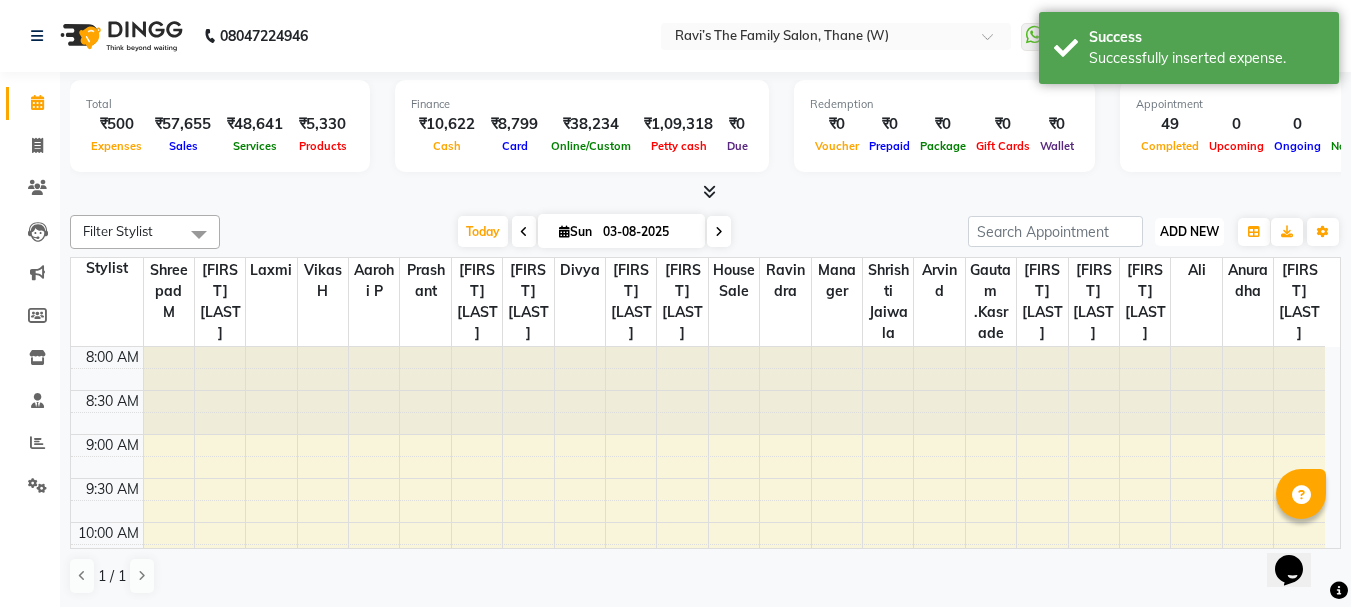 click on "ADD NEW" at bounding box center [1189, 231] 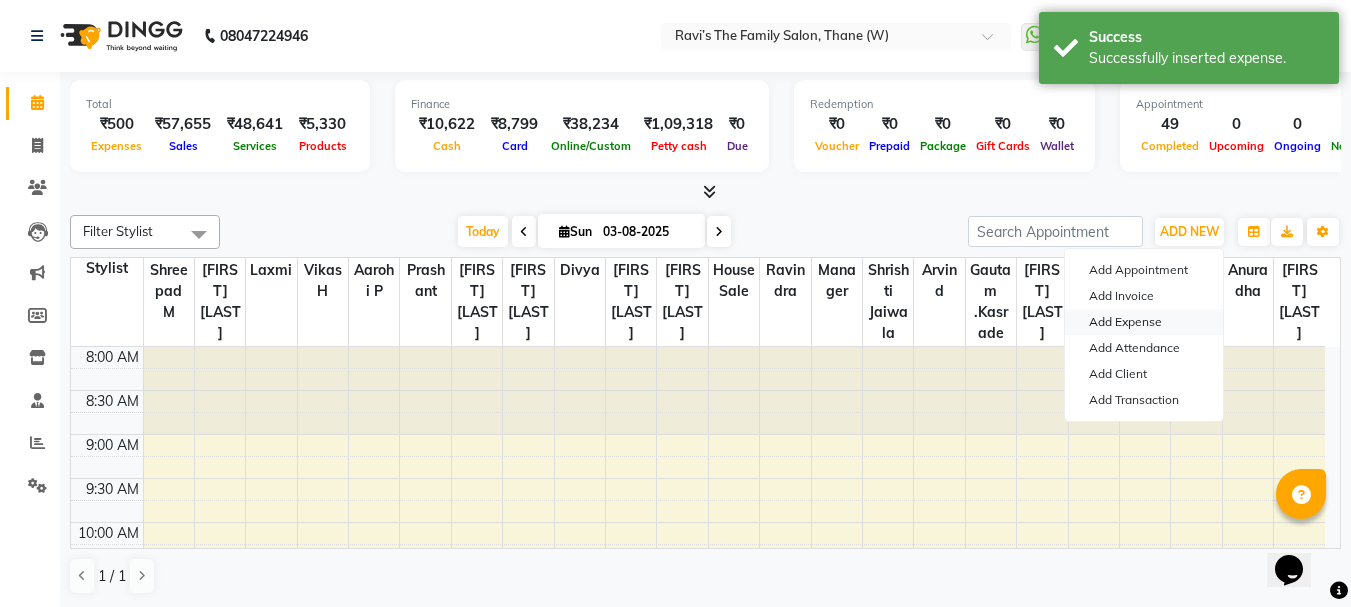 click on "Add Expense" at bounding box center (1144, 322) 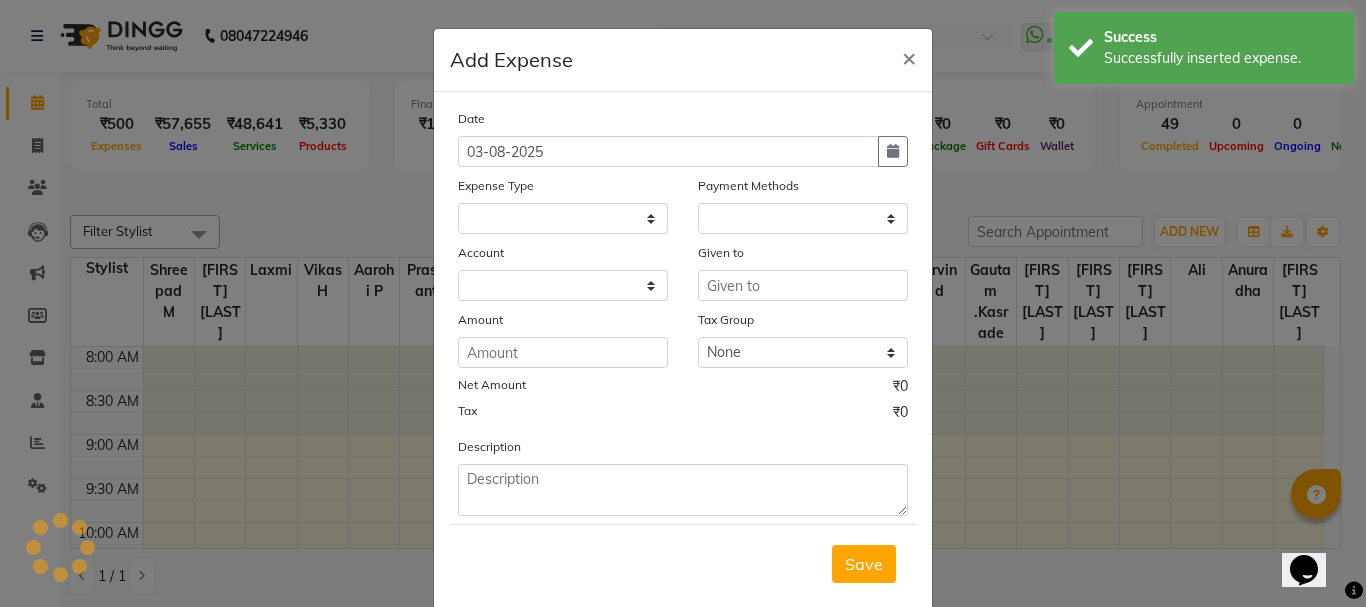 select on "4301" 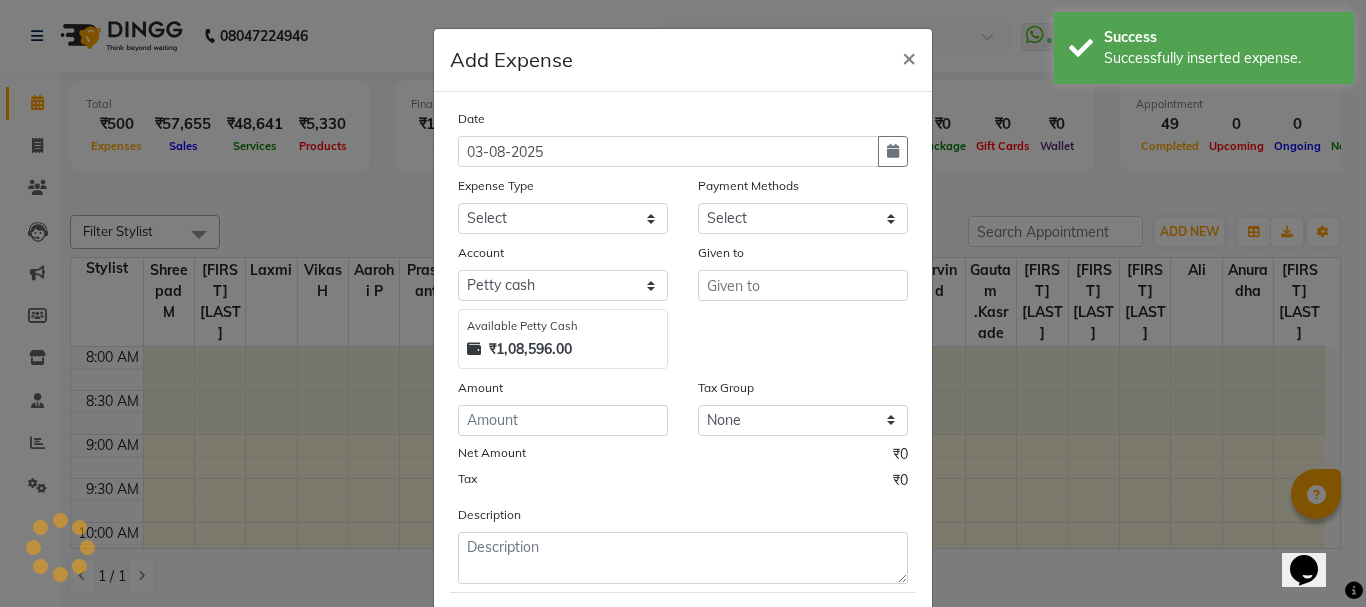 select on "1" 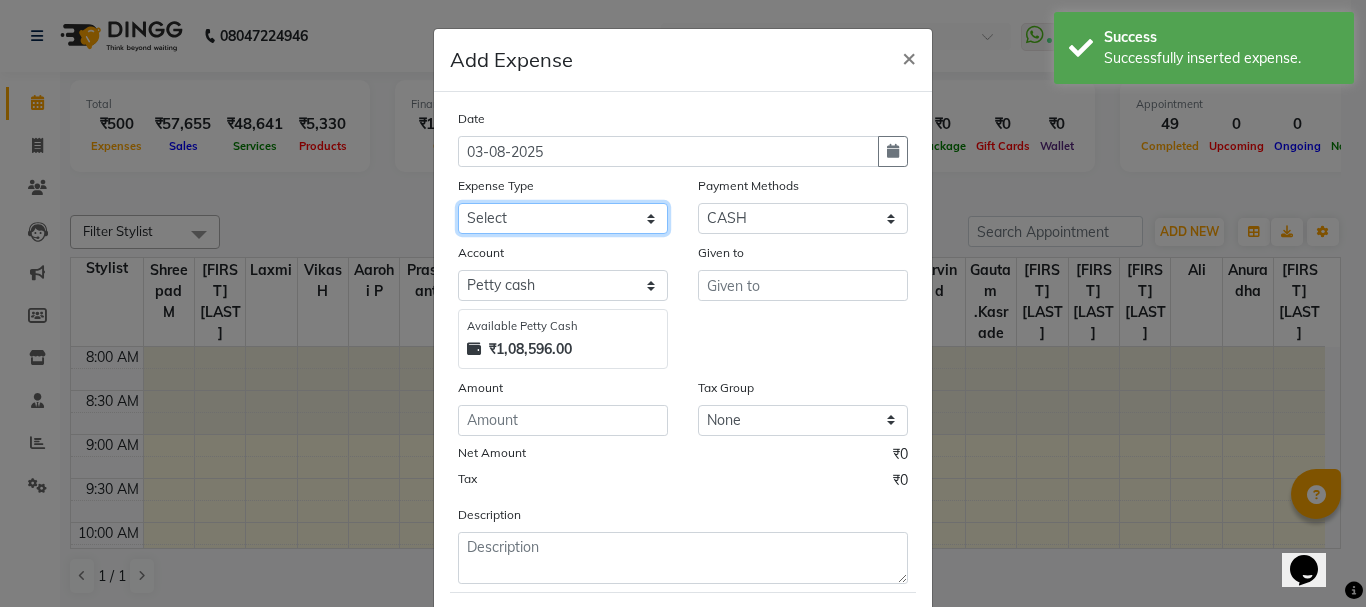 click on "Select Advance Salary Bank charges Car maintenance  Cash transfer to bank Cash transfer to hub Client Snacks Clinical charges coffee Equipment Fuel Govt fee Incentive Insurance International purchase Loan Repayment Maintenance Marketing Membership reward Milk Miscellaneous MRA Other Pantry Product Rent Staff Snacks Tax Tea & Refreshment Tip Transfer Utilities Water tank" 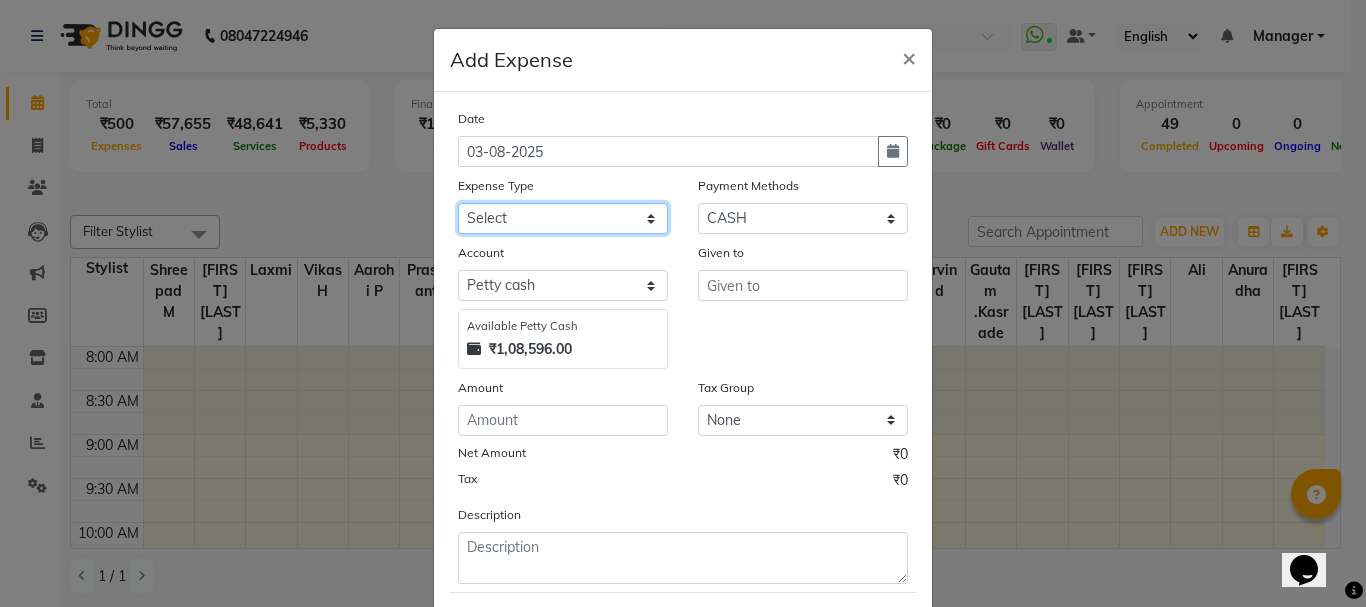 select on "12920" 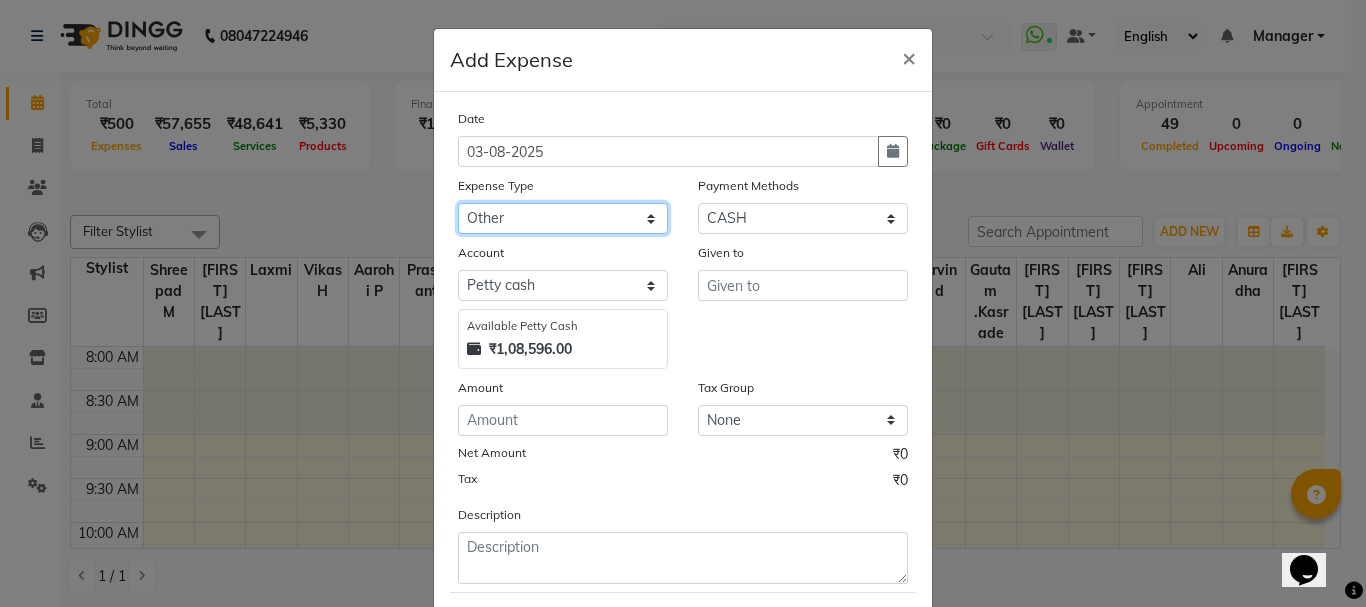 click on "Select Advance Salary Bank charges Car maintenance  Cash transfer to bank Cash transfer to hub Client Snacks Clinical charges coffee Equipment Fuel Govt fee Incentive Insurance International purchase Loan Repayment Maintenance Marketing Membership reward Milk Miscellaneous MRA Other Pantry Product Rent Staff Snacks Tax Tea & Refreshment Tip Transfer Utilities Water tank" 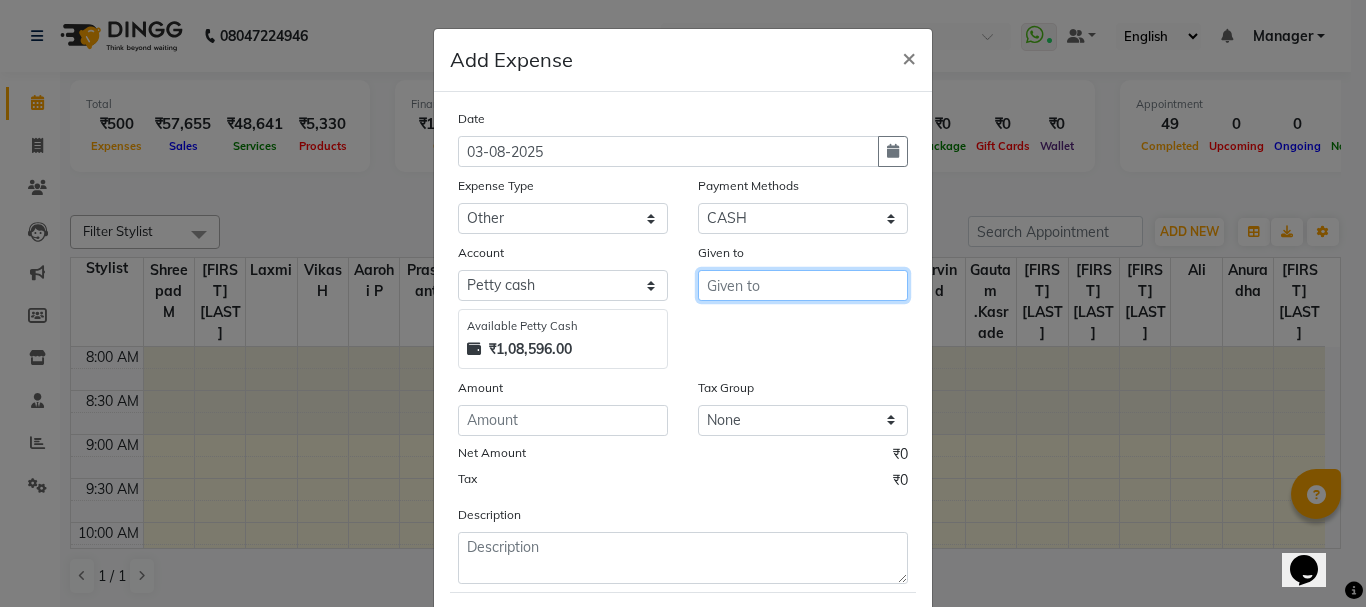 click at bounding box center [803, 285] 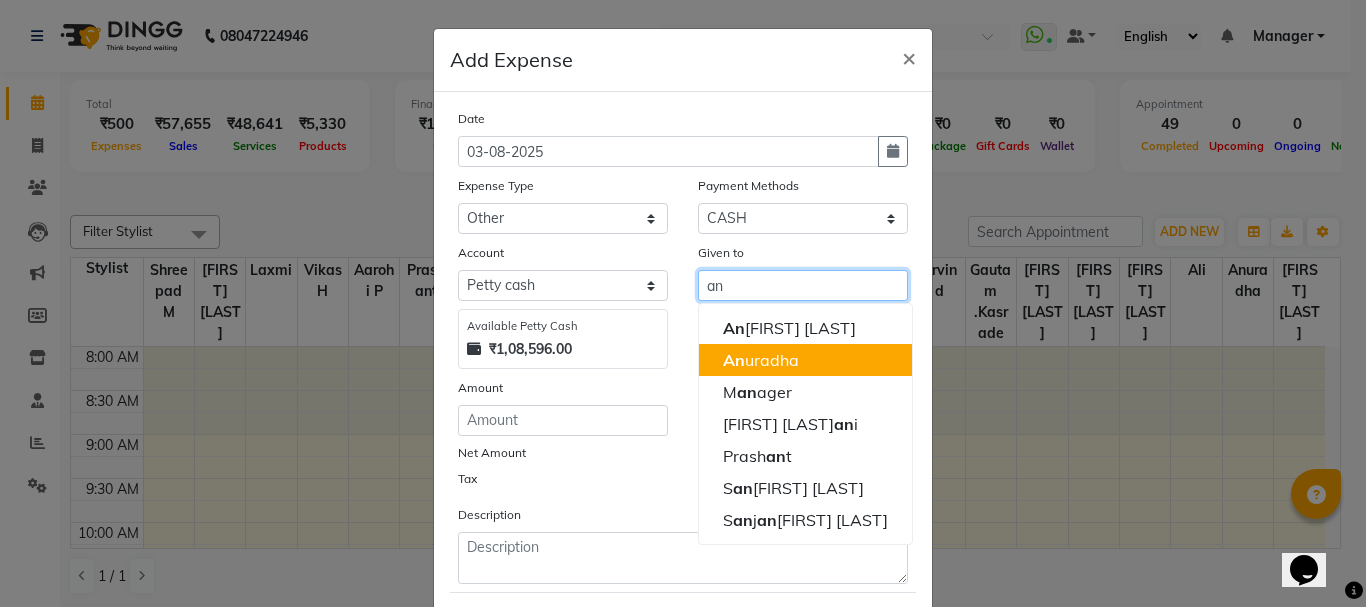 click on "An uradha" at bounding box center (761, 360) 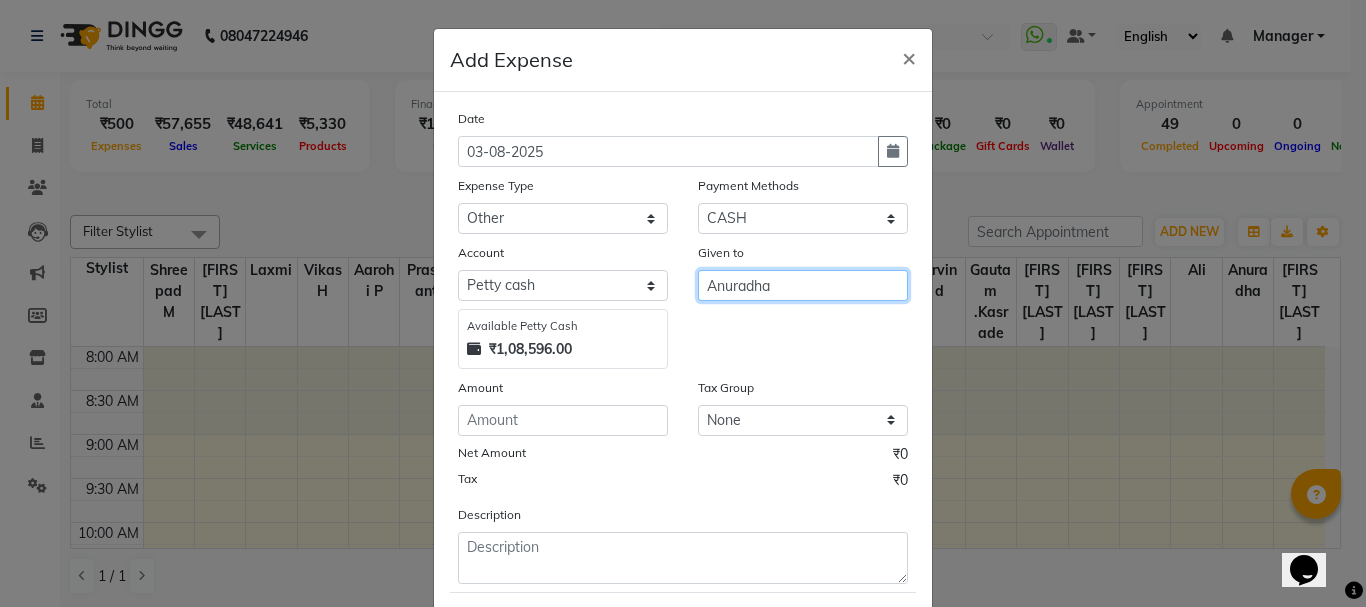 type on "Anuradha" 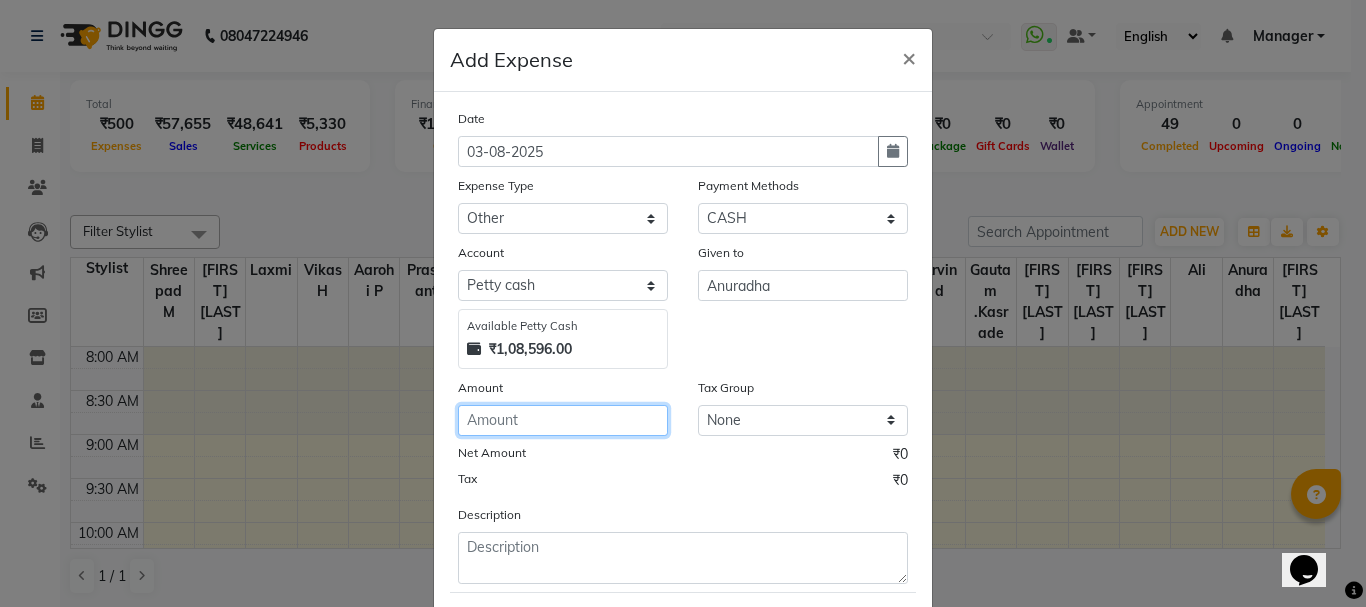 click 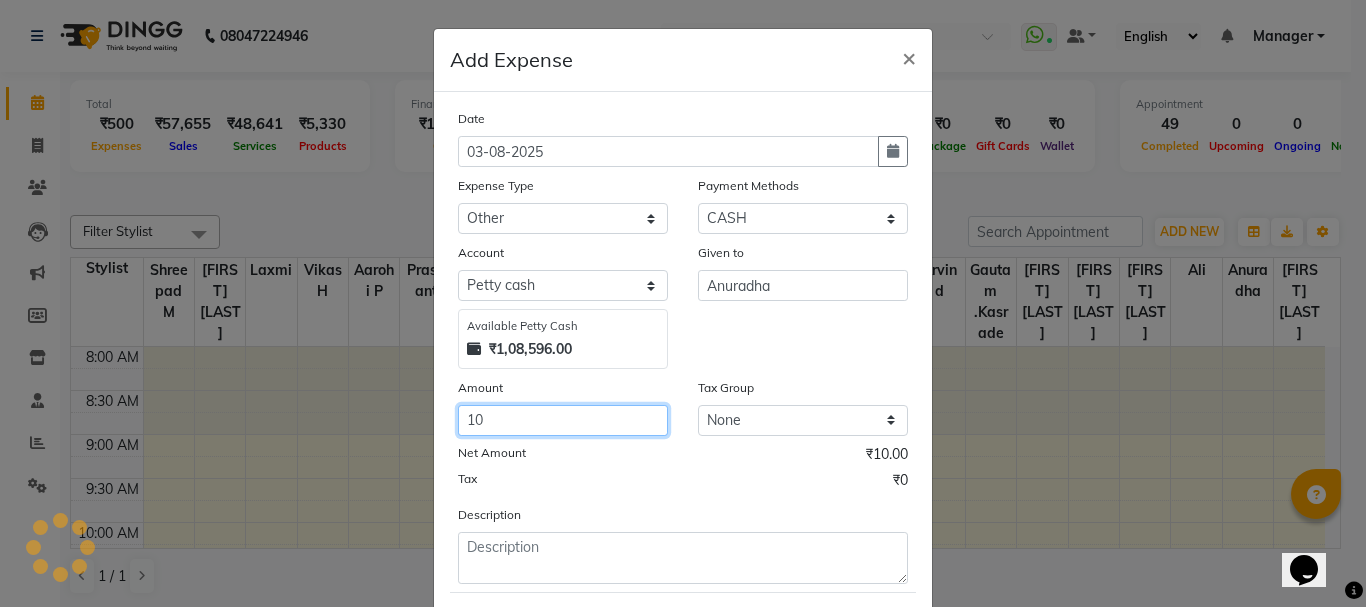 type on "10" 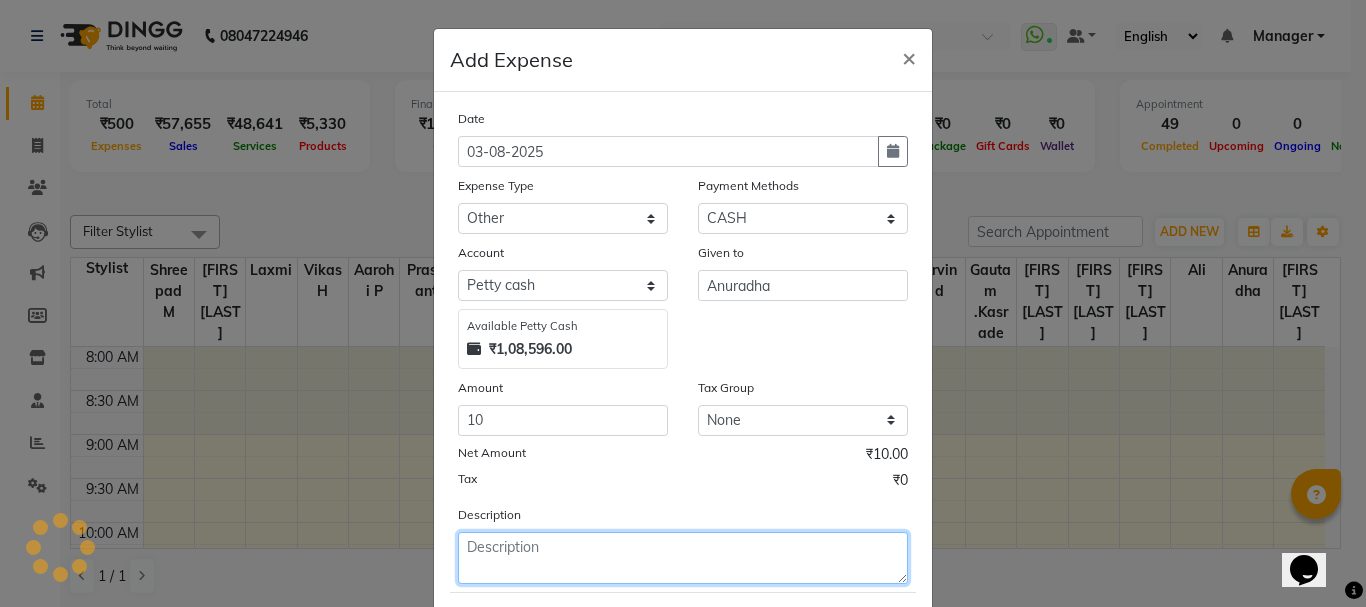 click 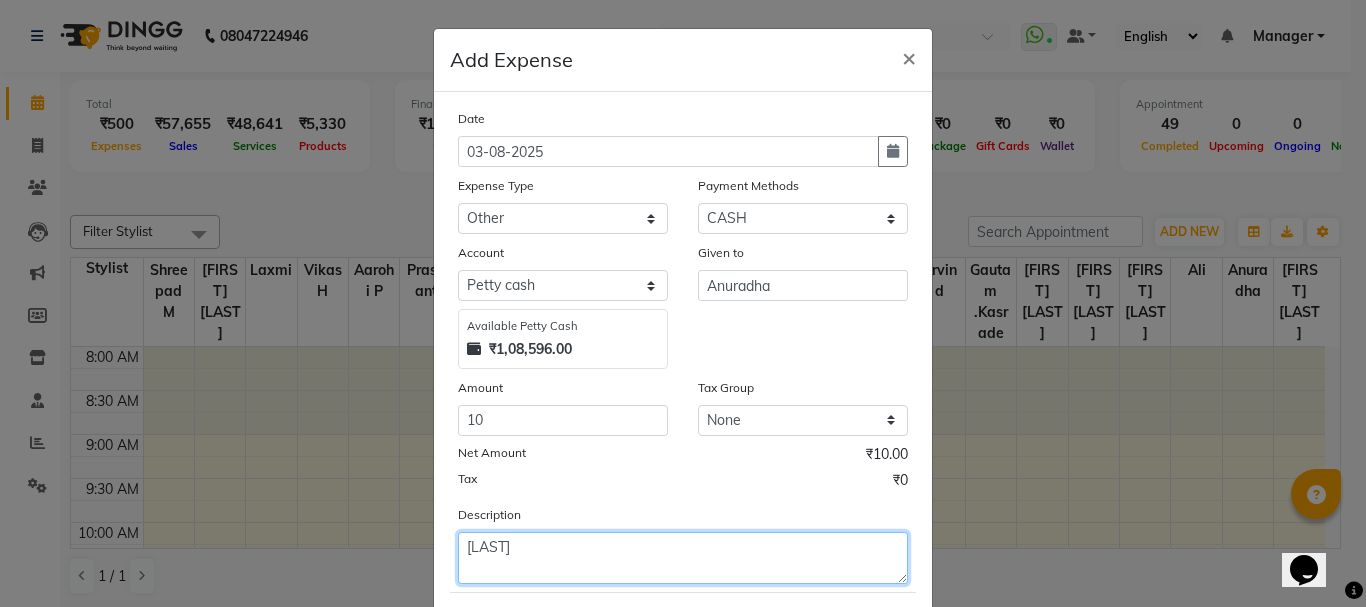 type on "[LAST]" 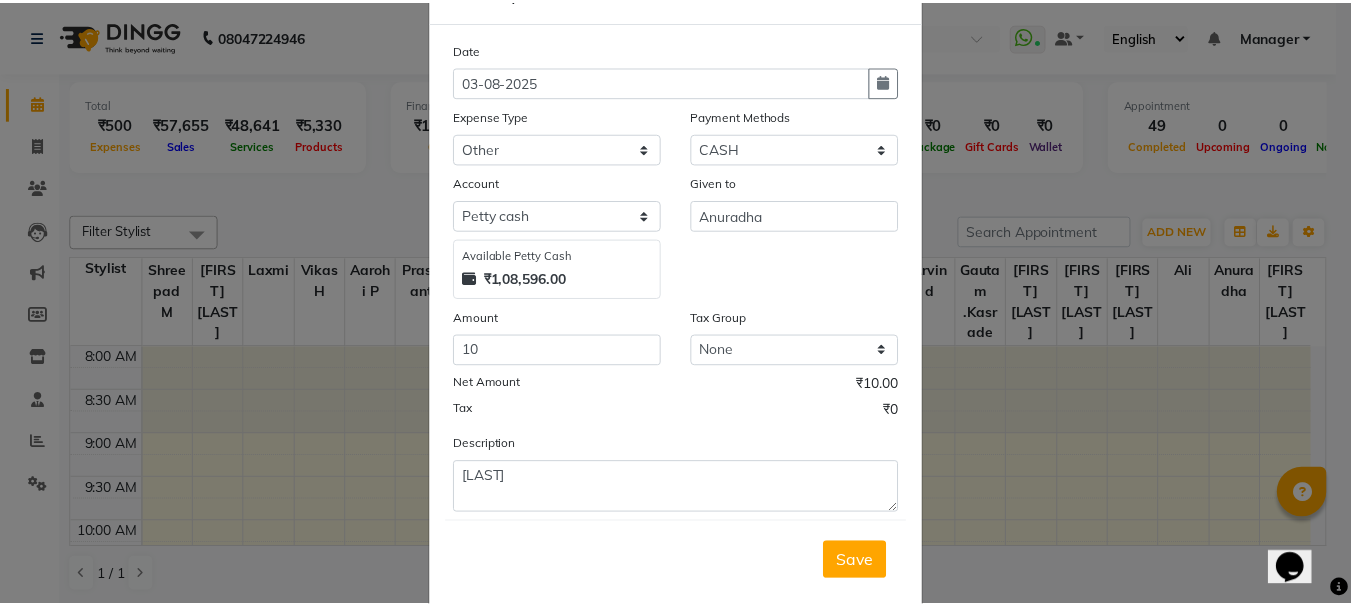 scroll, scrollTop: 109, scrollLeft: 0, axis: vertical 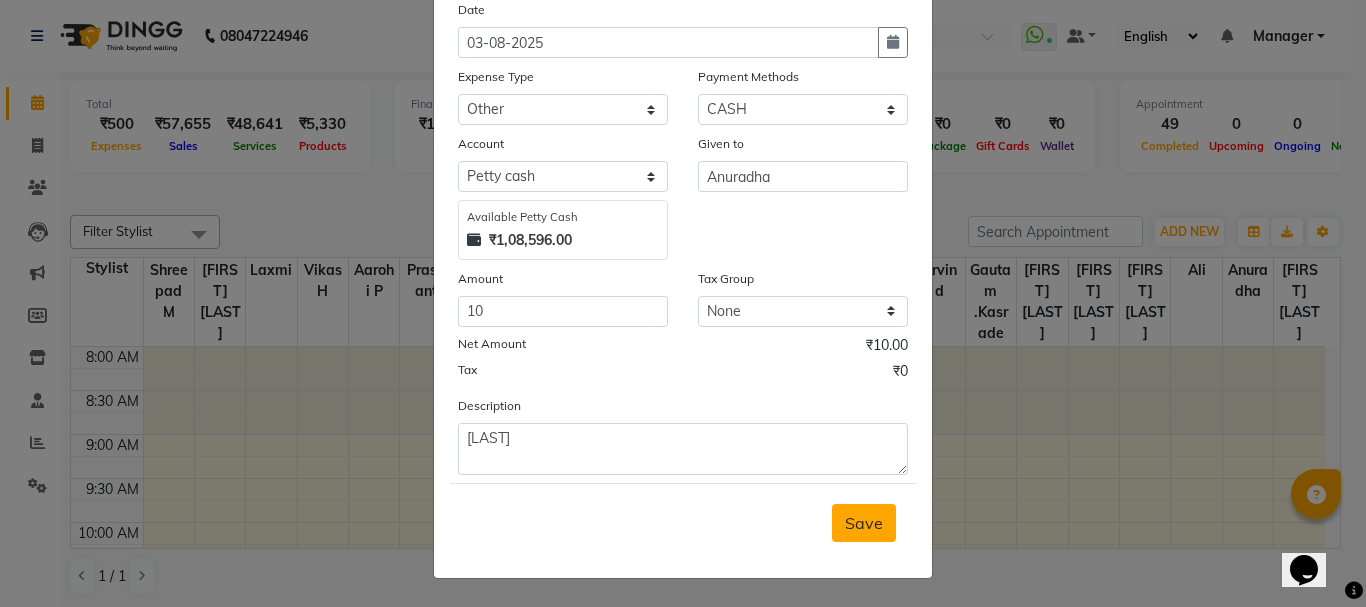 click on "Save" at bounding box center (864, 523) 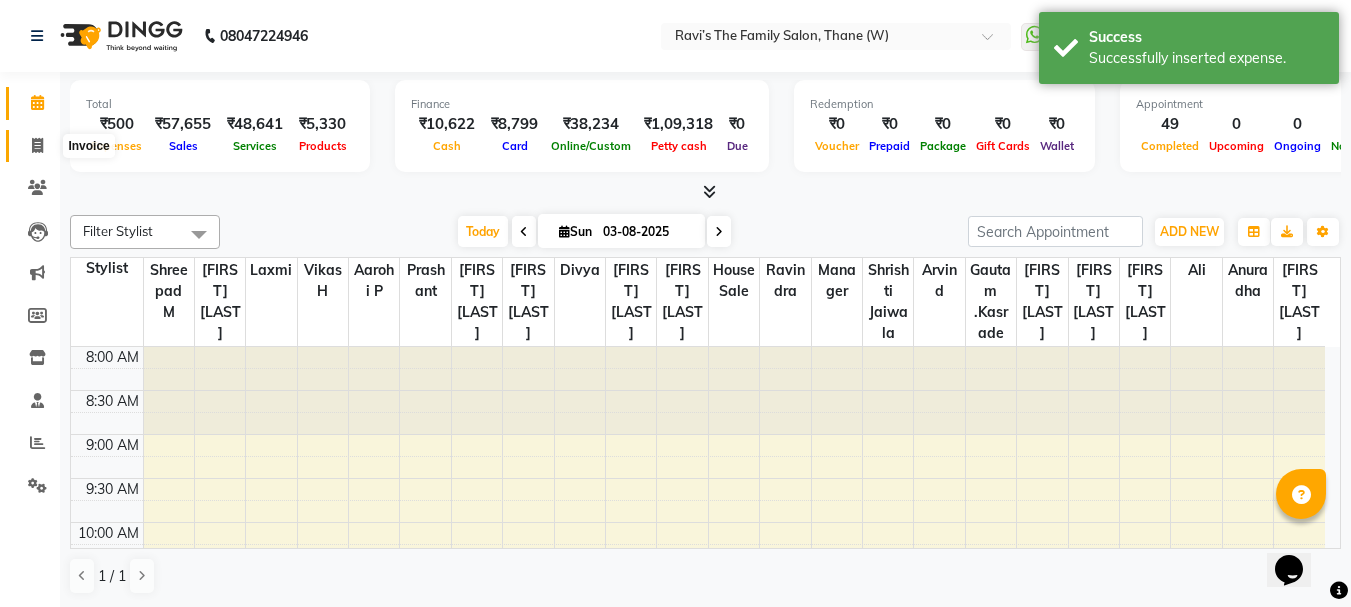 click 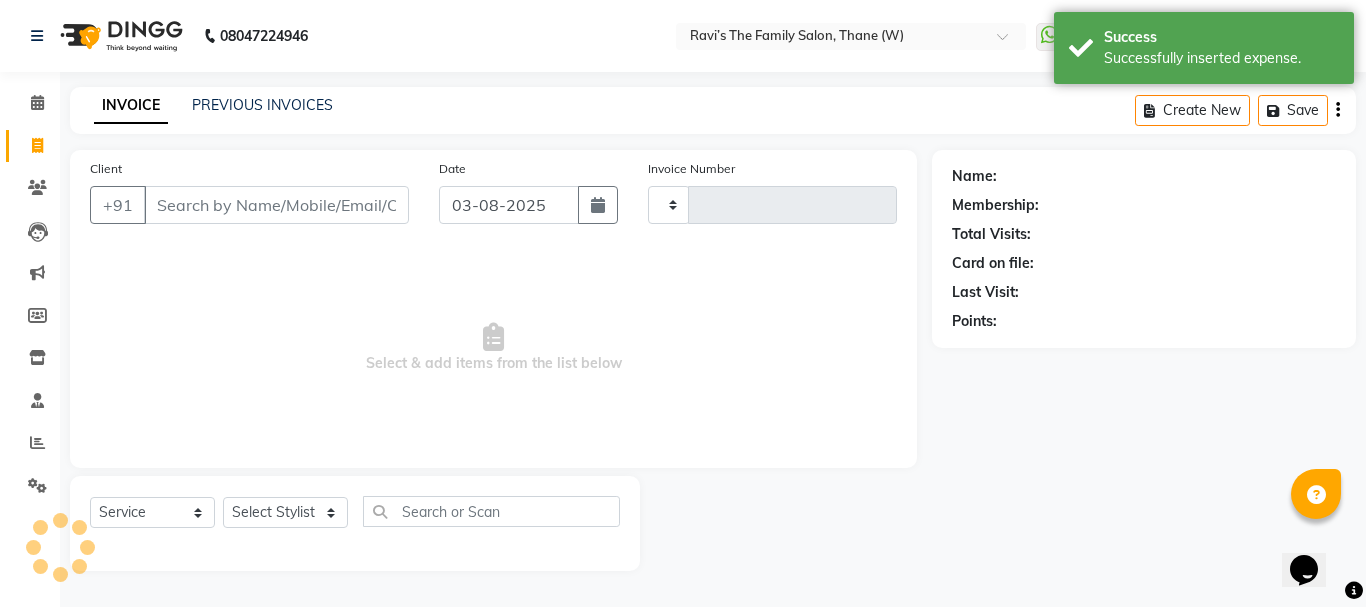 type on "2607" 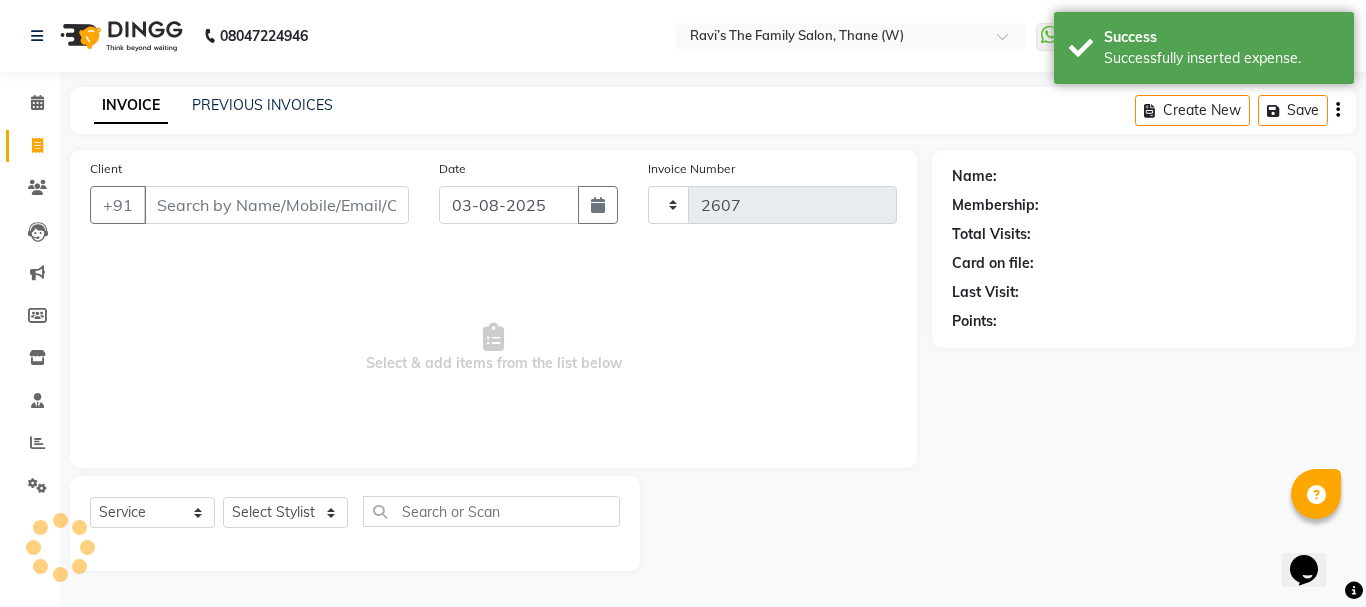 select on "8004" 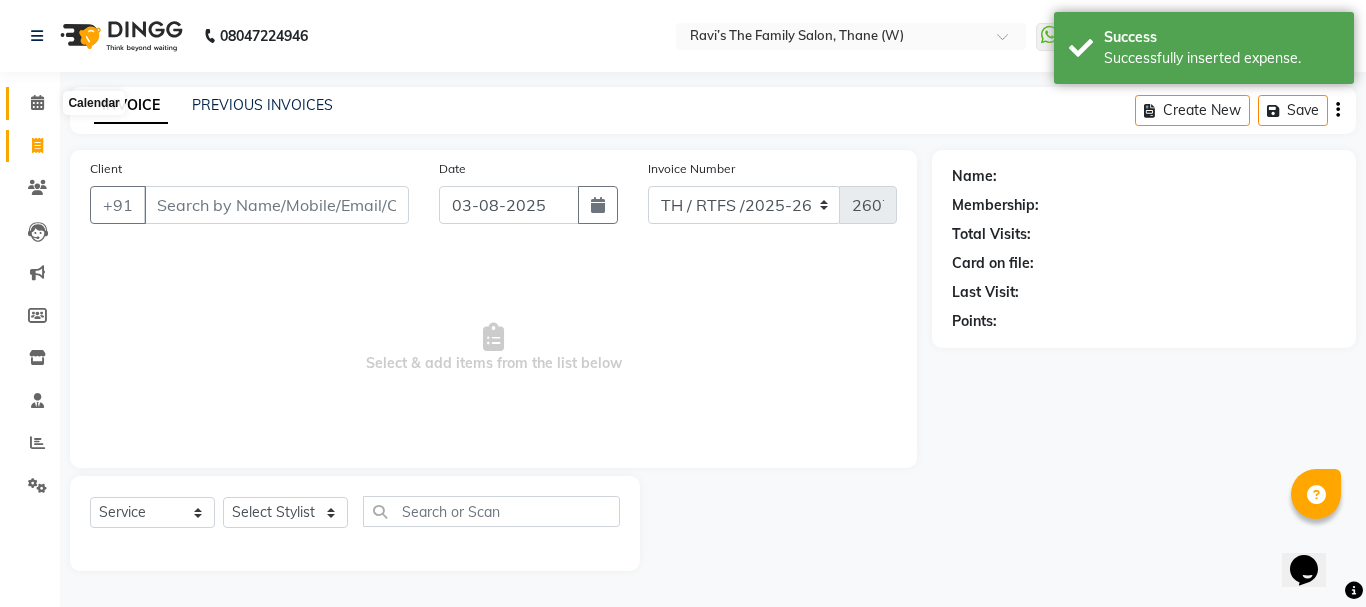 click 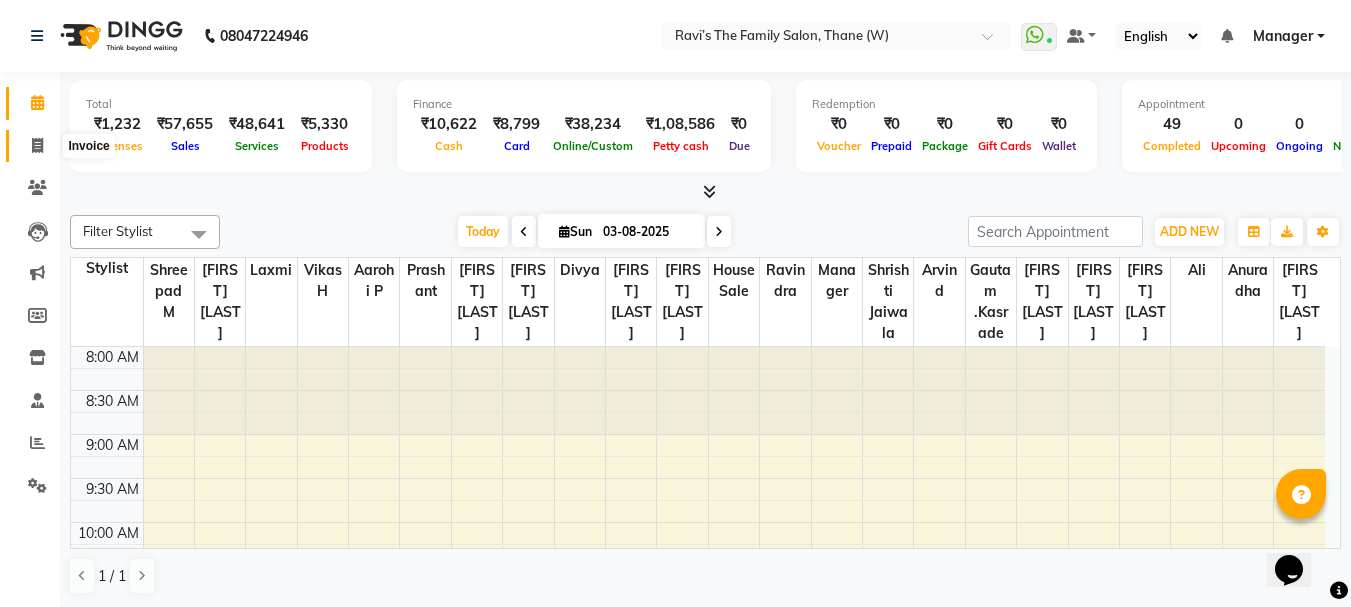 click 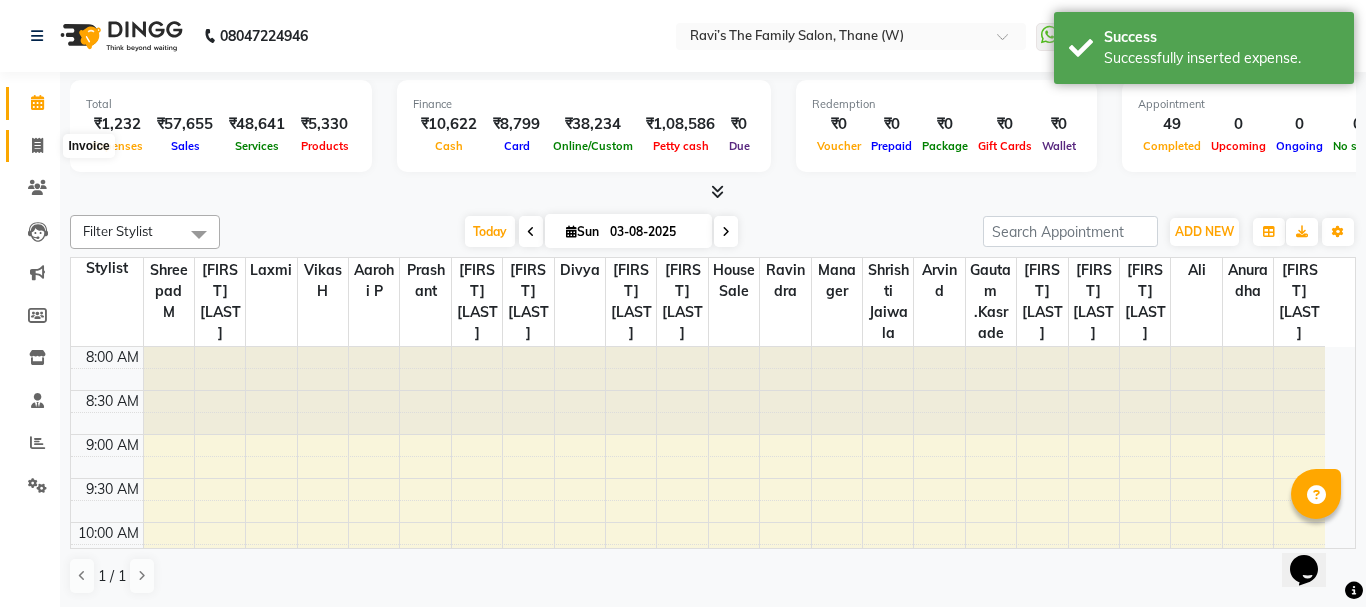 select on "service" 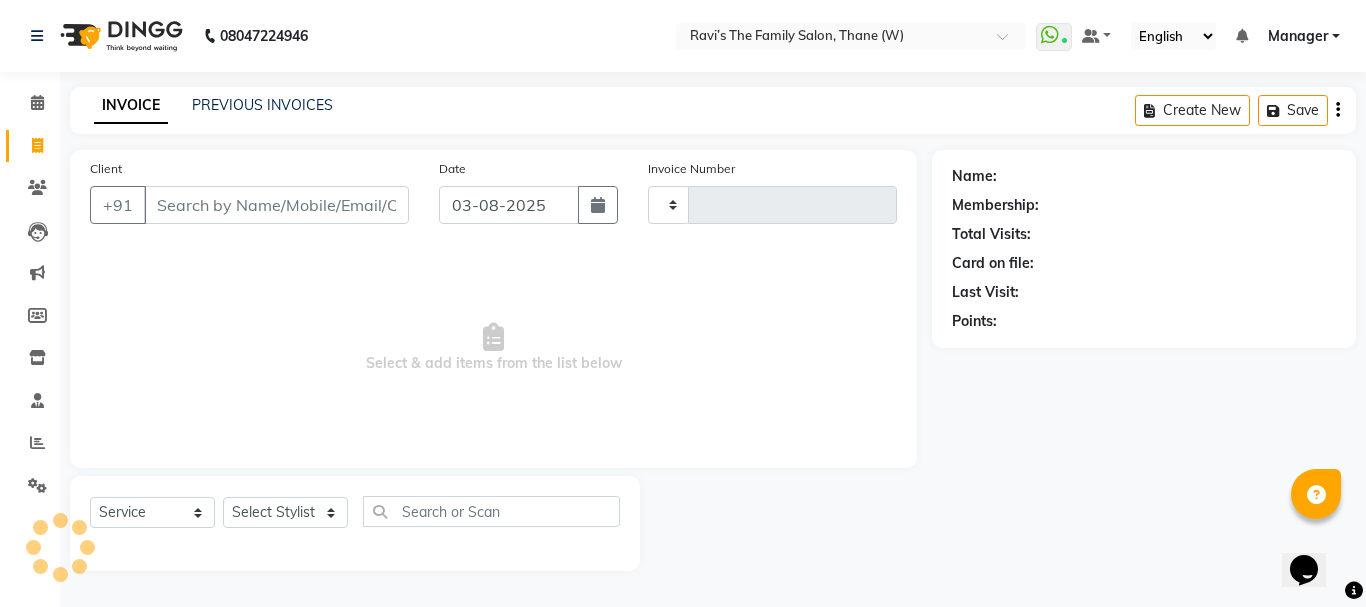 type on "2607" 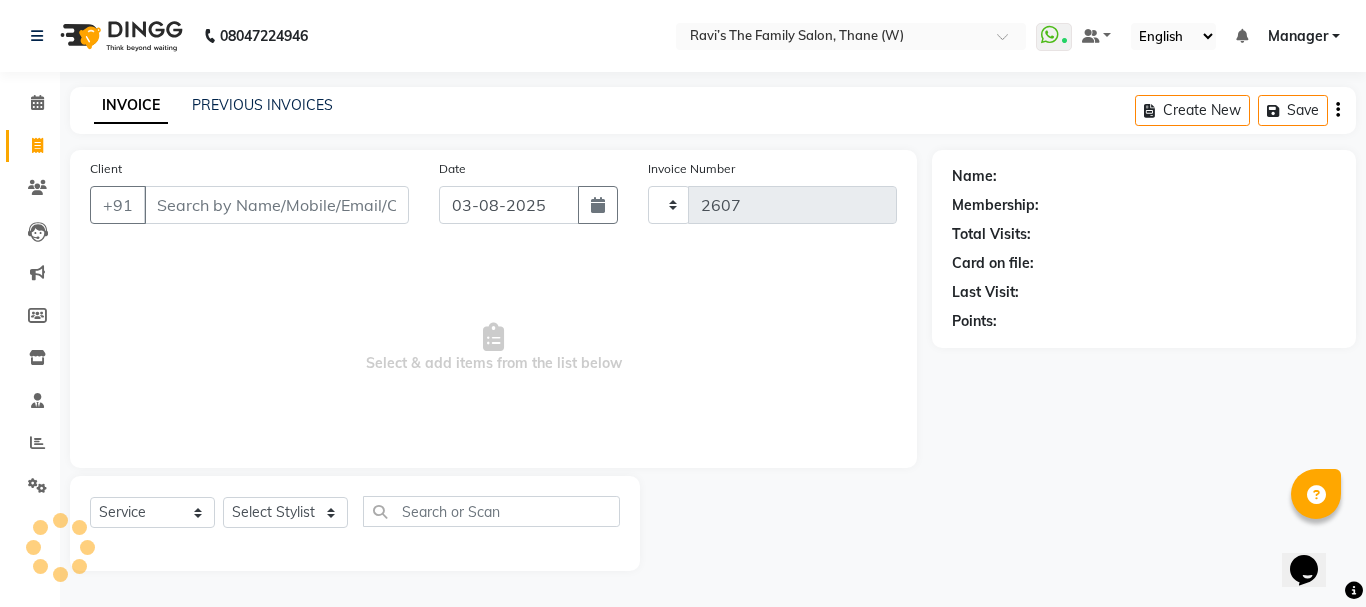 select on "8004" 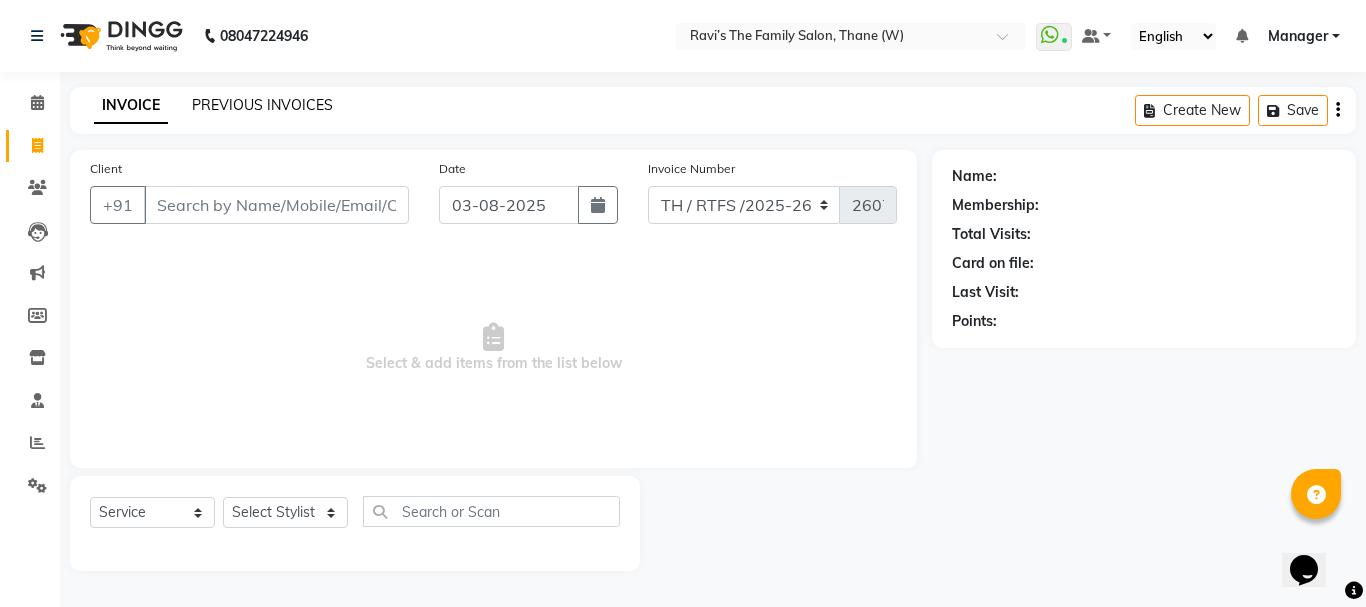 click on "PREVIOUS INVOICES" 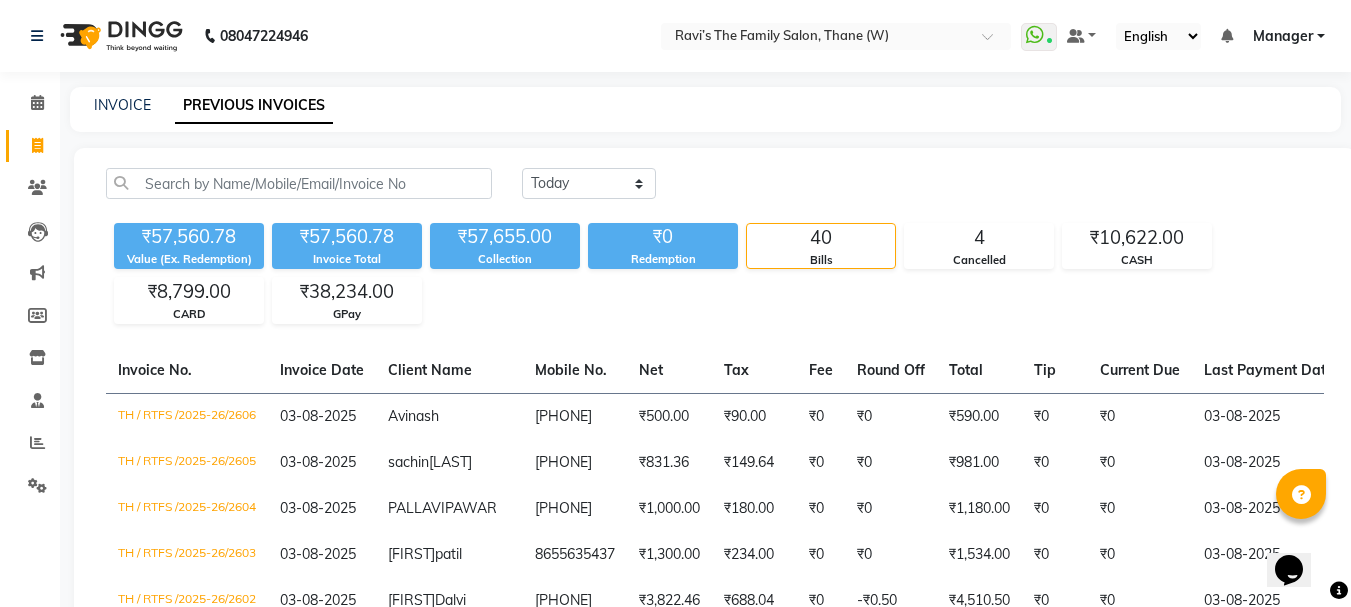 click on "PREVIOUS INVOICES" 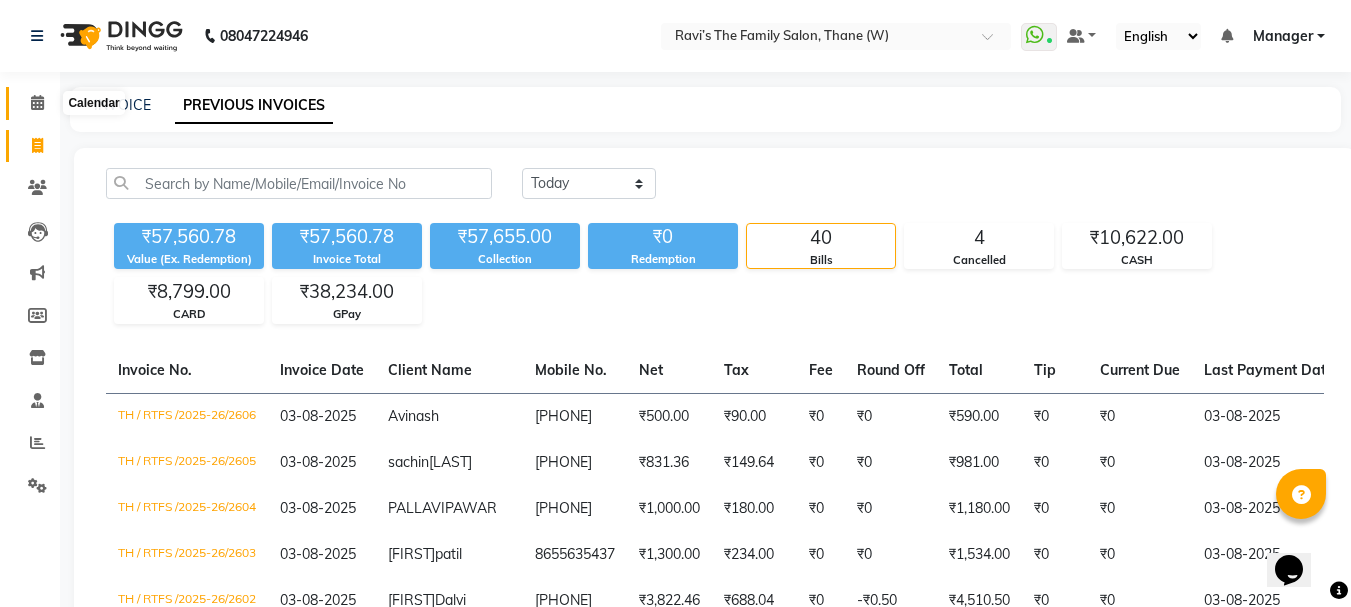 click 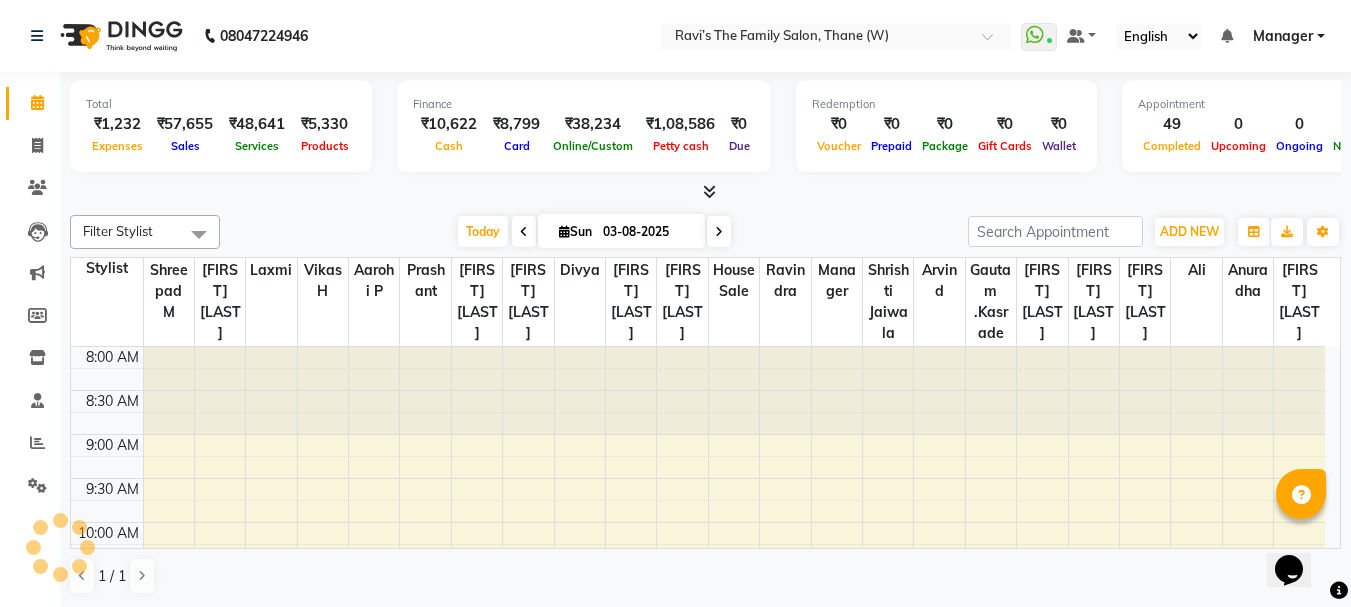 scroll, scrollTop: 904, scrollLeft: 0, axis: vertical 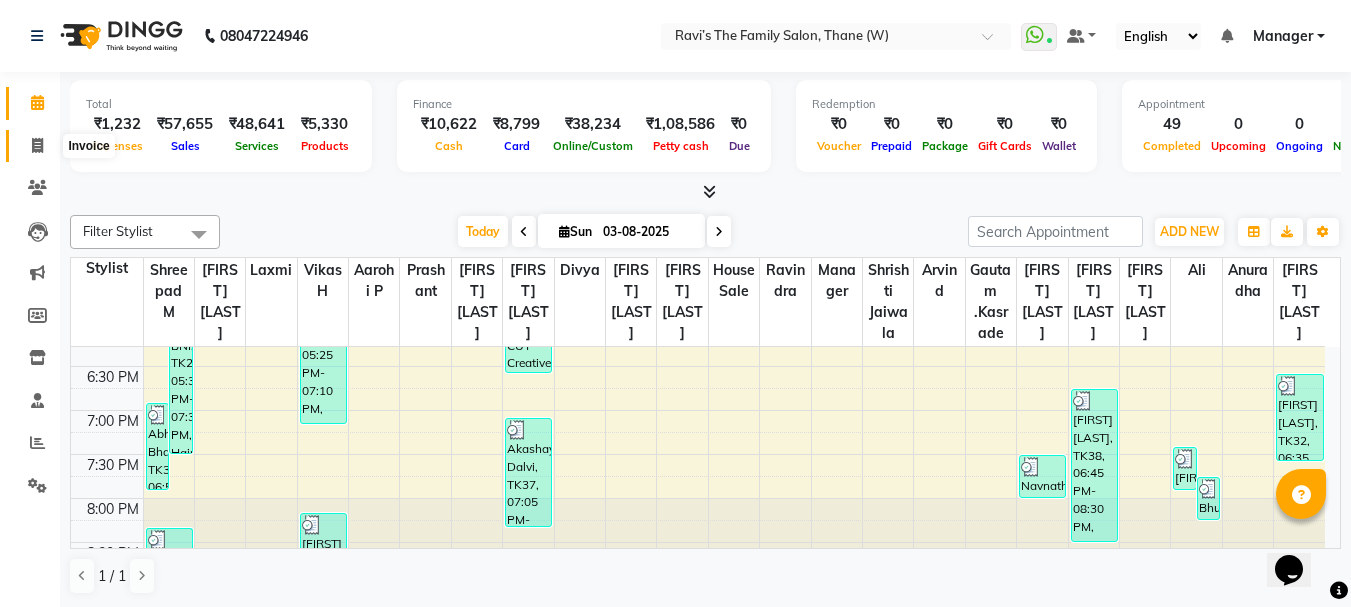 click 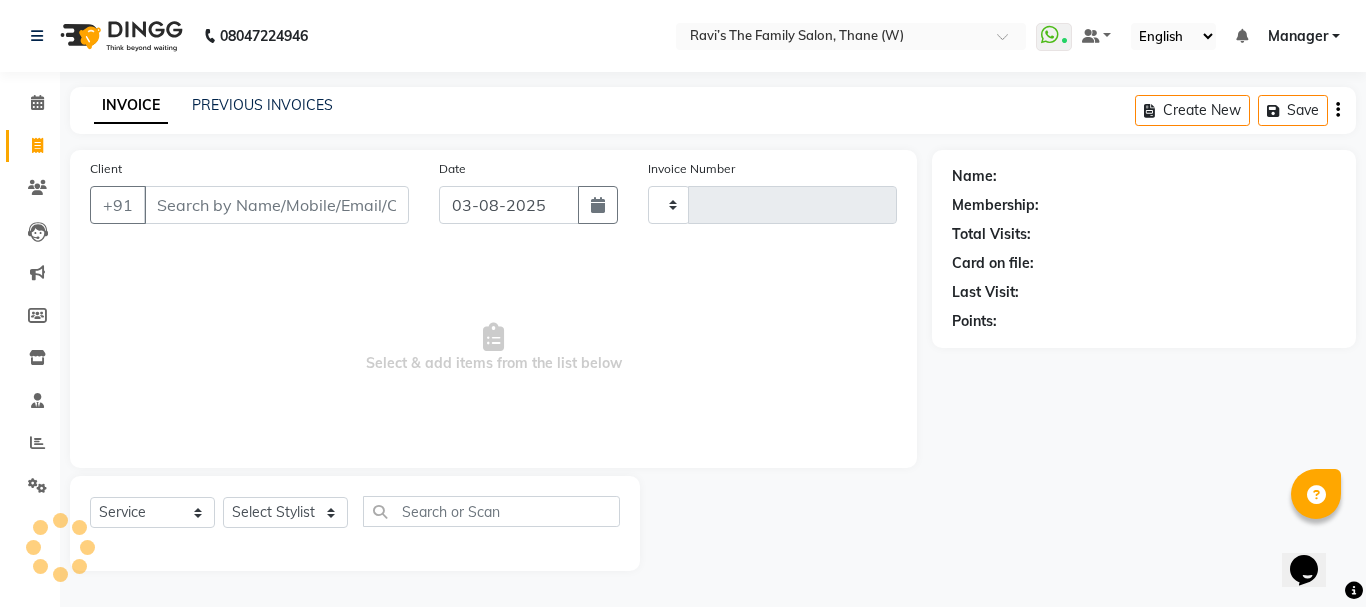 type on "2607" 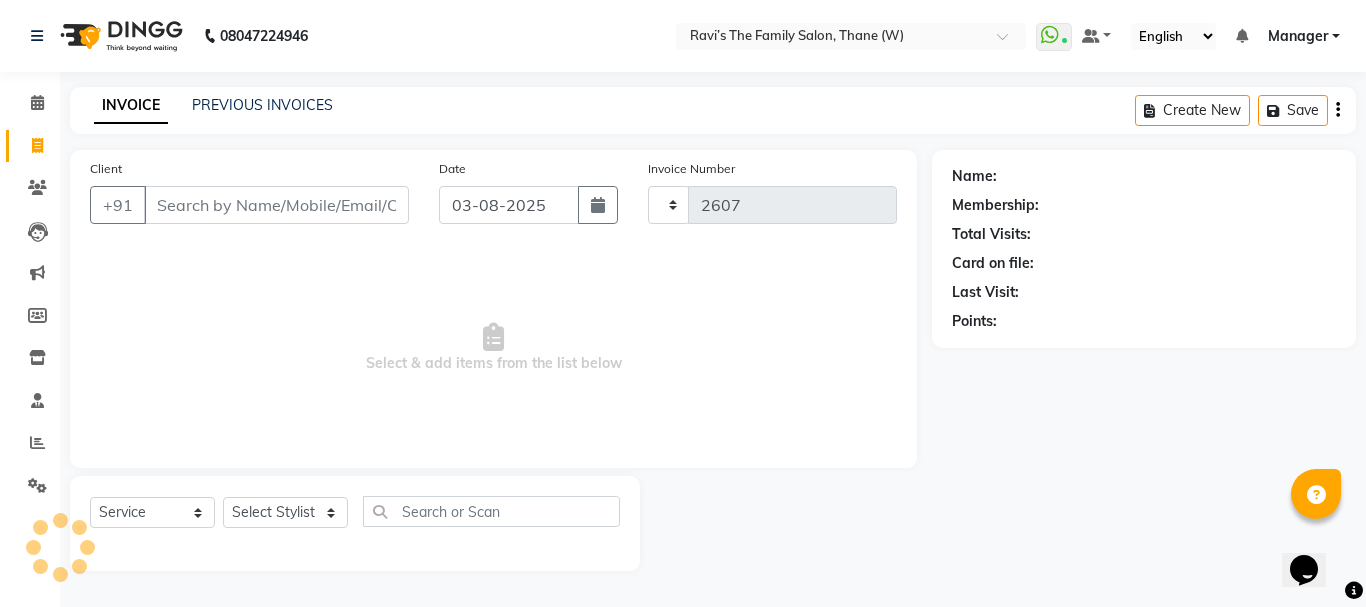 select on "8004" 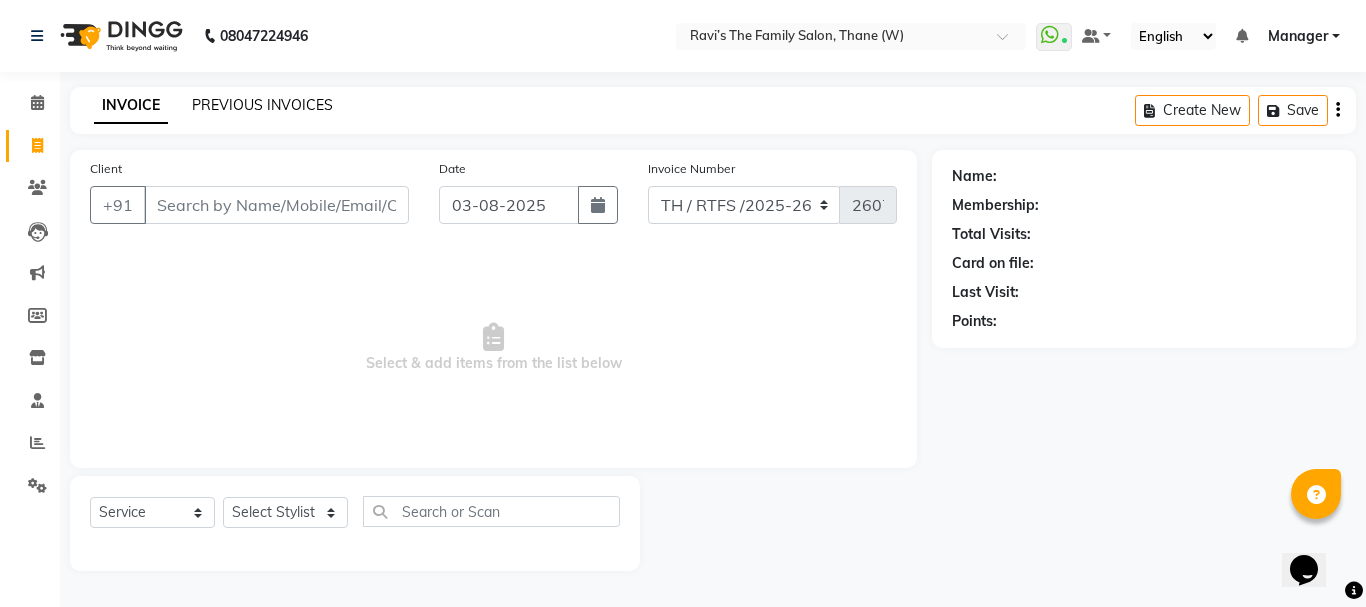 click on "PREVIOUS INVOICES" 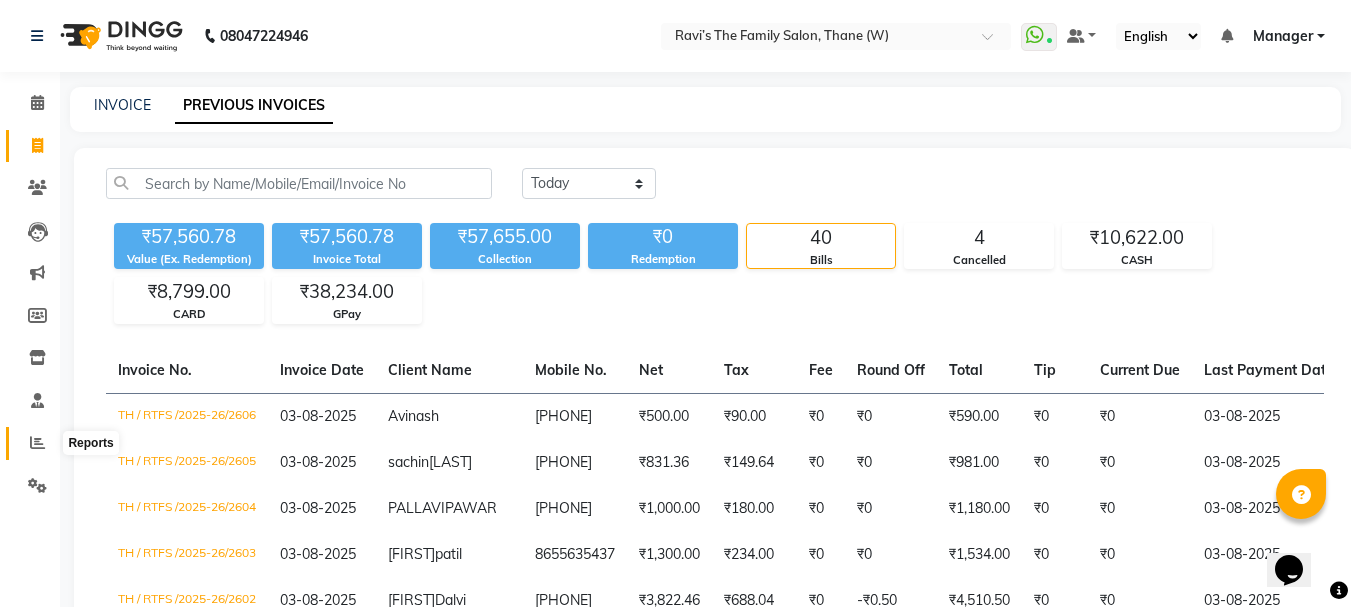 click 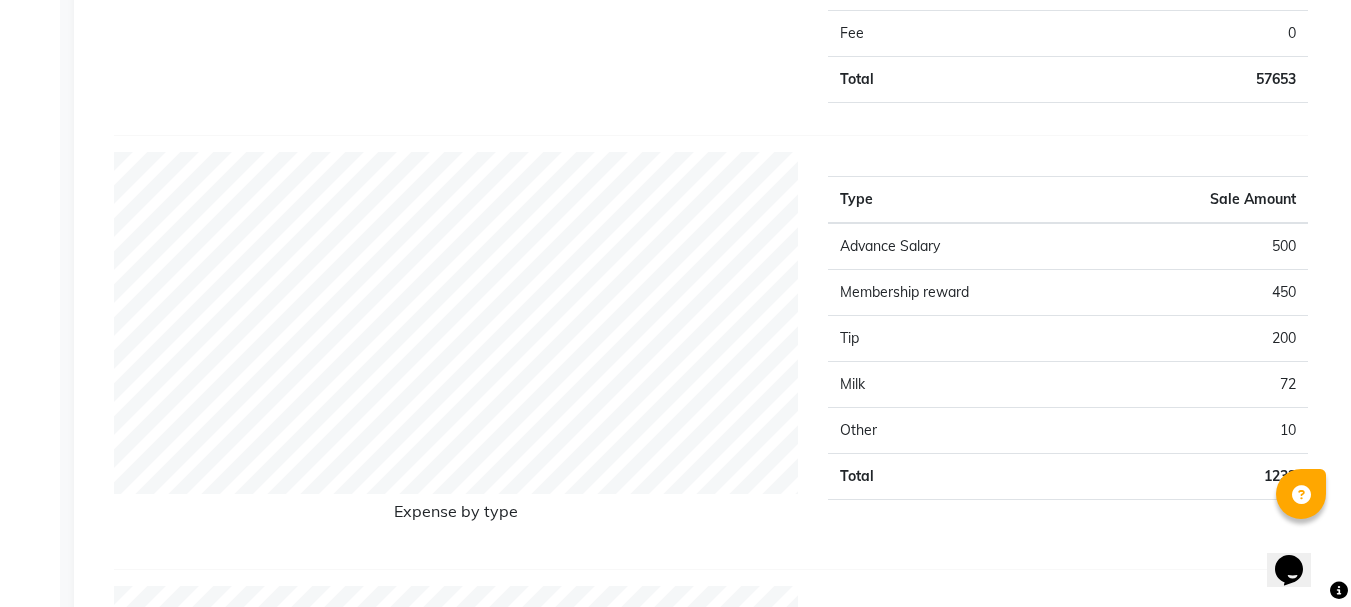 scroll, scrollTop: 1880, scrollLeft: 0, axis: vertical 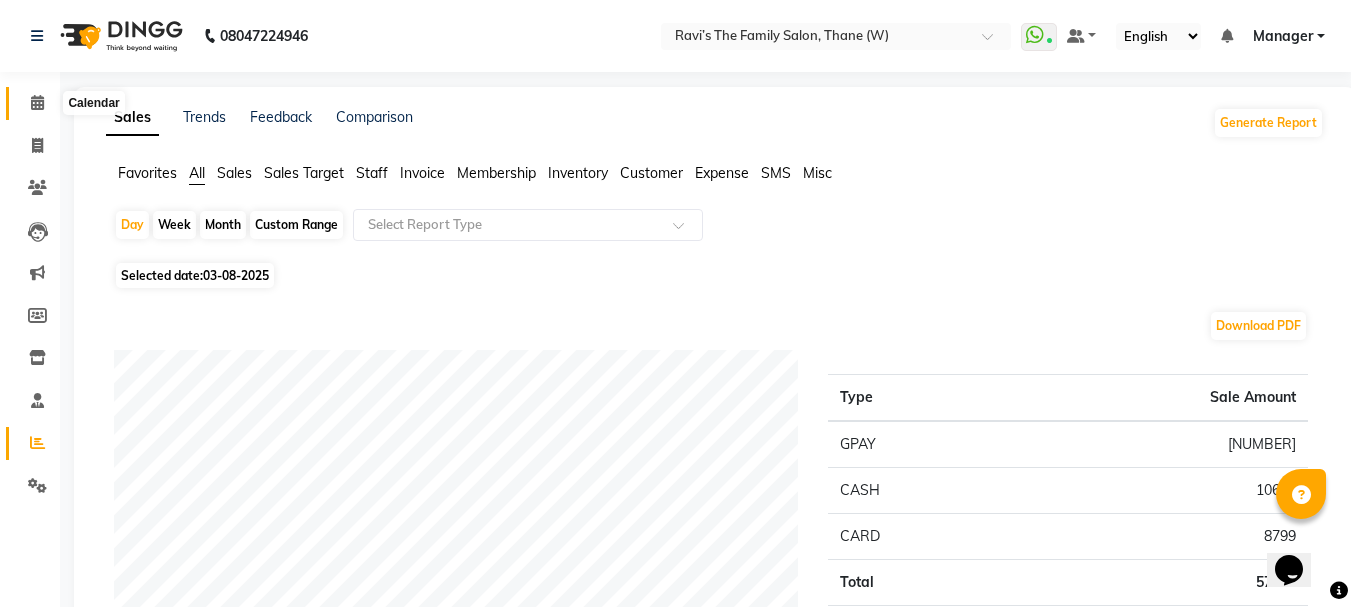 click 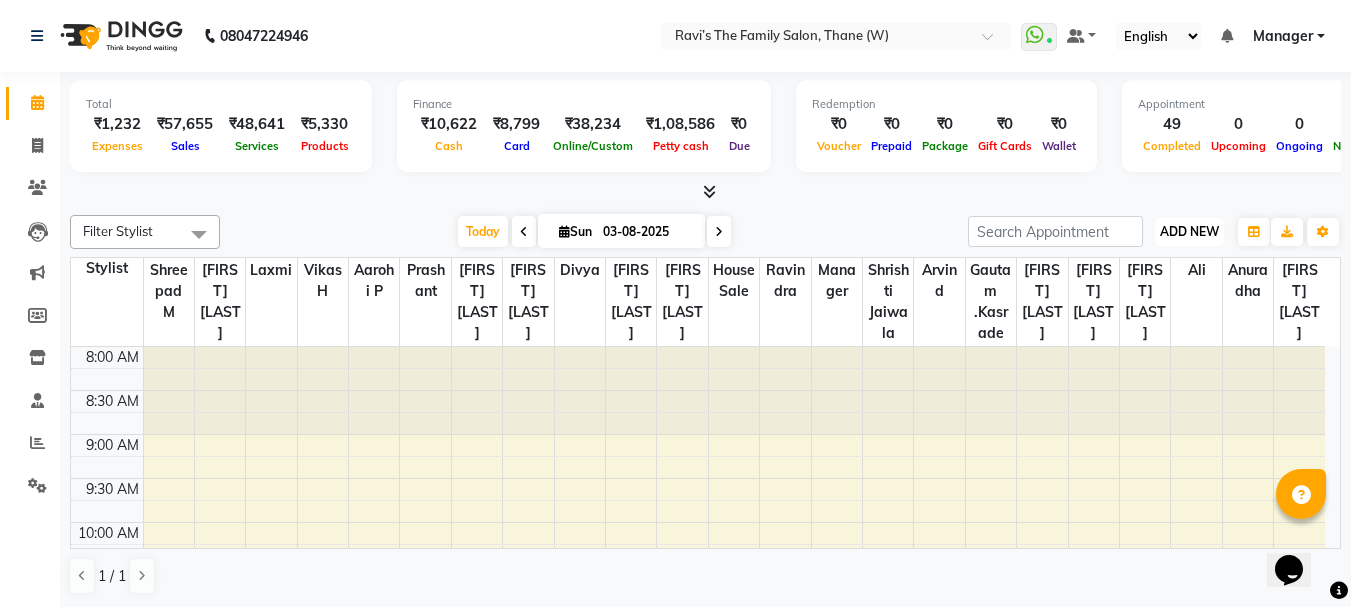 click on "ADD NEW" at bounding box center (1189, 231) 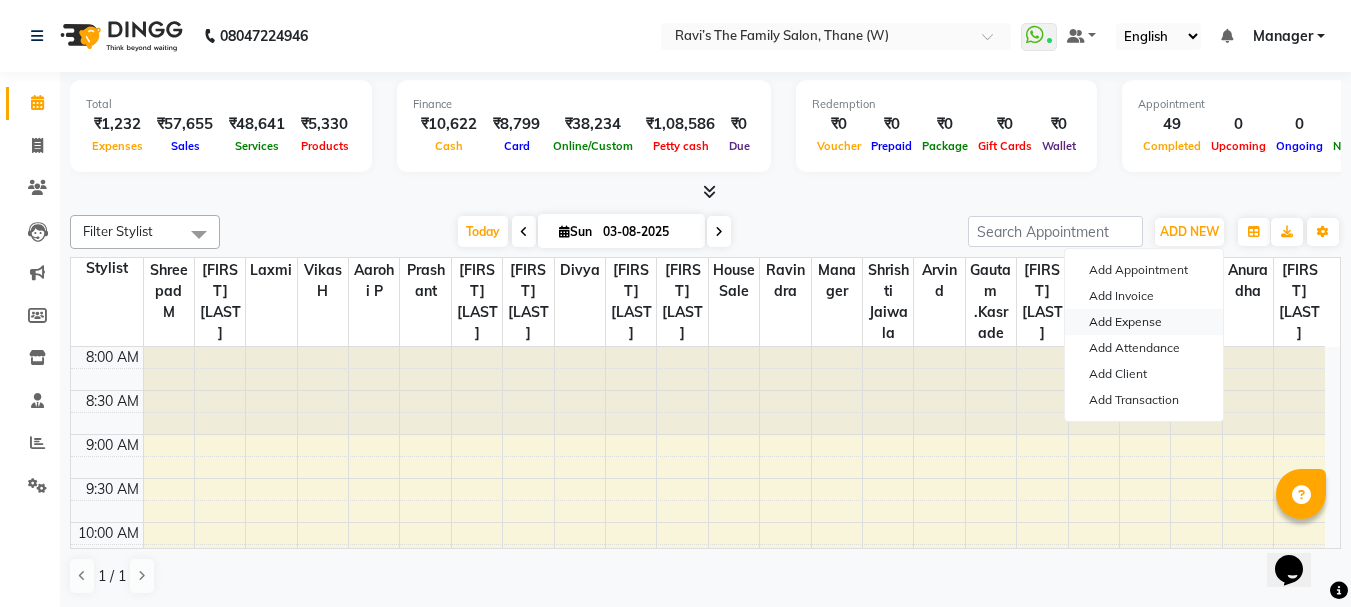 click on "Add Expense" at bounding box center (1144, 322) 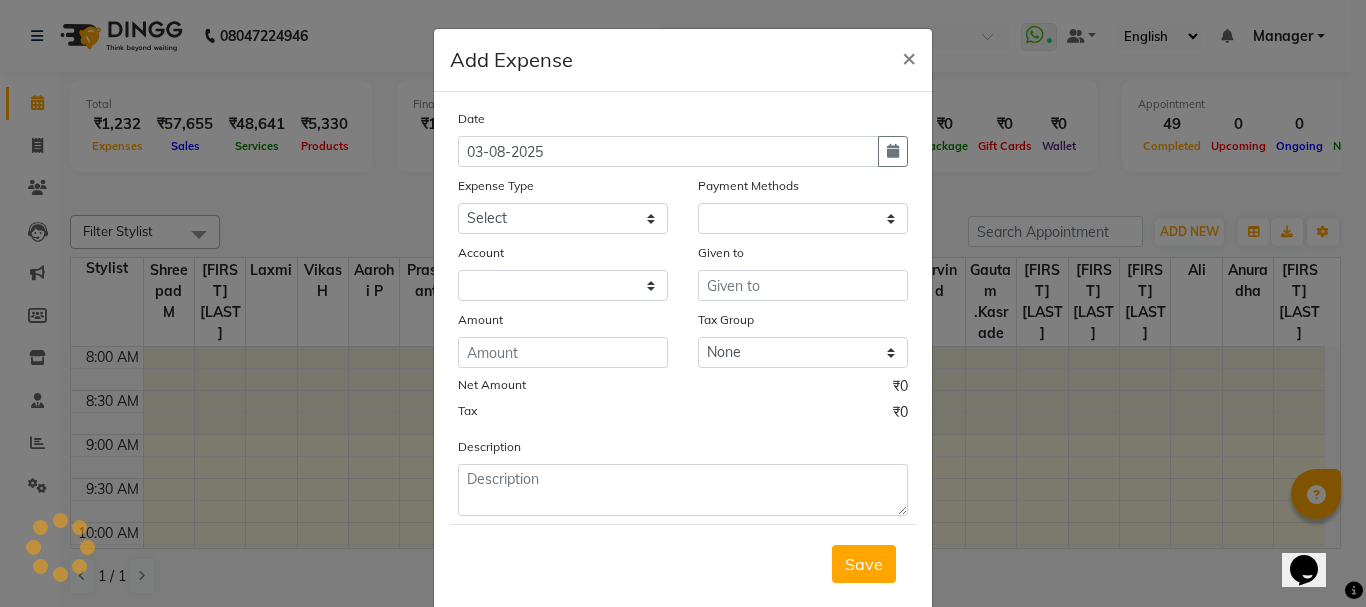 select on "1" 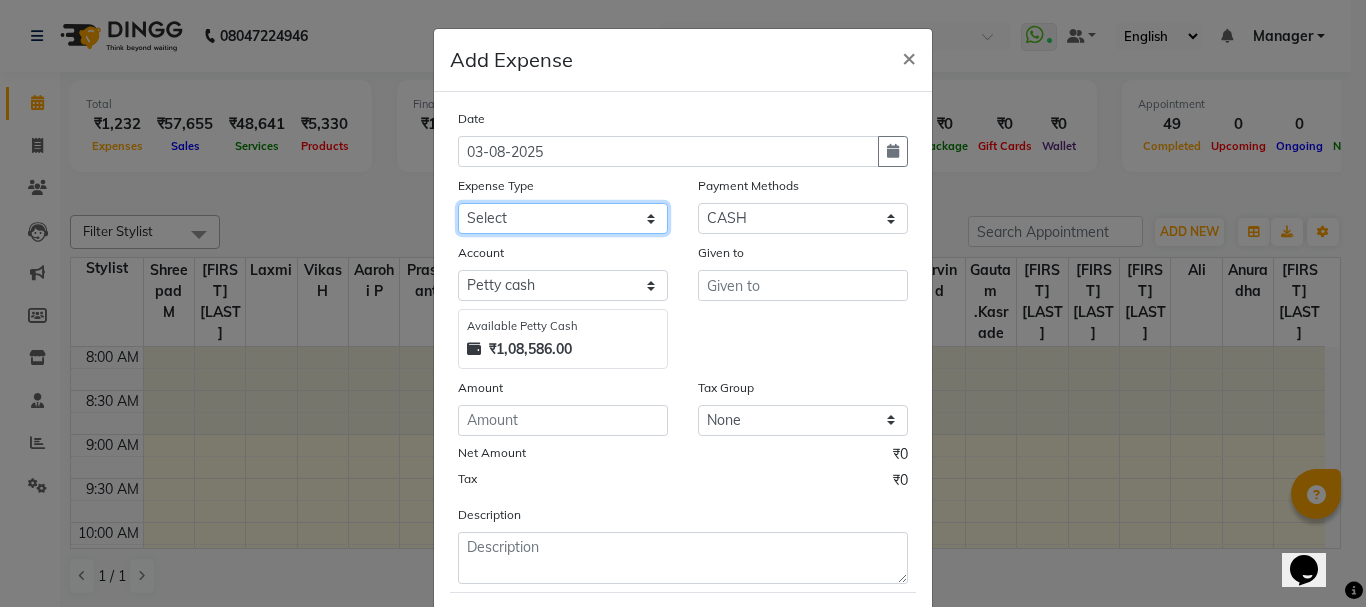 click on "Select Advance Salary Bank charges Car maintenance  Cash transfer to bank Cash transfer to hub Client Snacks Clinical charges coffee Equipment Fuel Govt fee Incentive Insurance International purchase Loan Repayment Maintenance Marketing Membership reward Milk Miscellaneous MRA Other Pantry Product Rent Staff Snacks Tax Tea & Refreshment Tip Transfer Utilities Water tank" 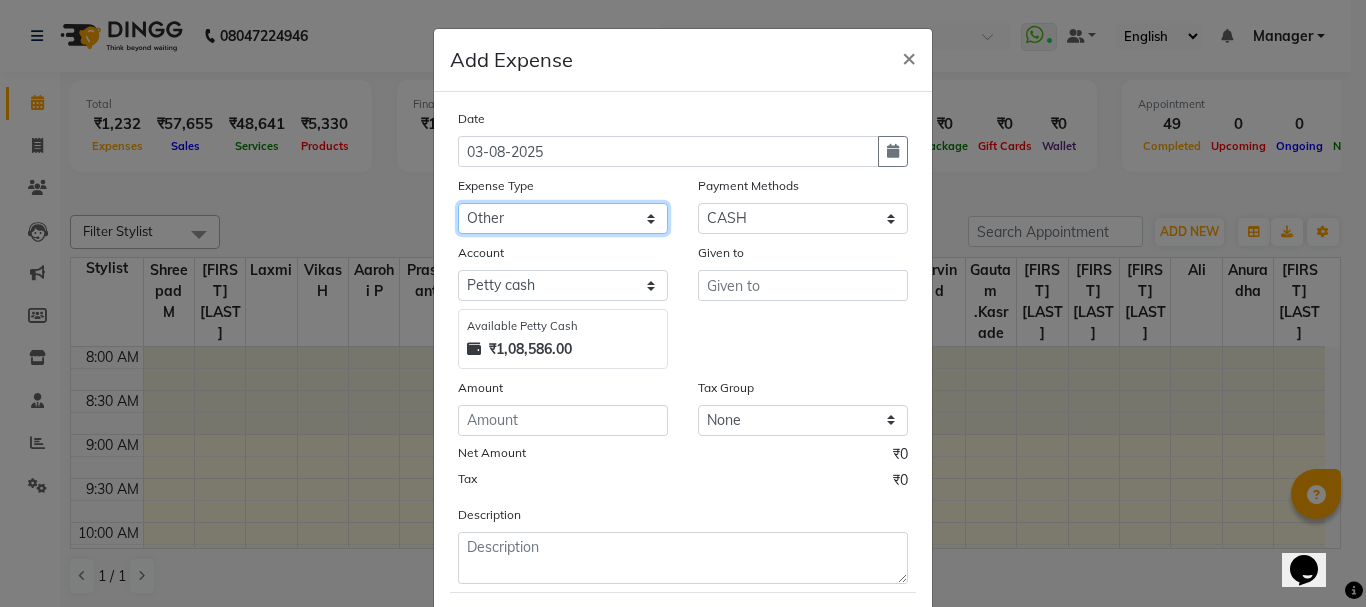 click on "Select Advance Salary Bank charges Car maintenance  Cash transfer to bank Cash transfer to hub Client Snacks Clinical charges coffee Equipment Fuel Govt fee Incentive Insurance International purchase Loan Repayment Maintenance Marketing Membership reward Milk Miscellaneous MRA Other Pantry Product Rent Staff Snacks Tax Tea & Refreshment Tip Transfer Utilities Water tank" 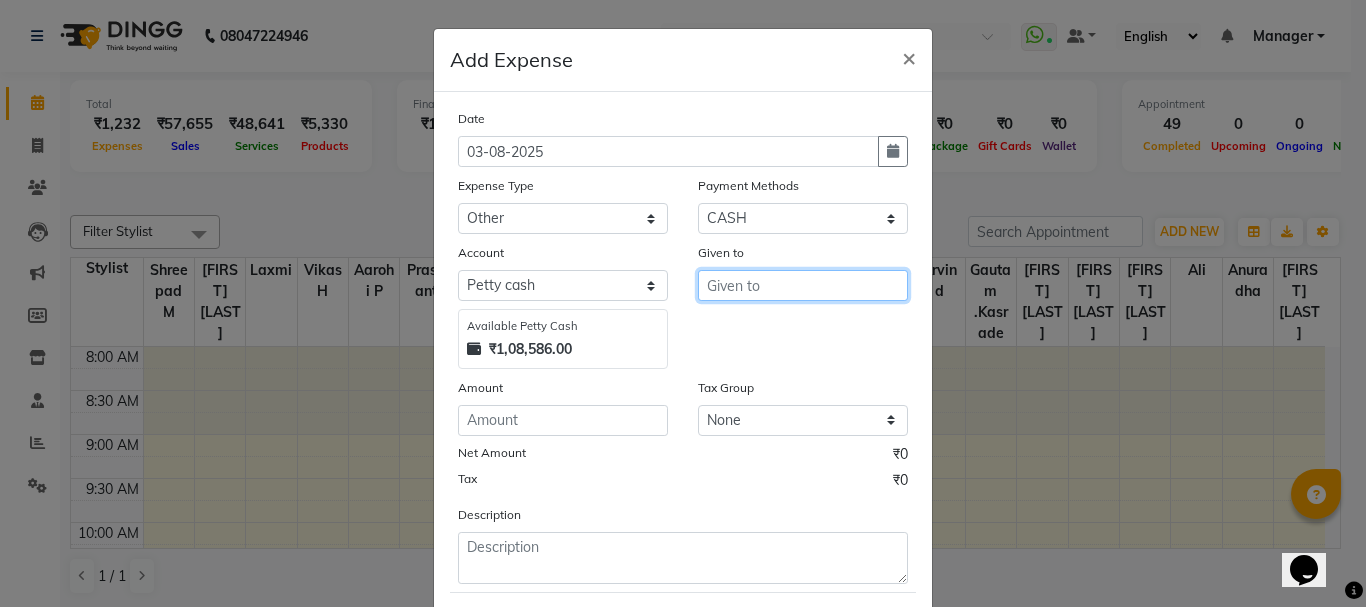 click at bounding box center (803, 285) 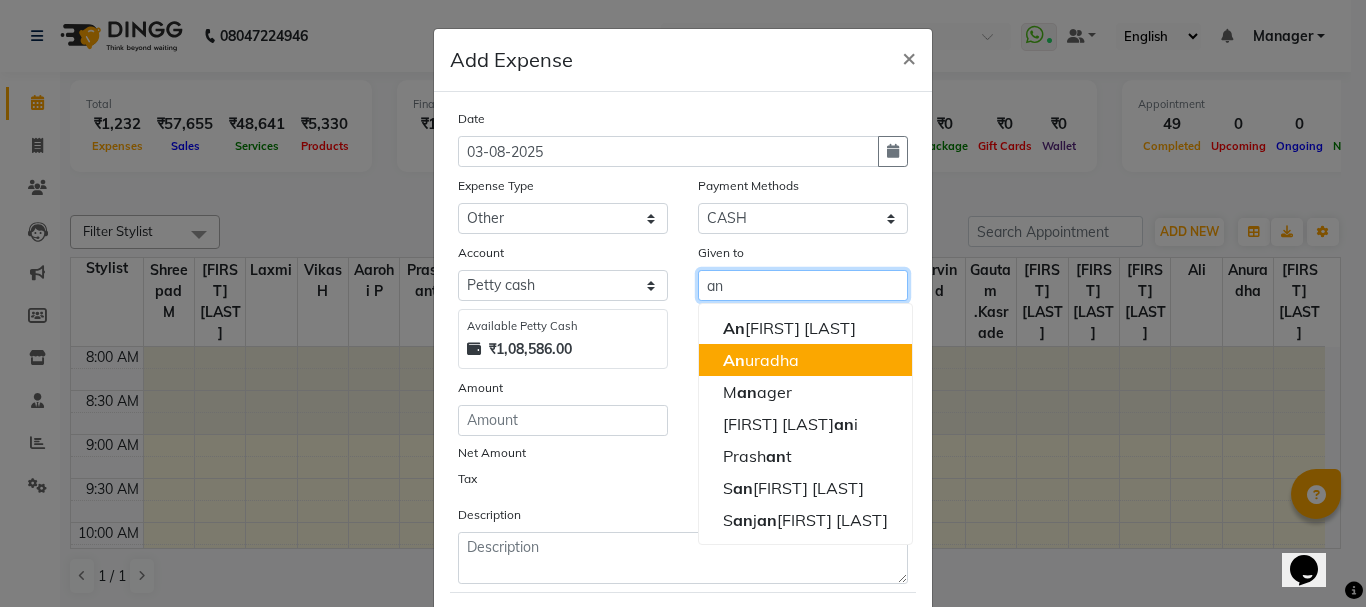 click on "An uradha" at bounding box center (761, 360) 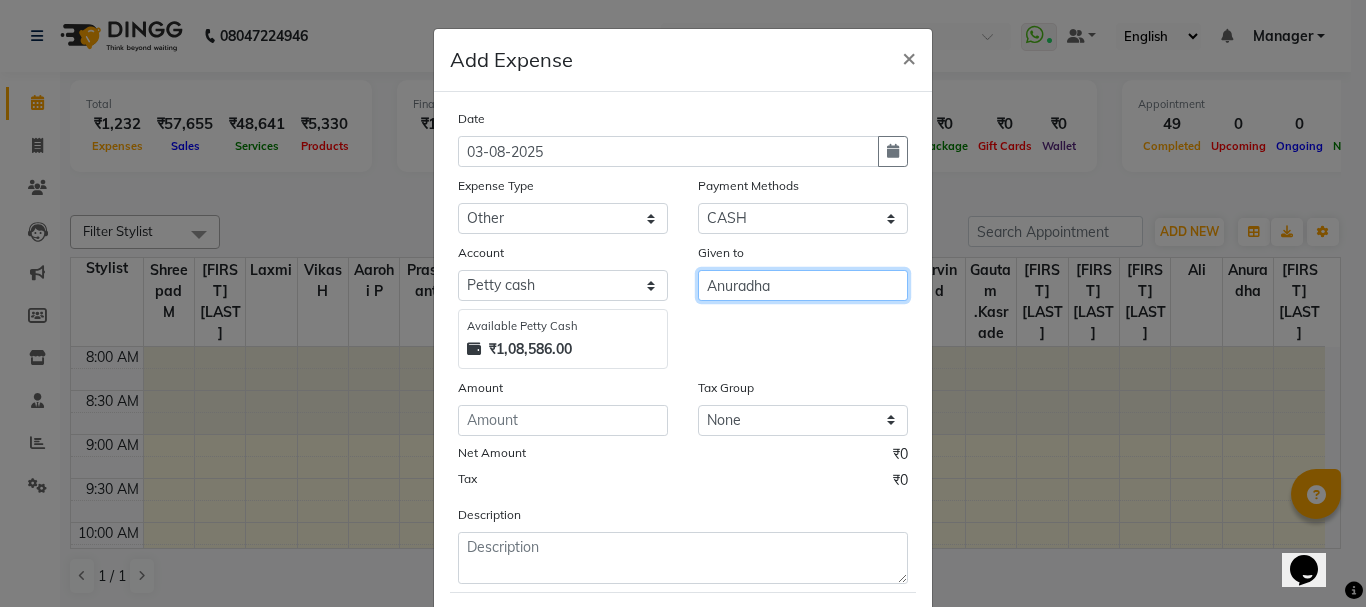 type on "Anuradha" 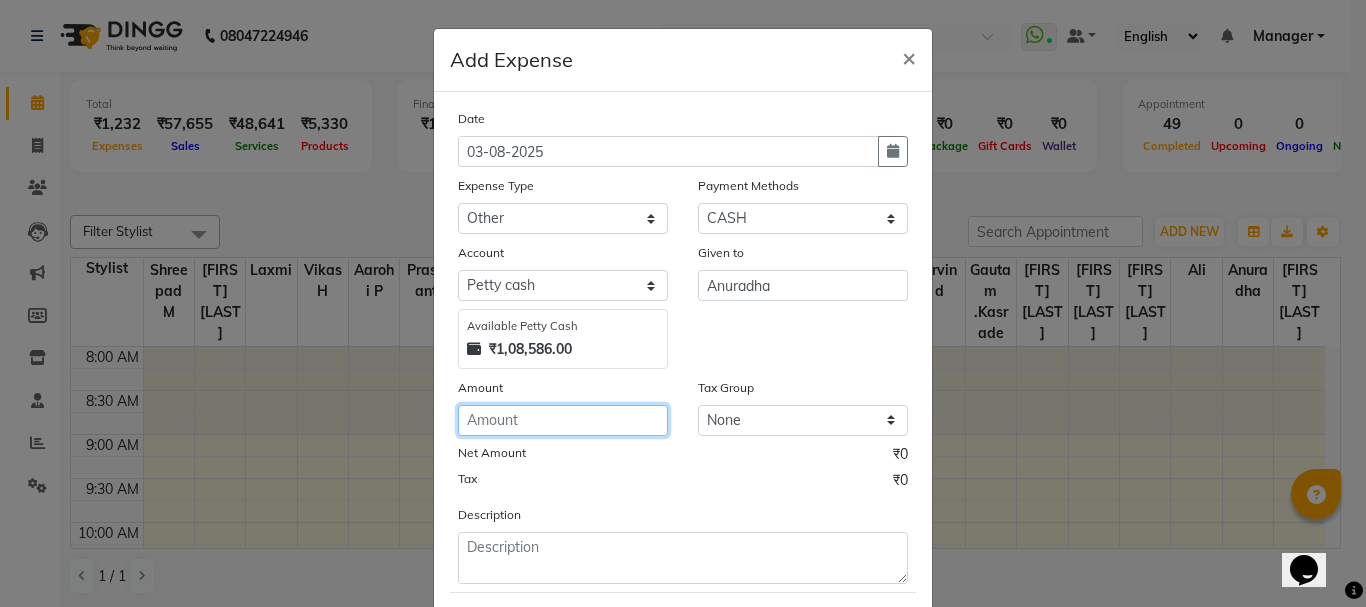 click 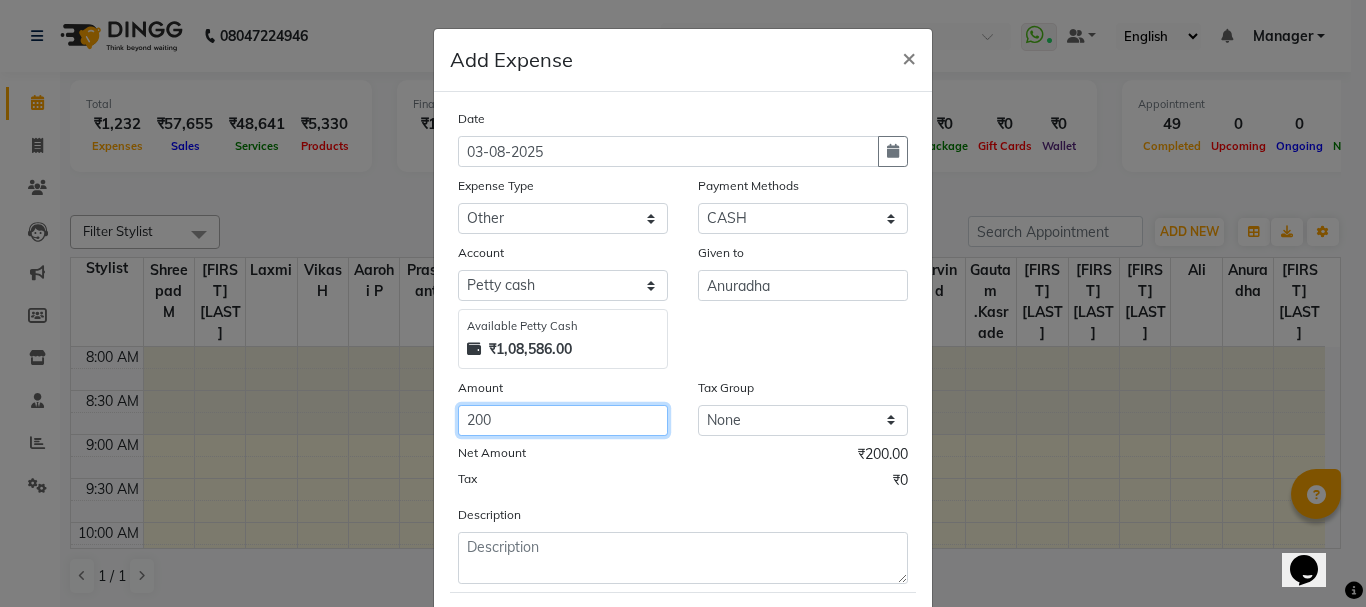 type on "200" 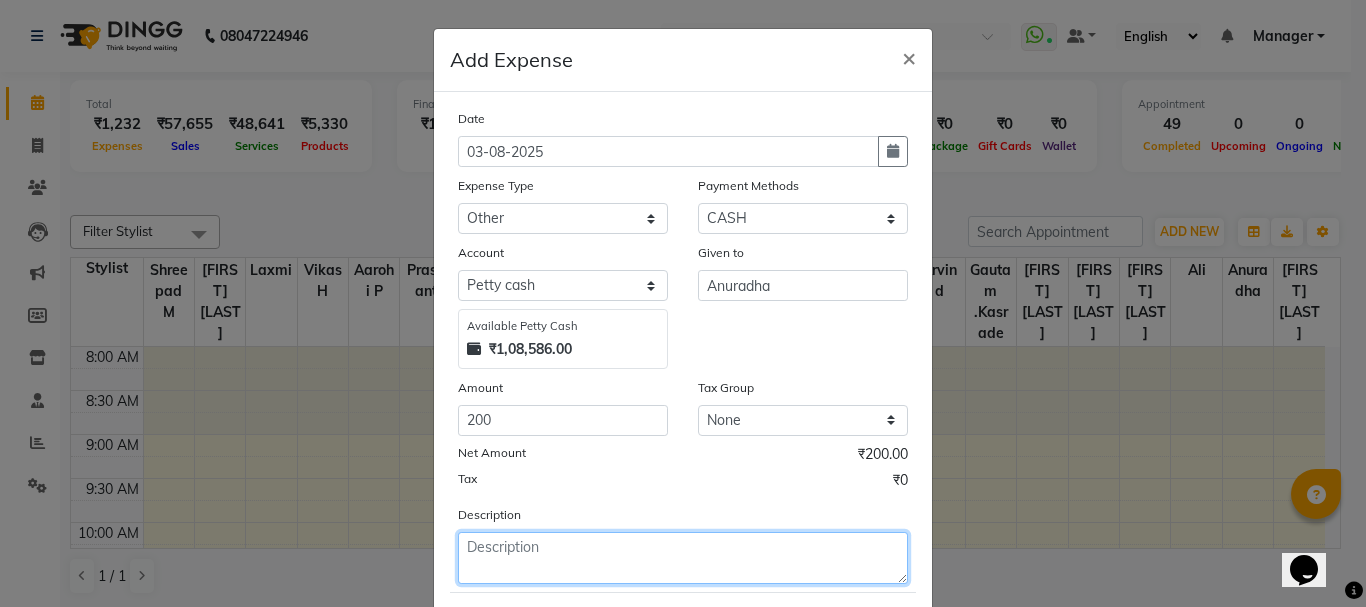 click 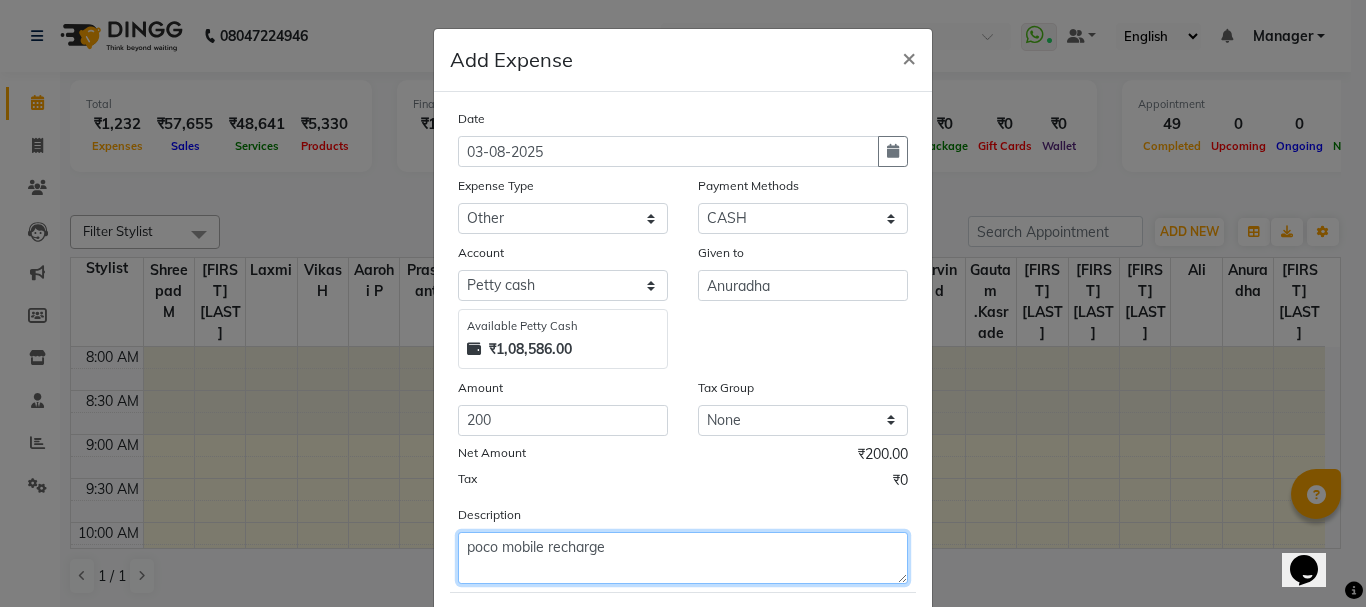 type on "poco mobile recharge" 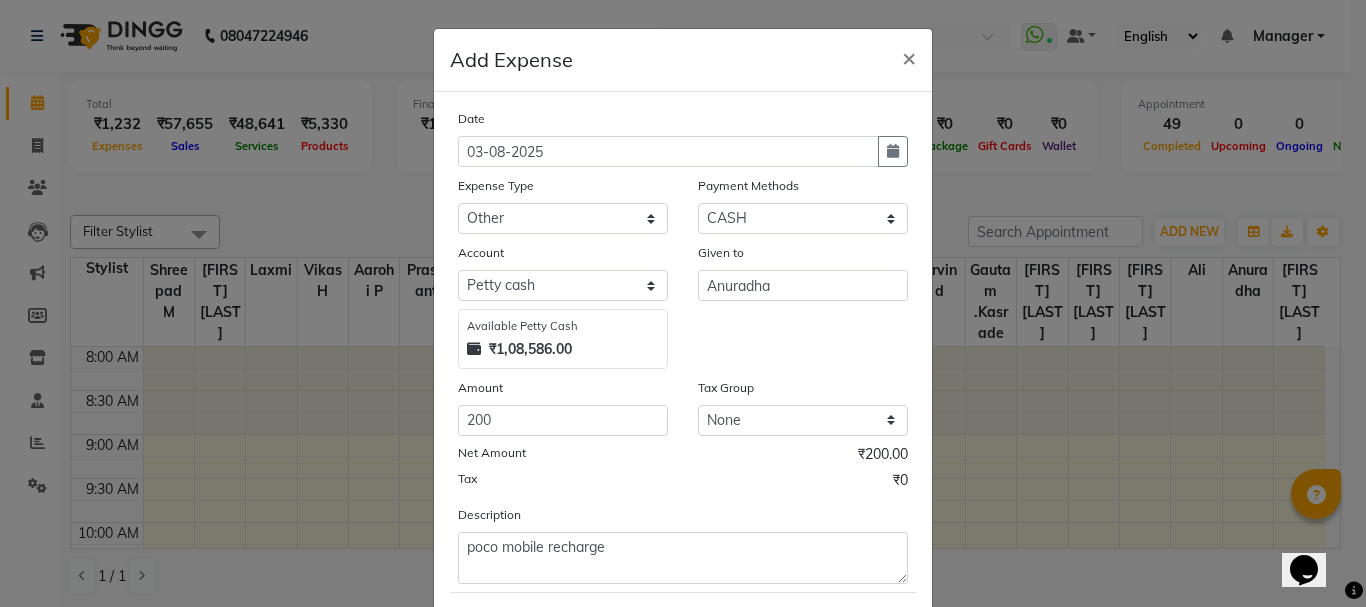 scroll, scrollTop: 109, scrollLeft: 0, axis: vertical 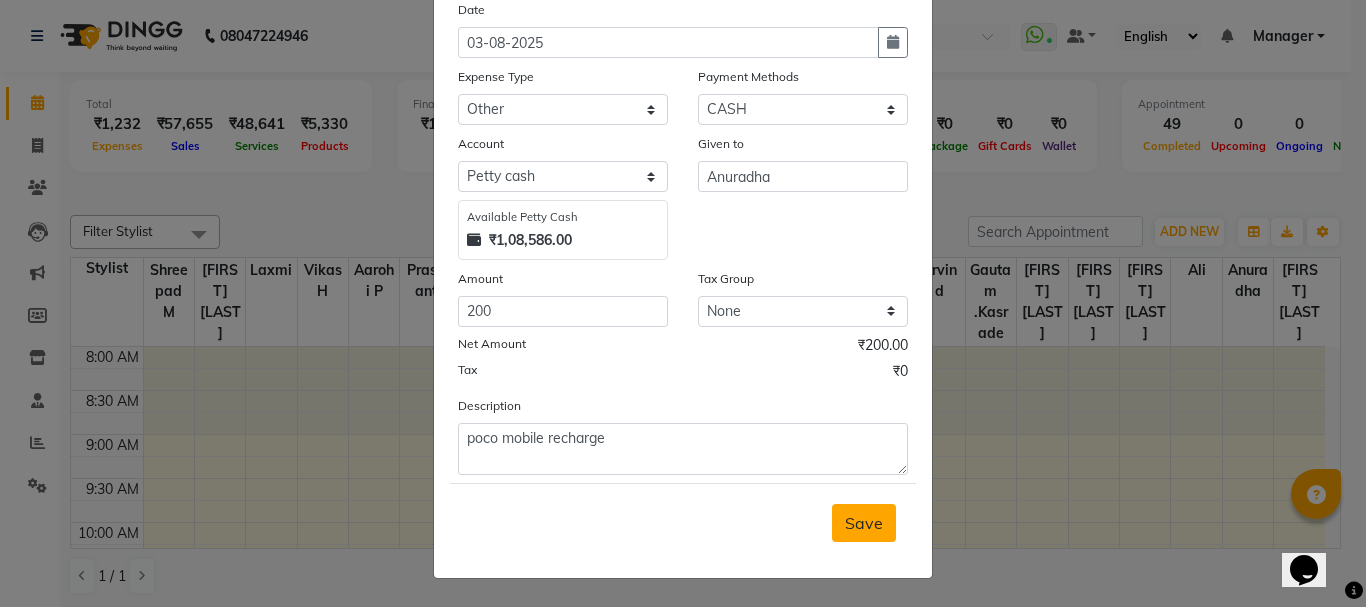 click on "Save" at bounding box center (864, 523) 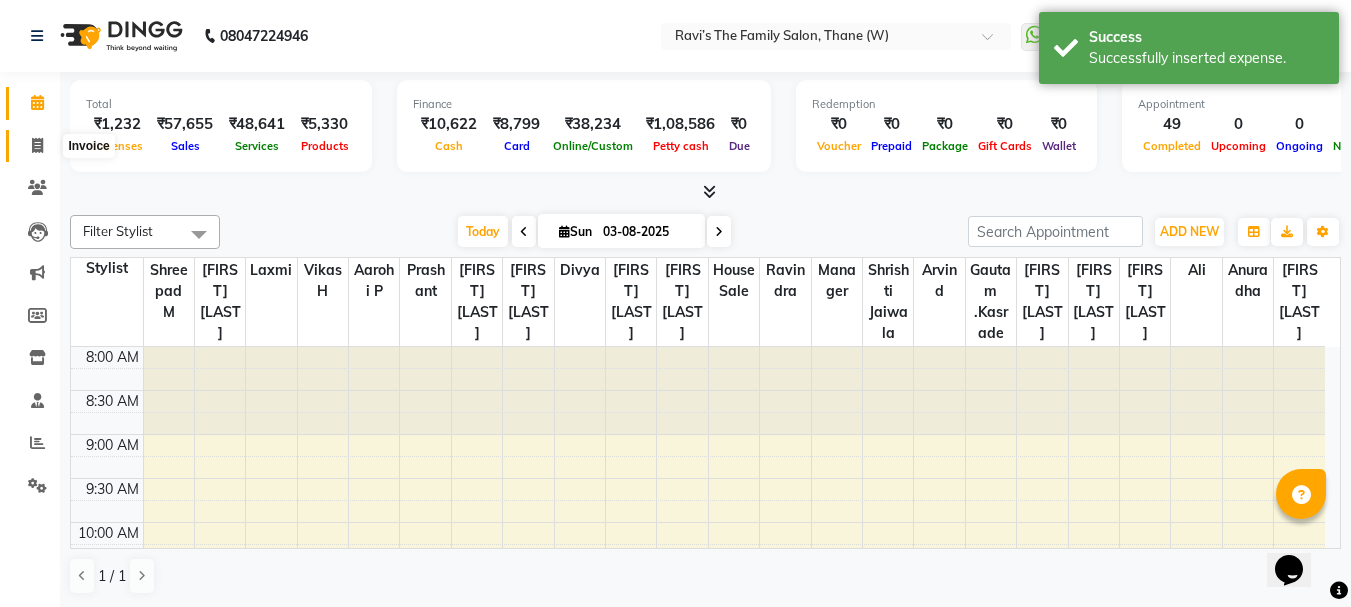 click 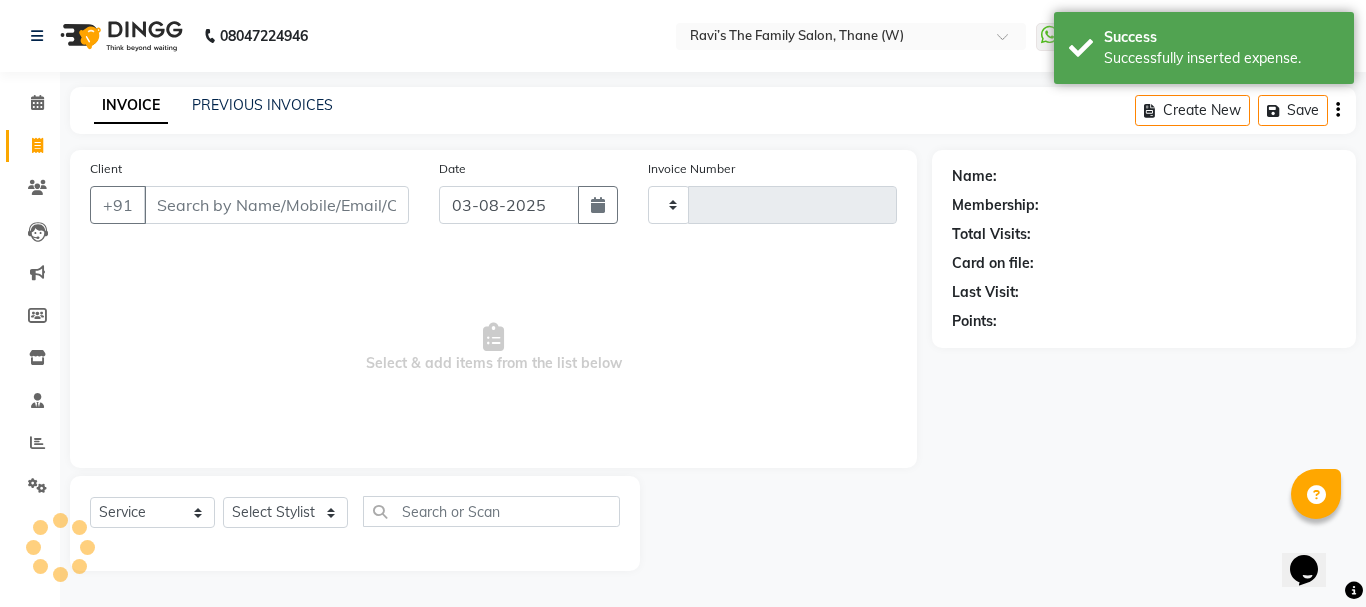 type on "2607" 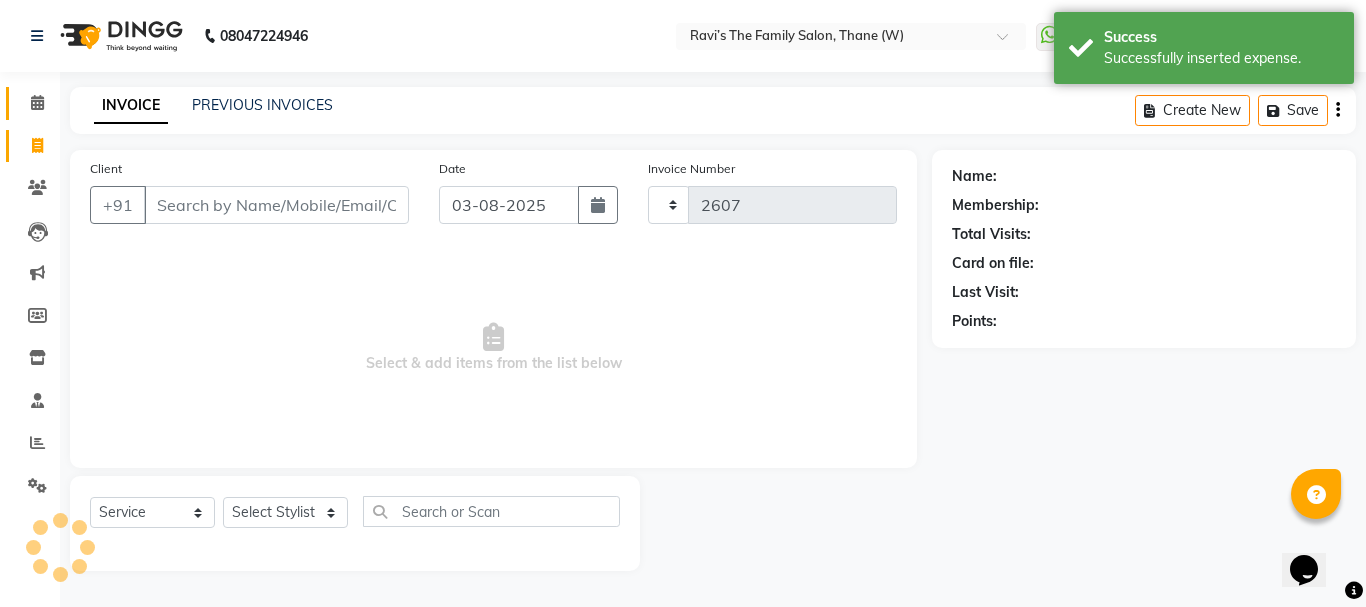 select on "8004" 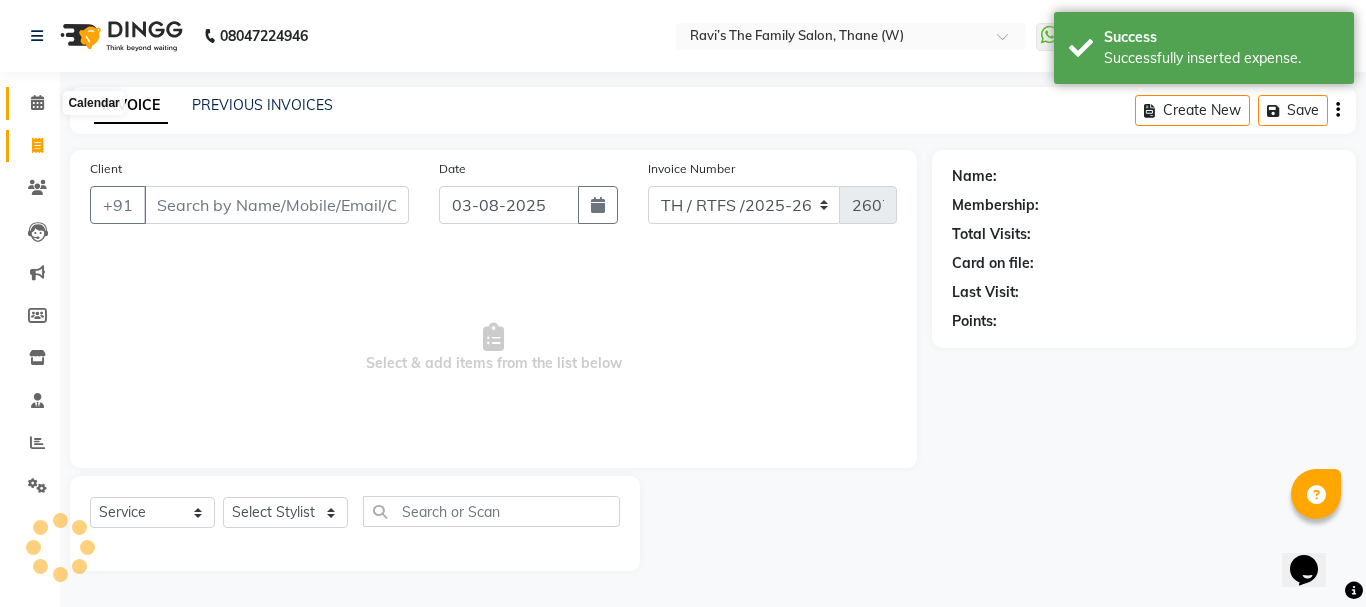 click 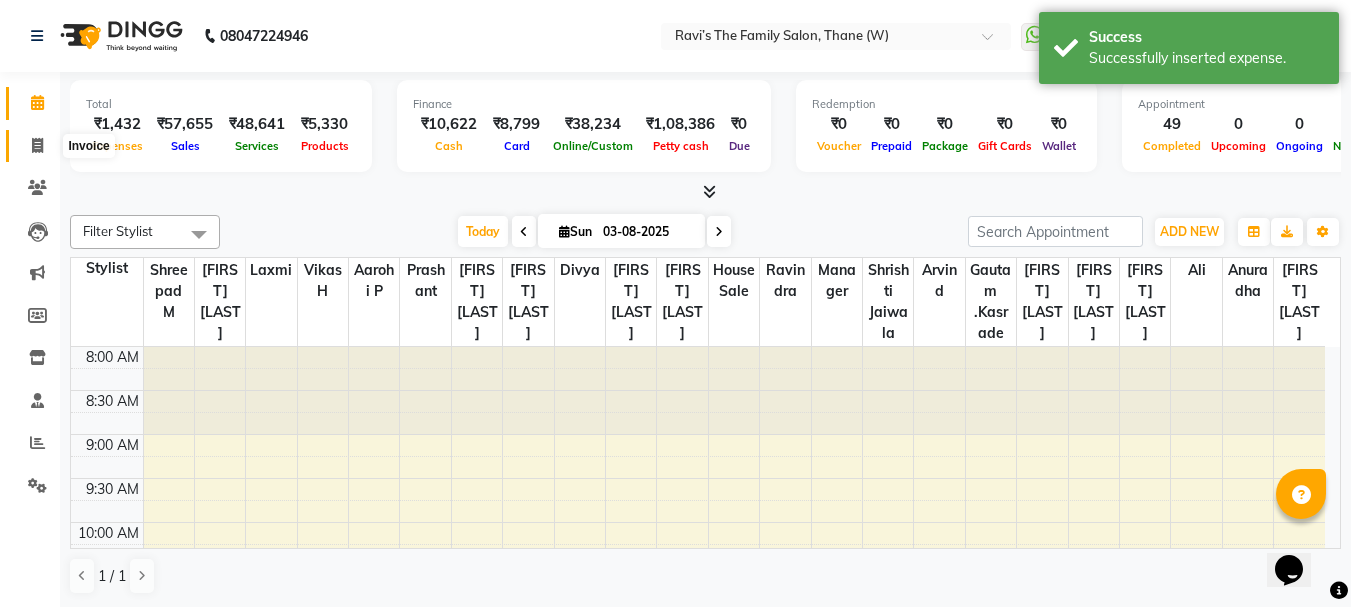 click 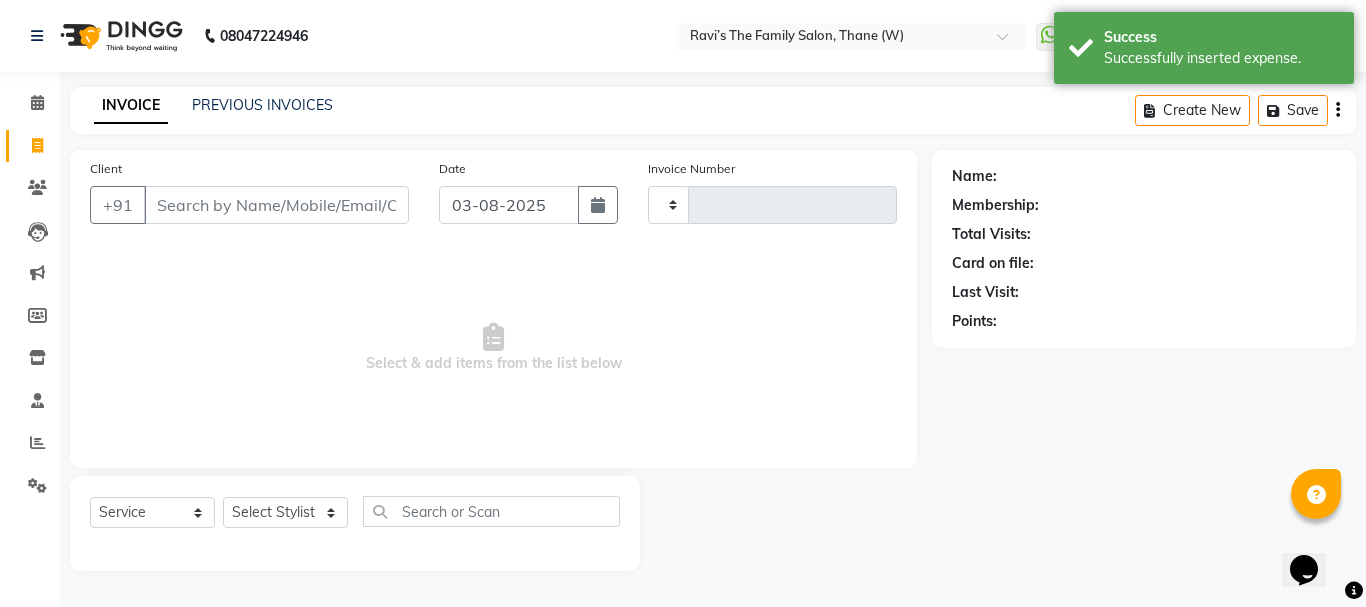 type on "2607" 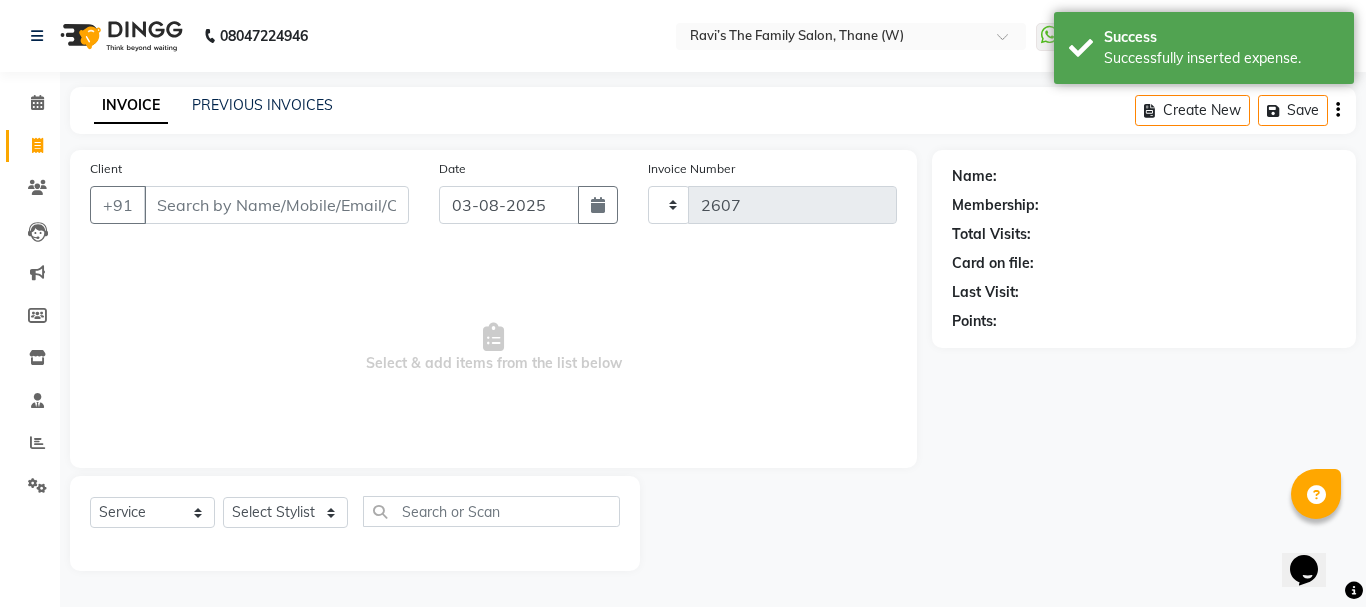 select on "8004" 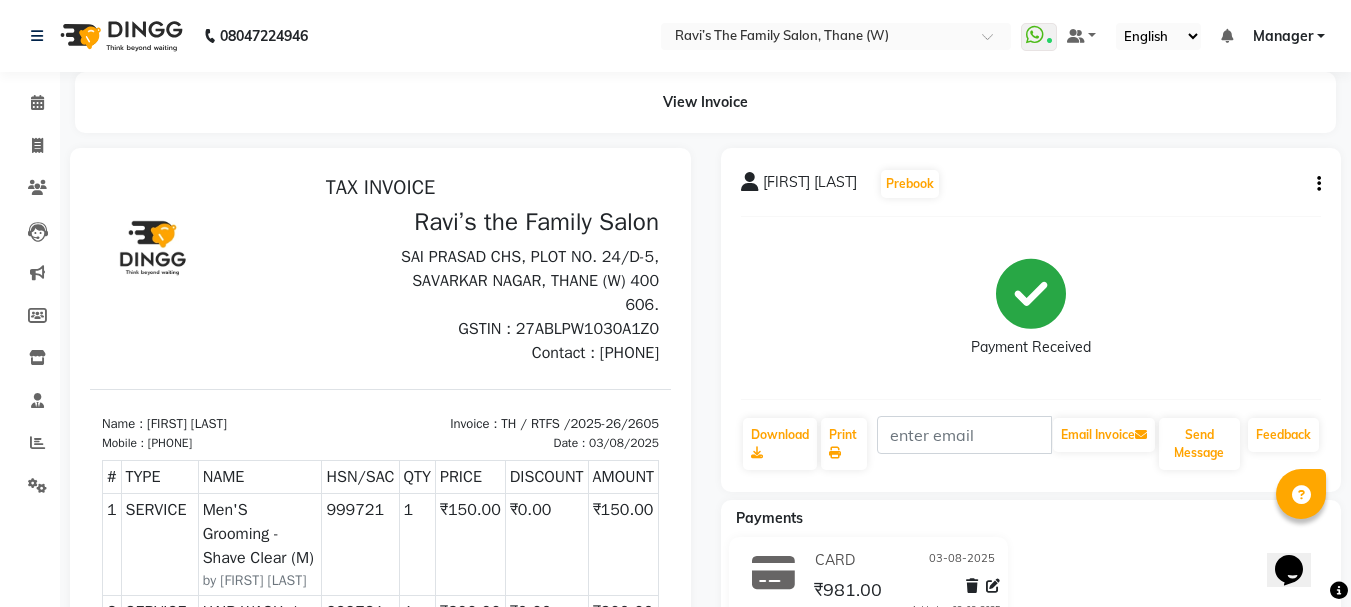 scroll, scrollTop: 0, scrollLeft: 0, axis: both 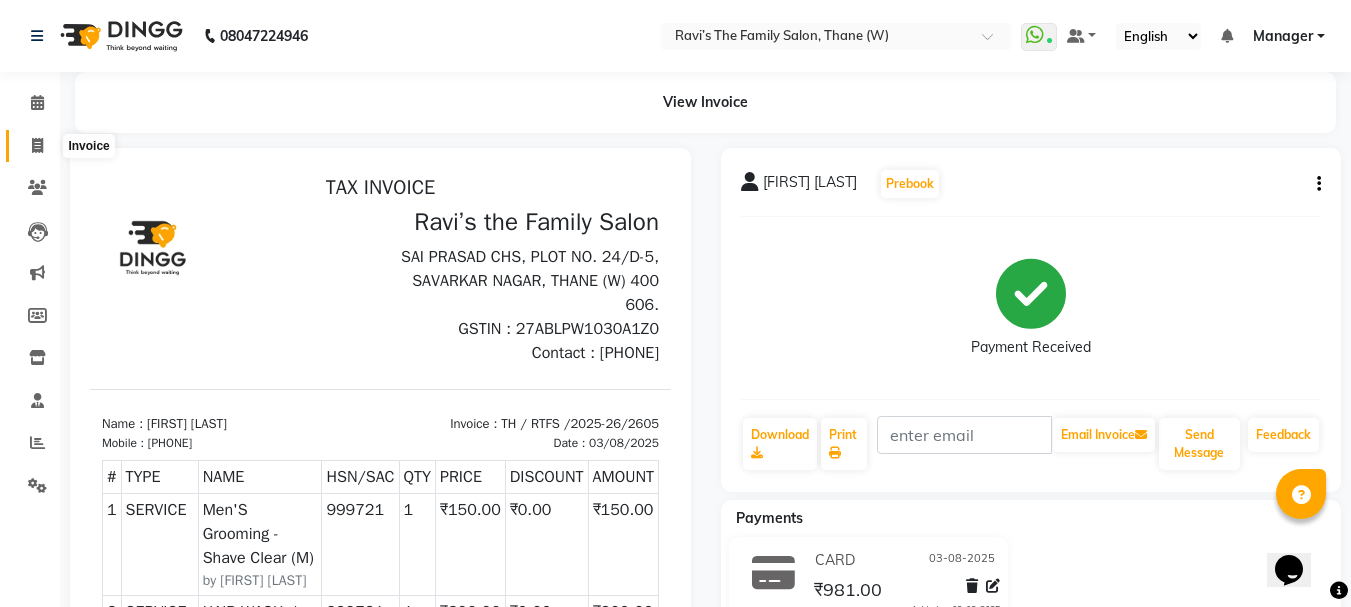 click 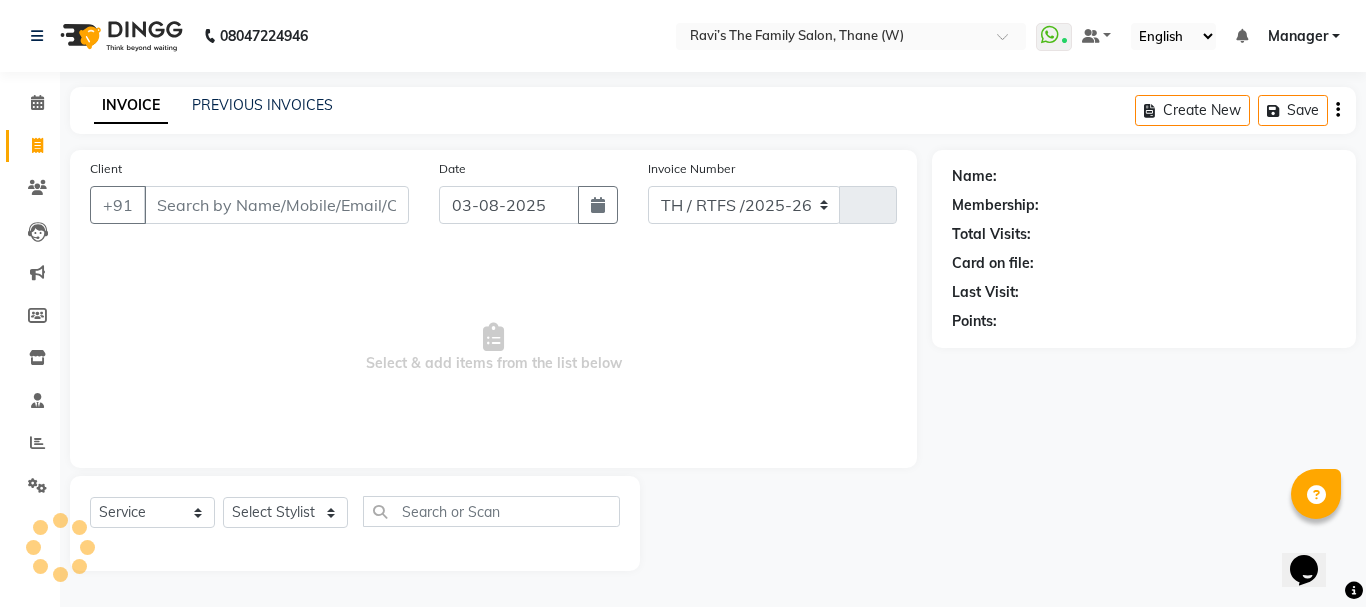 select on "8004" 